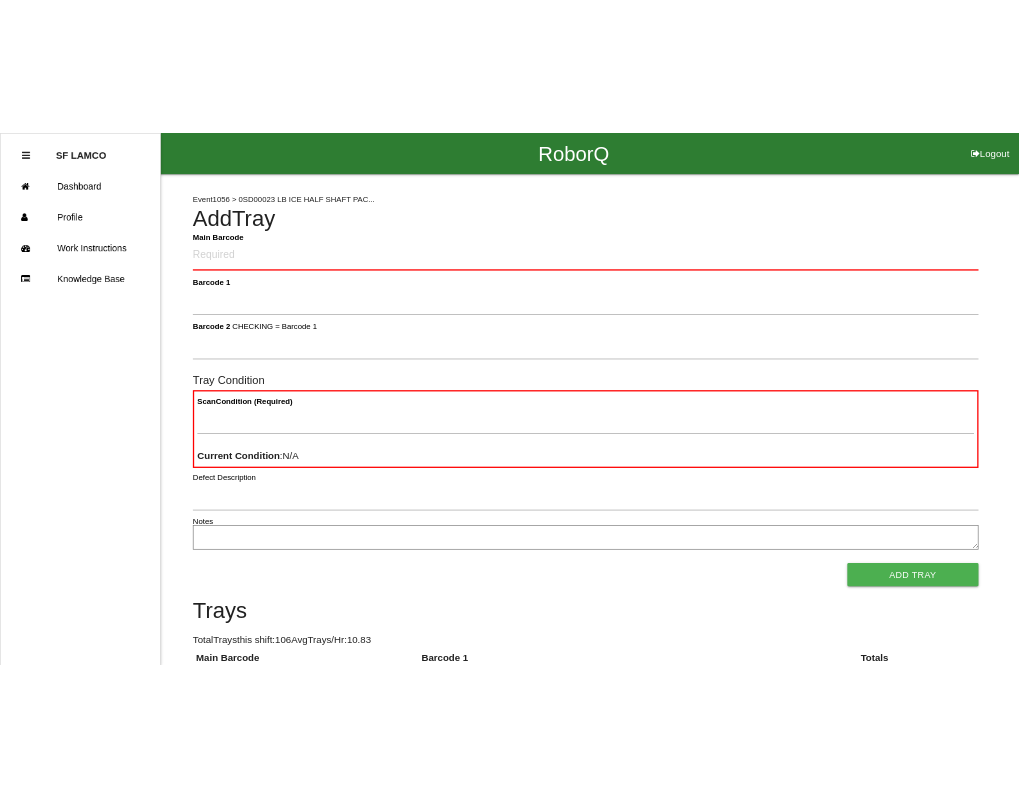 scroll, scrollTop: 0, scrollLeft: 0, axis: both 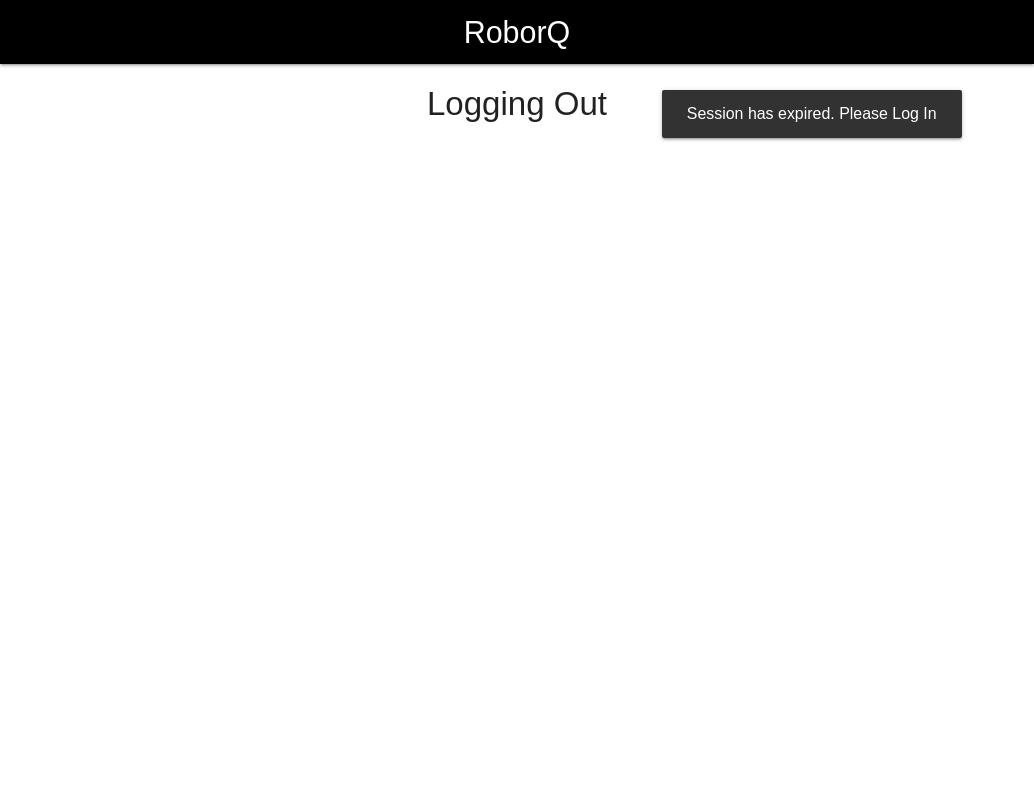 select on "Worker" 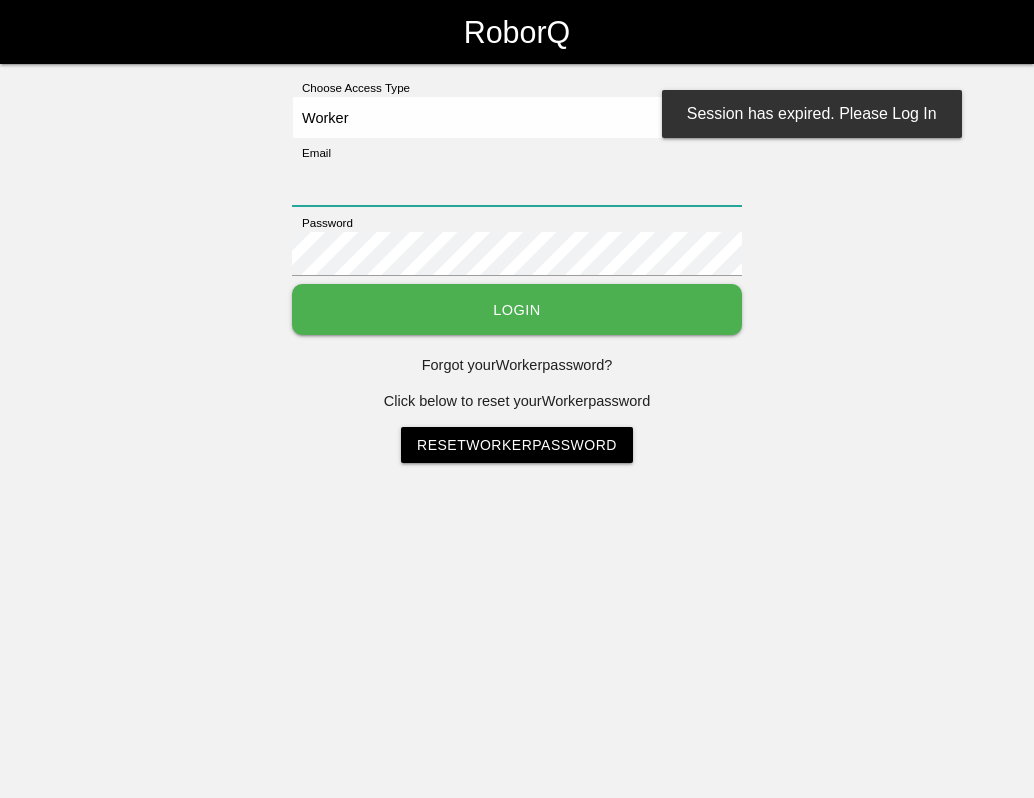 type on "sflamco@big3precision.com" 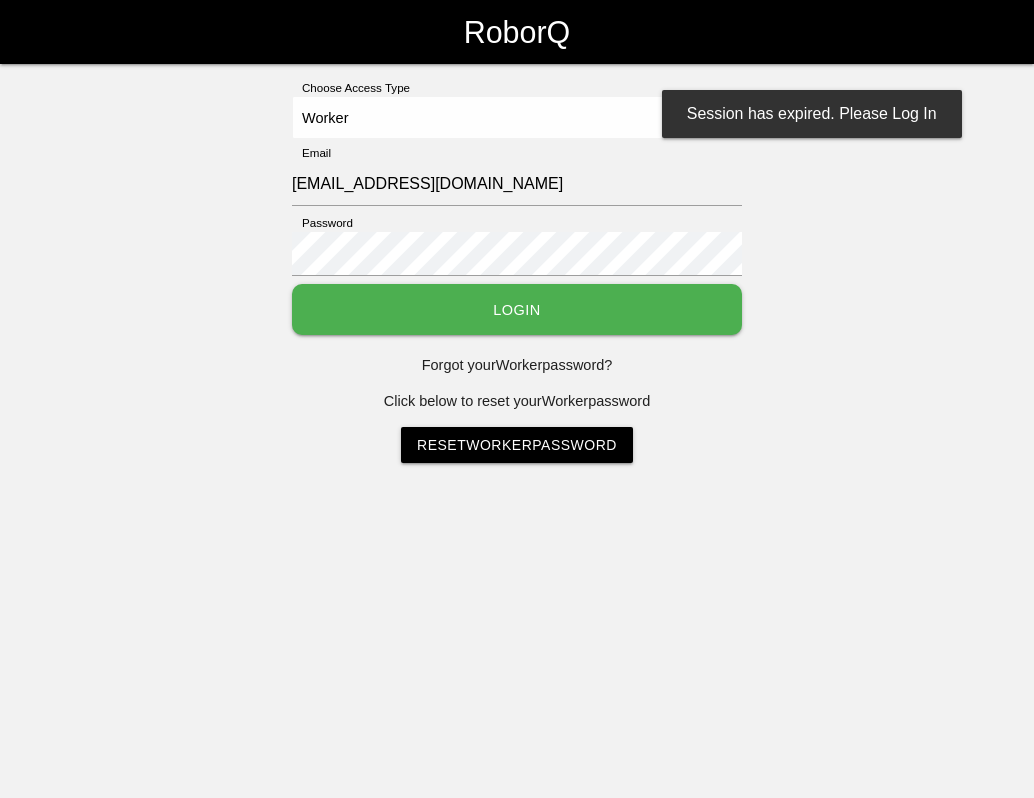type 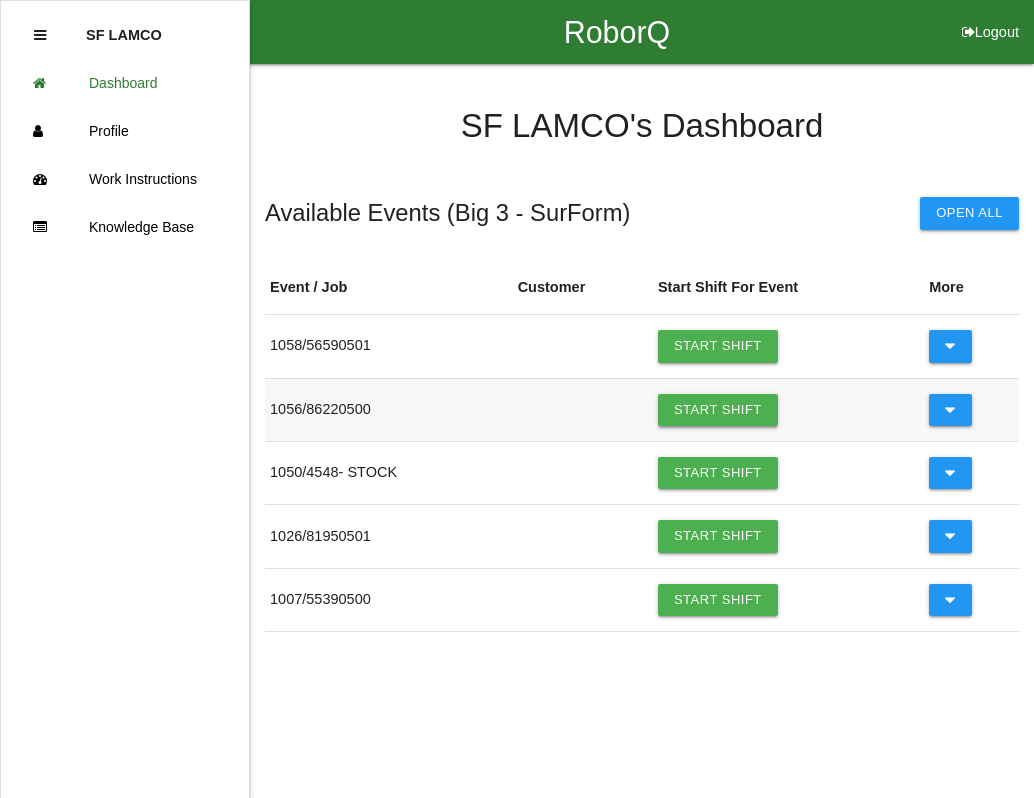 click on "Start Shift" at bounding box center (718, 410) 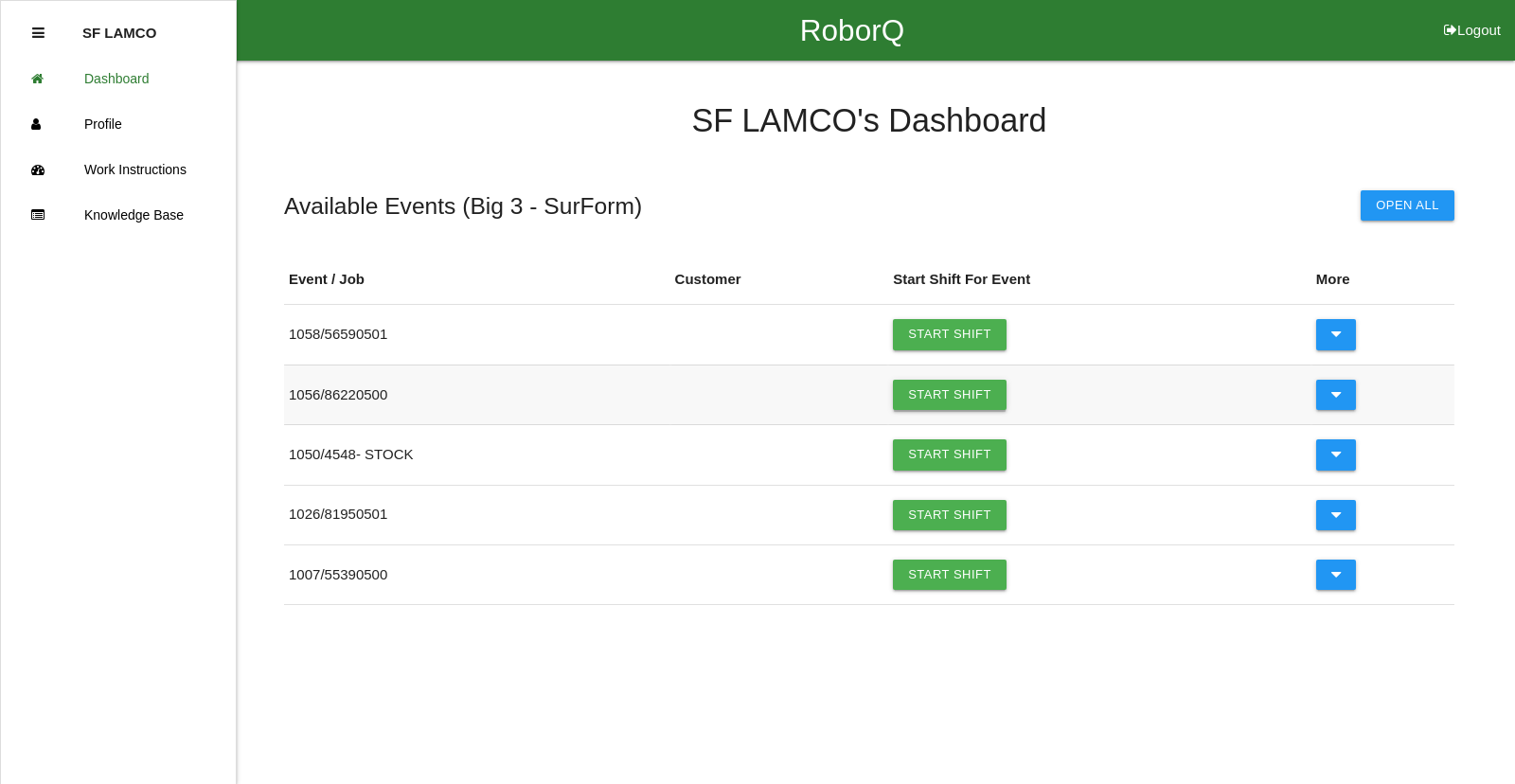 click on "Start Shift" at bounding box center [950, 395] 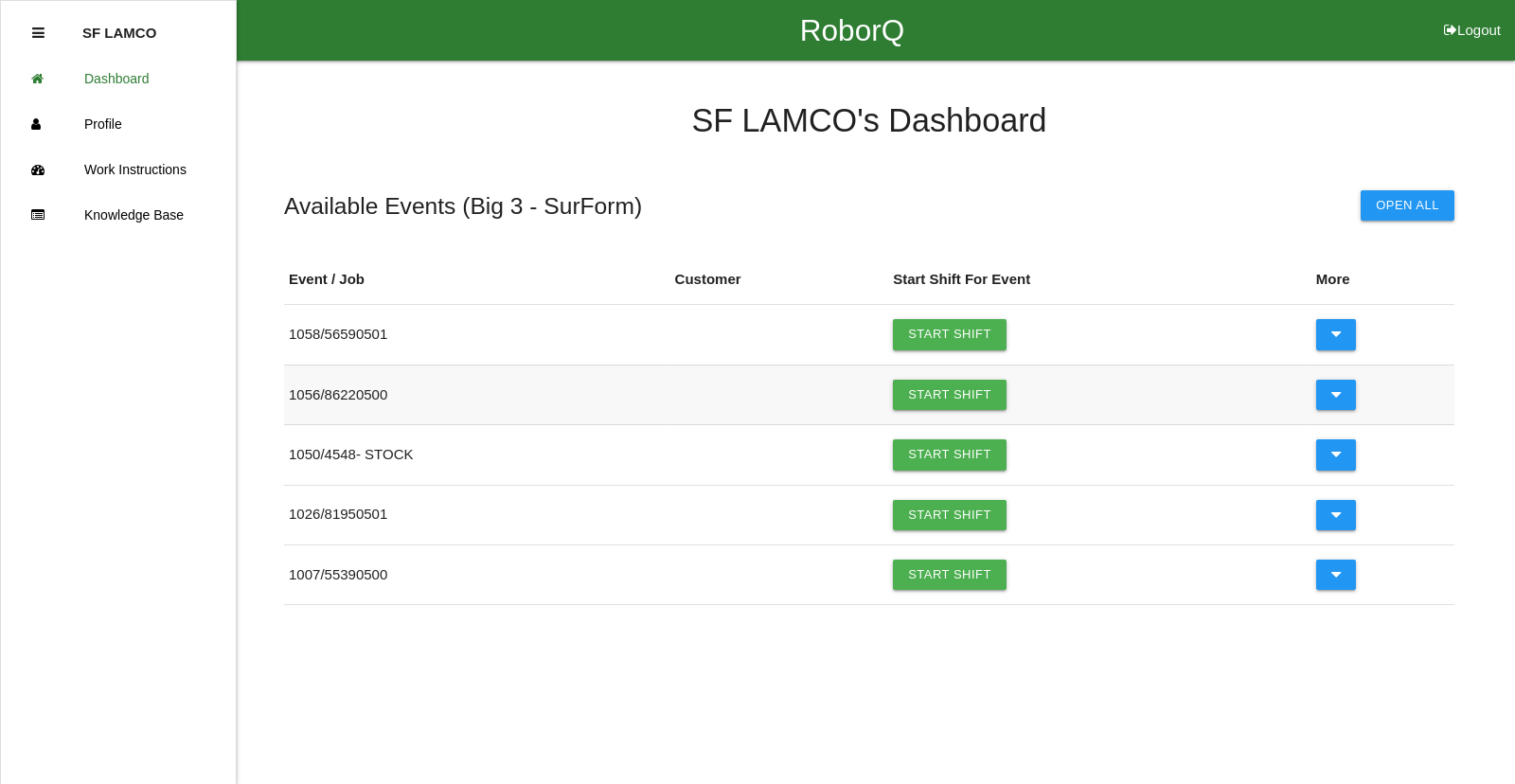 drag, startPoint x: 361, startPoint y: 408, endPoint x: 373, endPoint y: 405, distance: 12.369317 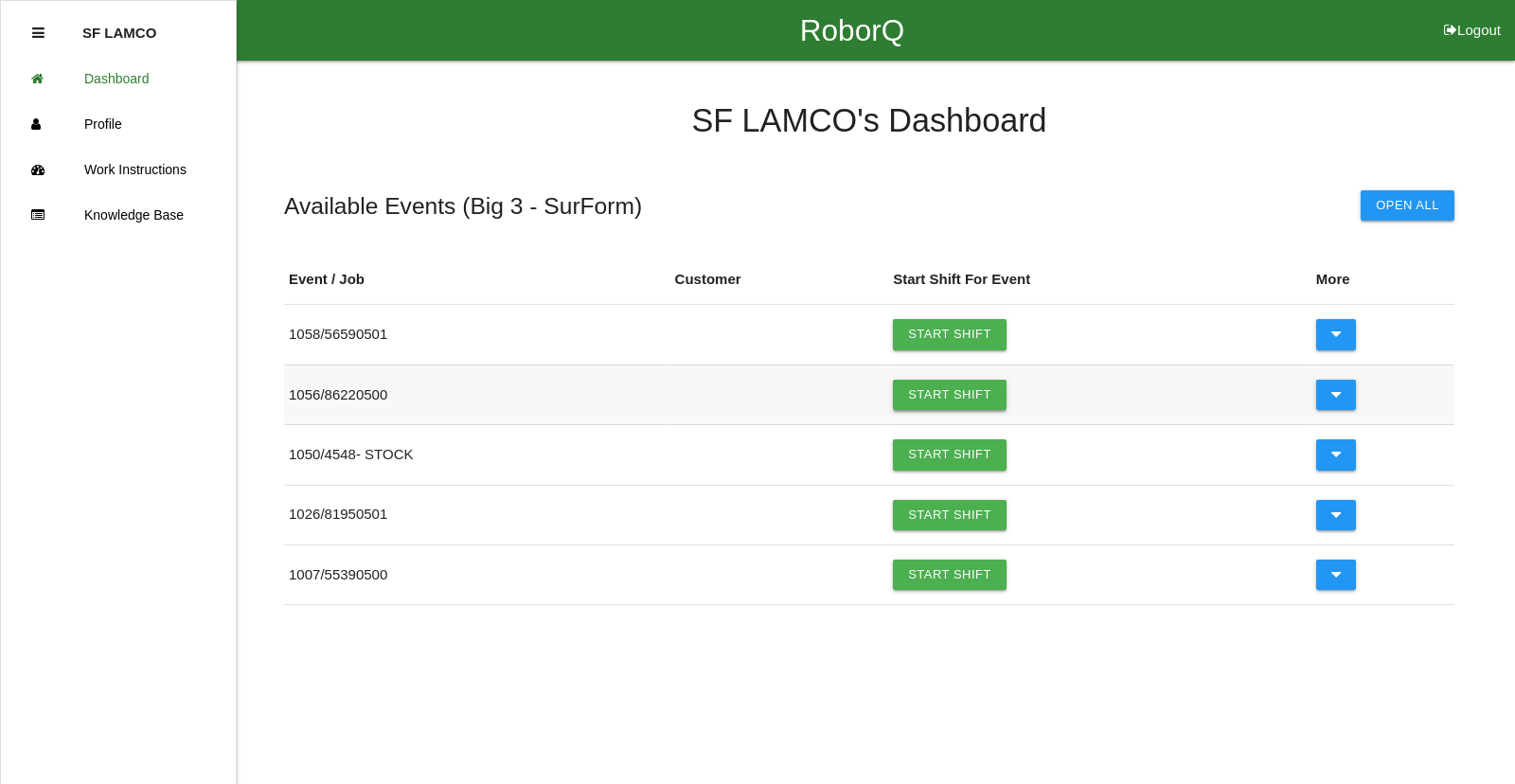 click on "Start Shift" at bounding box center (950, 395) 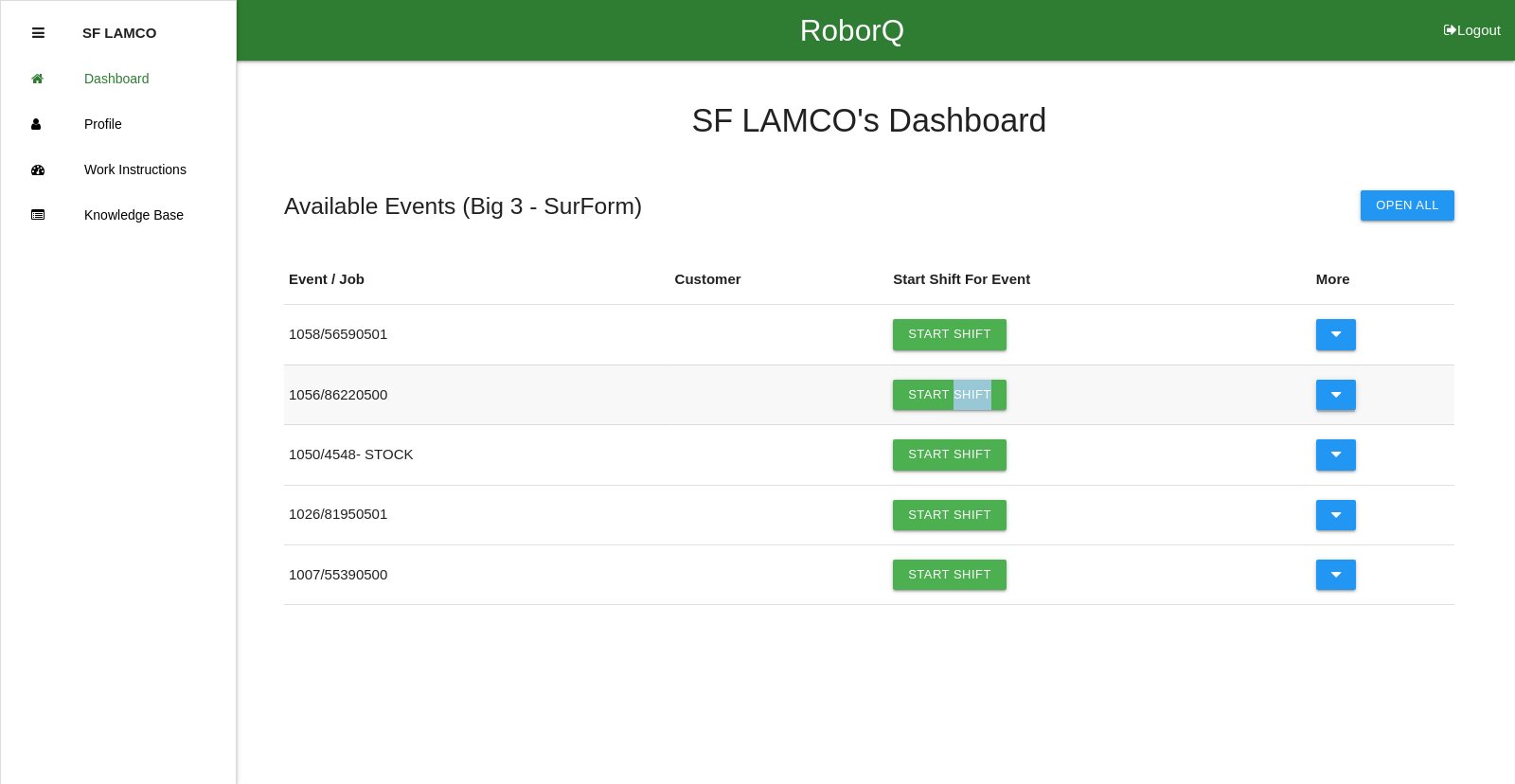 type 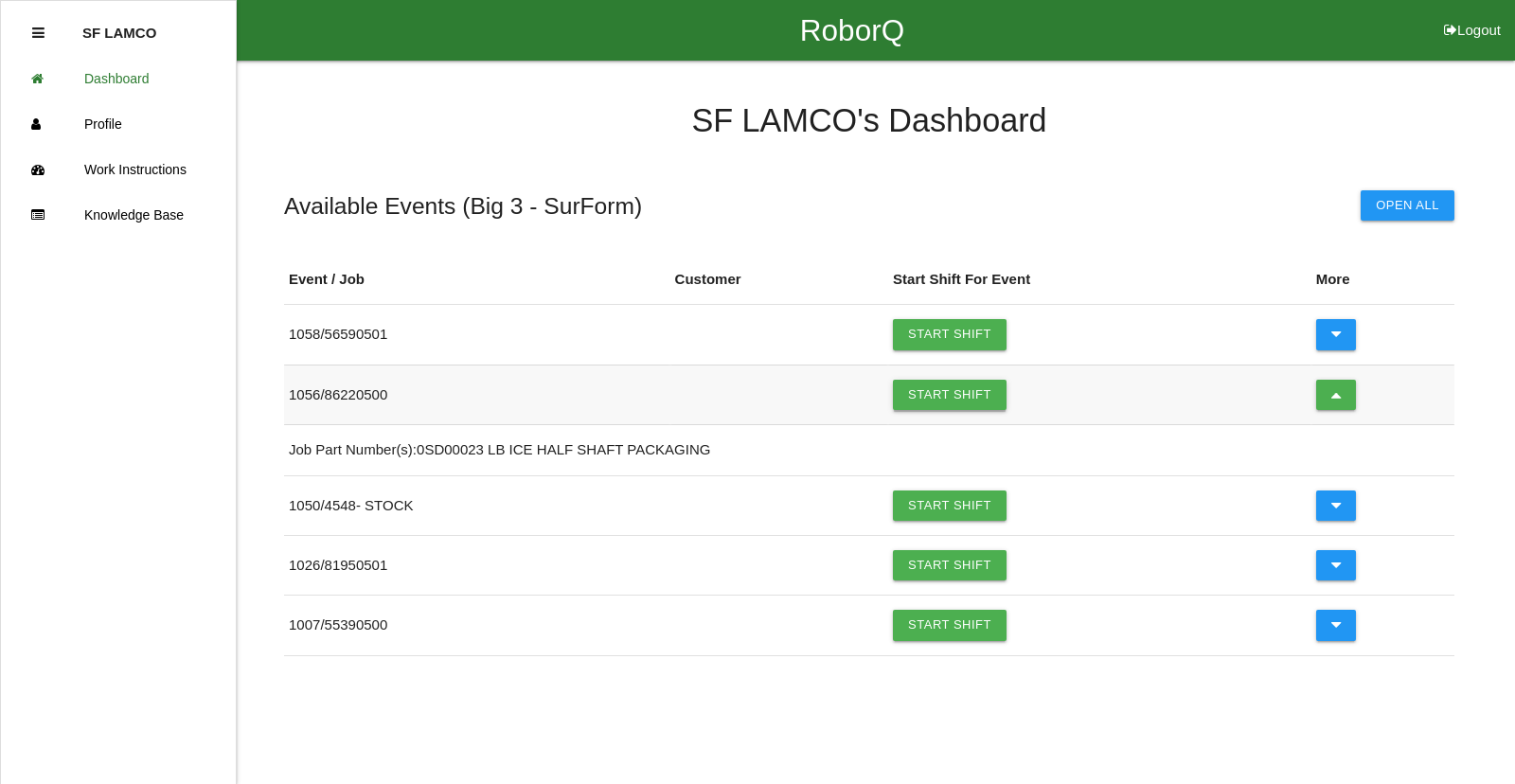 click on "Start Shift" at bounding box center (950, 395) 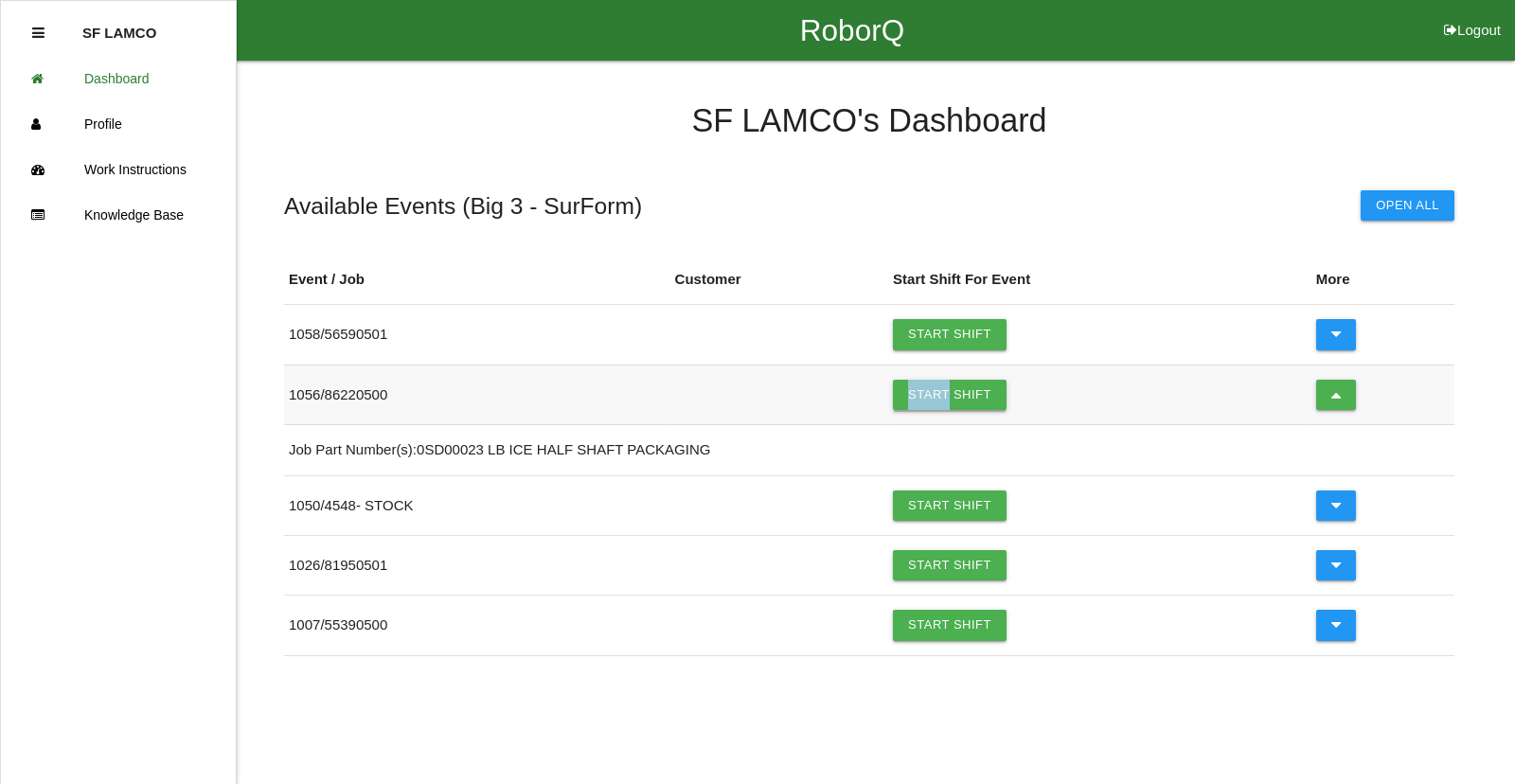 click on "Start Shift" at bounding box center [950, 395] 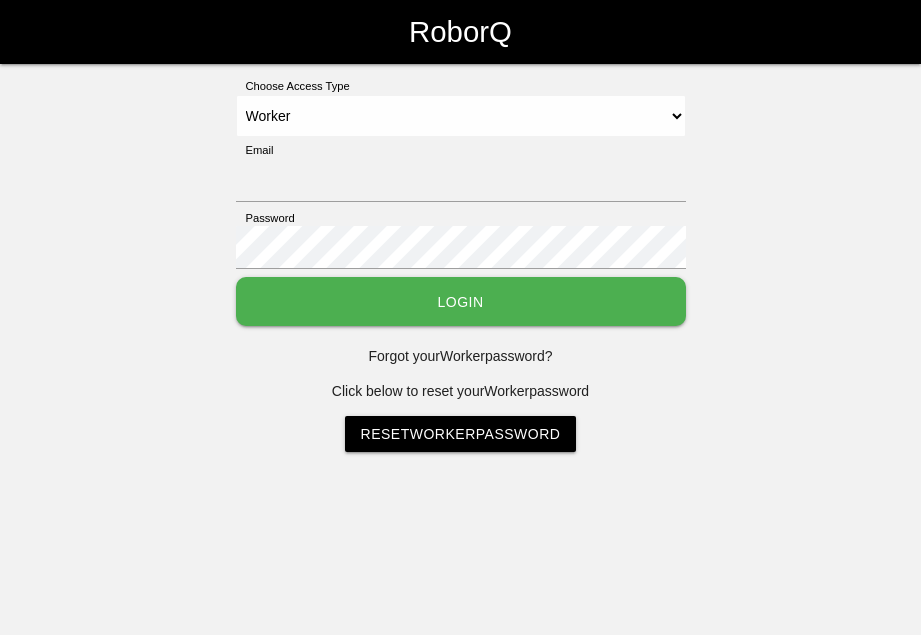 select on "Worker" 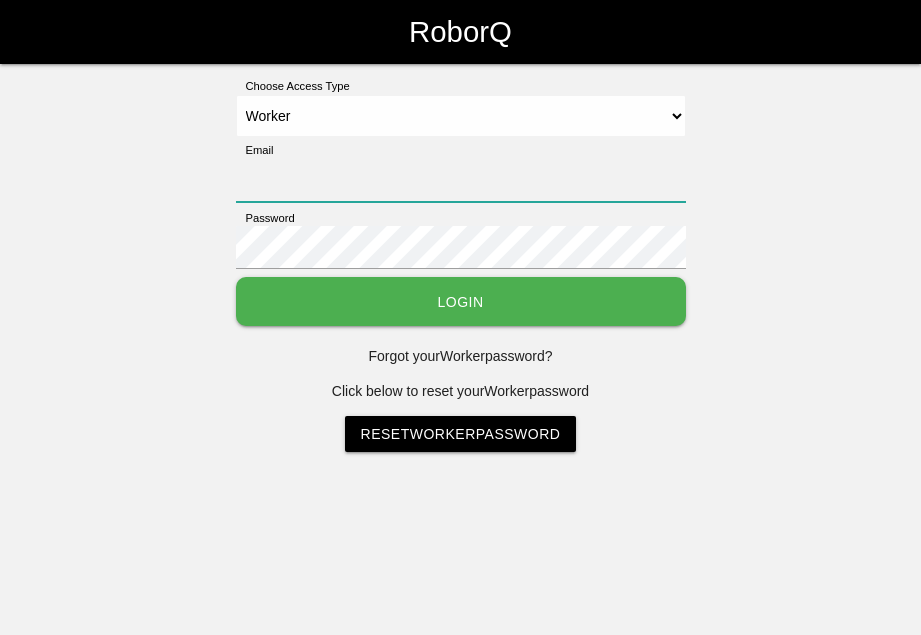 type on "[EMAIL_ADDRESS][DOMAIN_NAME]" 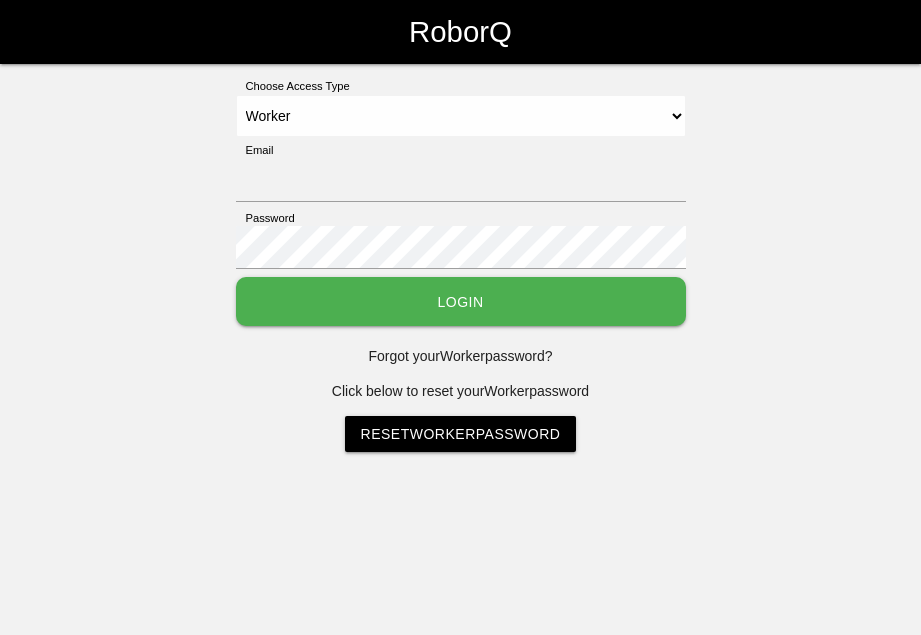 select on "Worker" 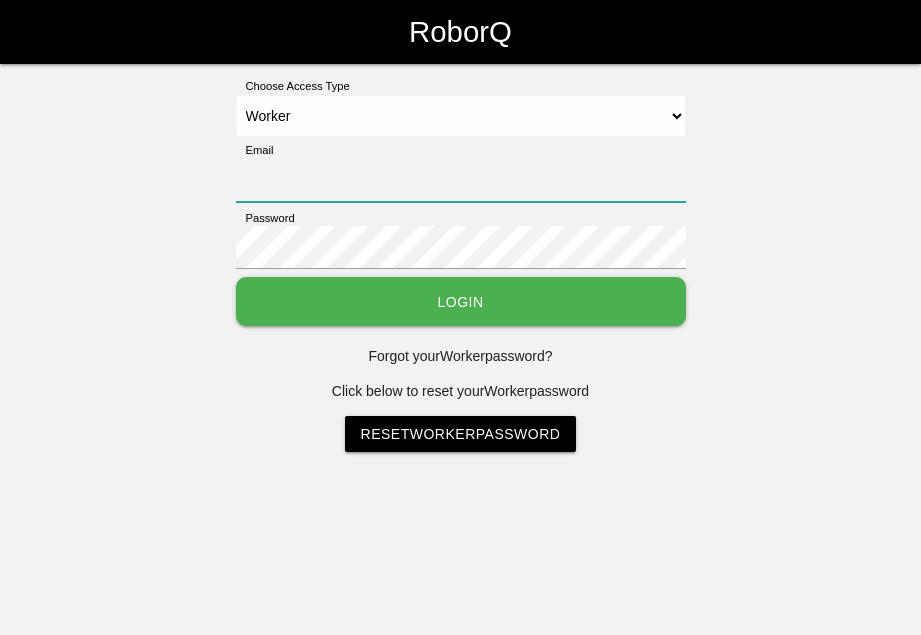 type on "[EMAIL_ADDRESS][DOMAIN_NAME]" 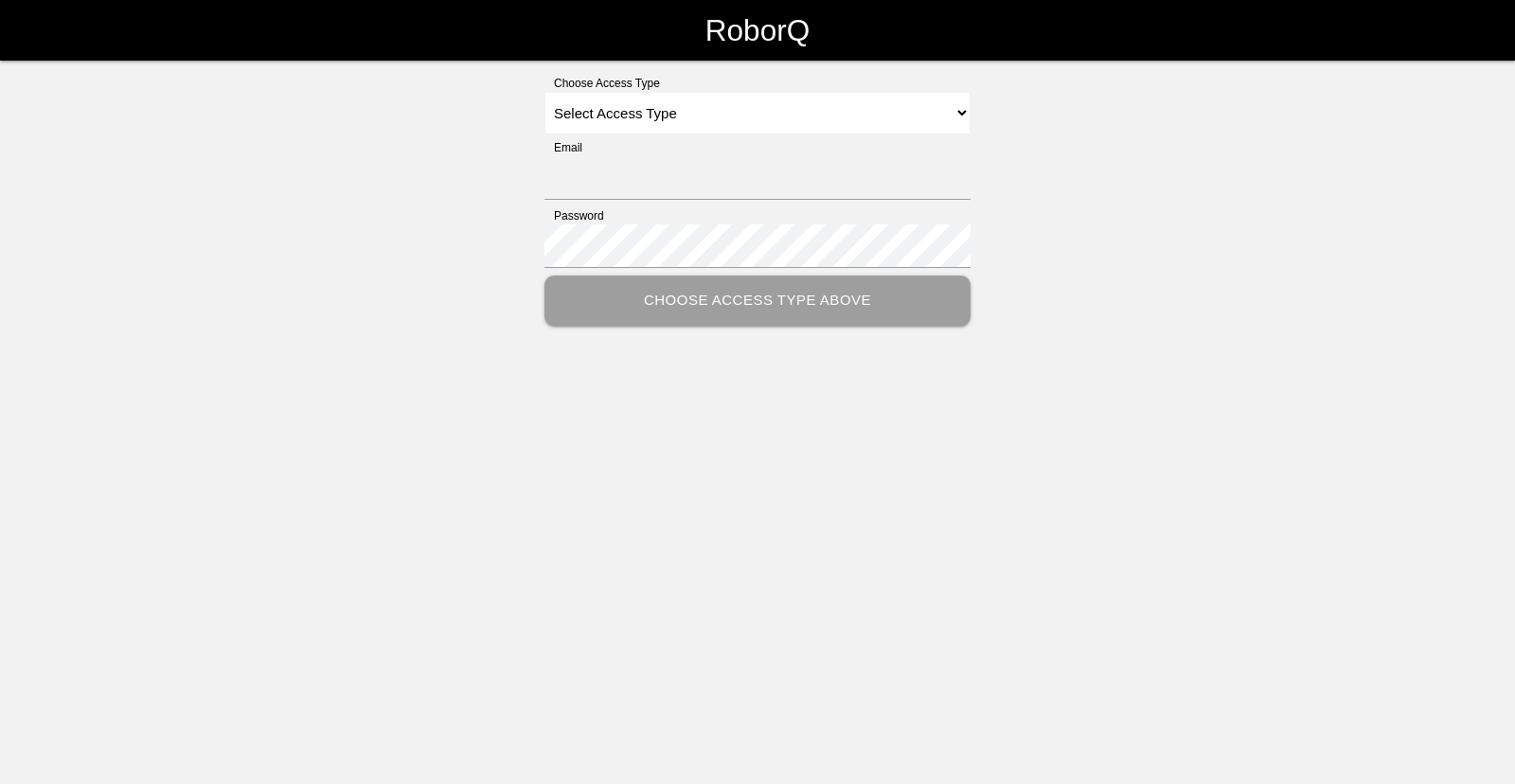 scroll, scrollTop: 0, scrollLeft: 0, axis: both 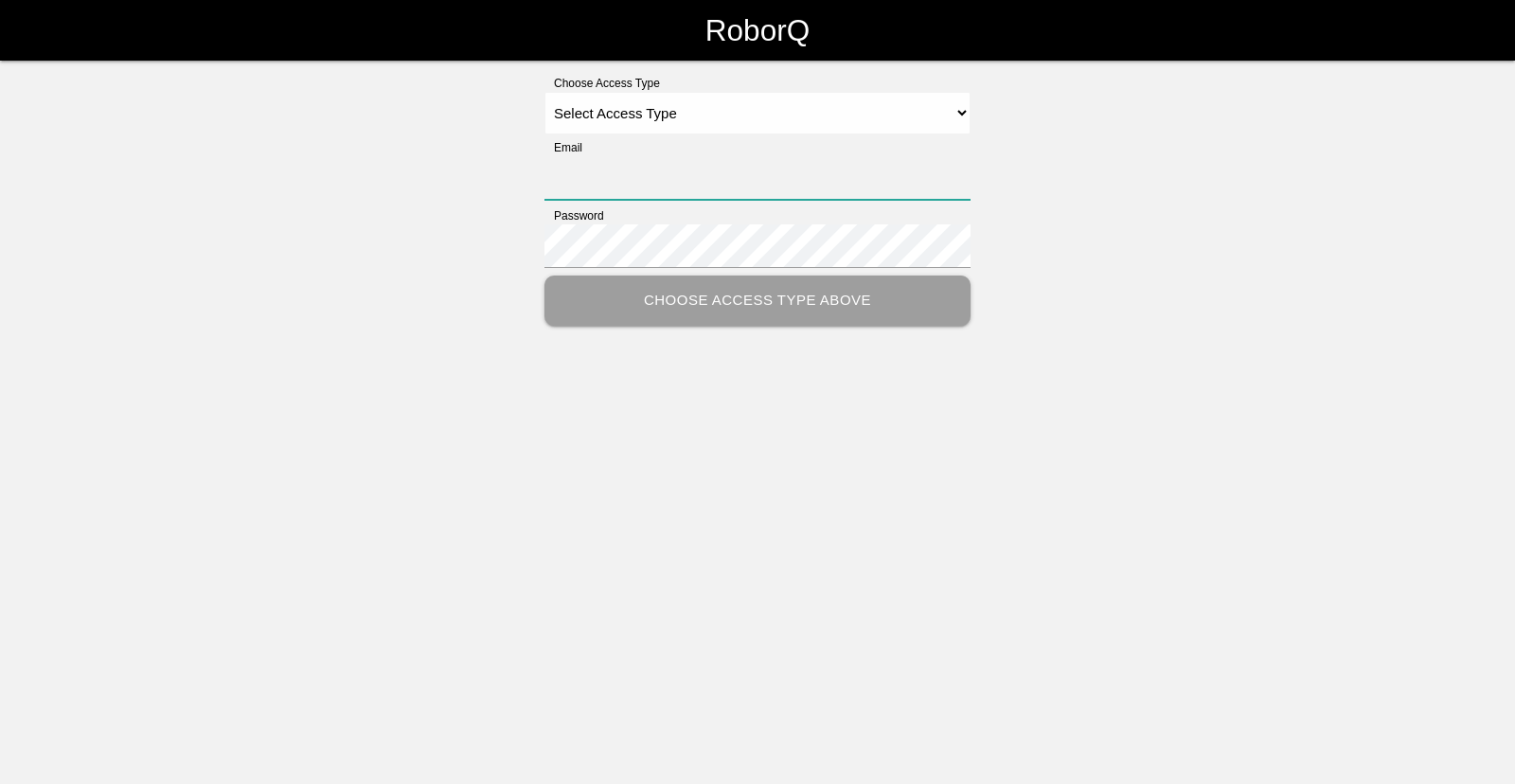 type on "[EMAIL_ADDRESS][DOMAIN_NAME]" 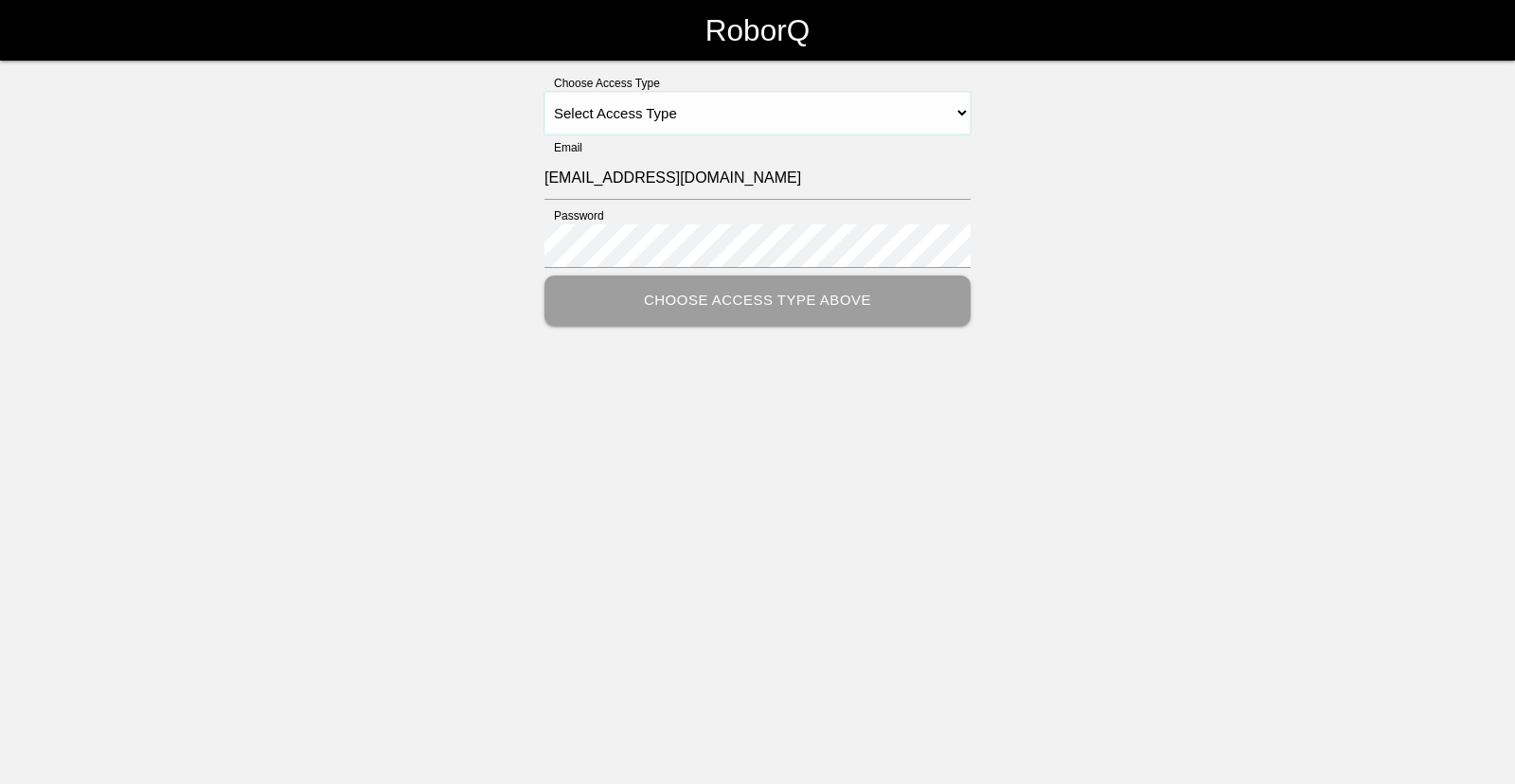 click on "Select Access Type Admin Customer Supervisor Worker" at bounding box center (758, 113) 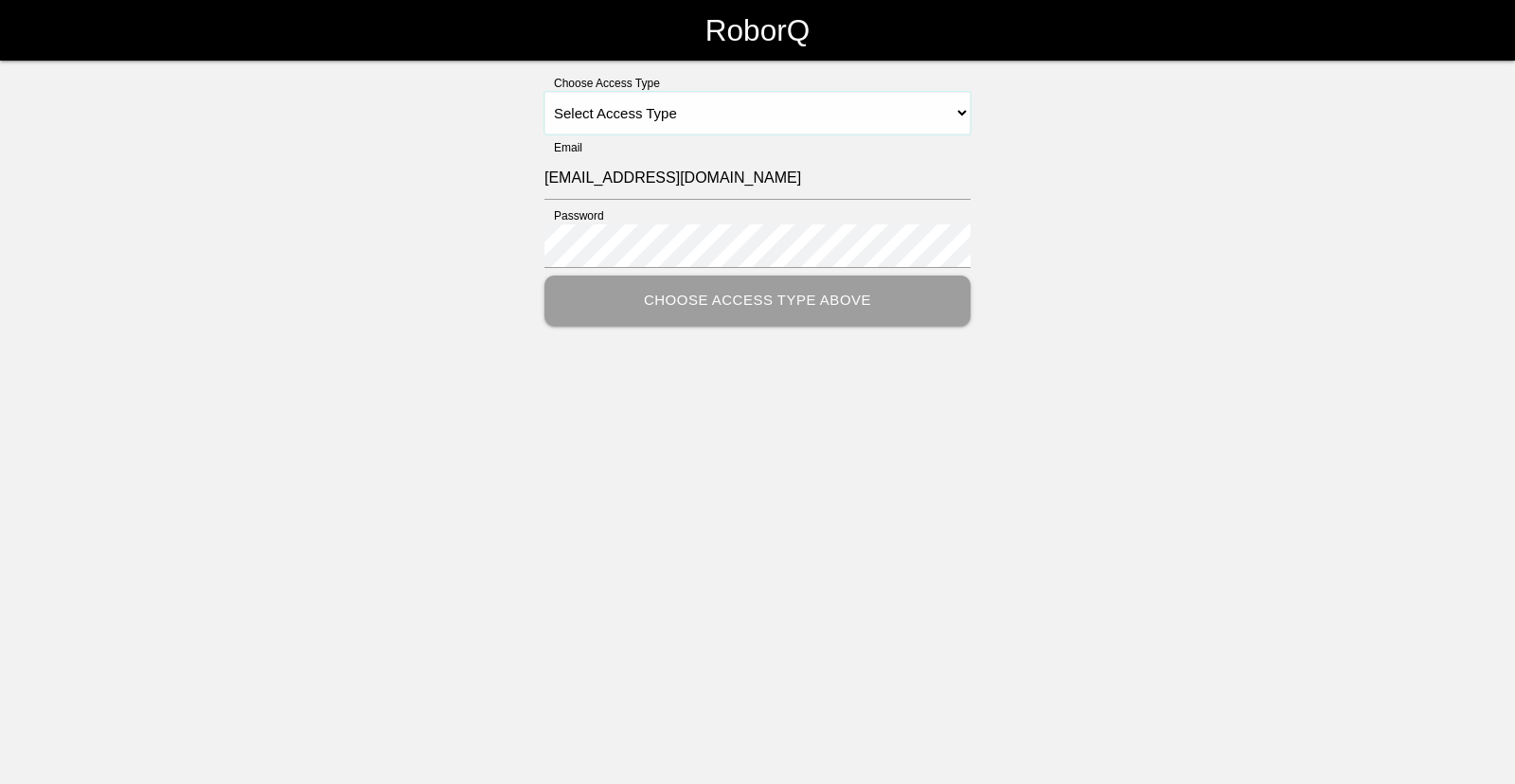 select on "Worker" 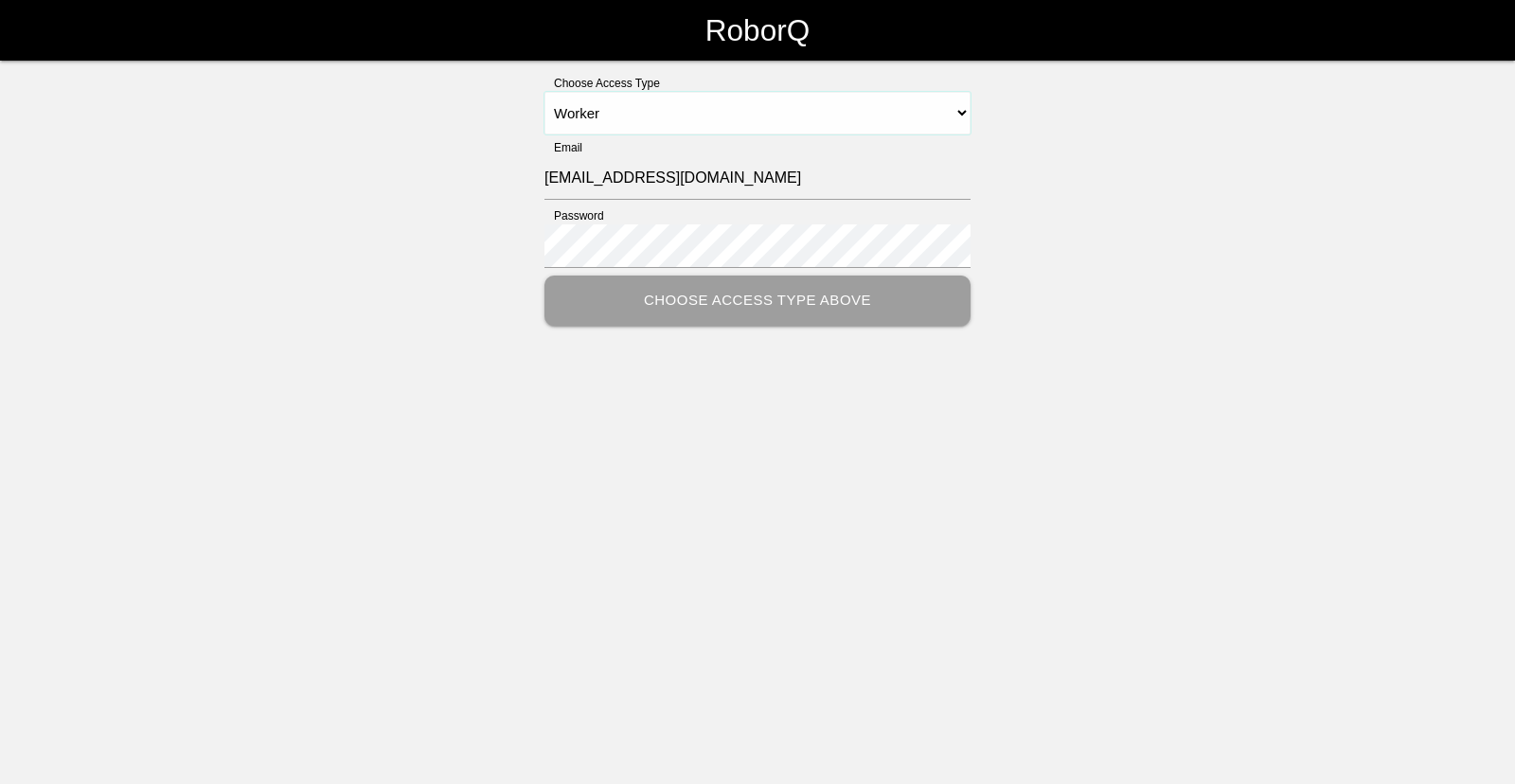 click on "Select Access Type Admin Customer Supervisor Worker" at bounding box center (758, 113) 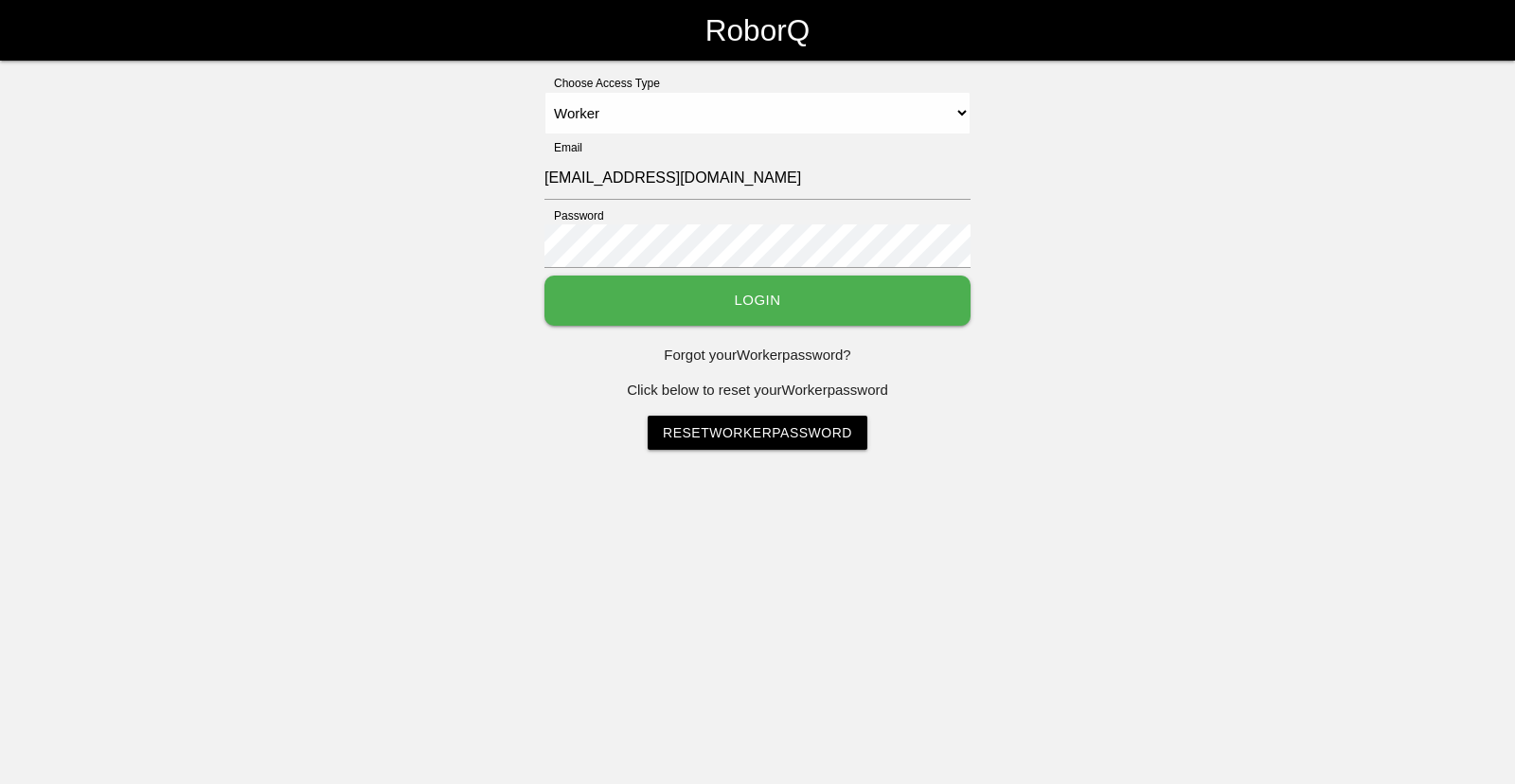 type 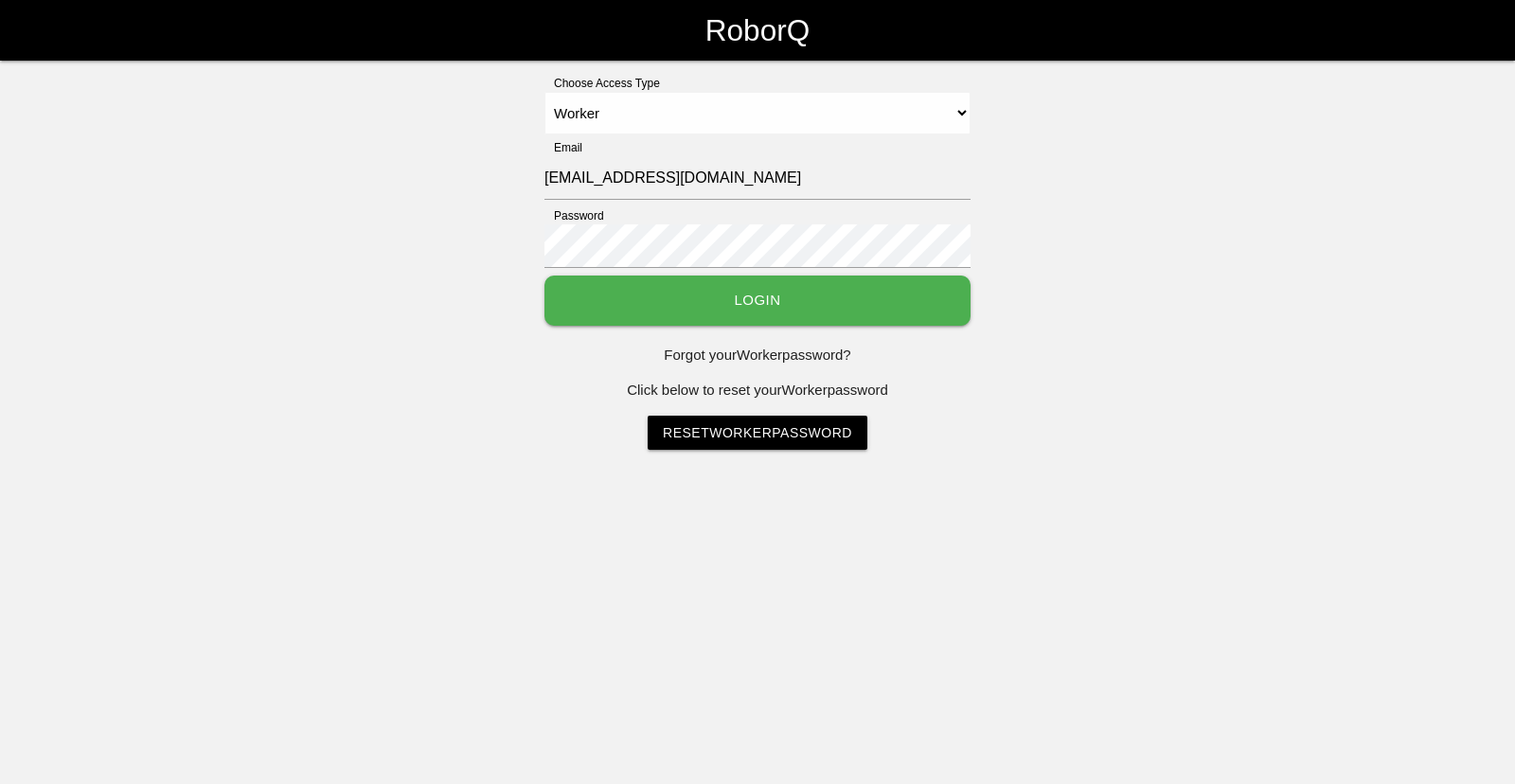 click on "Login" at bounding box center (758, 300) 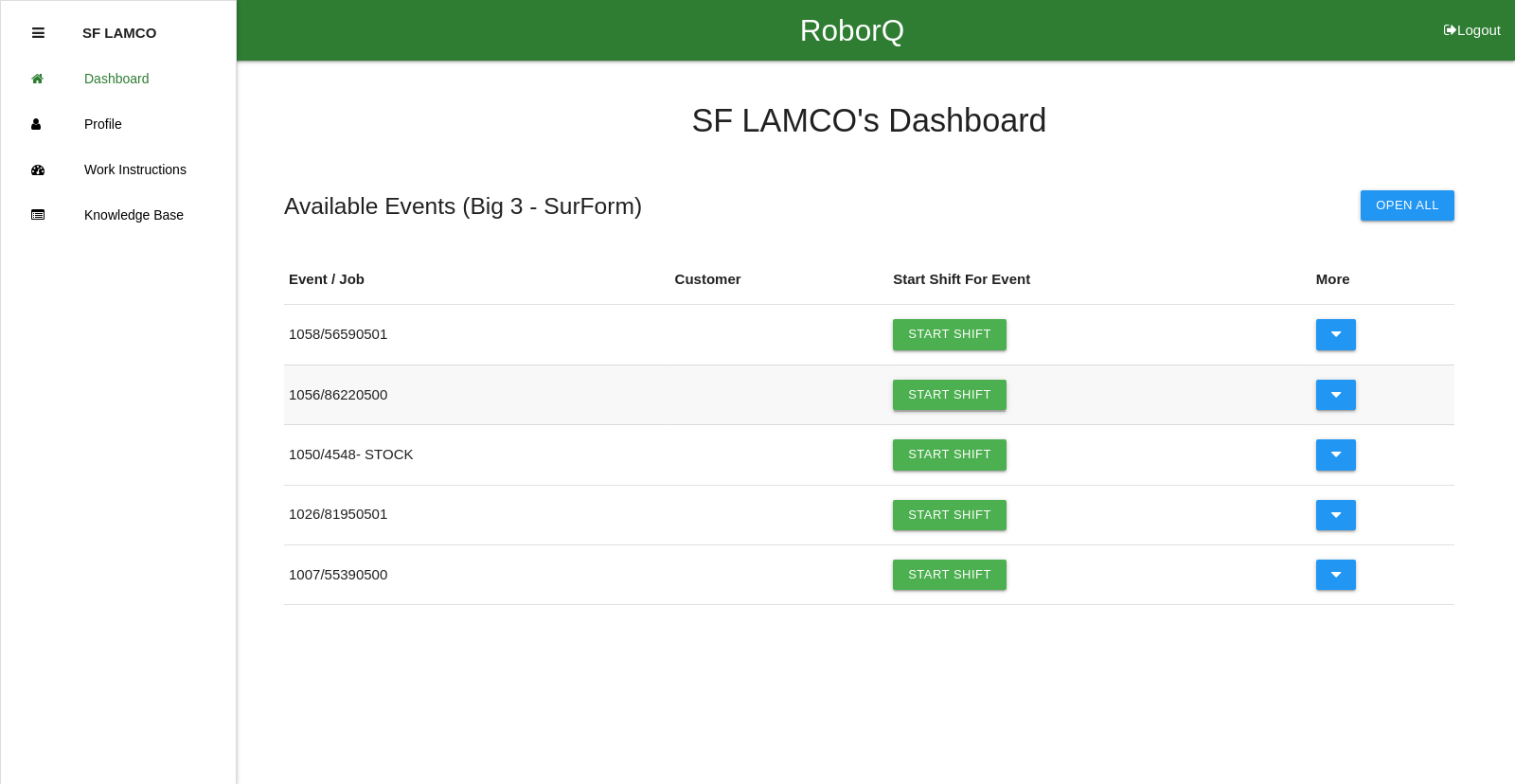 click on "Start Shift" at bounding box center [950, 395] 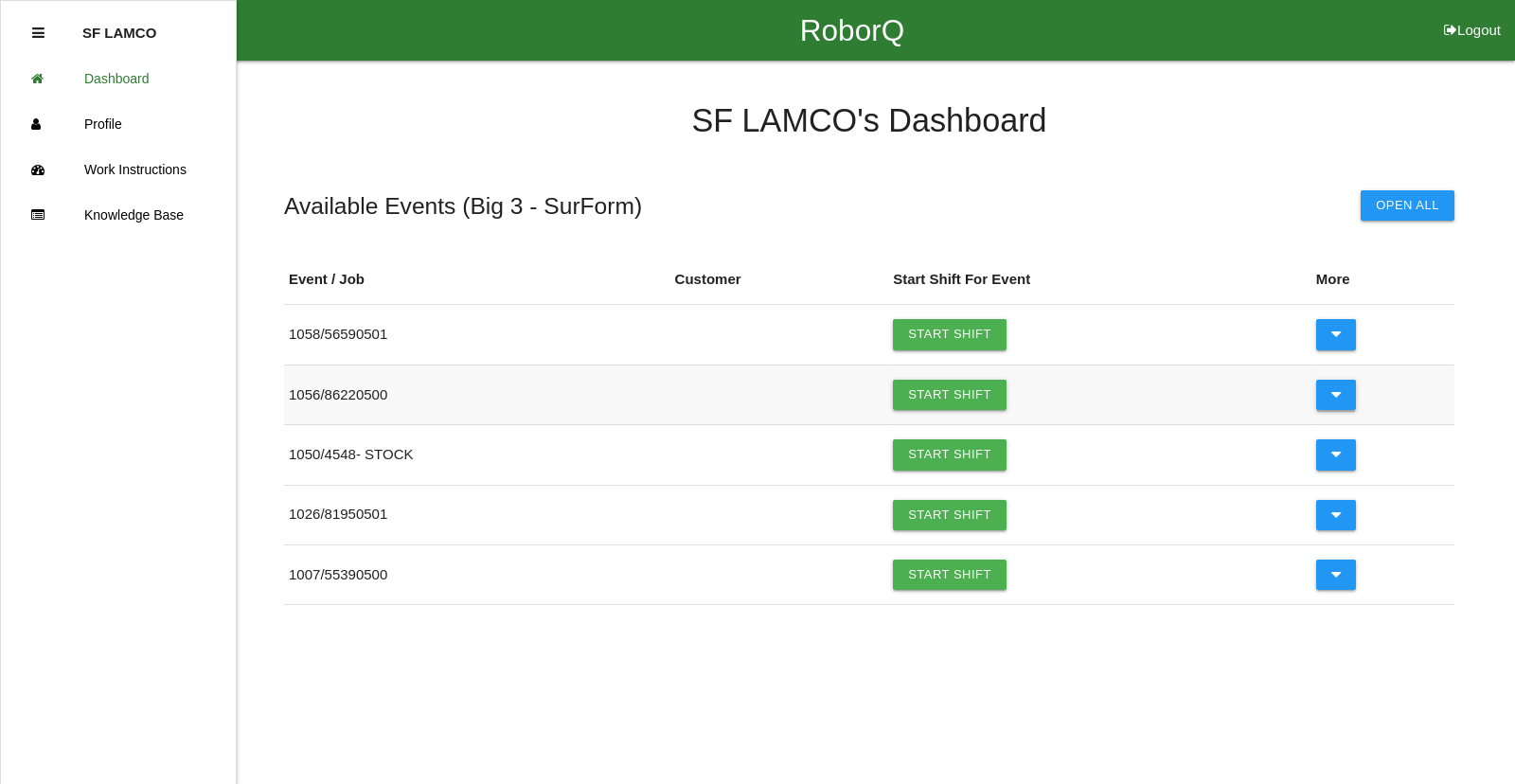 type 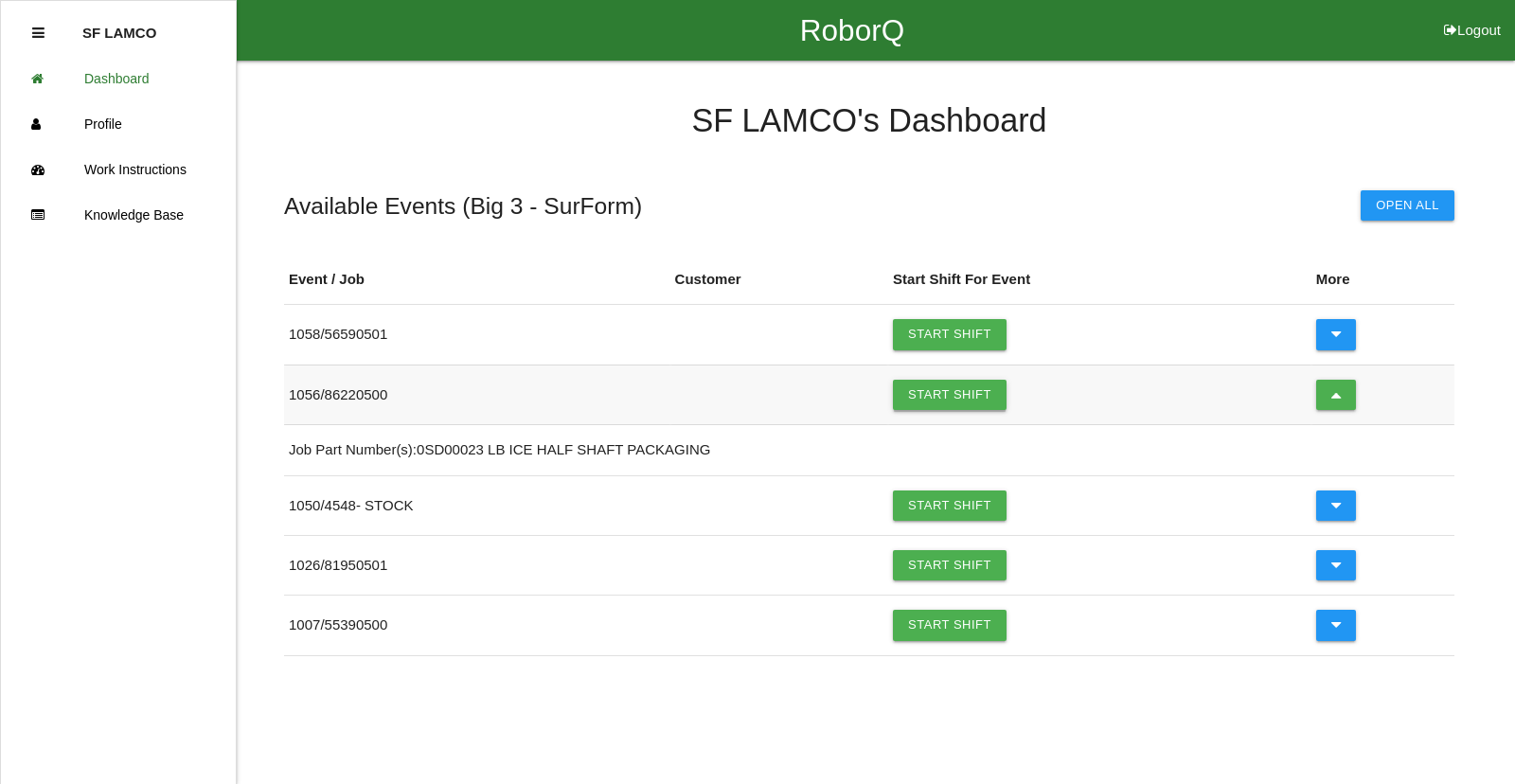 click on "Start Shift" at bounding box center (950, 395) 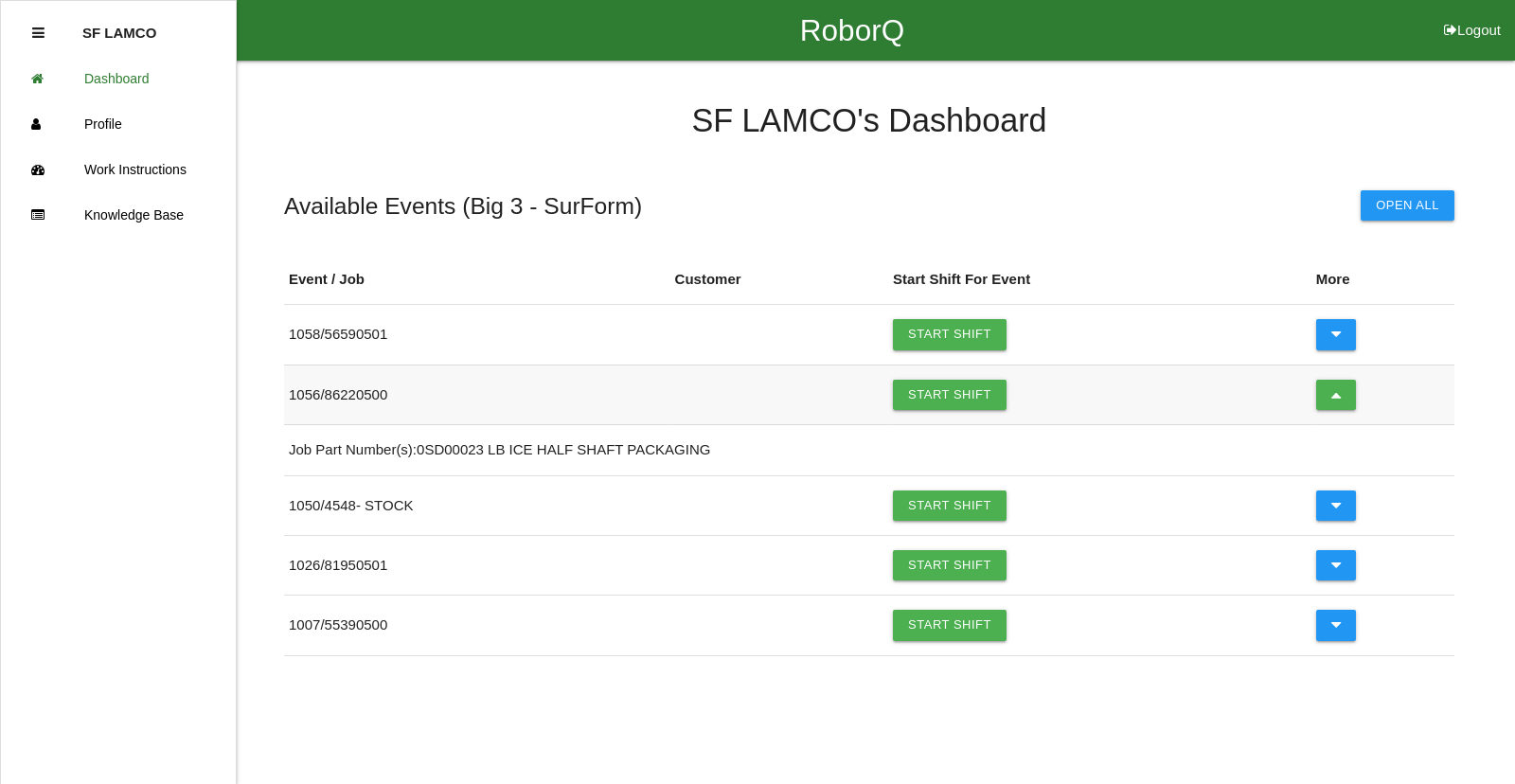 drag, startPoint x: 345, startPoint y: 391, endPoint x: 351, endPoint y: 399, distance: 10 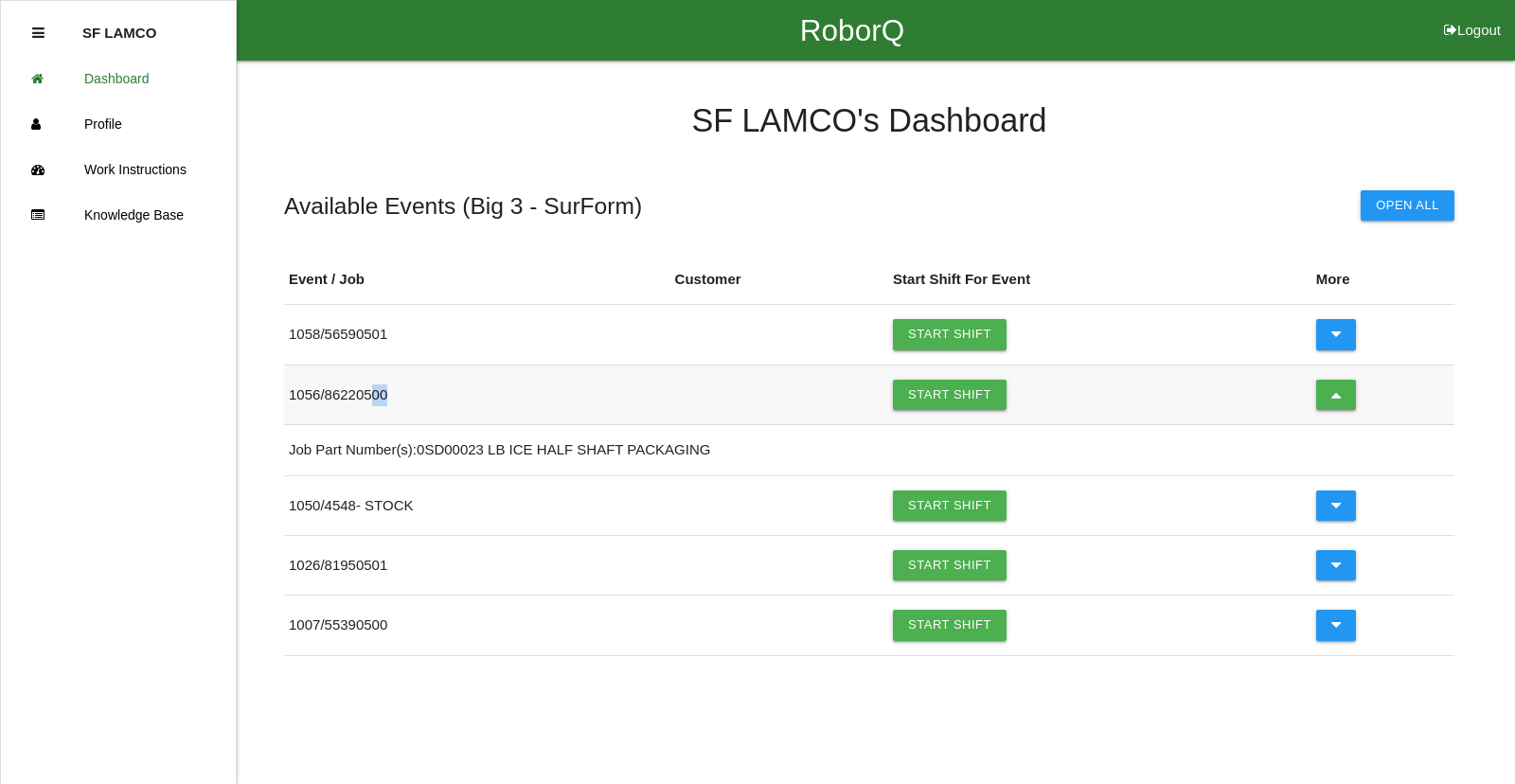 drag, startPoint x: 393, startPoint y: 399, endPoint x: 560, endPoint y: 410, distance: 167.36188 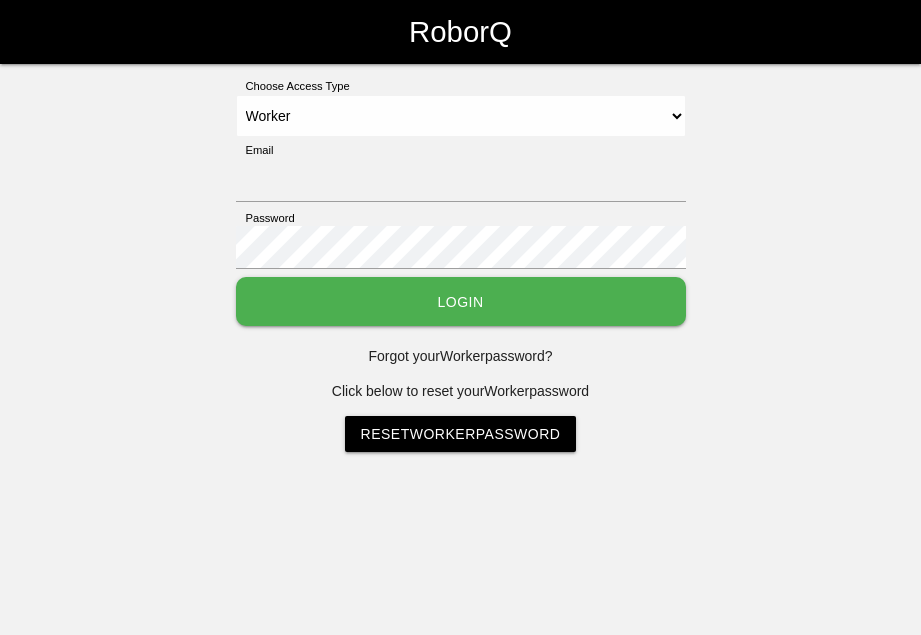 select on "Worker" 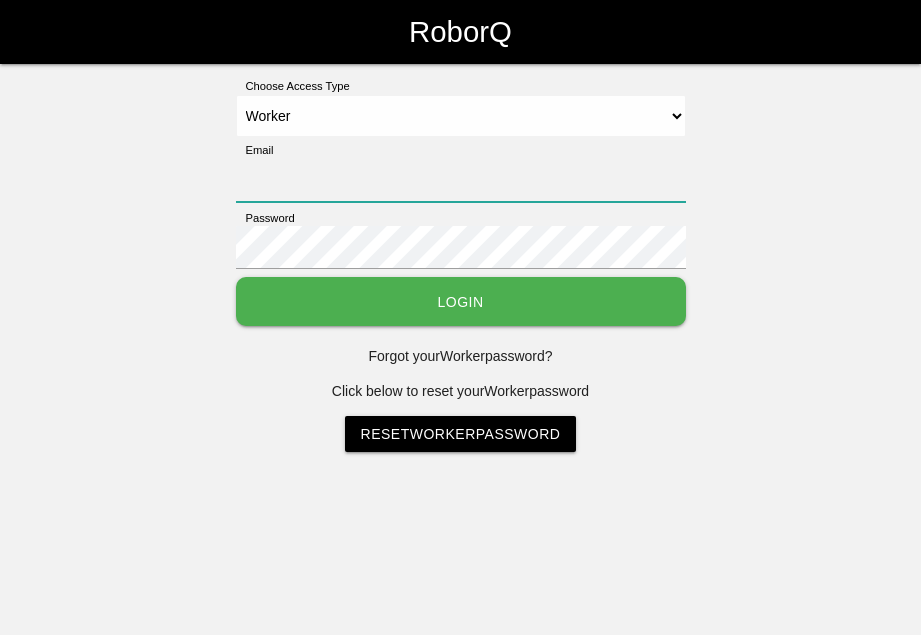 type on "[EMAIL_ADDRESS][DOMAIN_NAME]" 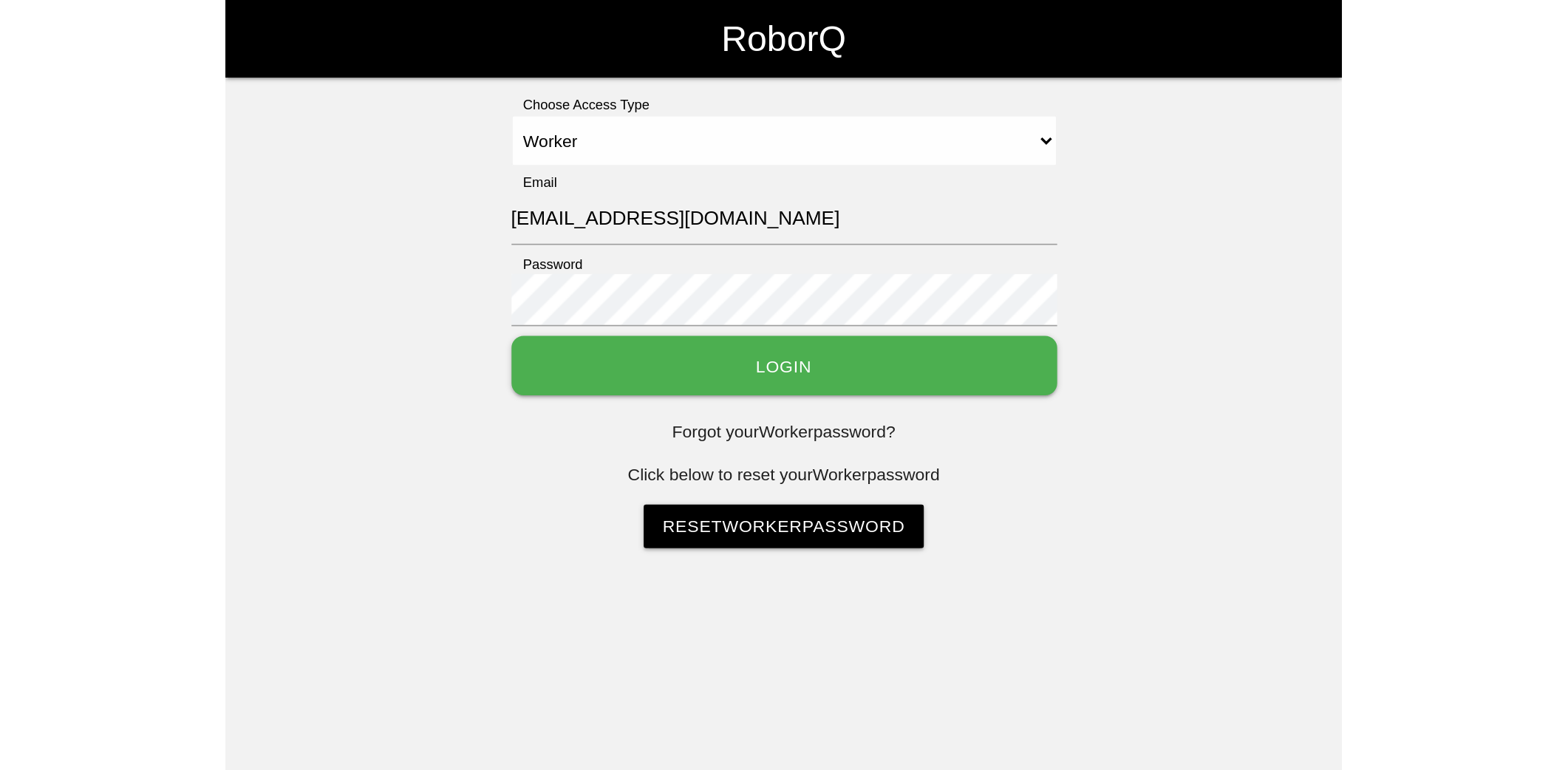 scroll, scrollTop: 0, scrollLeft: 0, axis: both 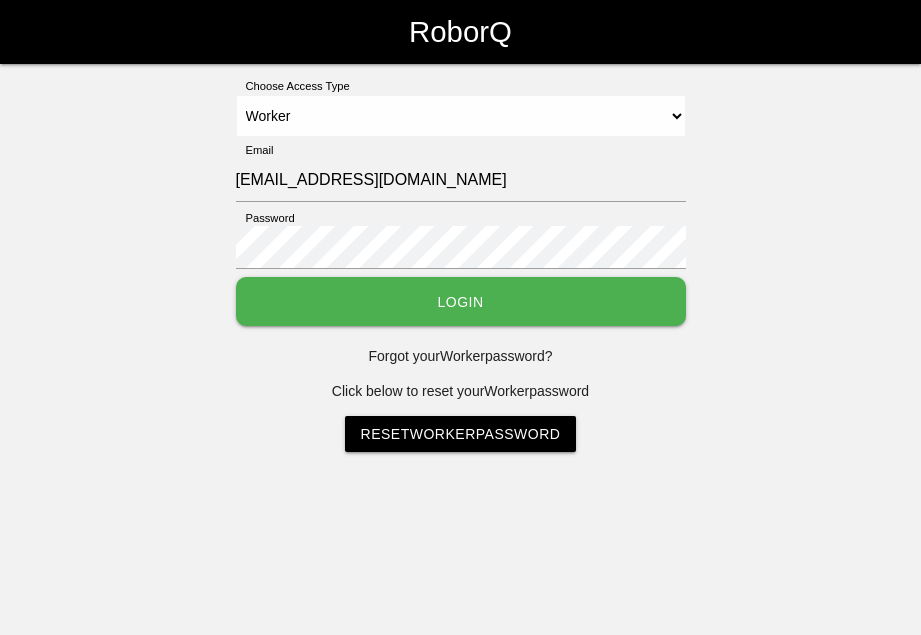 type 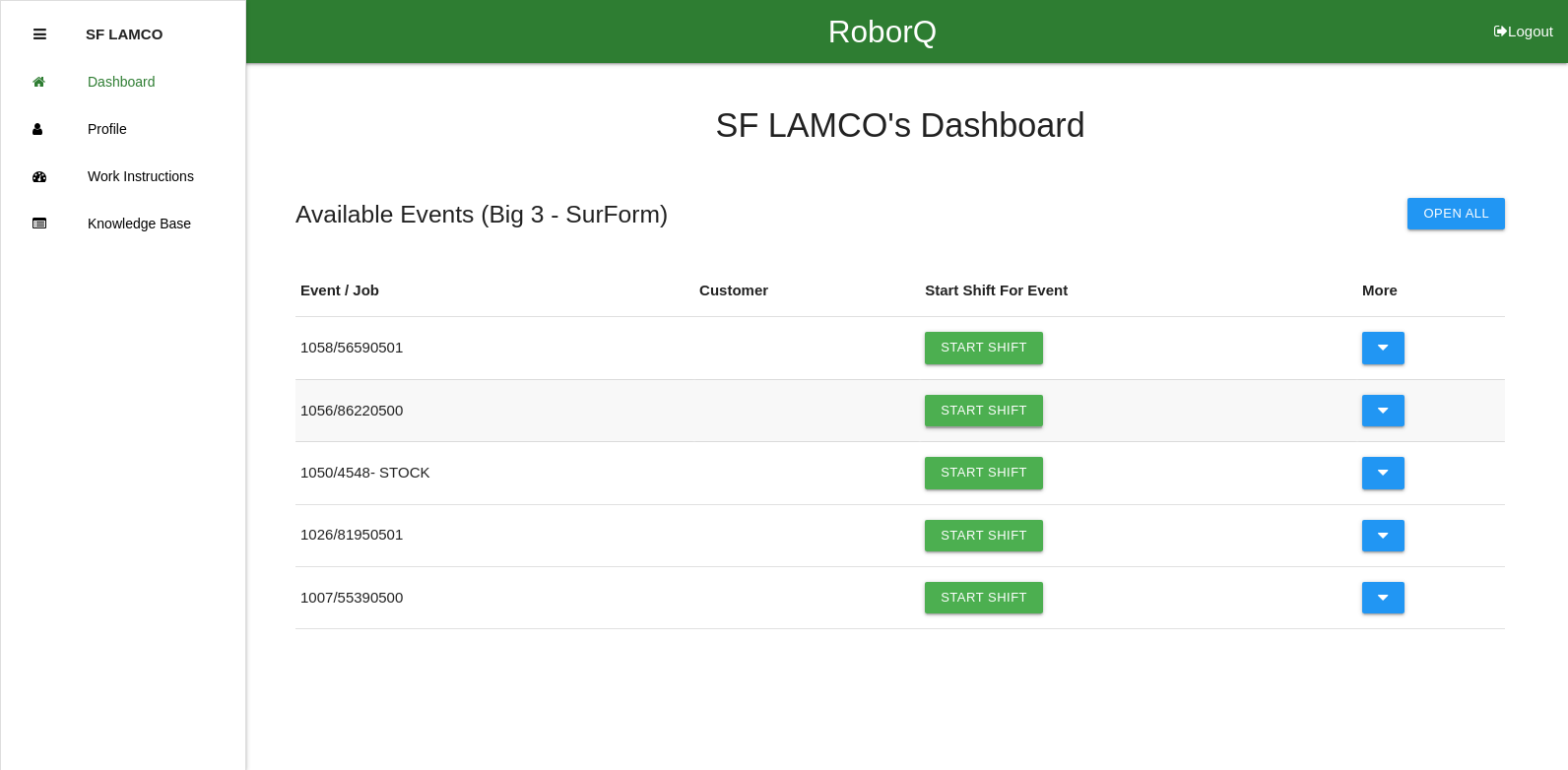 click on "Start Shift" at bounding box center (984, 411) 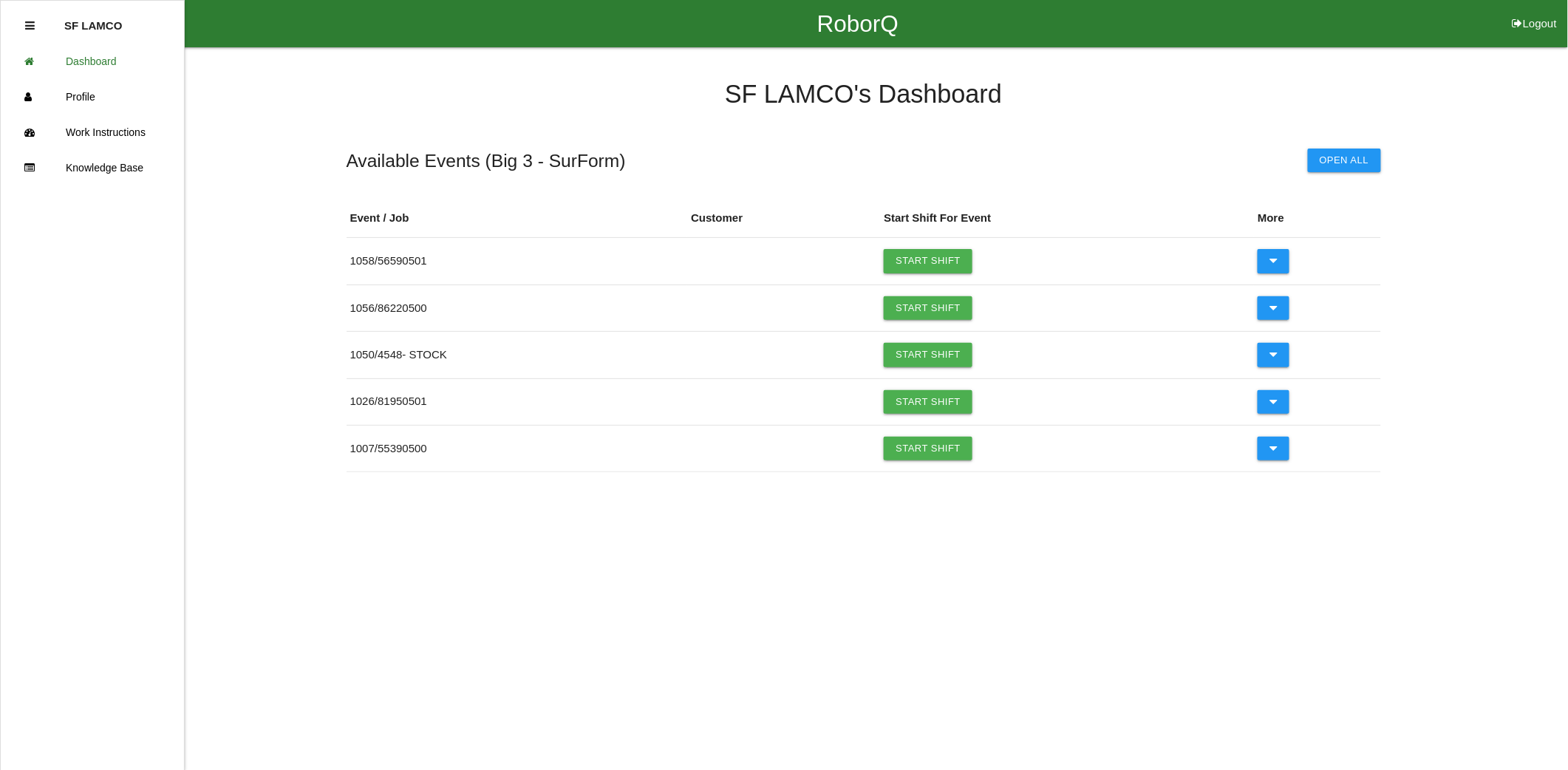 click on "SF   LAMCO 's Dashboard Available Events ( Big 3 - SurForm ) Open All Event / Job Customer Start Shift For Event More 1058  /  56590501    Start Shift 1056  /  86220500    Start Shift 1050  /  4548- STOCK    Start Shift 1026  /  81950501    Start Shift 1007  /  55390500    Start Shift" at bounding box center [864, 259] 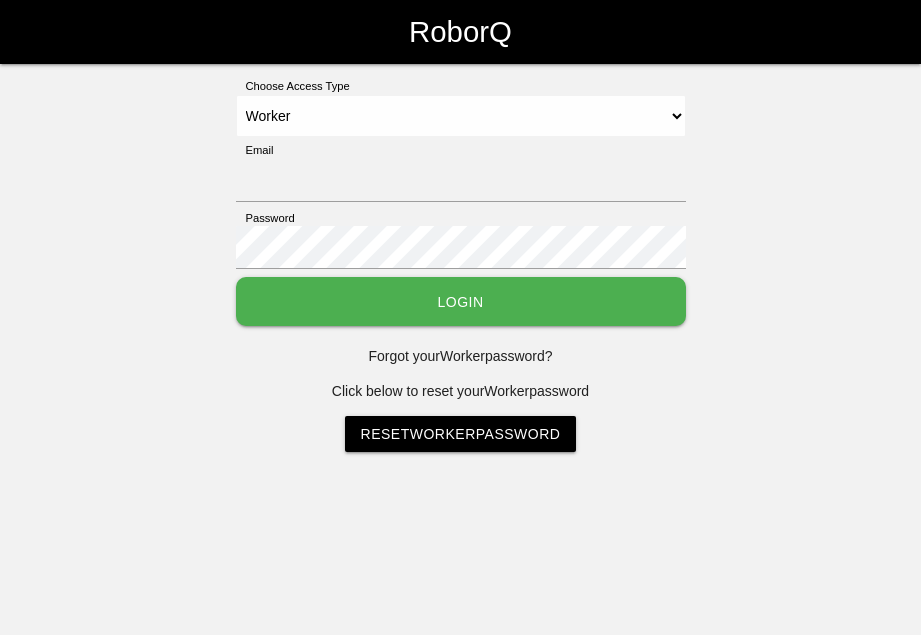 select on "Worker" 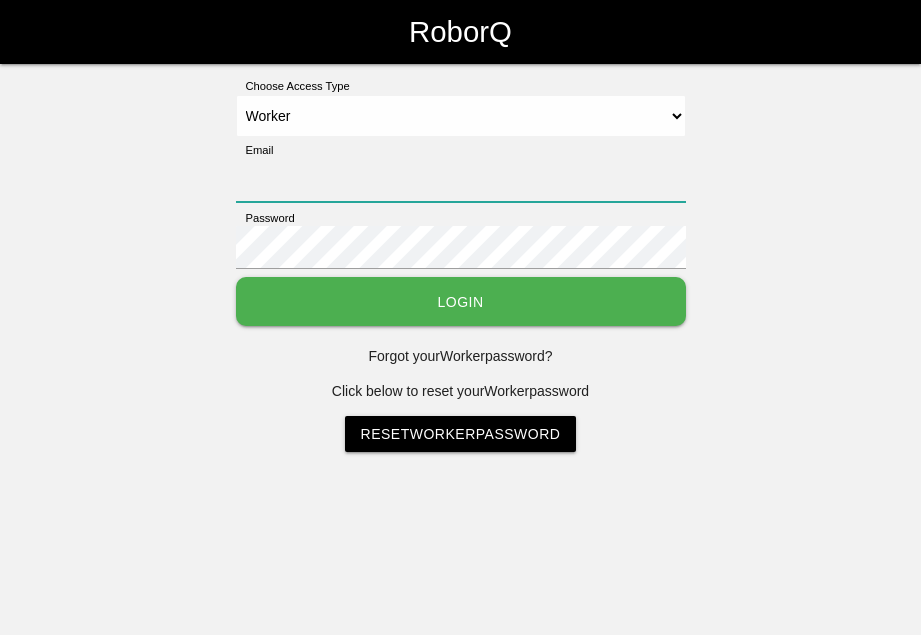 type on "[EMAIL_ADDRESS][DOMAIN_NAME]" 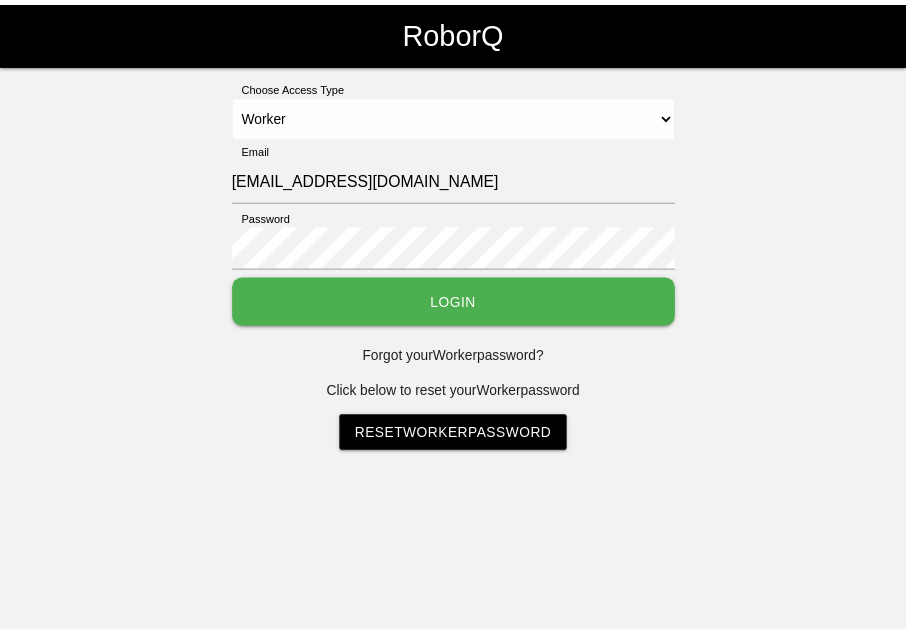 scroll, scrollTop: 0, scrollLeft: 0, axis: both 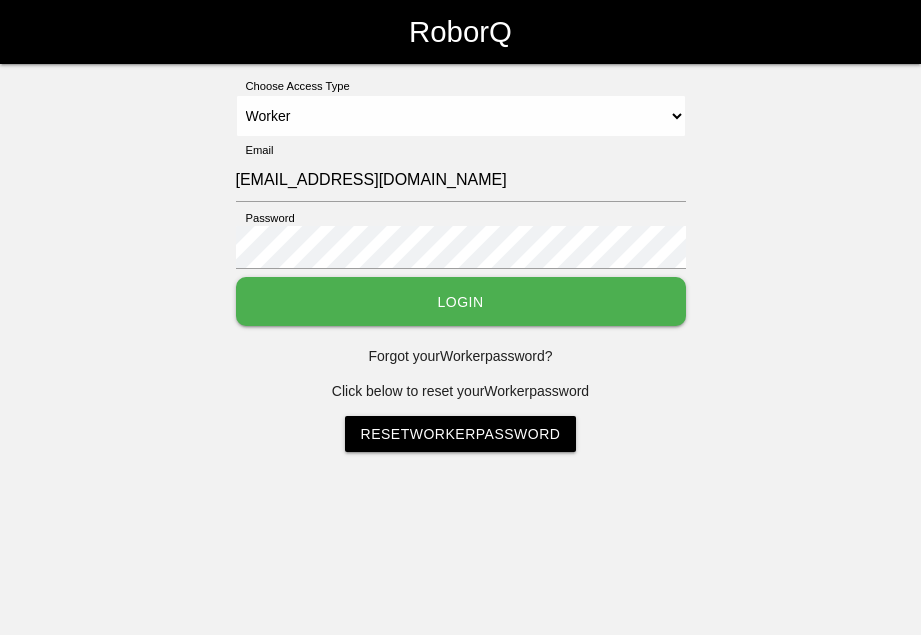 type 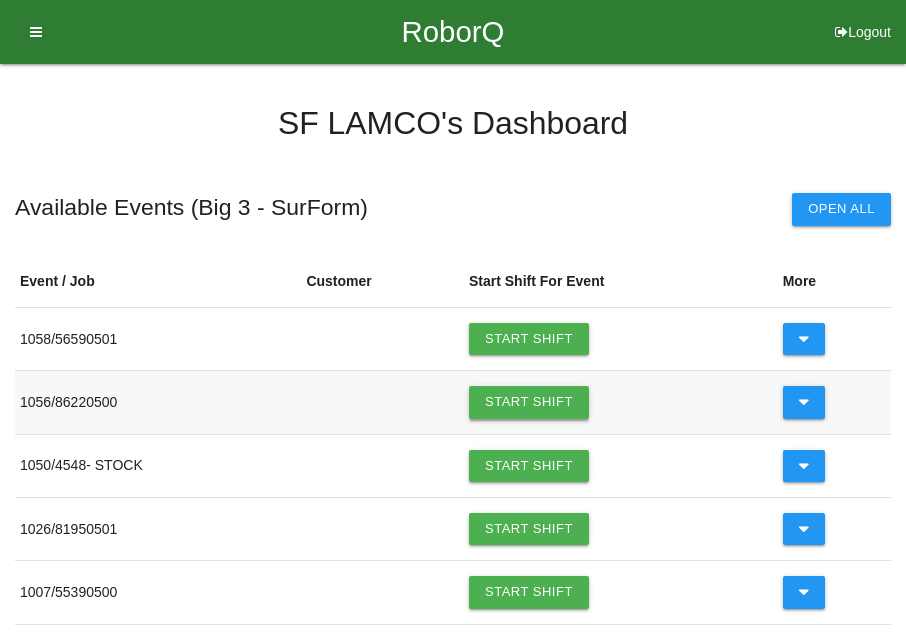 click on "Start Shift" at bounding box center (529, 402) 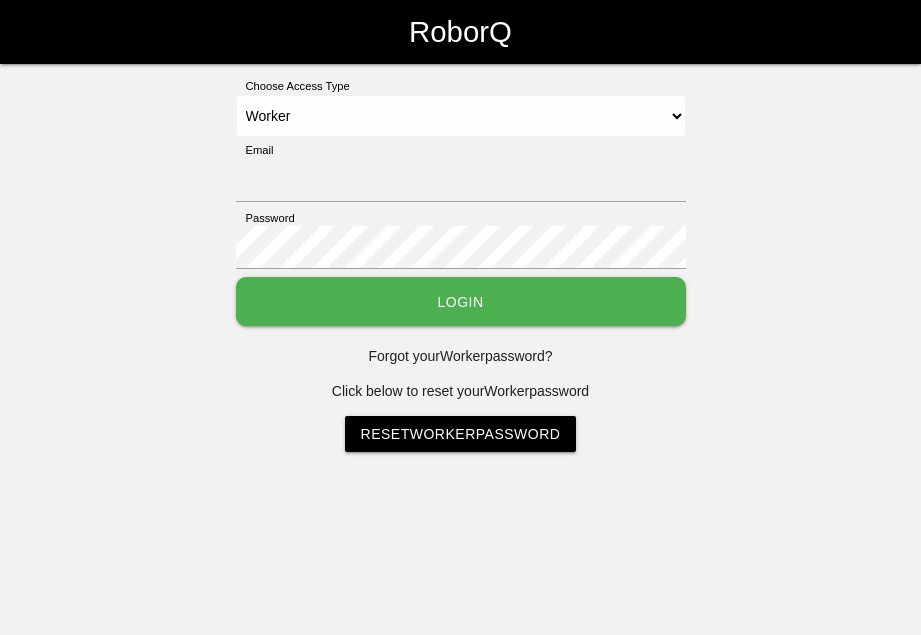 select on "Worker" 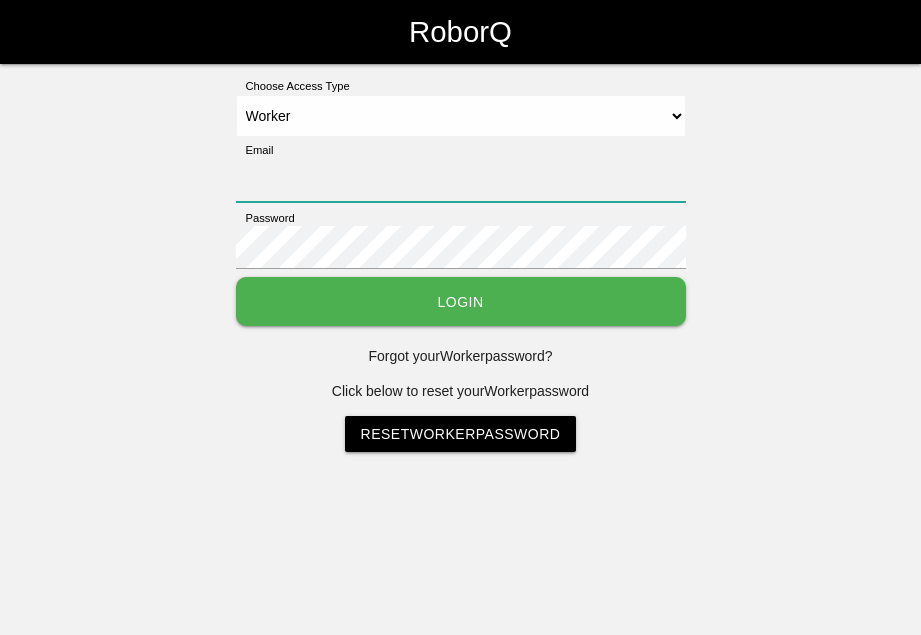 type on "[EMAIL_ADDRESS][DOMAIN_NAME]" 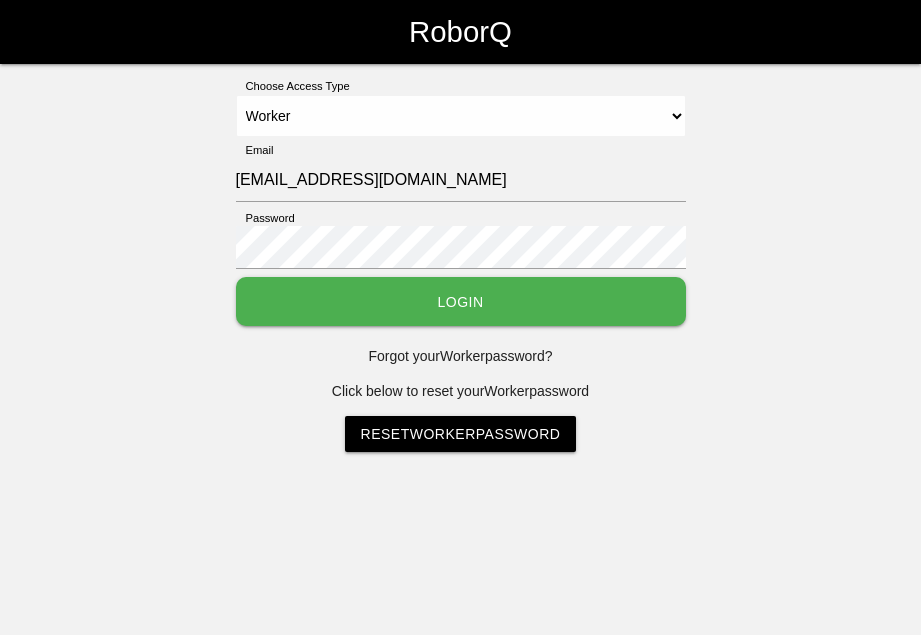 scroll, scrollTop: 0, scrollLeft: 0, axis: both 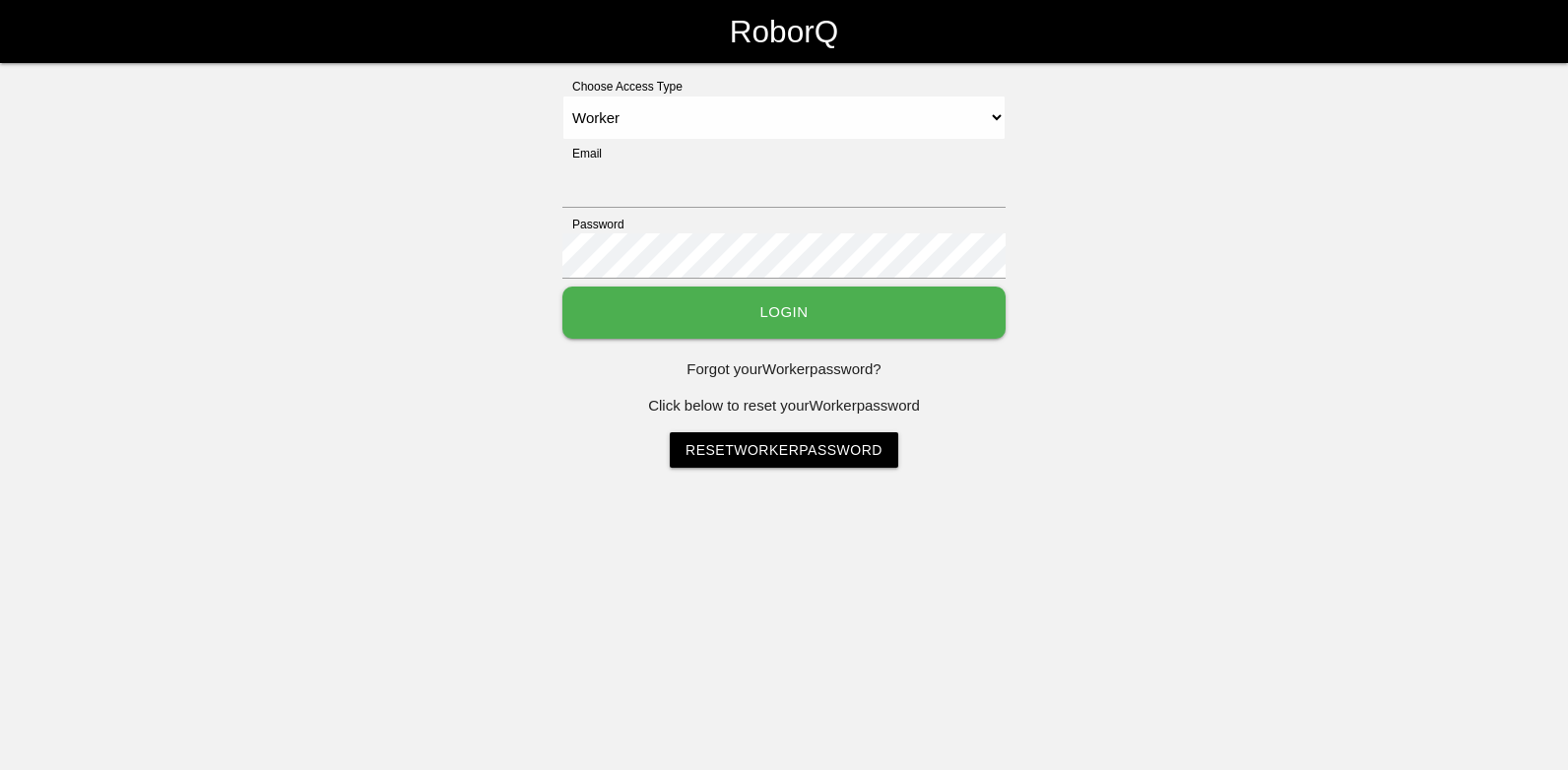 select on "Worker" 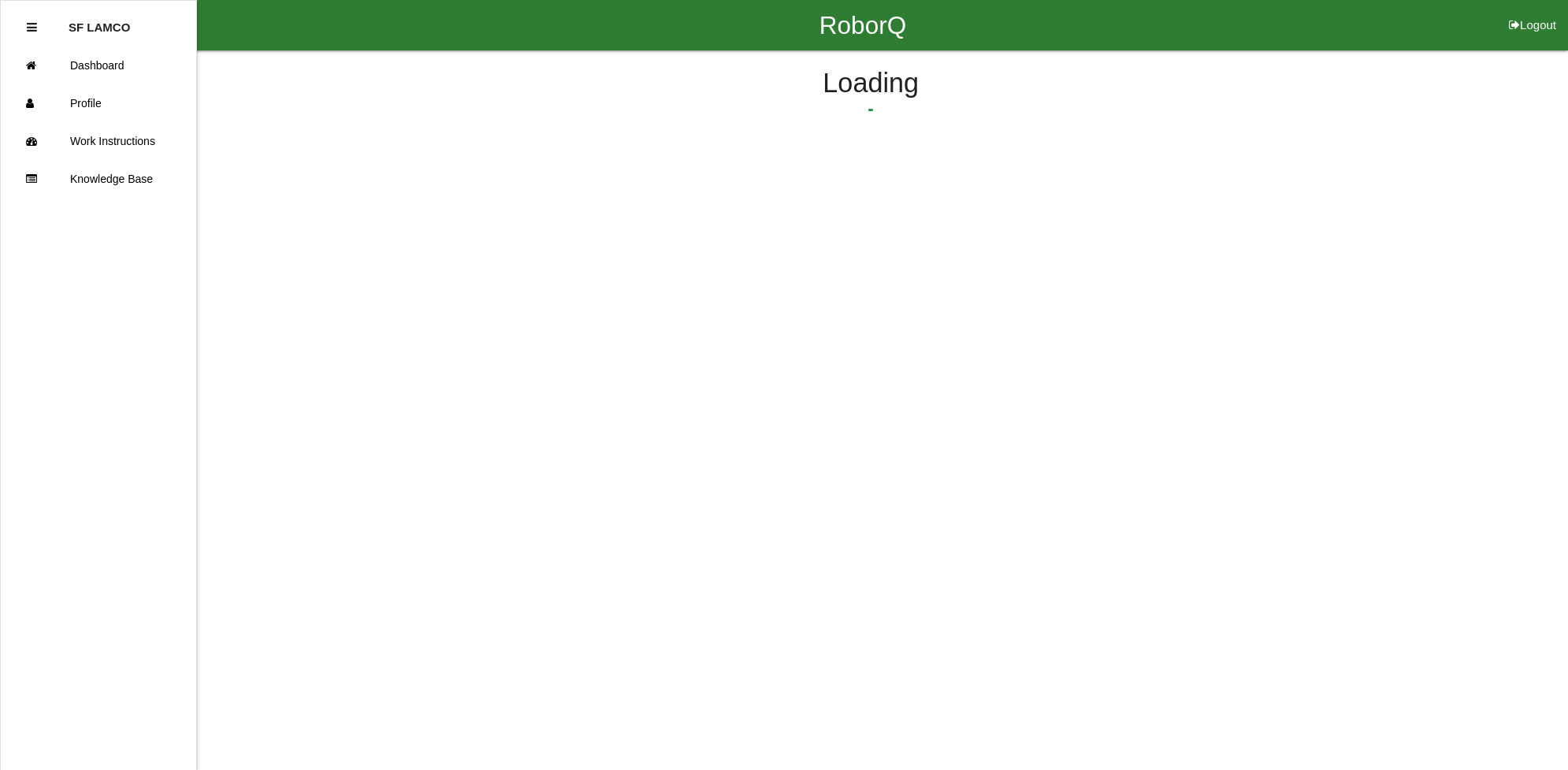 scroll, scrollTop: 0, scrollLeft: 0, axis: both 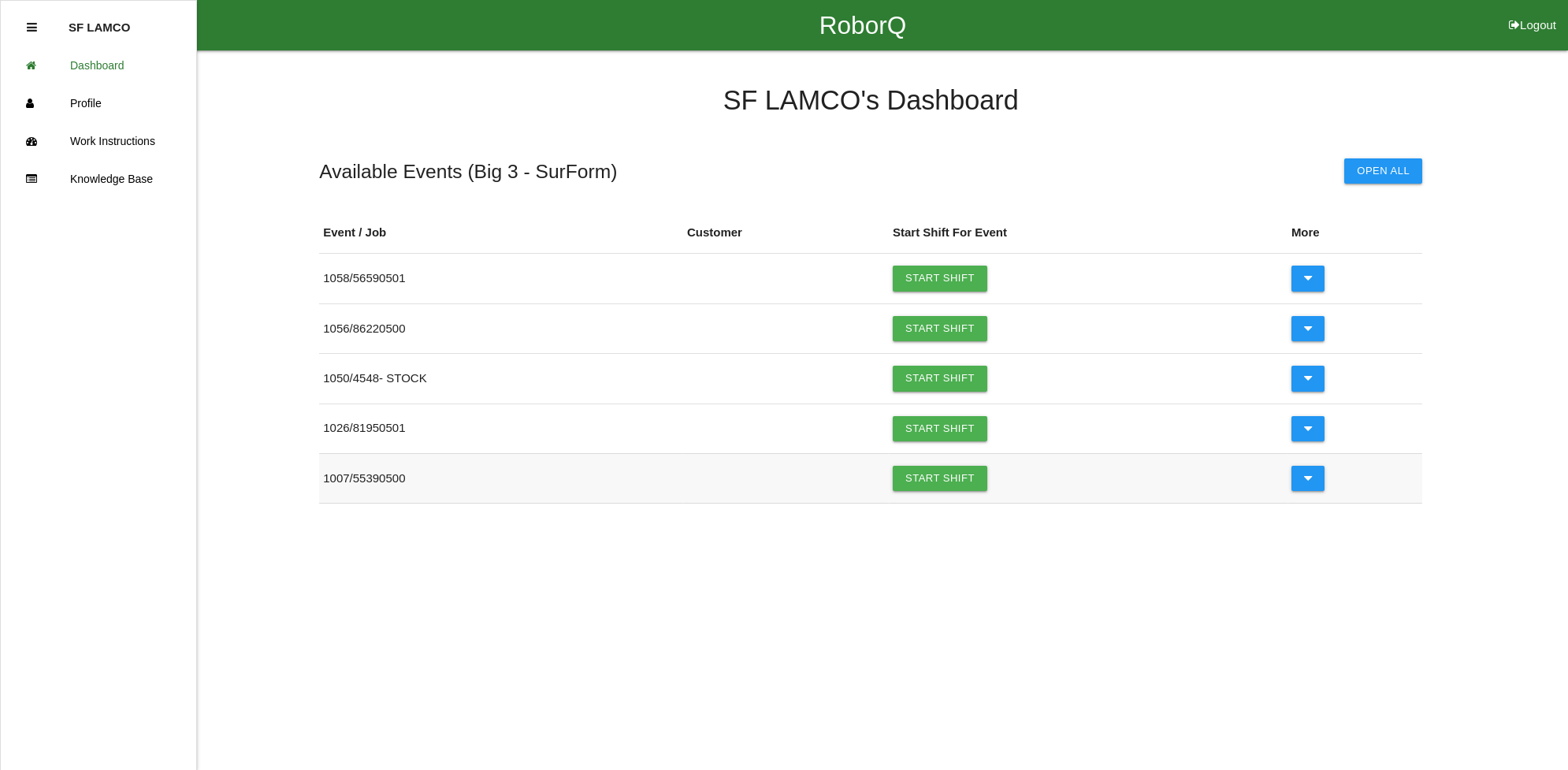 click on "Start Shift" at bounding box center (1088, 478) 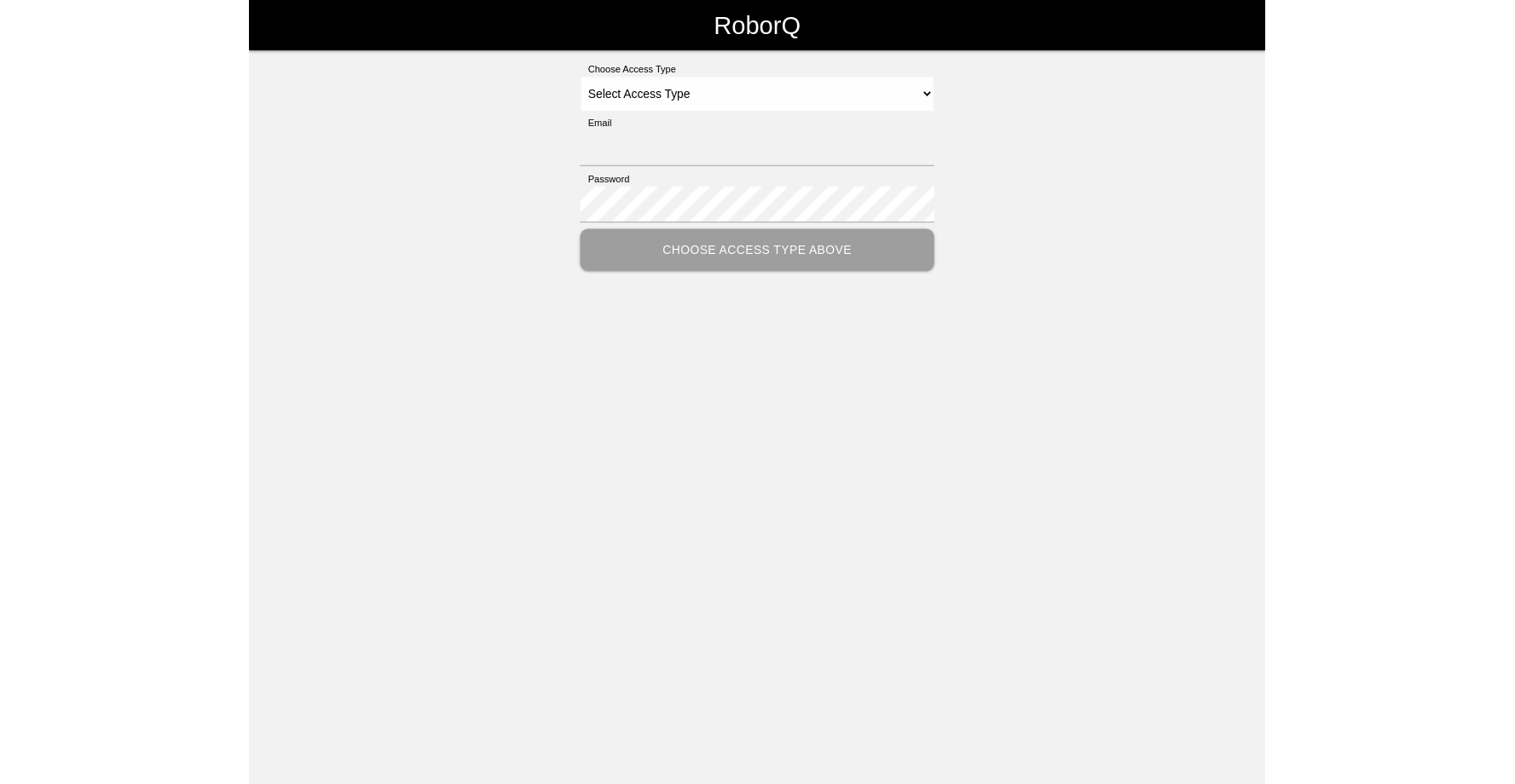 scroll, scrollTop: 0, scrollLeft: 0, axis: both 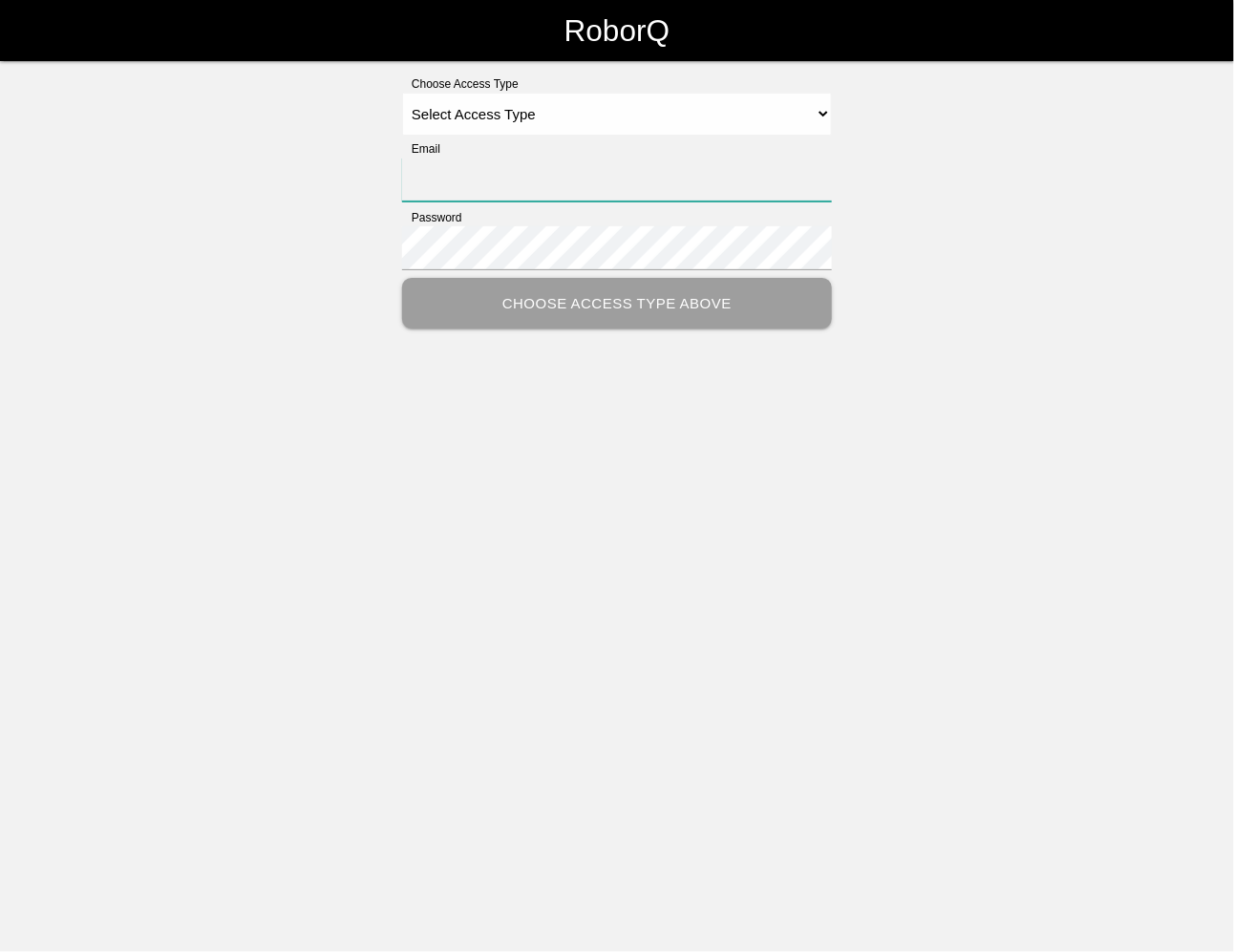 type on "sflamco@big3precision.com" 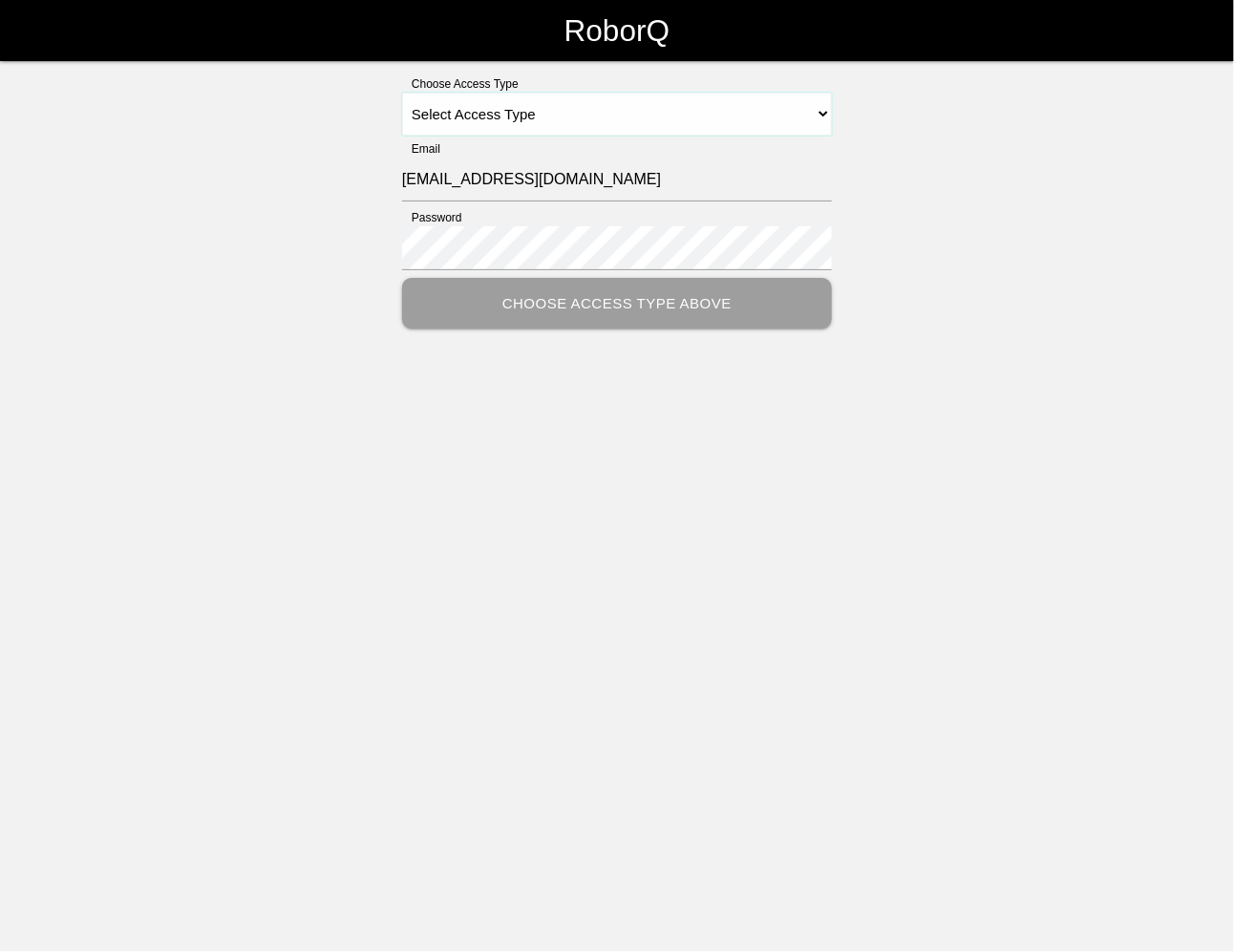 click on "Select Access Type Admin Customer Supervisor Worker" at bounding box center [617, 114] 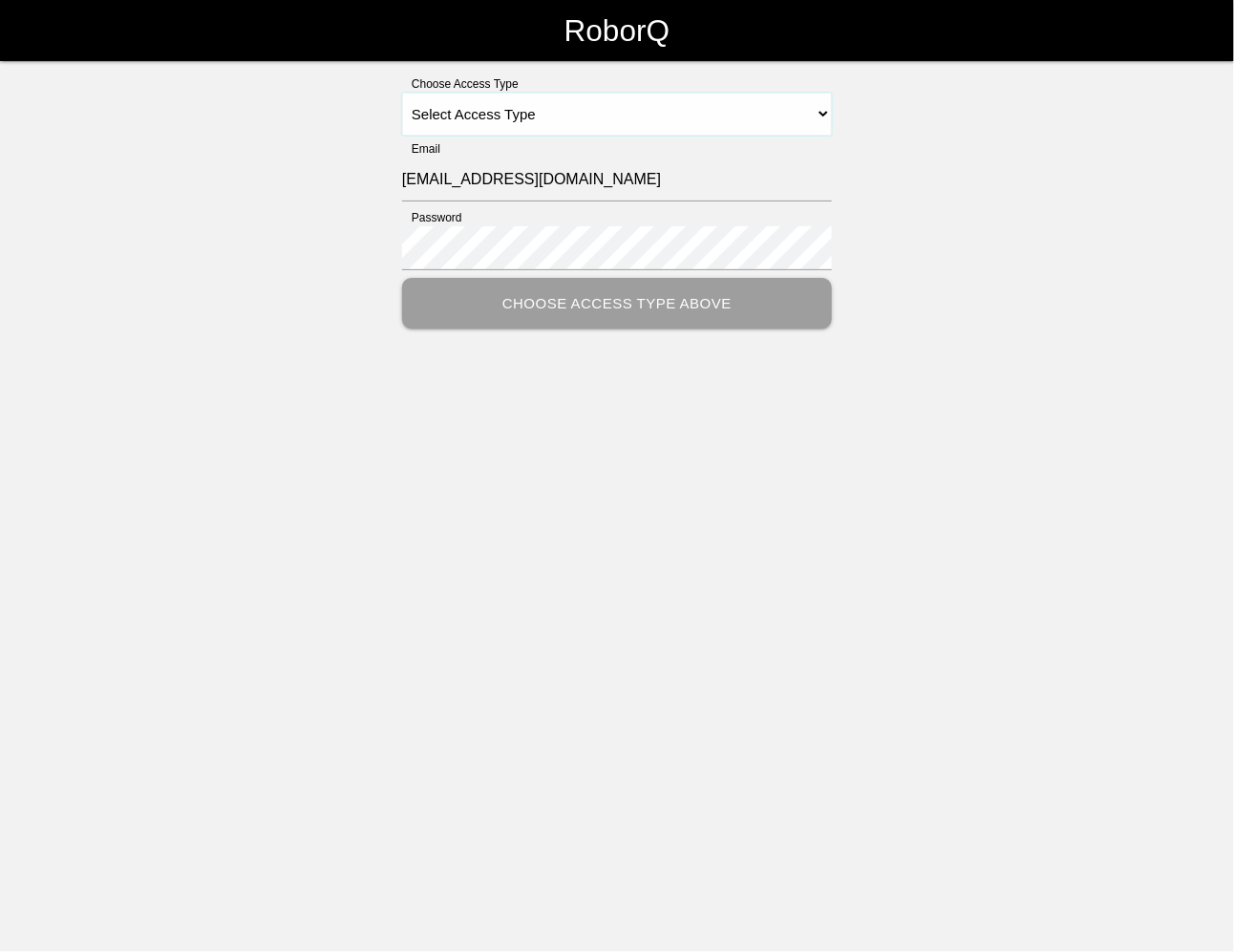select on "Worker" 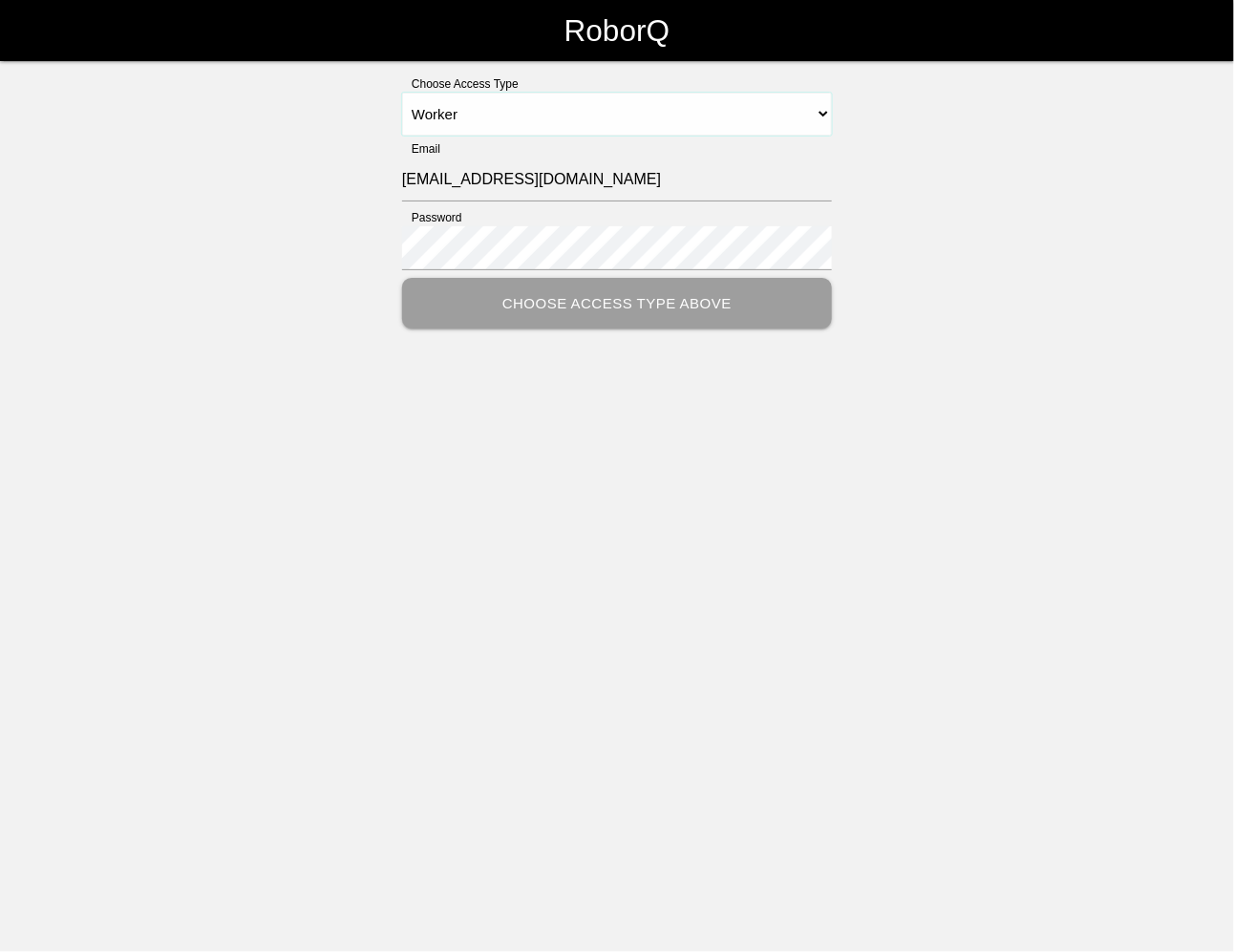 click on "Select Access Type Admin Customer Supervisor Worker" at bounding box center (617, 114) 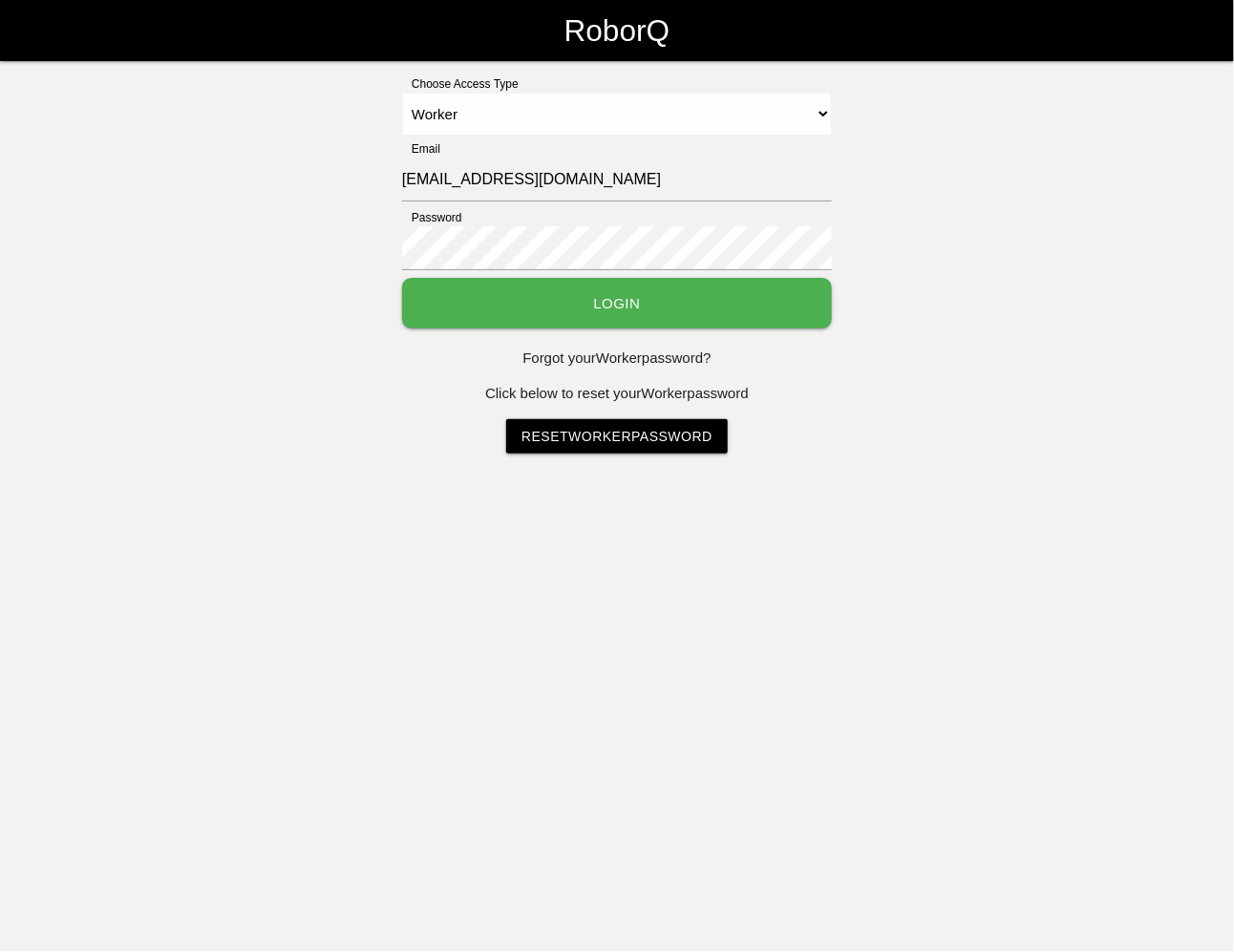 type 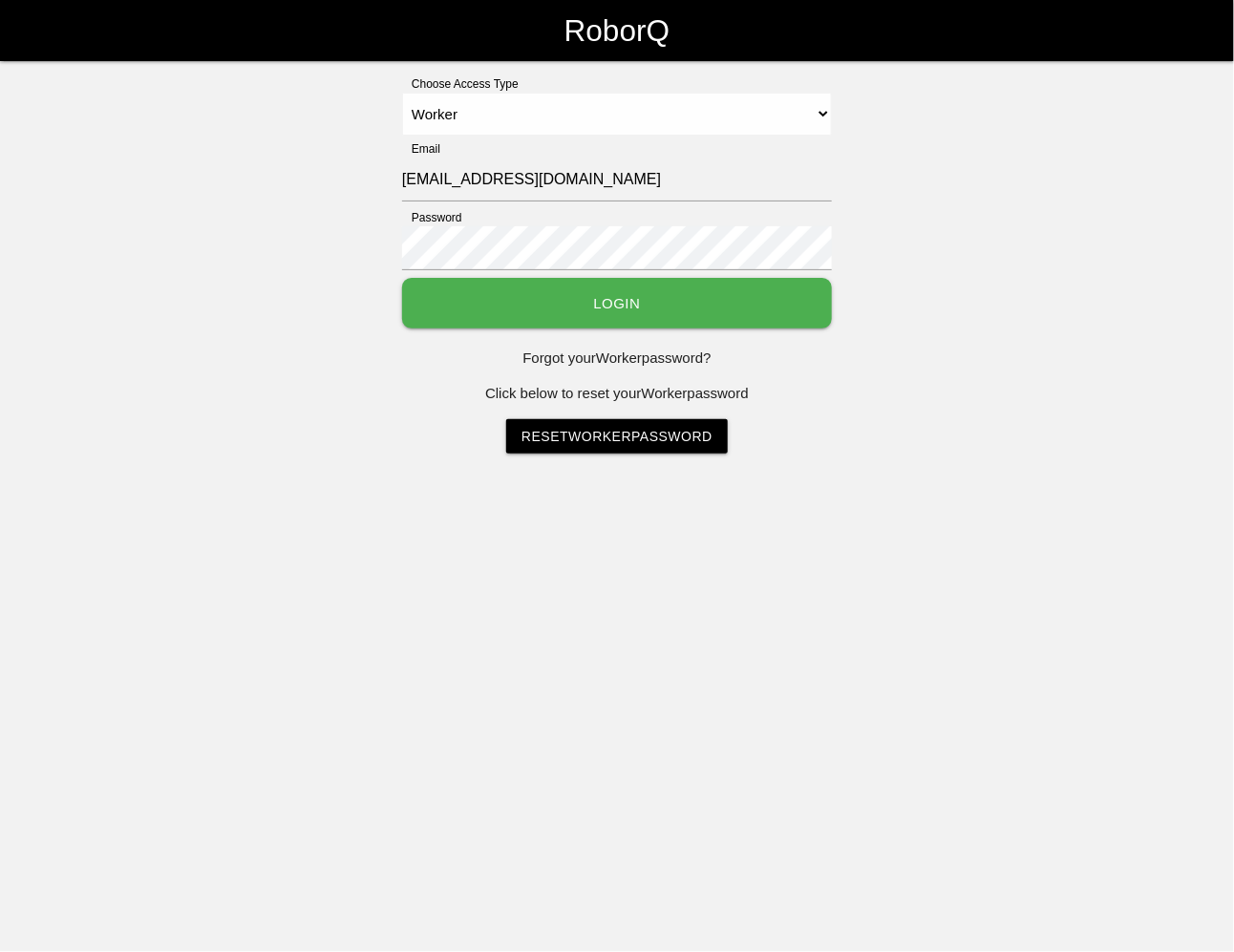 click on "Login" at bounding box center [617, 303] 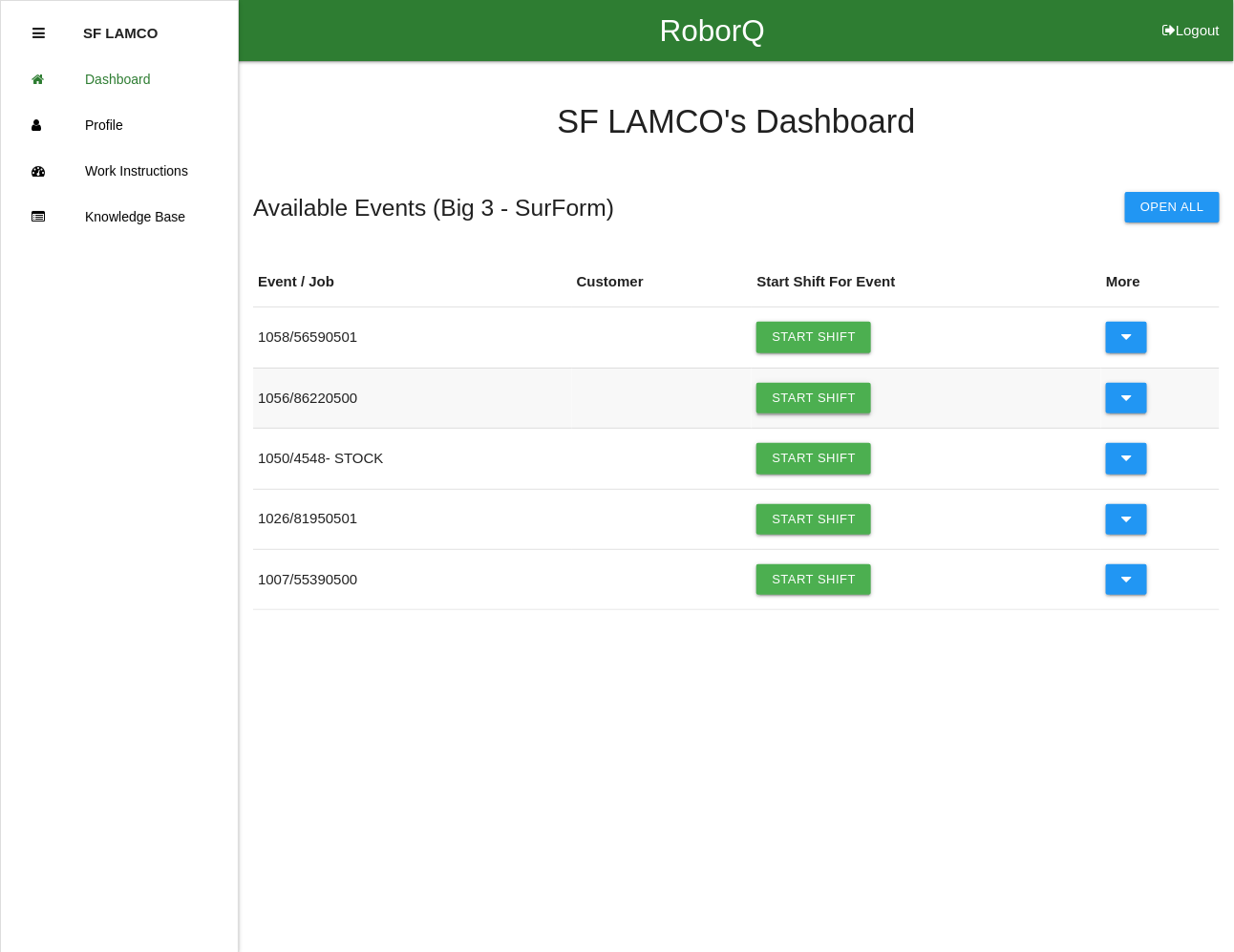 click on "Start Shift" at bounding box center (814, 398) 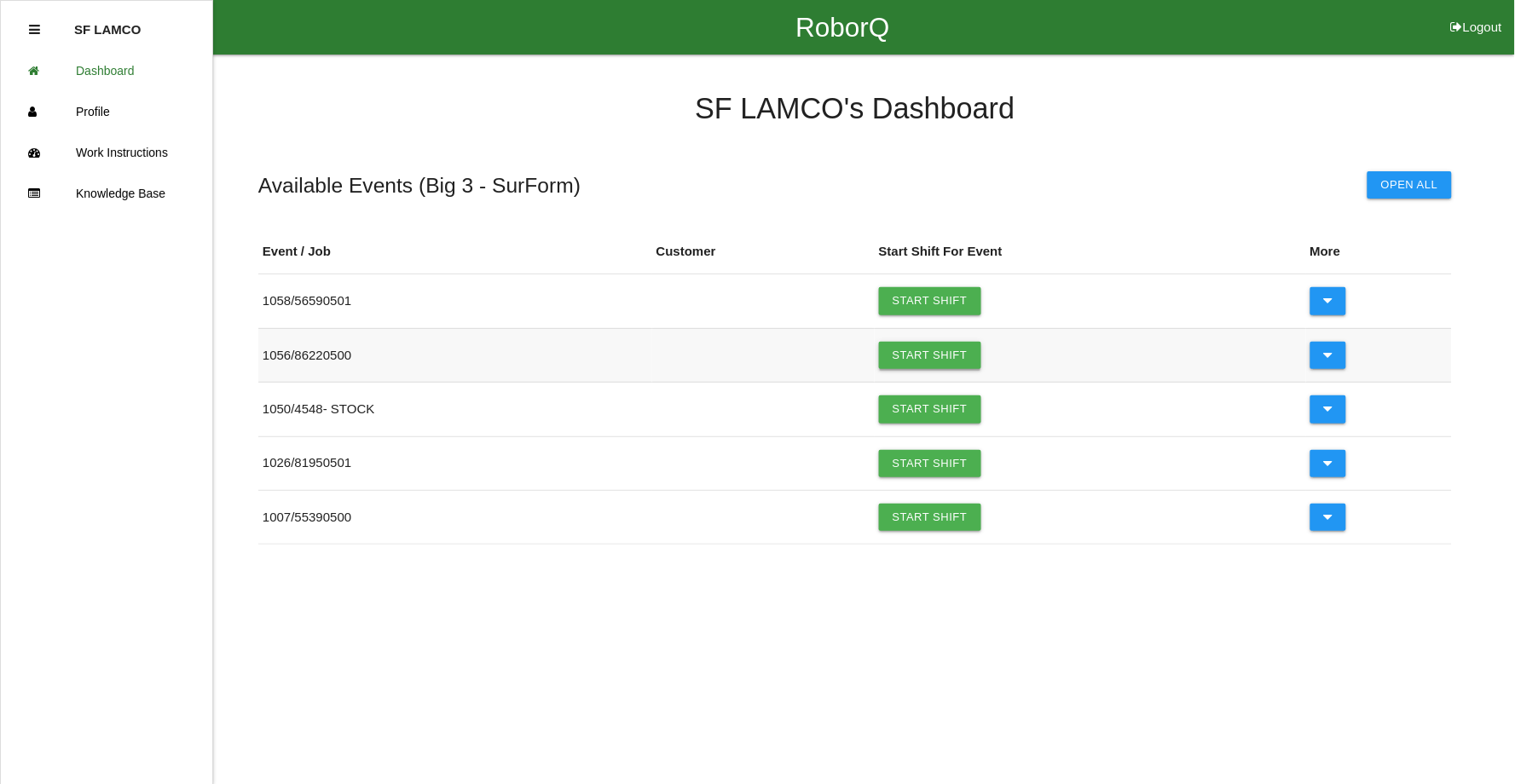 click on "Start Shift" at bounding box center (930, 355) 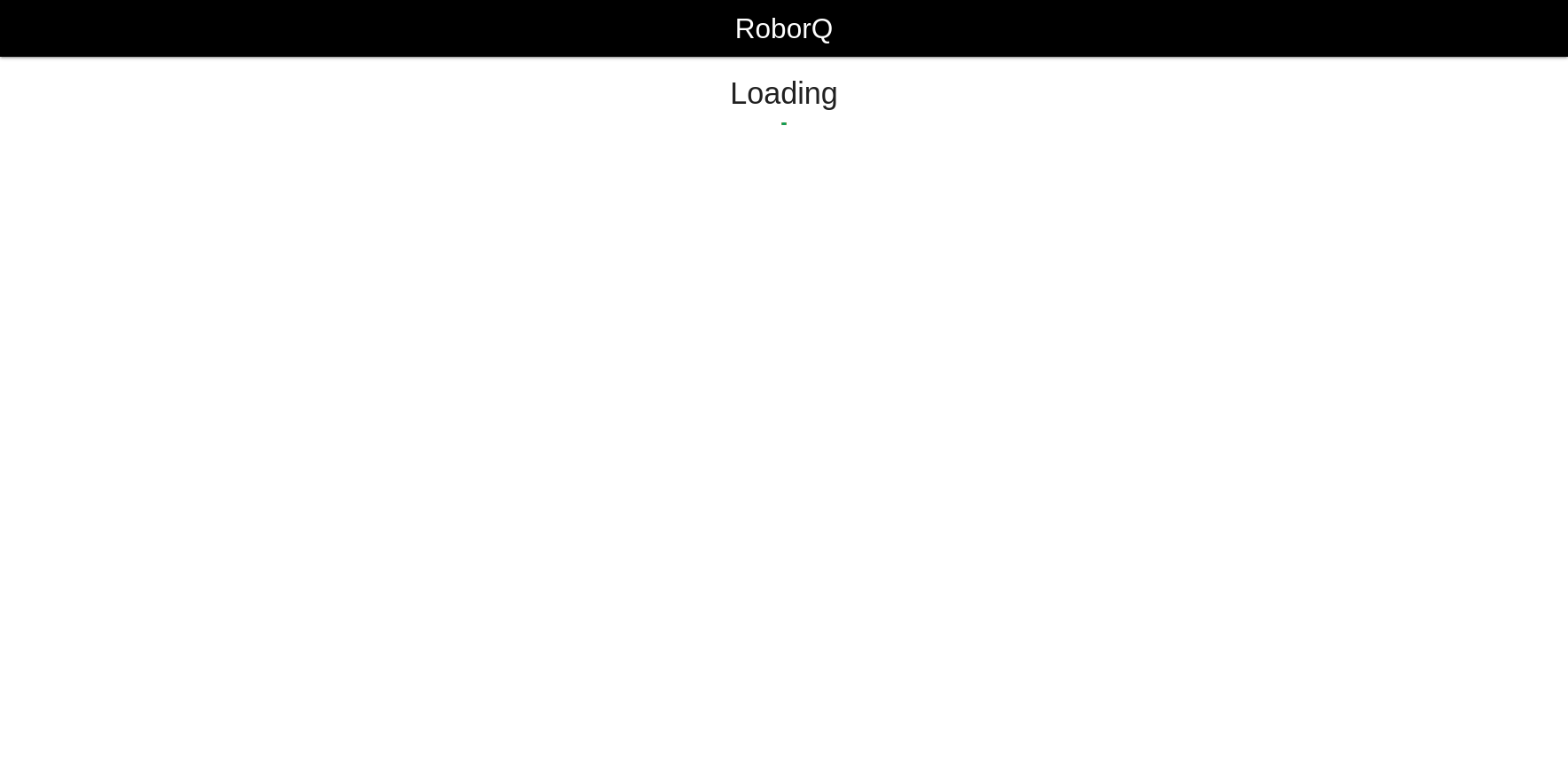 scroll, scrollTop: 0, scrollLeft: 0, axis: both 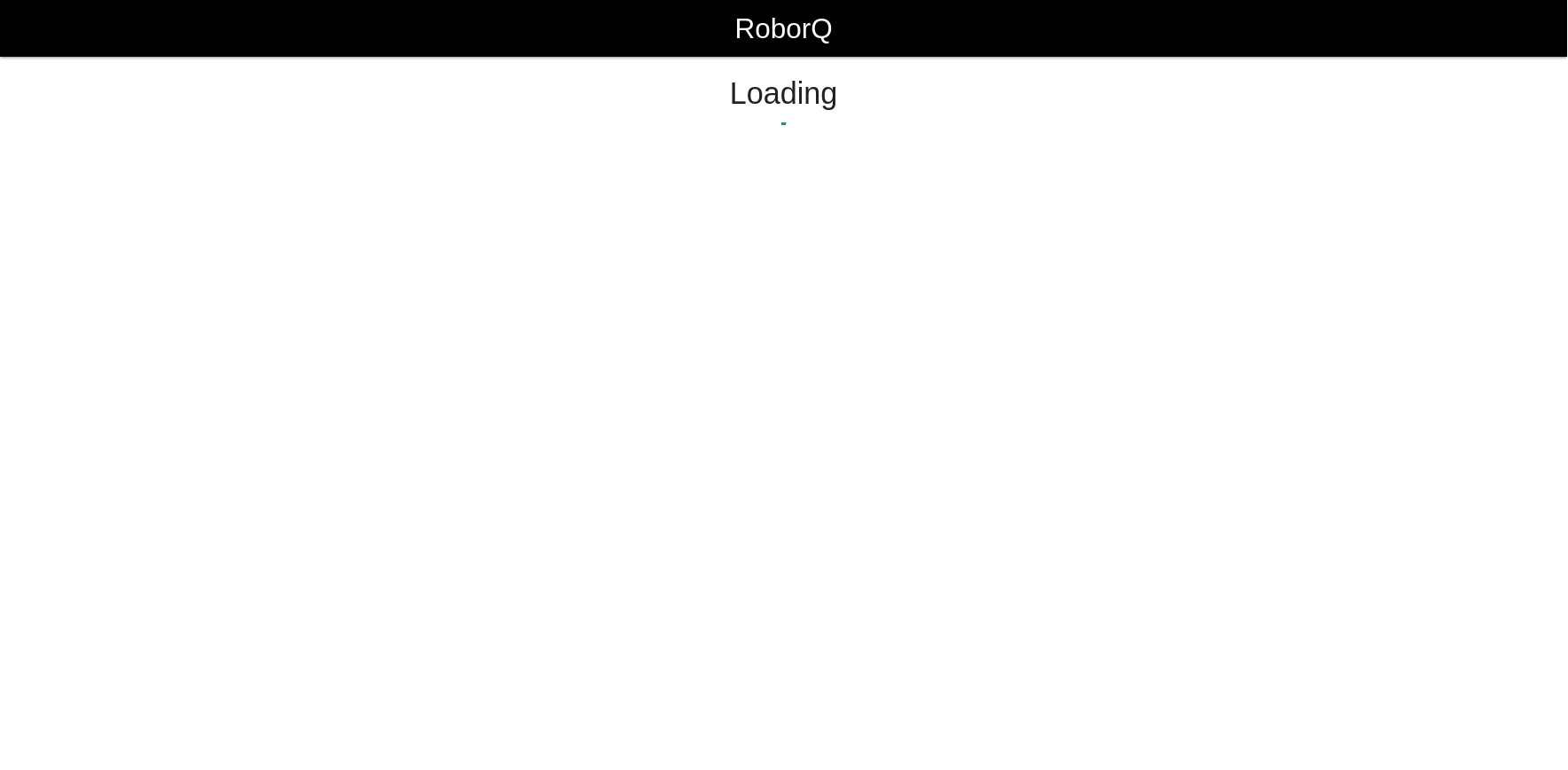 select on "Worker" 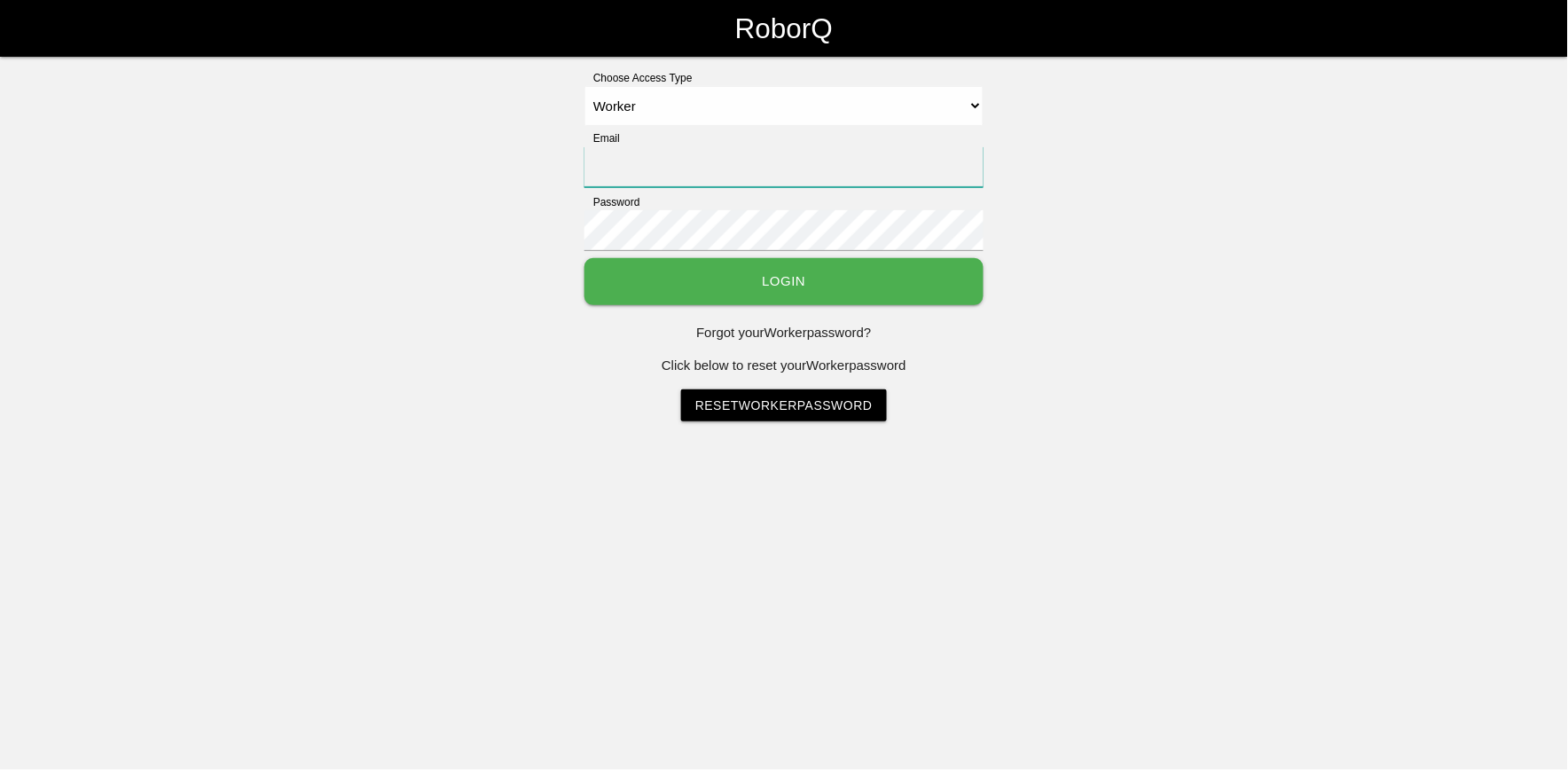 type on "sflamco@big3precision.com" 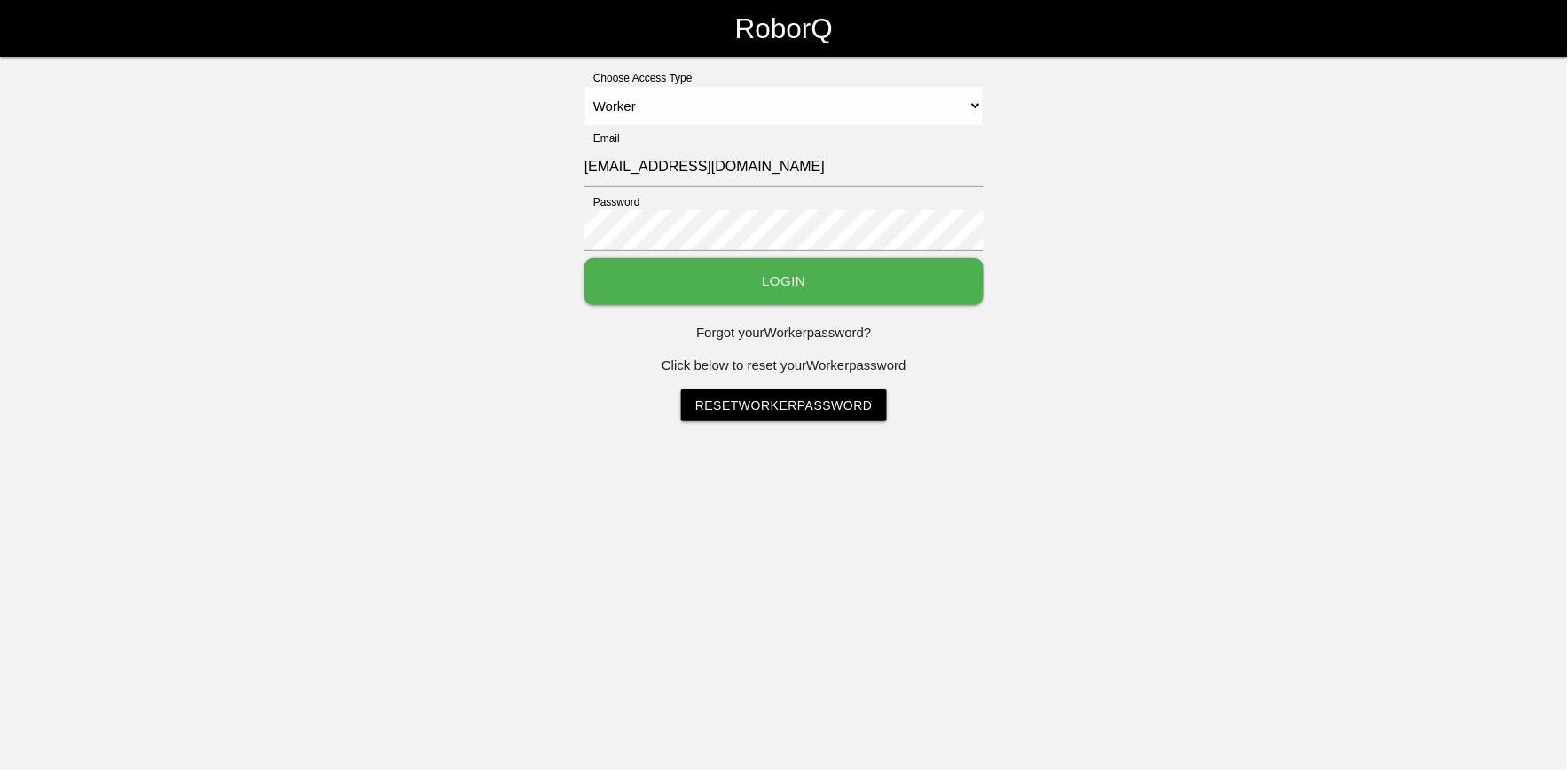 drag, startPoint x: 1462, startPoint y: 126, endPoint x: 1321, endPoint y: 60, distance: 155.68237 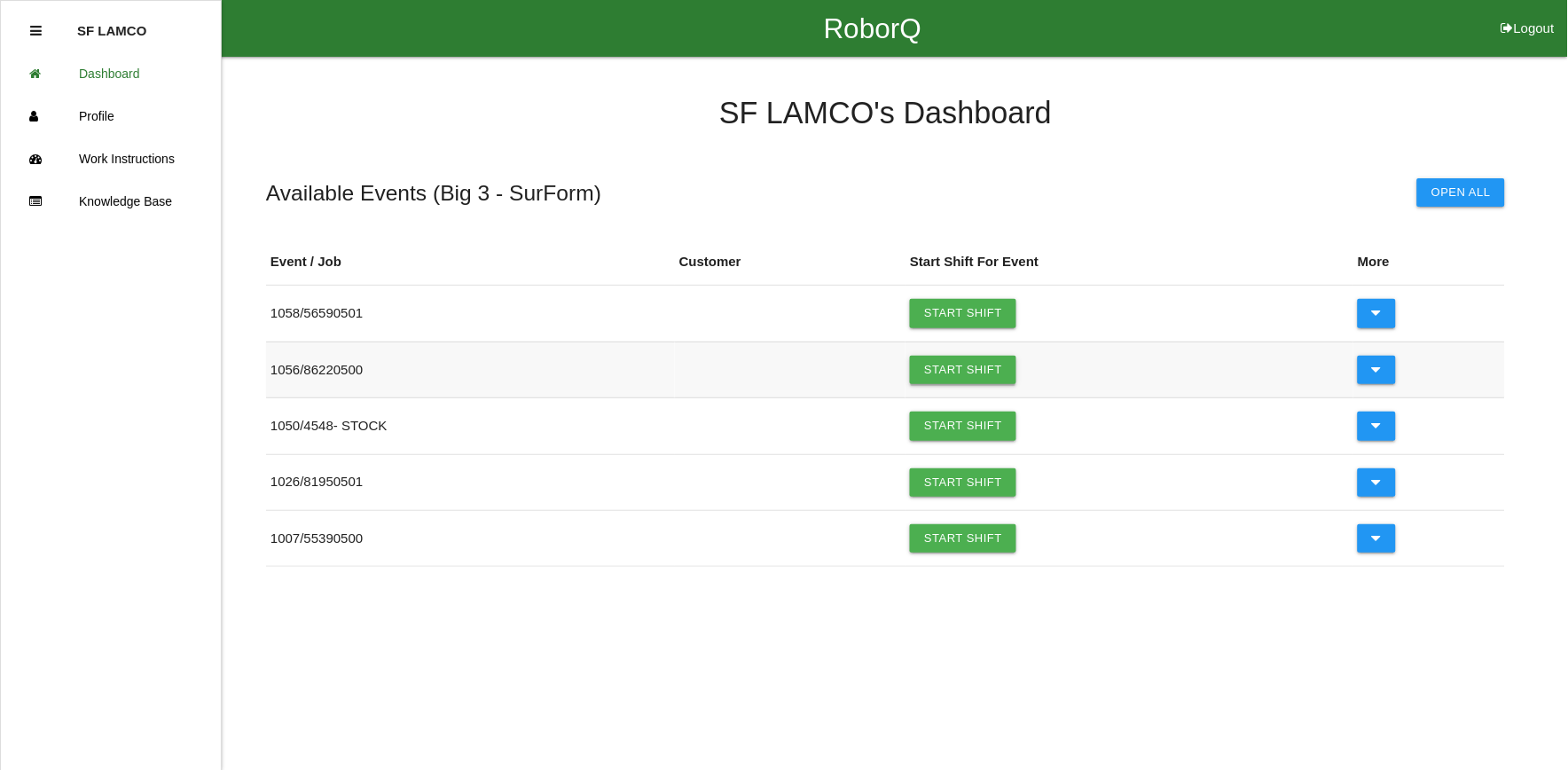 click on "Start Shift" at bounding box center [963, 370] 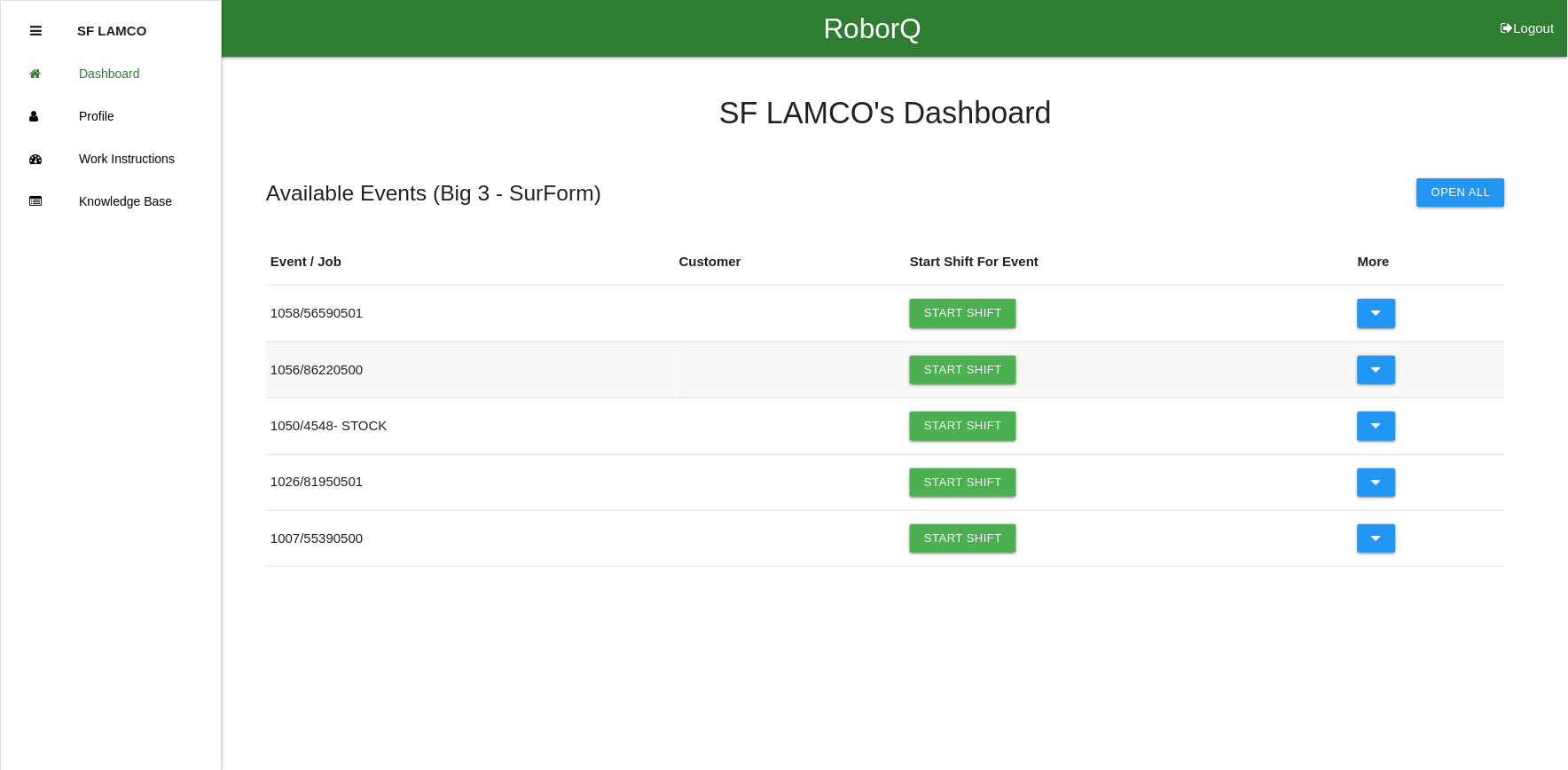 drag, startPoint x: 964, startPoint y: 374, endPoint x: 865, endPoint y: 362, distance: 99.724621 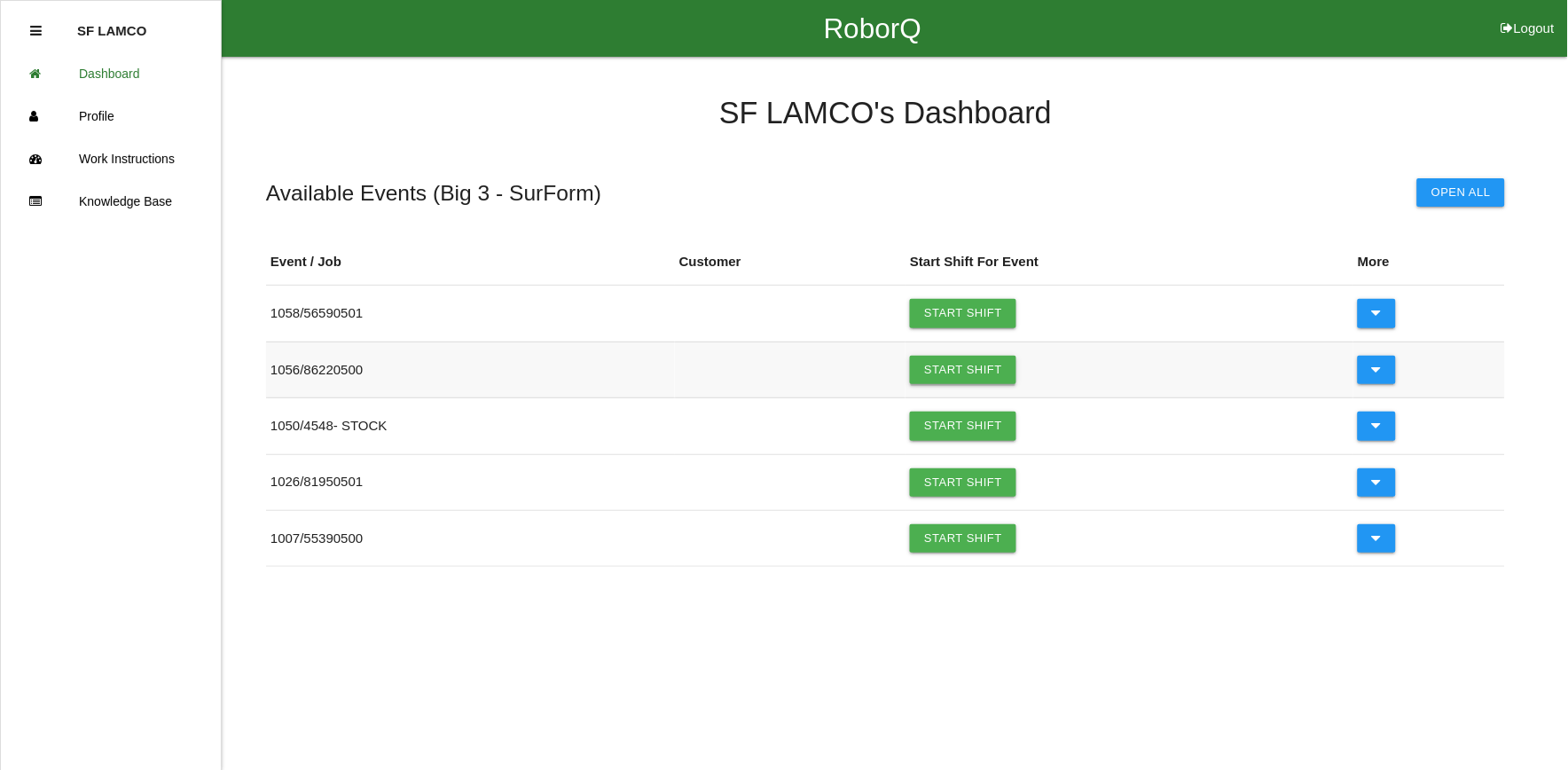 click on "Start Shift" at bounding box center [963, 370] 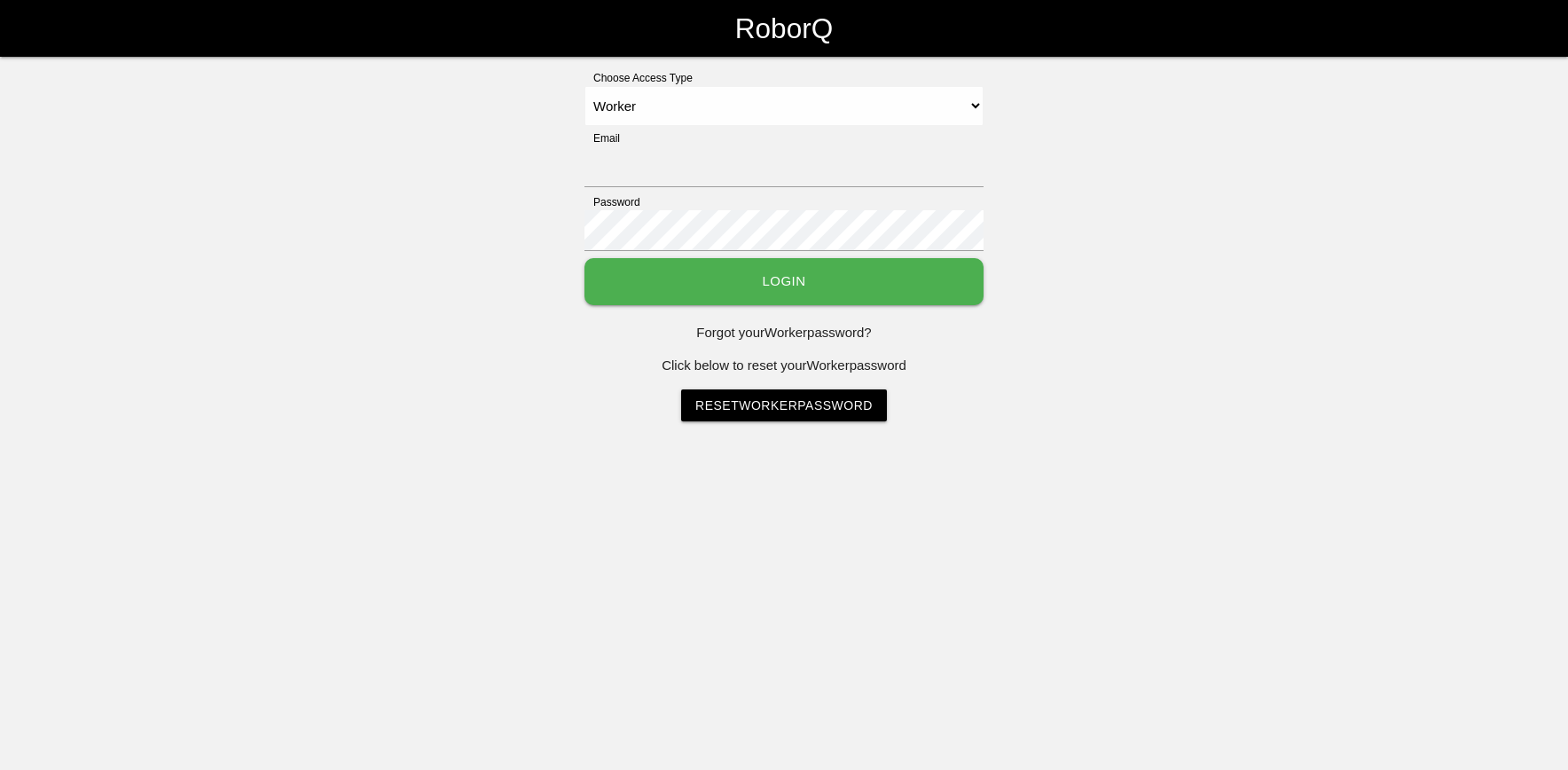 select on "Worker" 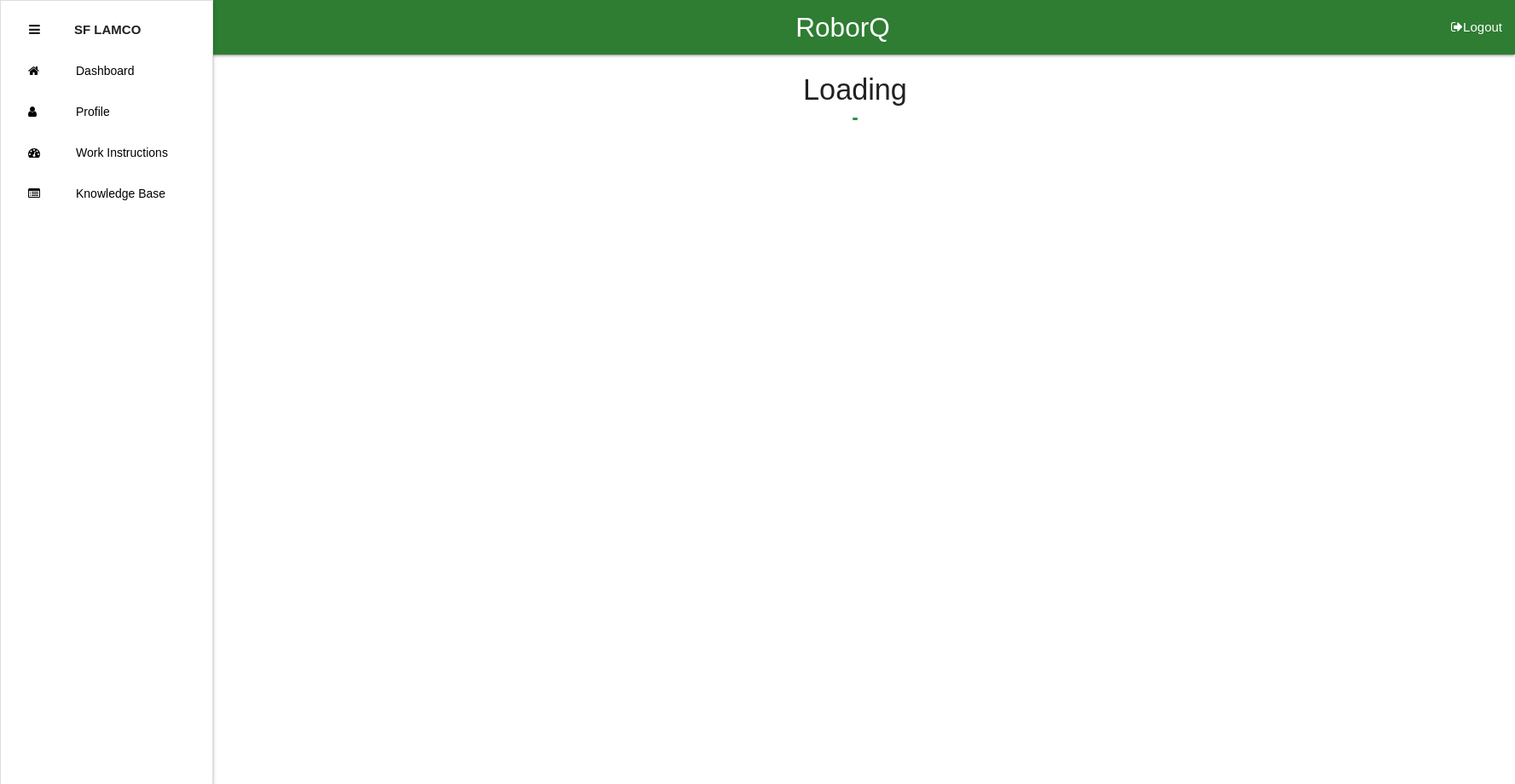 scroll, scrollTop: 0, scrollLeft: 0, axis: both 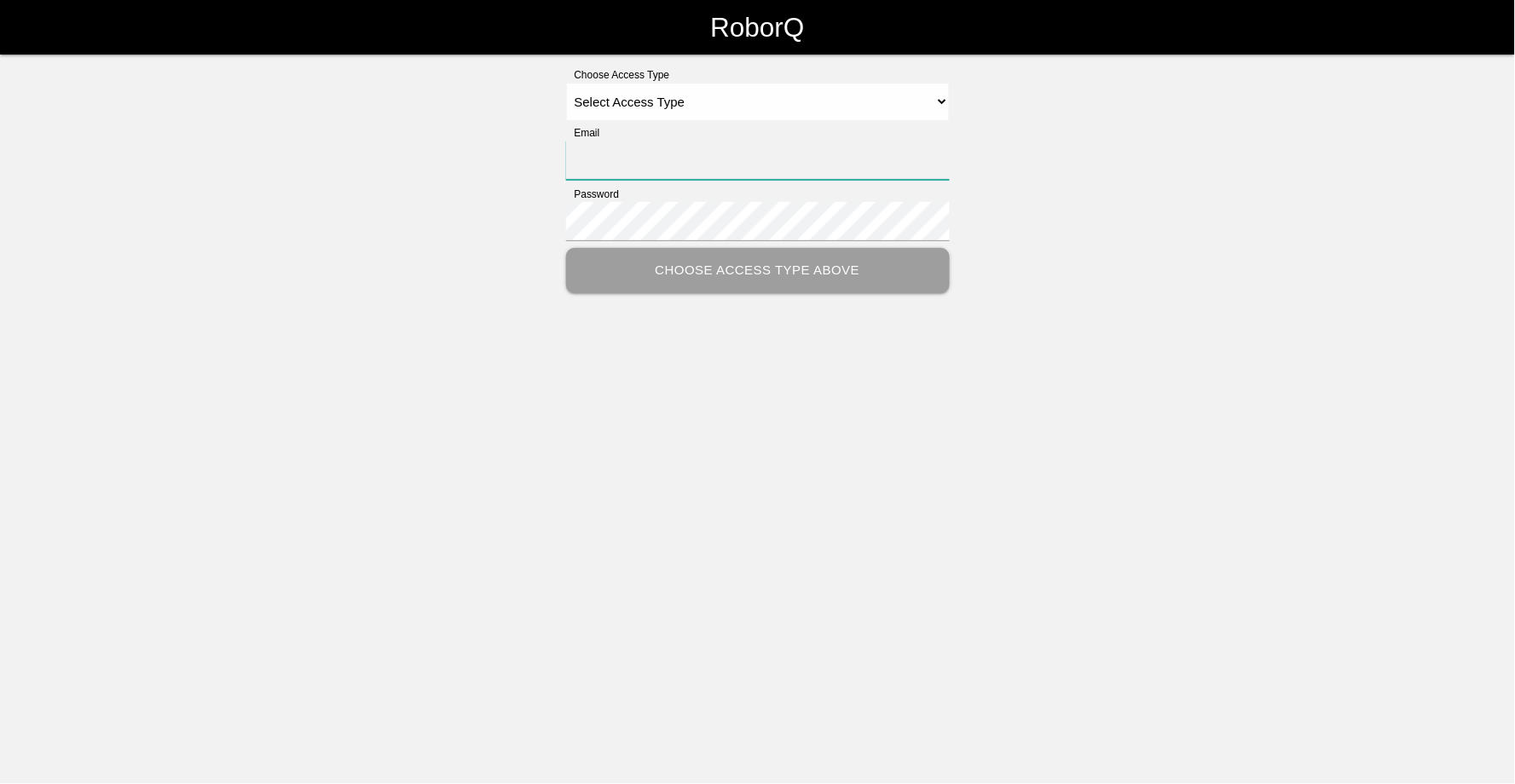 type on "sflamco@big3precision.com" 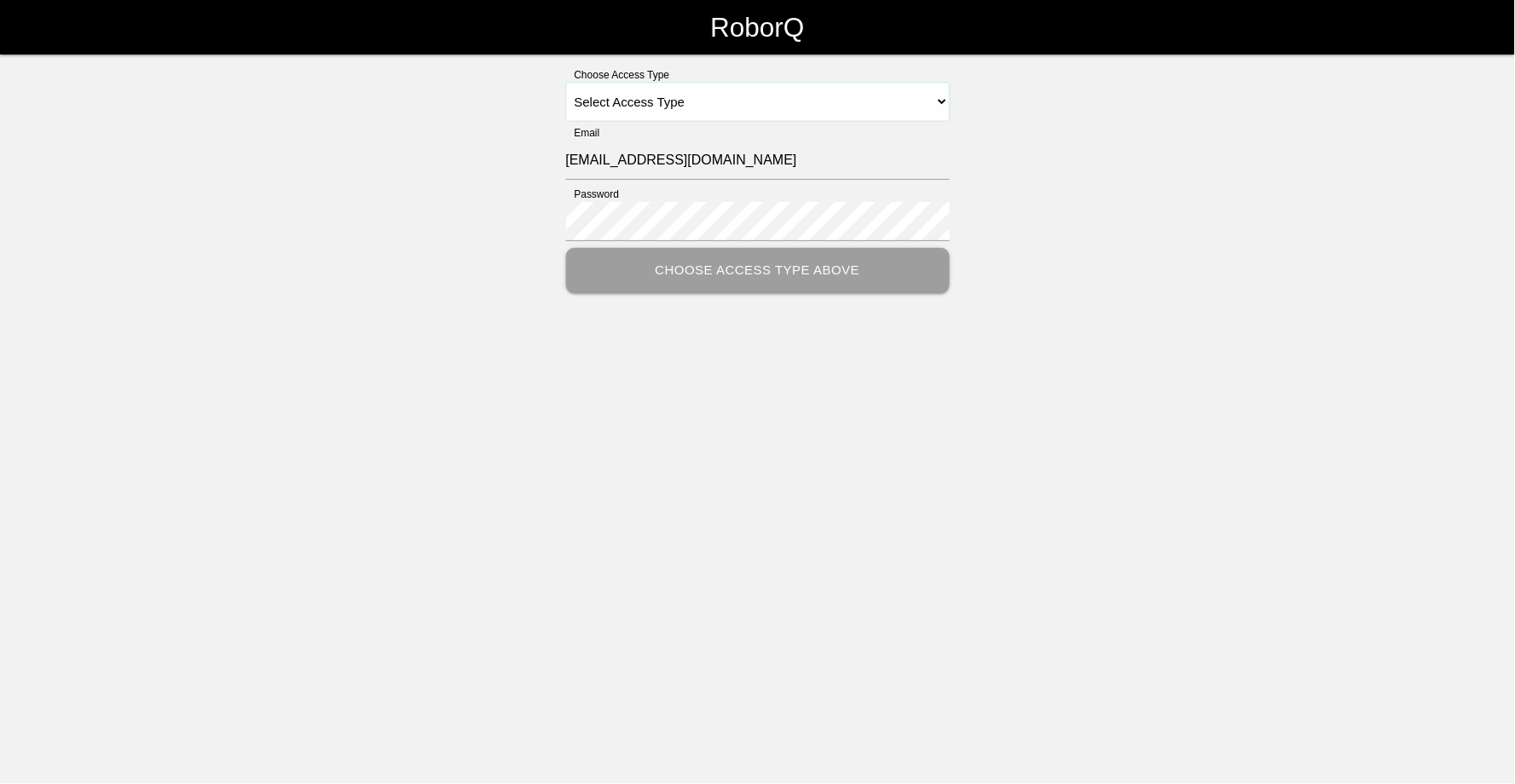 click on "Select Access Type Admin Customer Supervisor Worker" at bounding box center (758, 101) 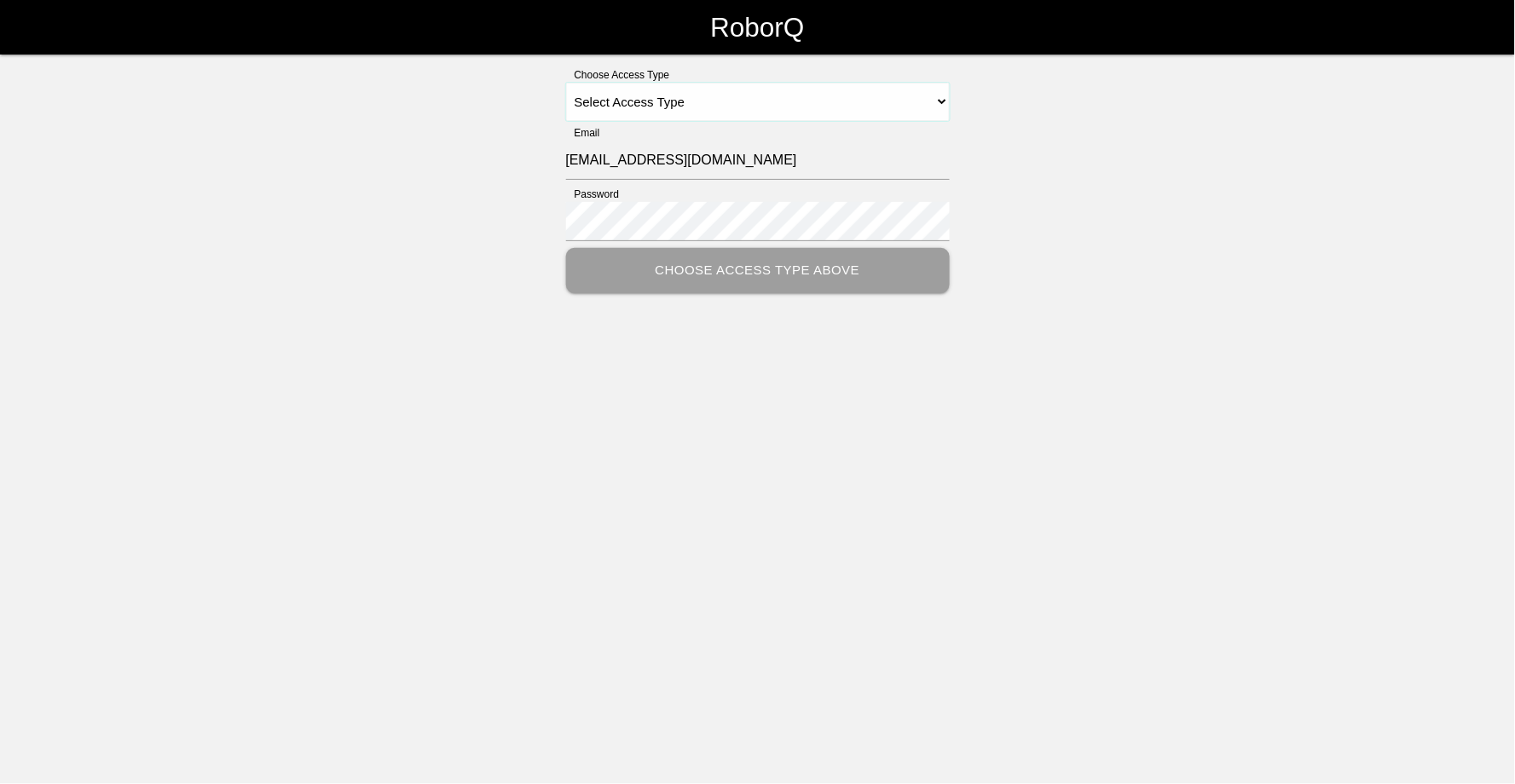select on "Worker" 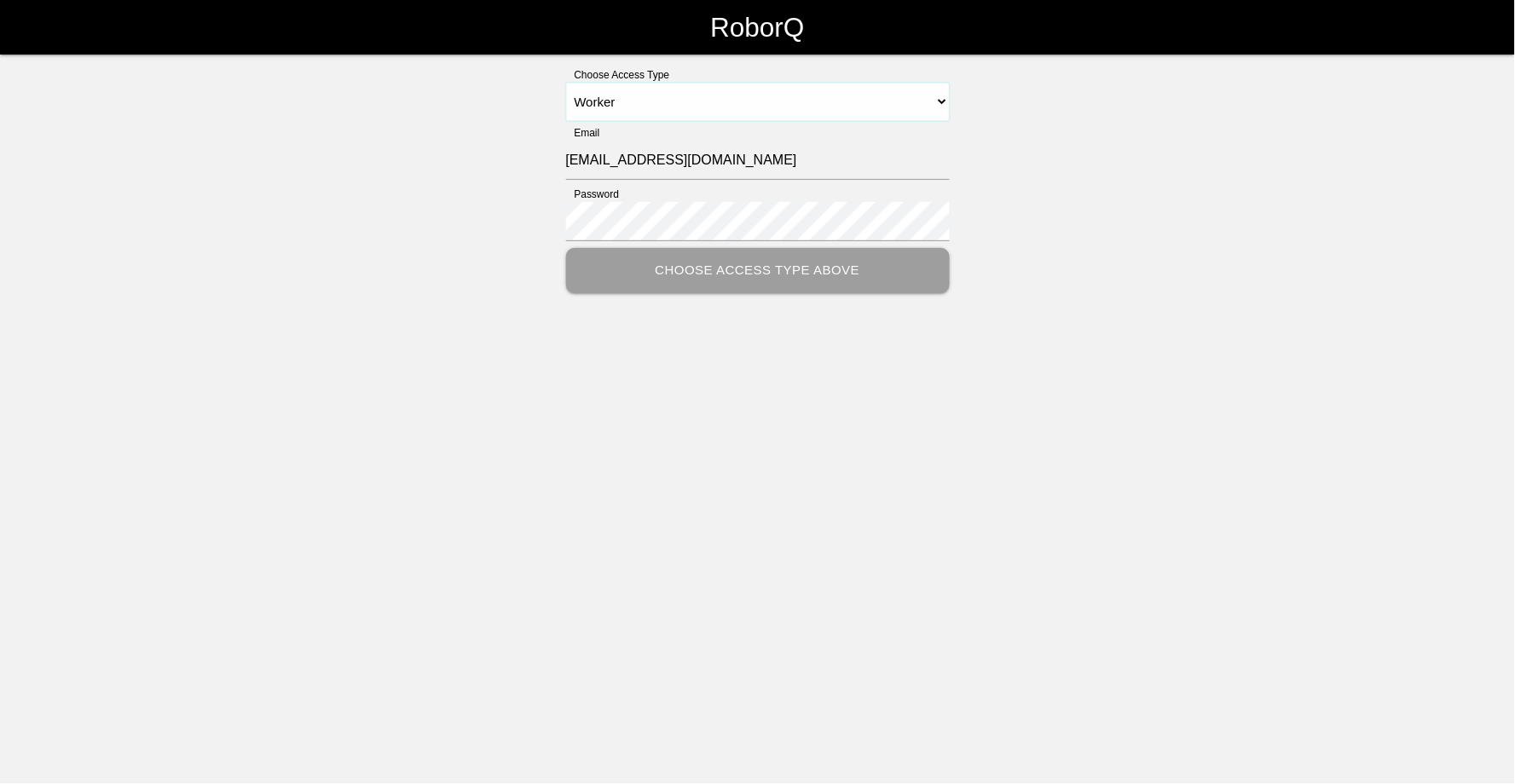 click on "Select Access Type Admin Customer Supervisor Worker" at bounding box center (758, 101) 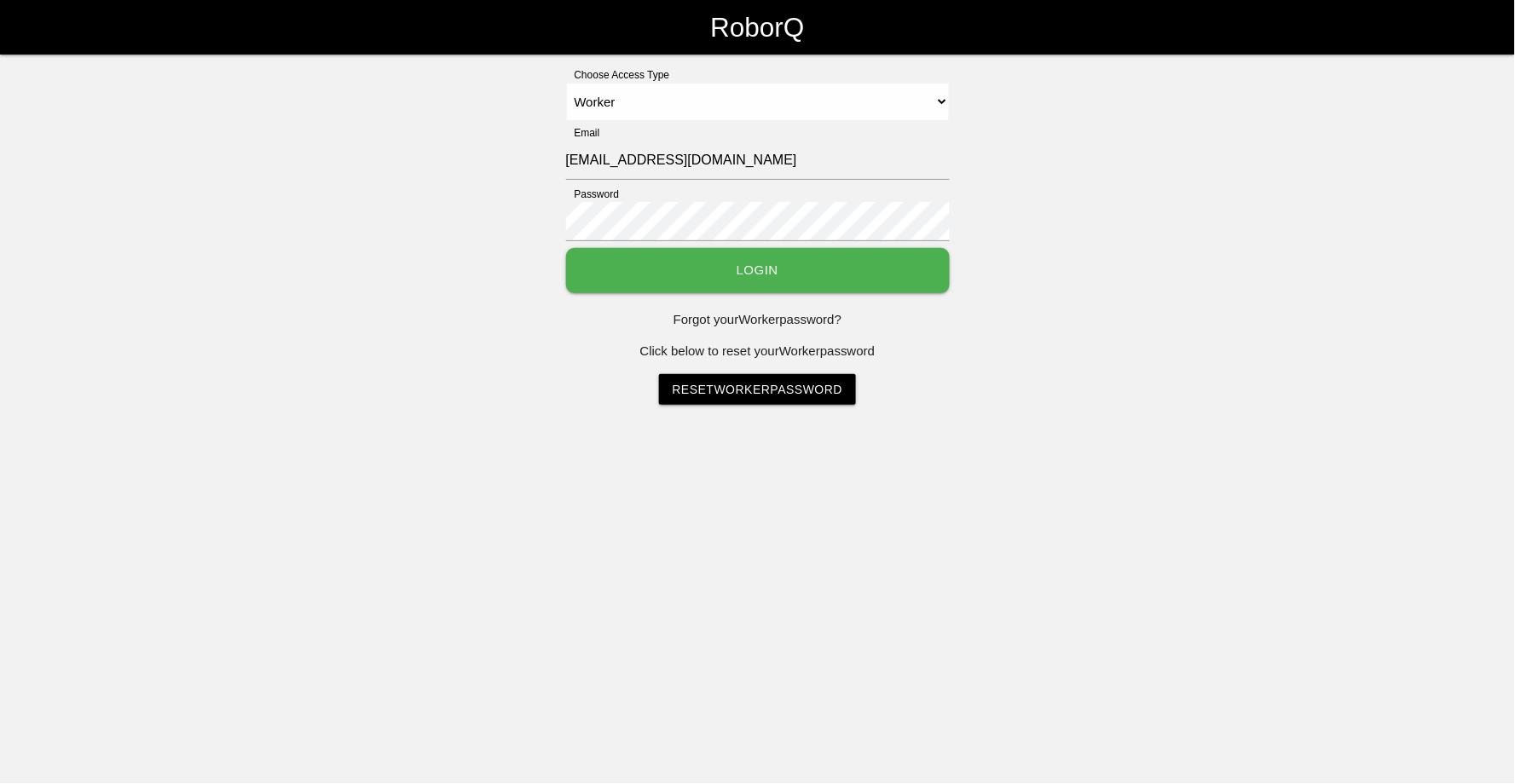 click on "Login" at bounding box center [758, 270] 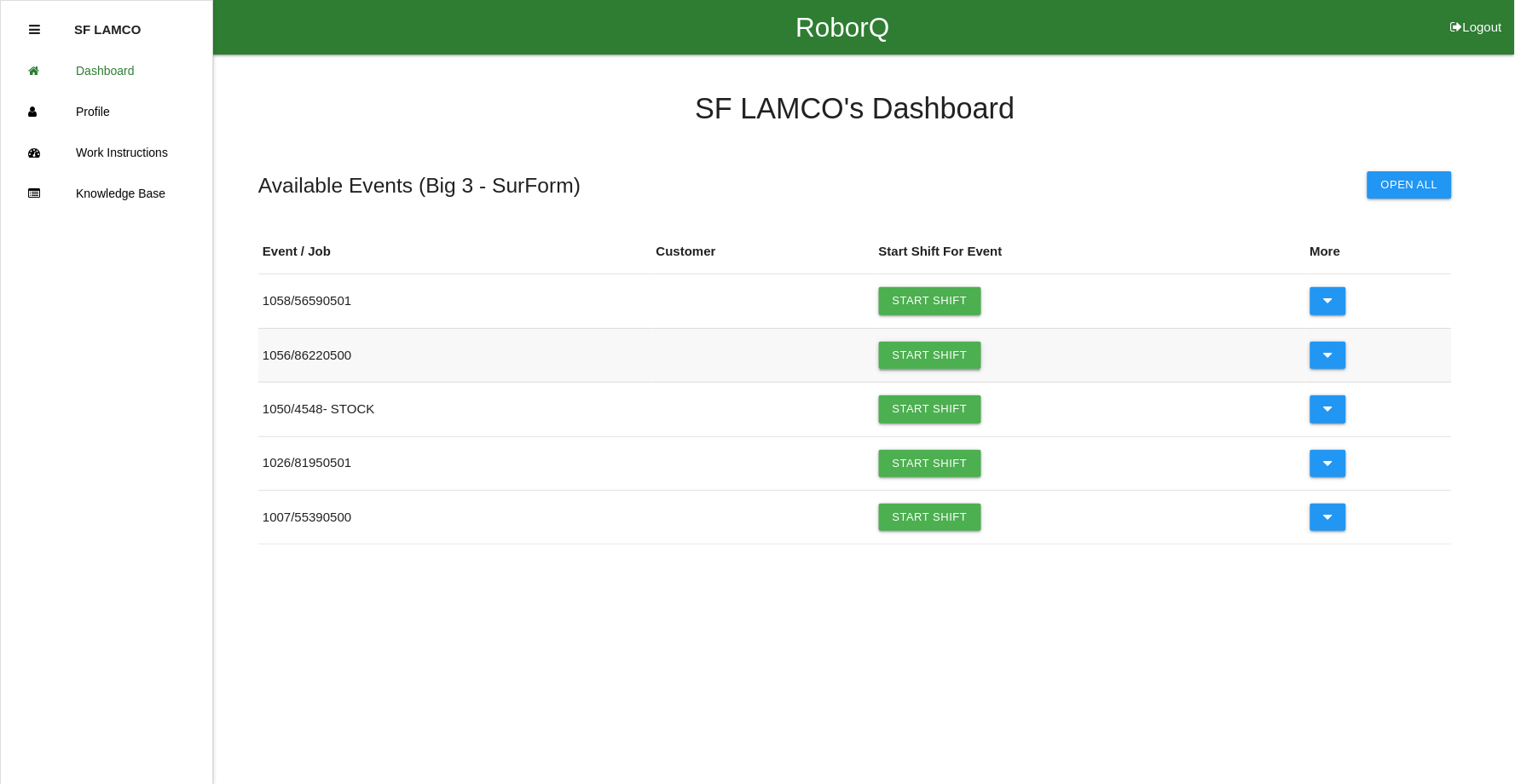 click on "Start Shift" at bounding box center (930, 355) 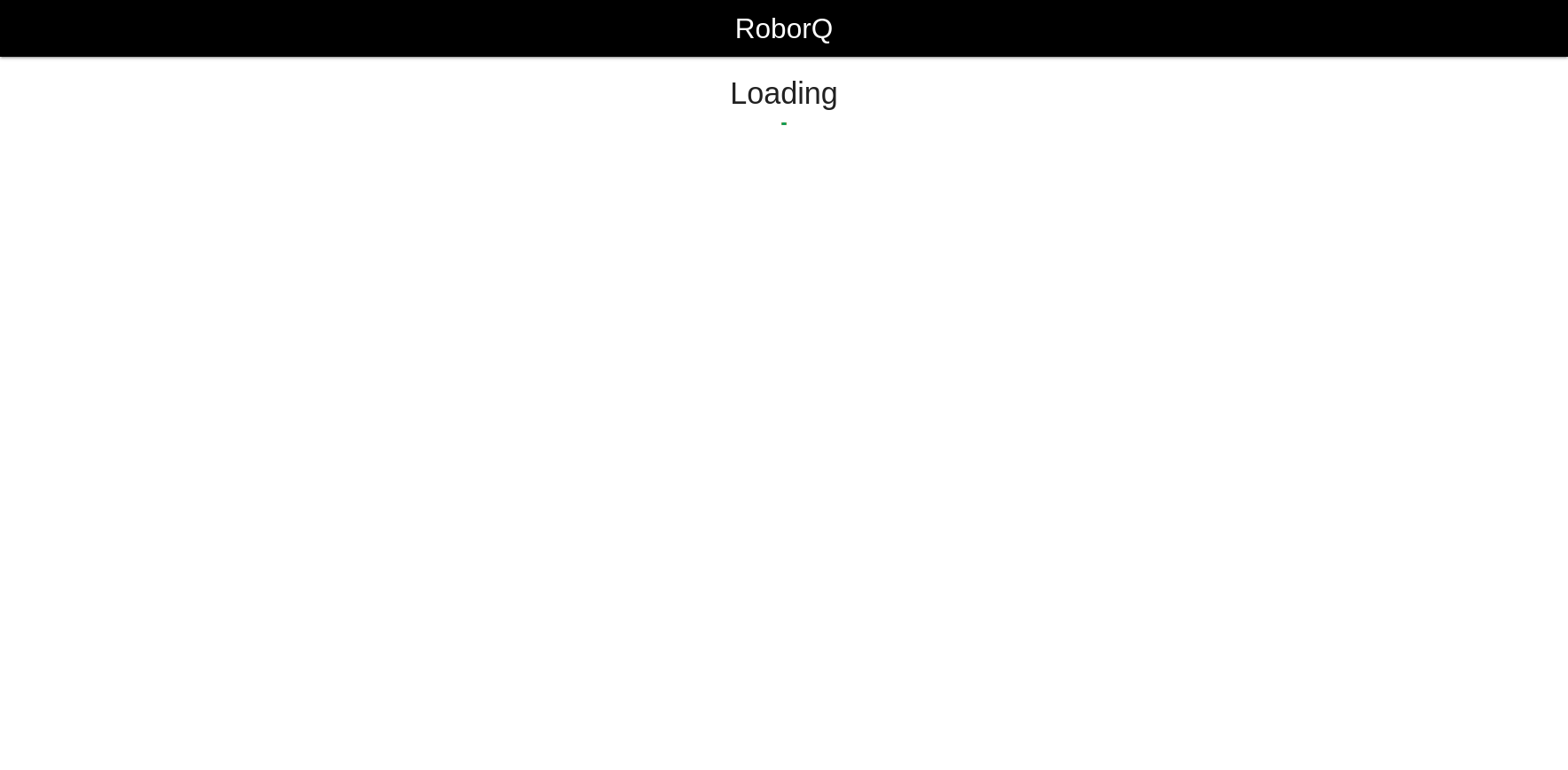 scroll, scrollTop: 0, scrollLeft: 0, axis: both 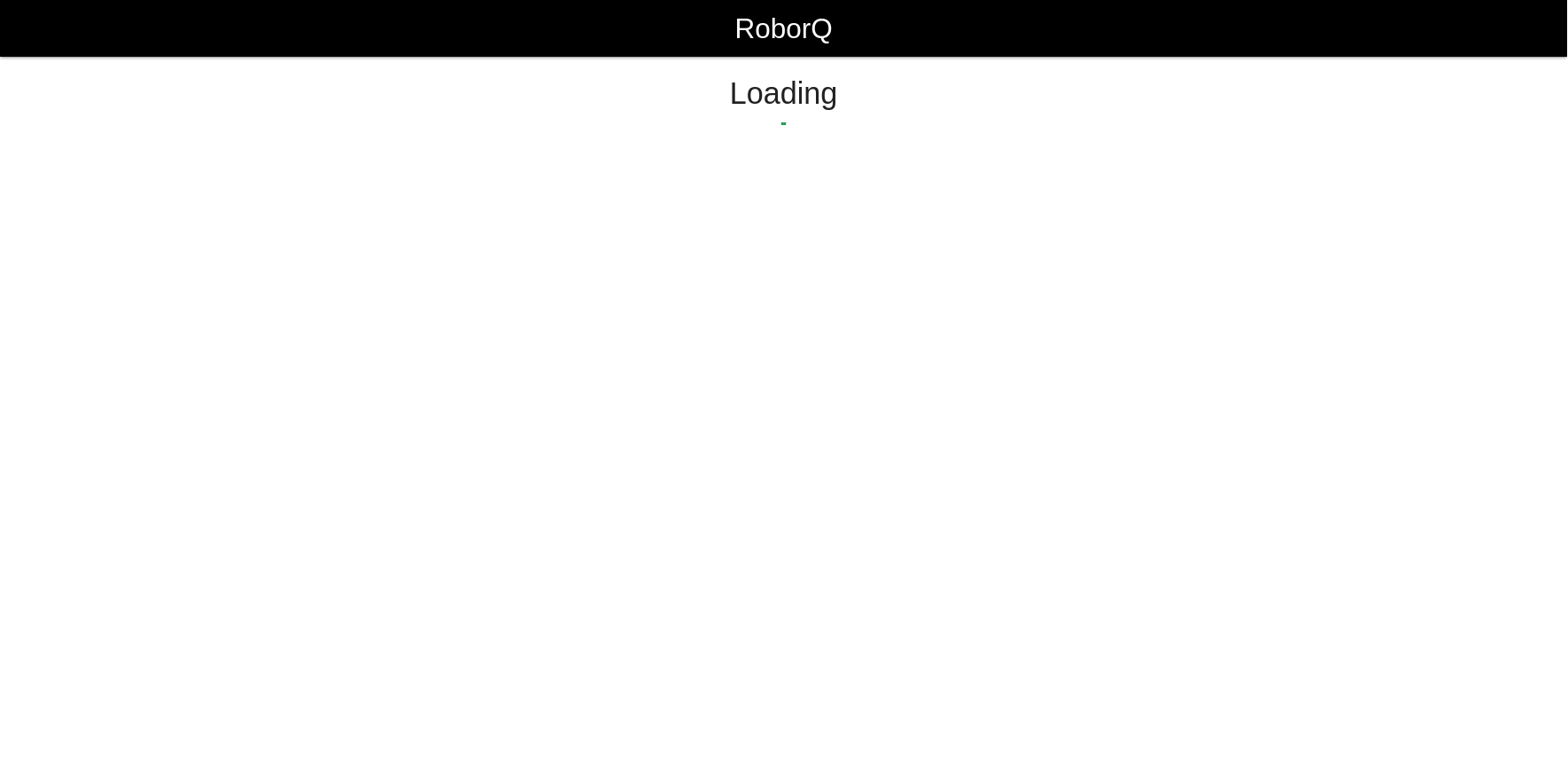 select on "Worker" 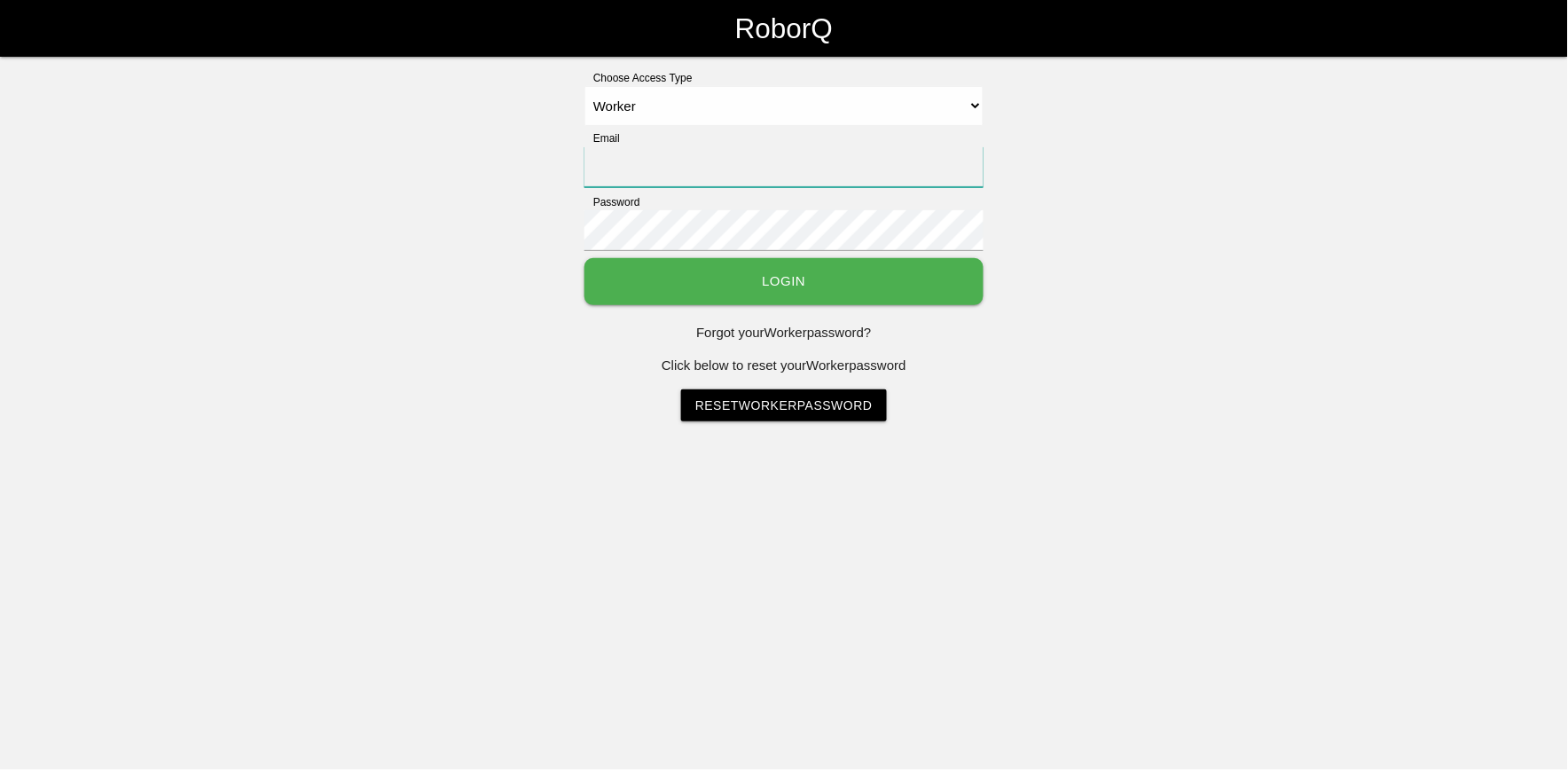 type on "[EMAIL_ADDRESS][DOMAIN_NAME]" 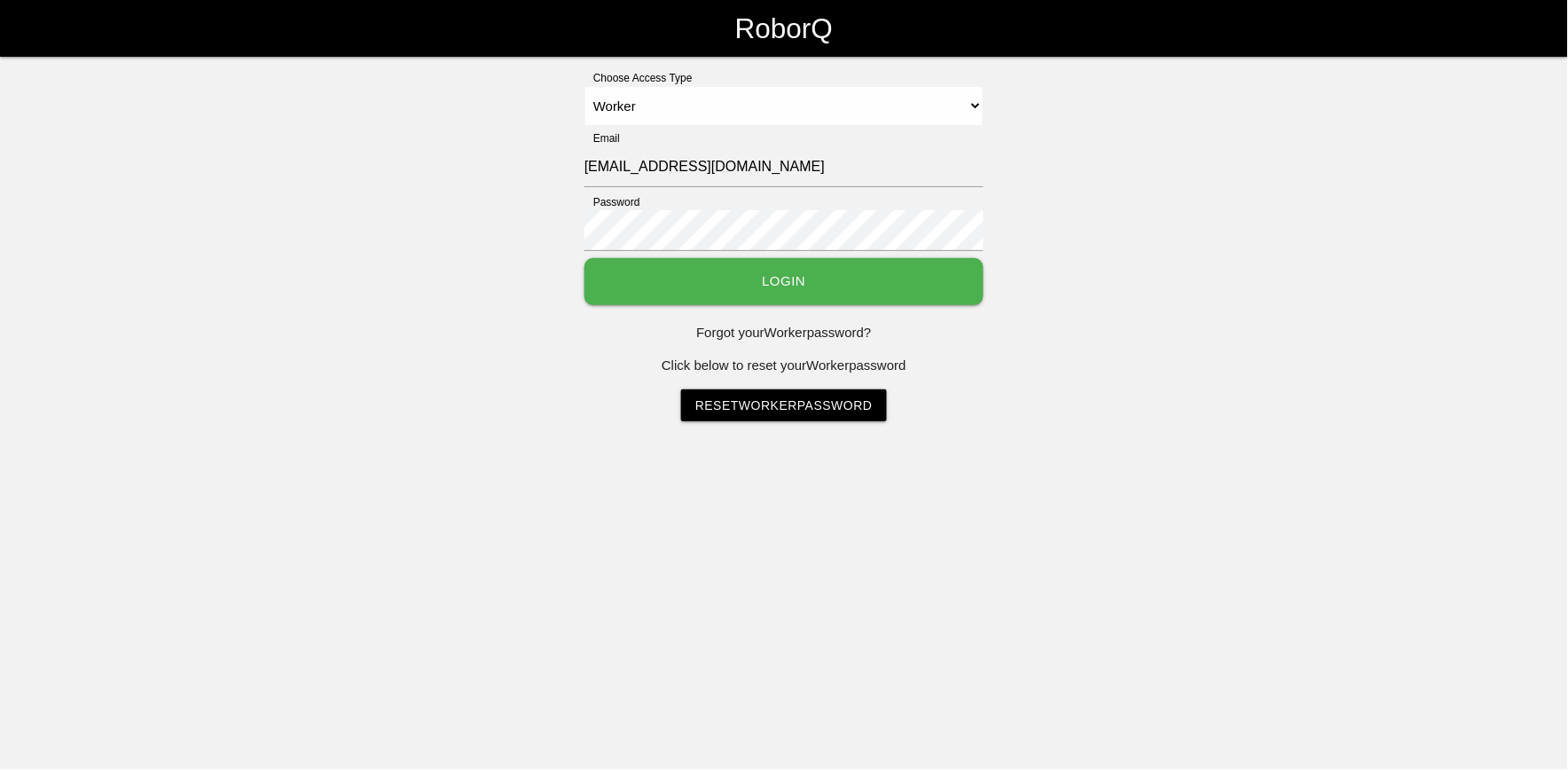 click on "Login" at bounding box center [784, 281] 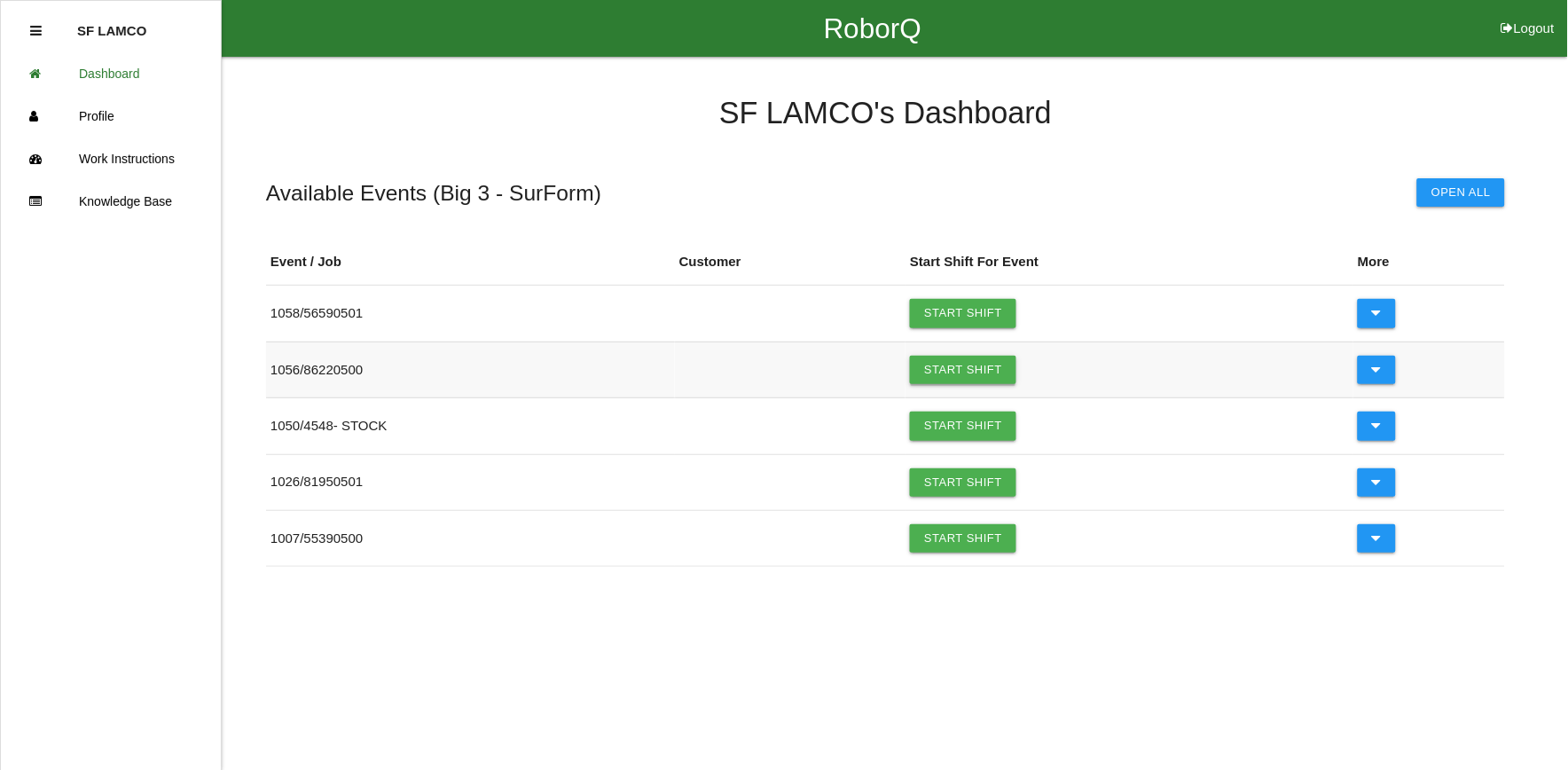 drag, startPoint x: 976, startPoint y: 378, endPoint x: 936, endPoint y: 376, distance: 40.049969 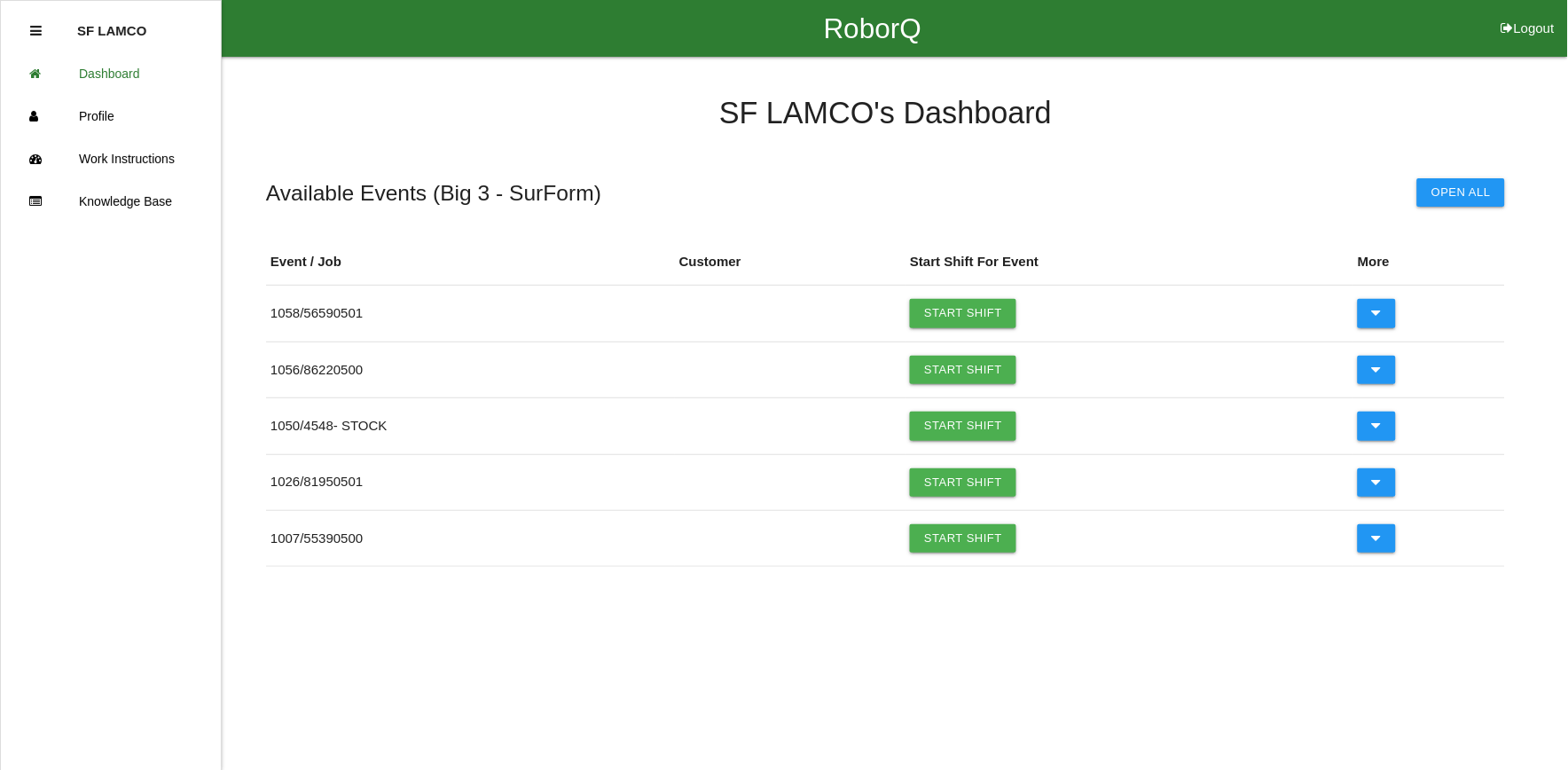 click on "RoborQ Logout SF LAMCO  Dashboard Profile  Work Instructions  Knowledge Base SF   LAMCO 's Dashboard Available Events ( Big 3 - SurForm ) Open All Event / Job Customer Start Shift For Event More 1058  /  56590501    Start Shift 1056  /  86220500    Start Shift 1050  /  4548- STOCK    Start Shift 1026  /  81950501    Start Shift 1007  /  55390500    Start Shift" at bounding box center [784, 327] 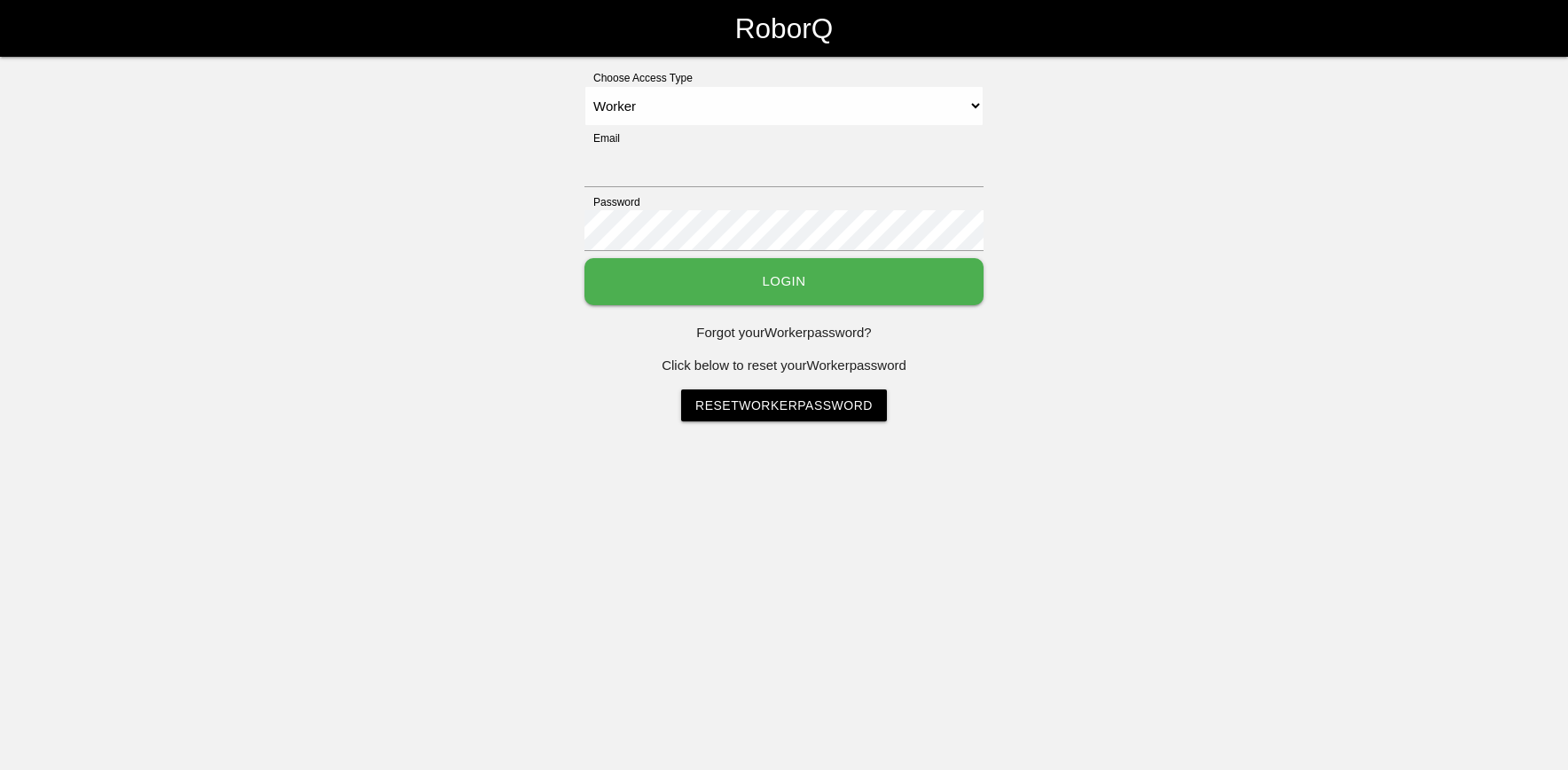 select on "Worker" 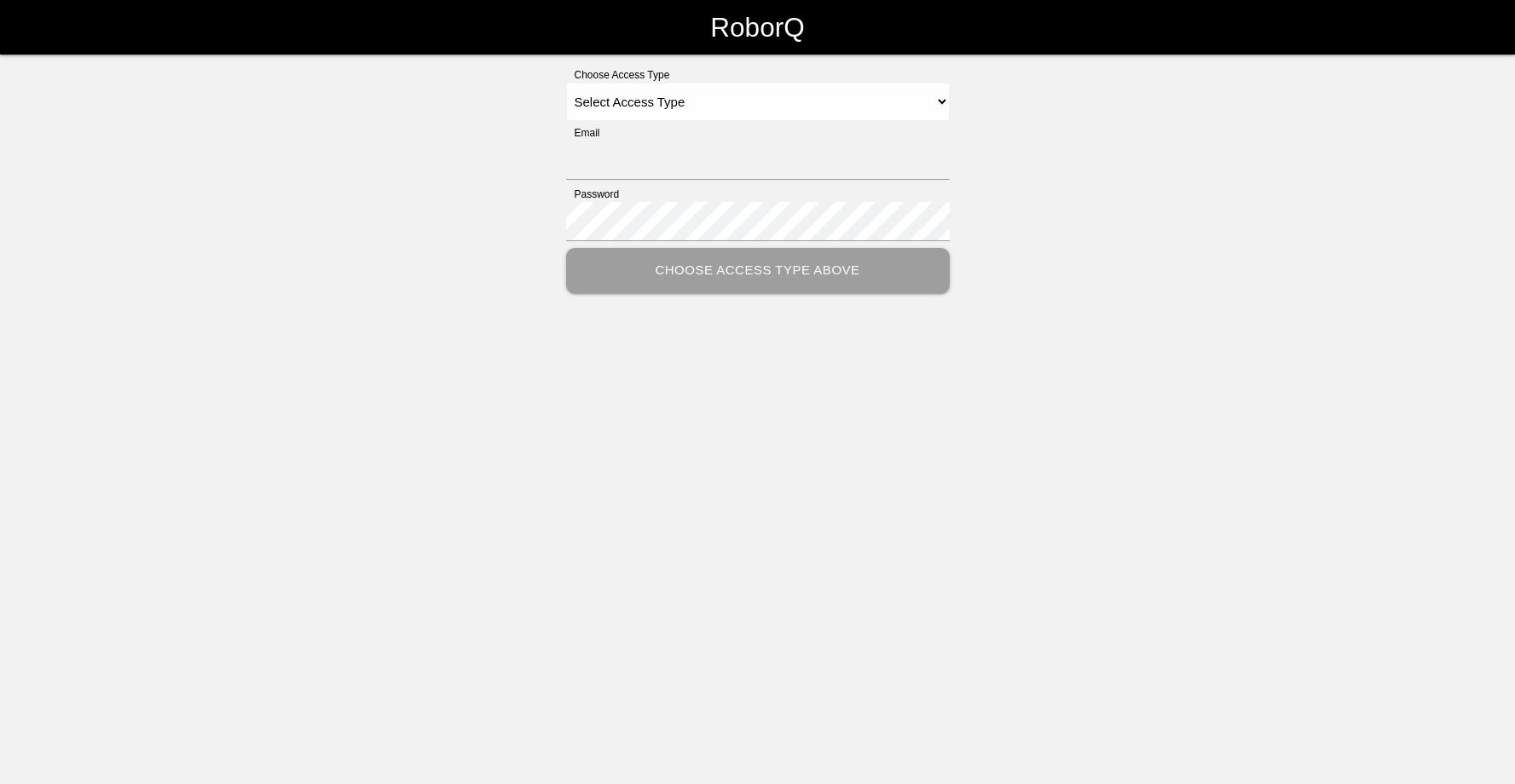 scroll, scrollTop: 0, scrollLeft: 0, axis: both 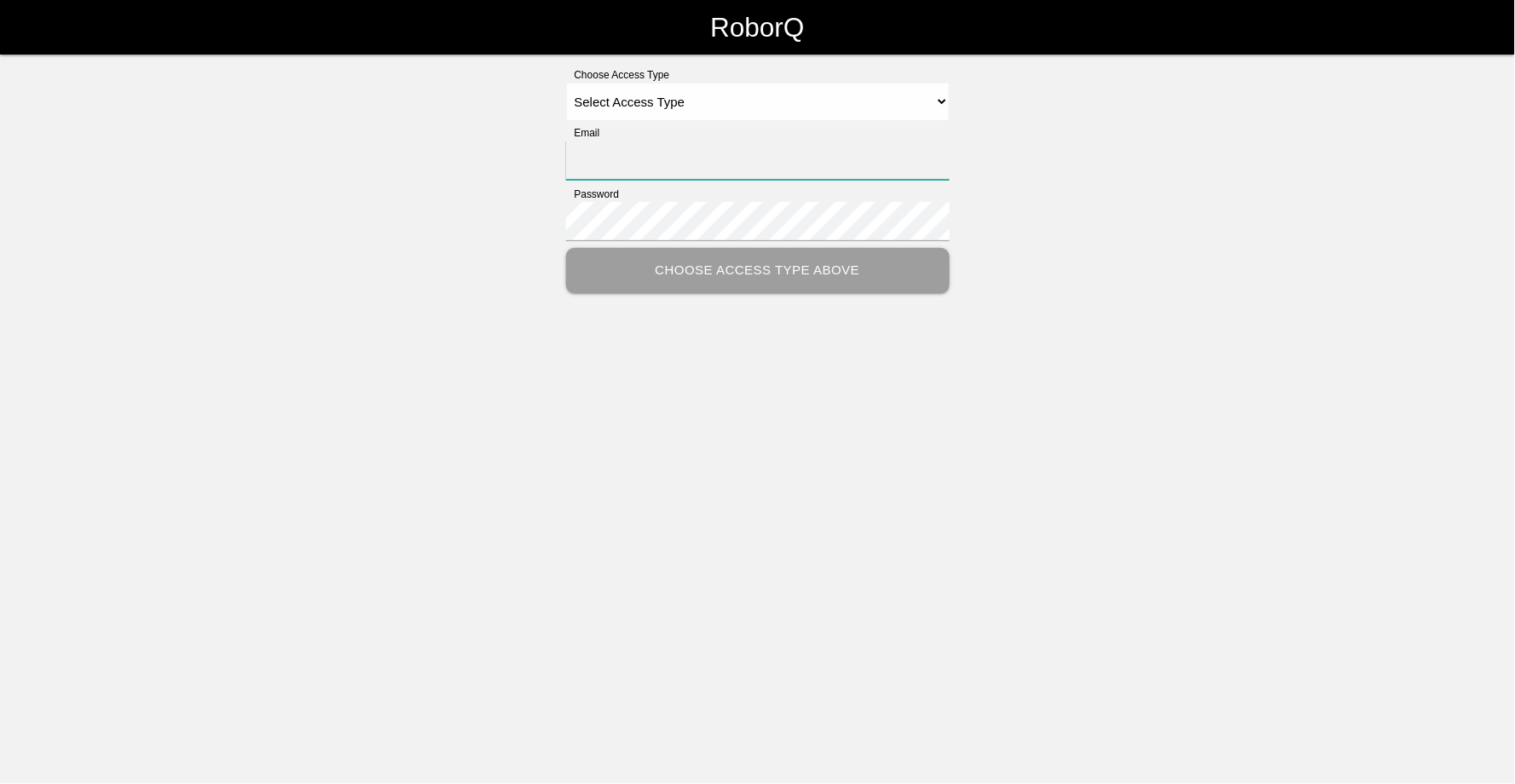 type on "[EMAIL_ADDRESS][DOMAIN_NAME]" 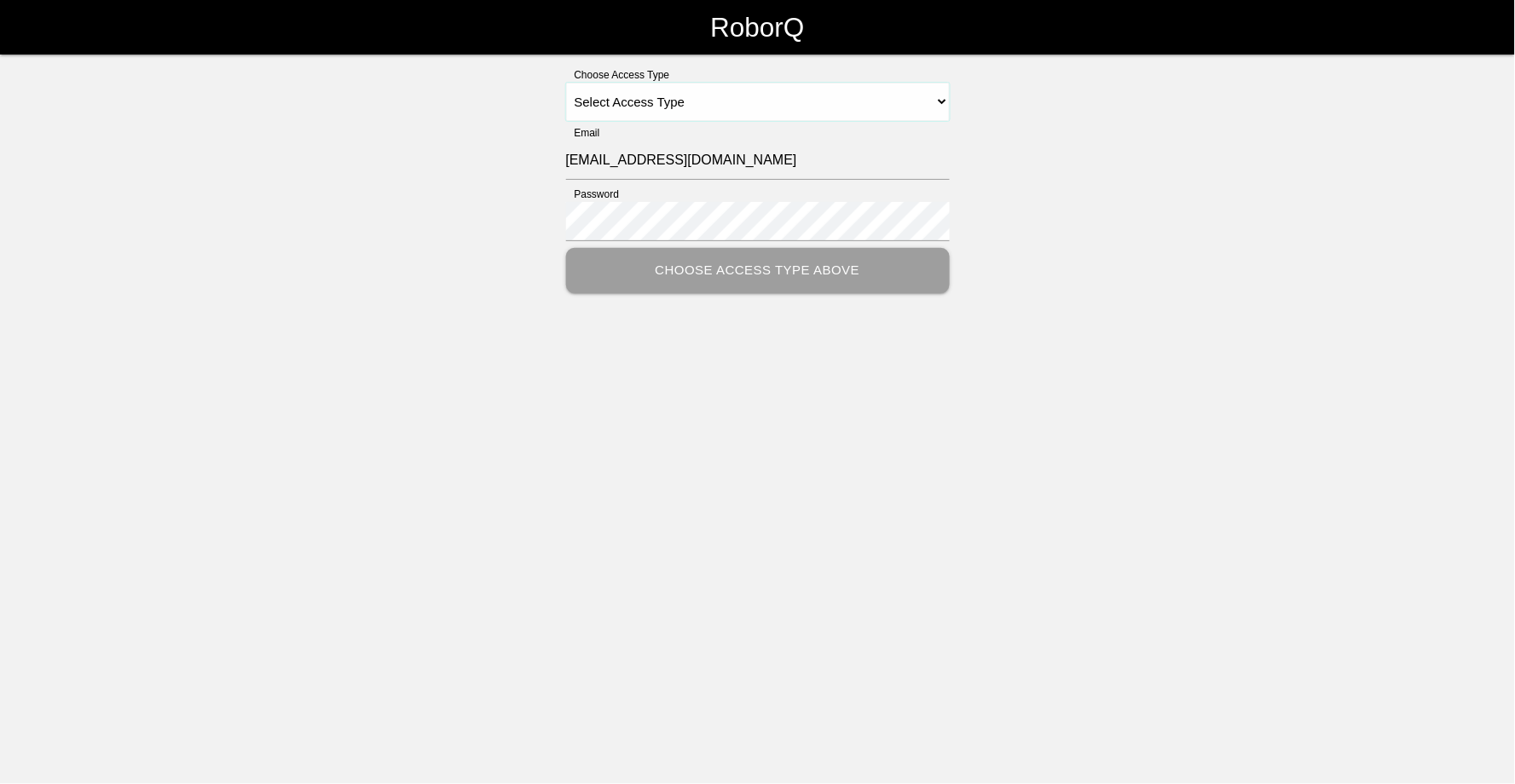 click on "Select Access Type Admin Customer Supervisor Worker" at bounding box center (758, 101) 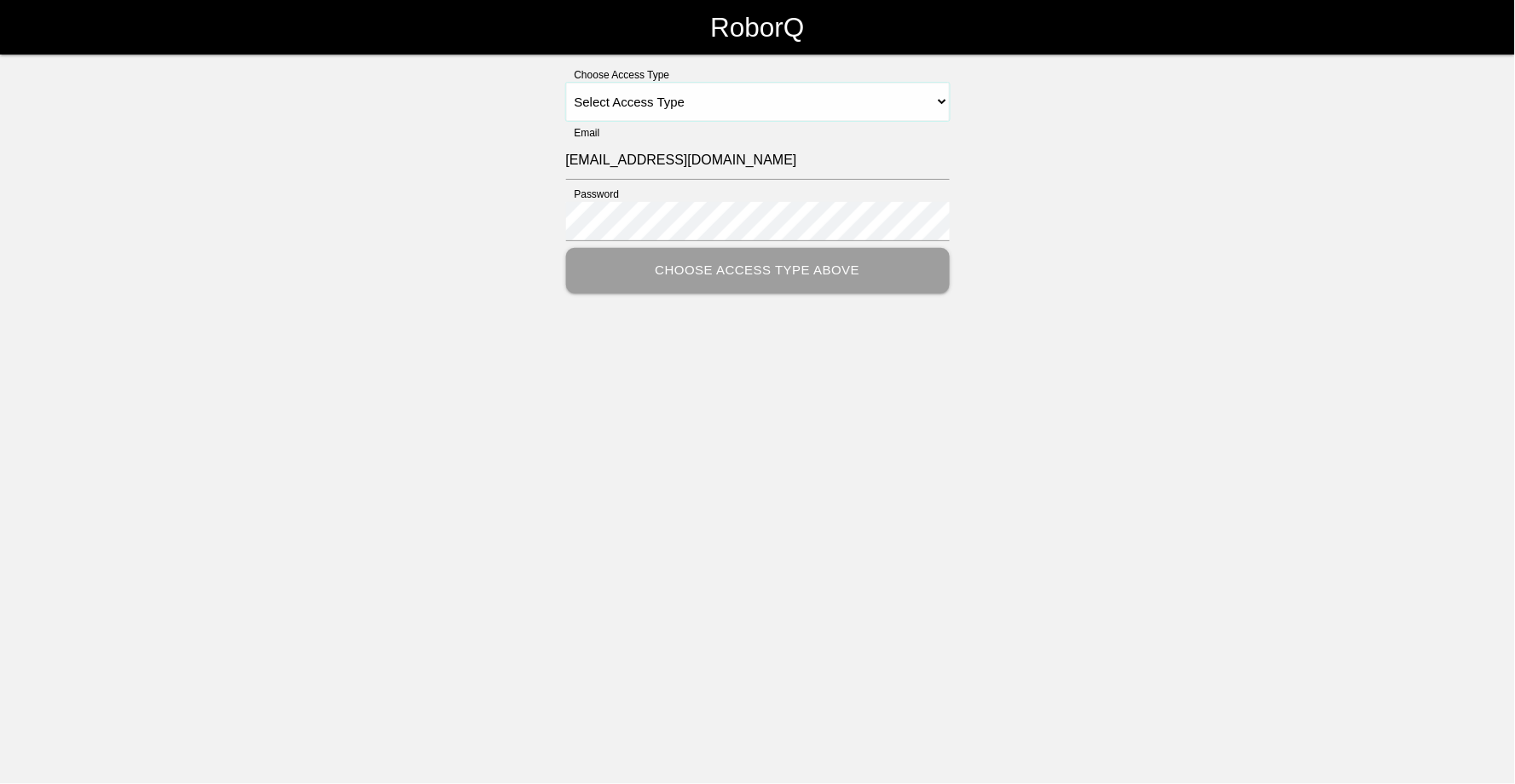 select on "Worker" 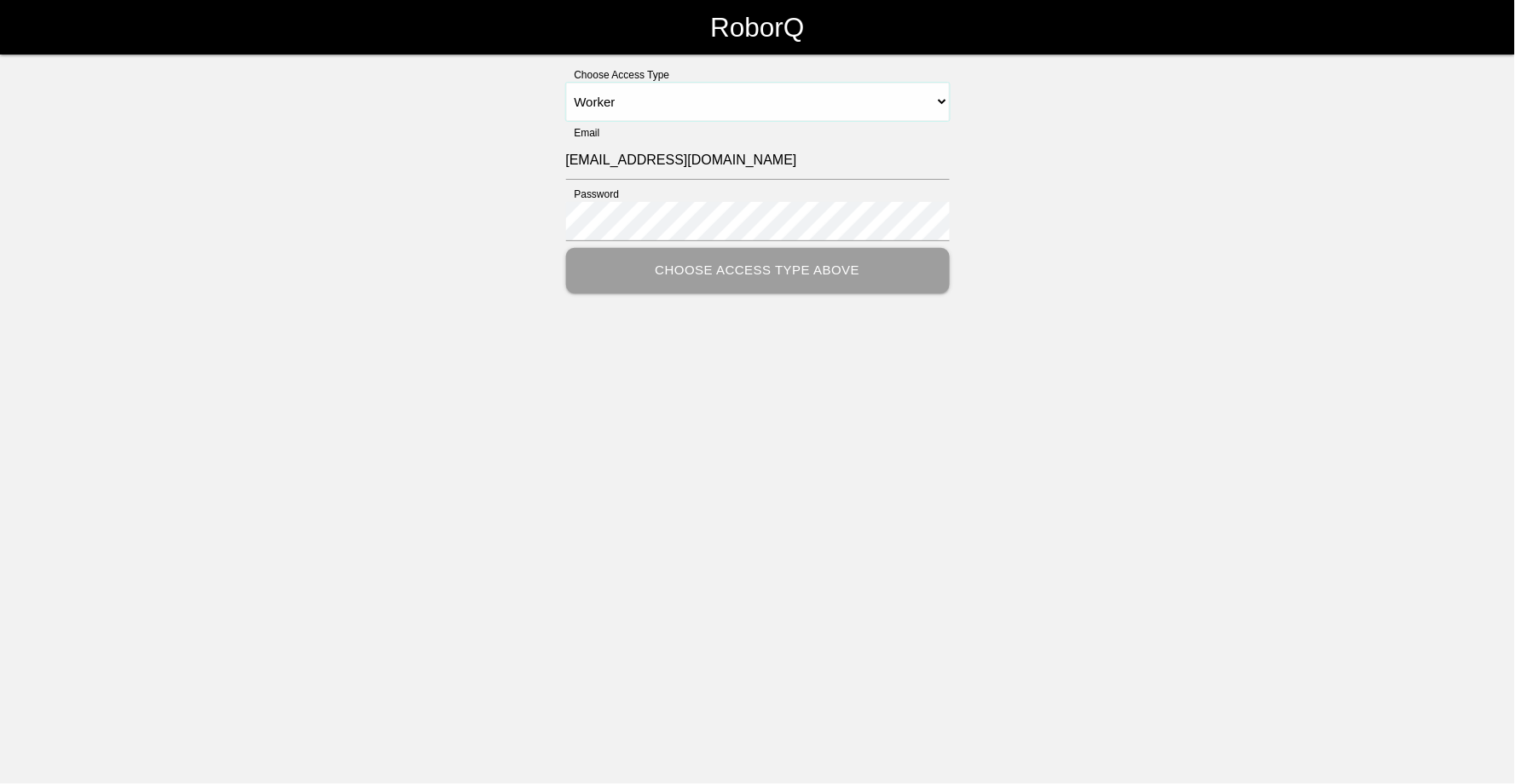click on "Select Access Type Admin Customer Supervisor Worker" at bounding box center [758, 101] 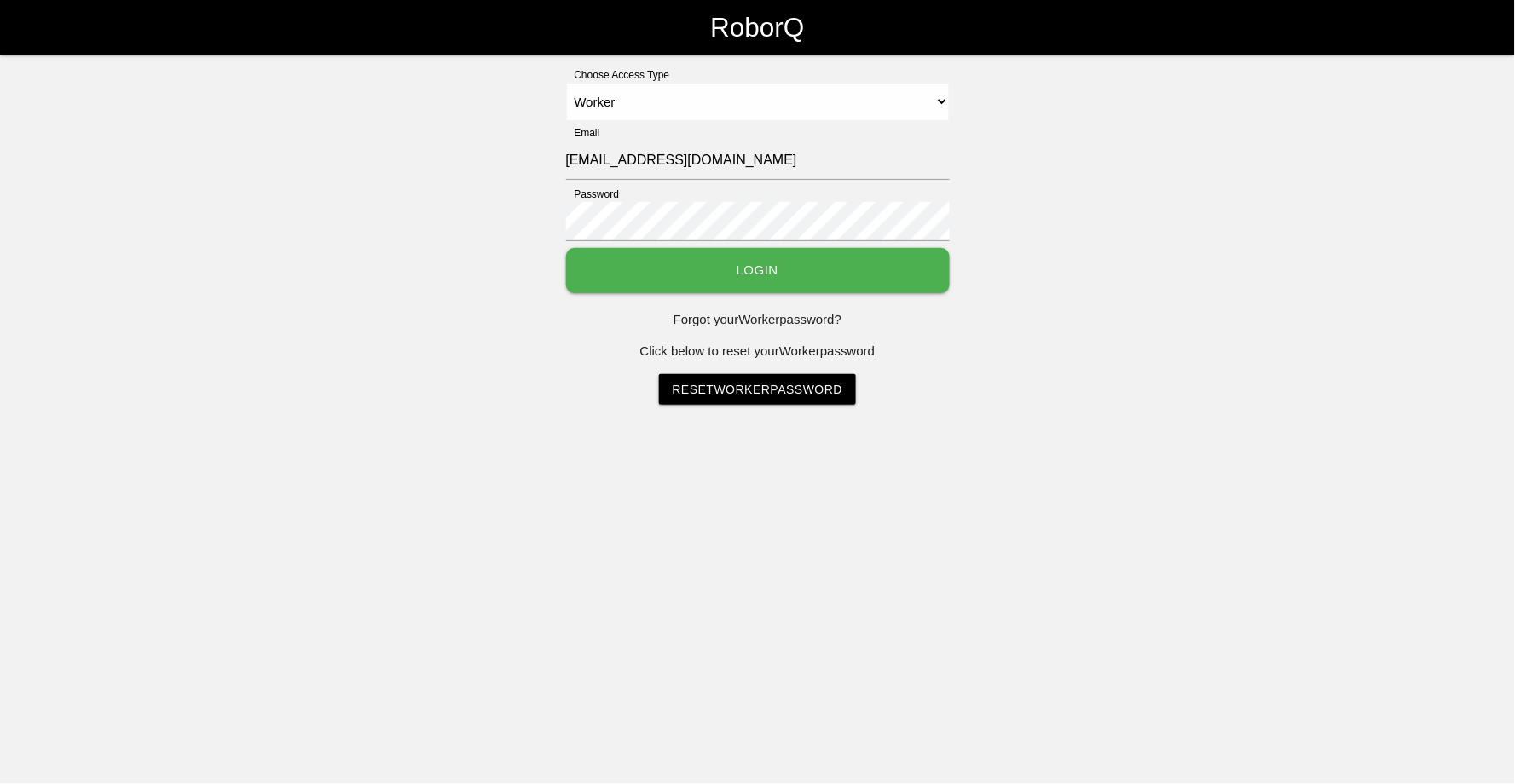click on "Login" at bounding box center [758, 270] 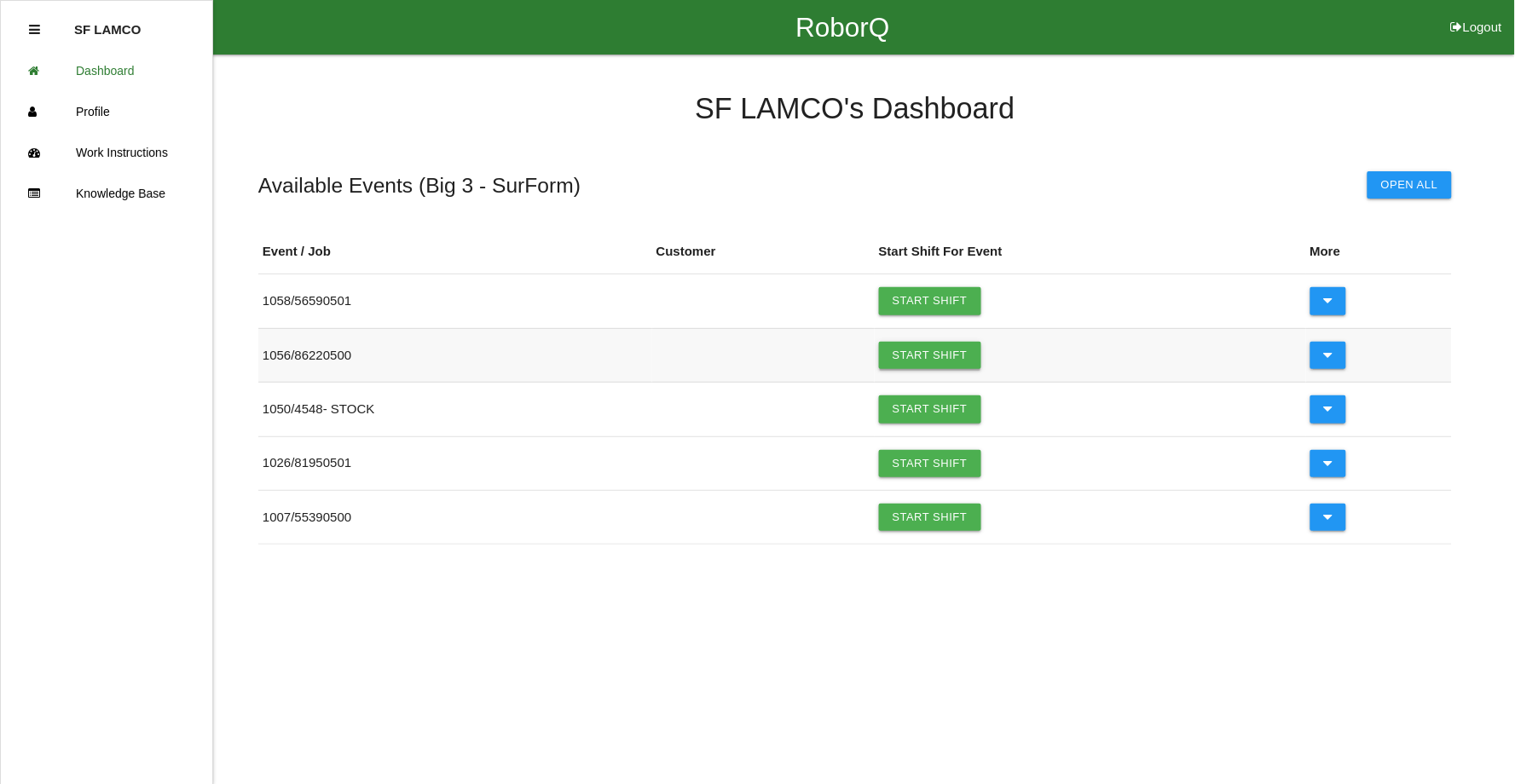 click on "Start Shift" at bounding box center (930, 355) 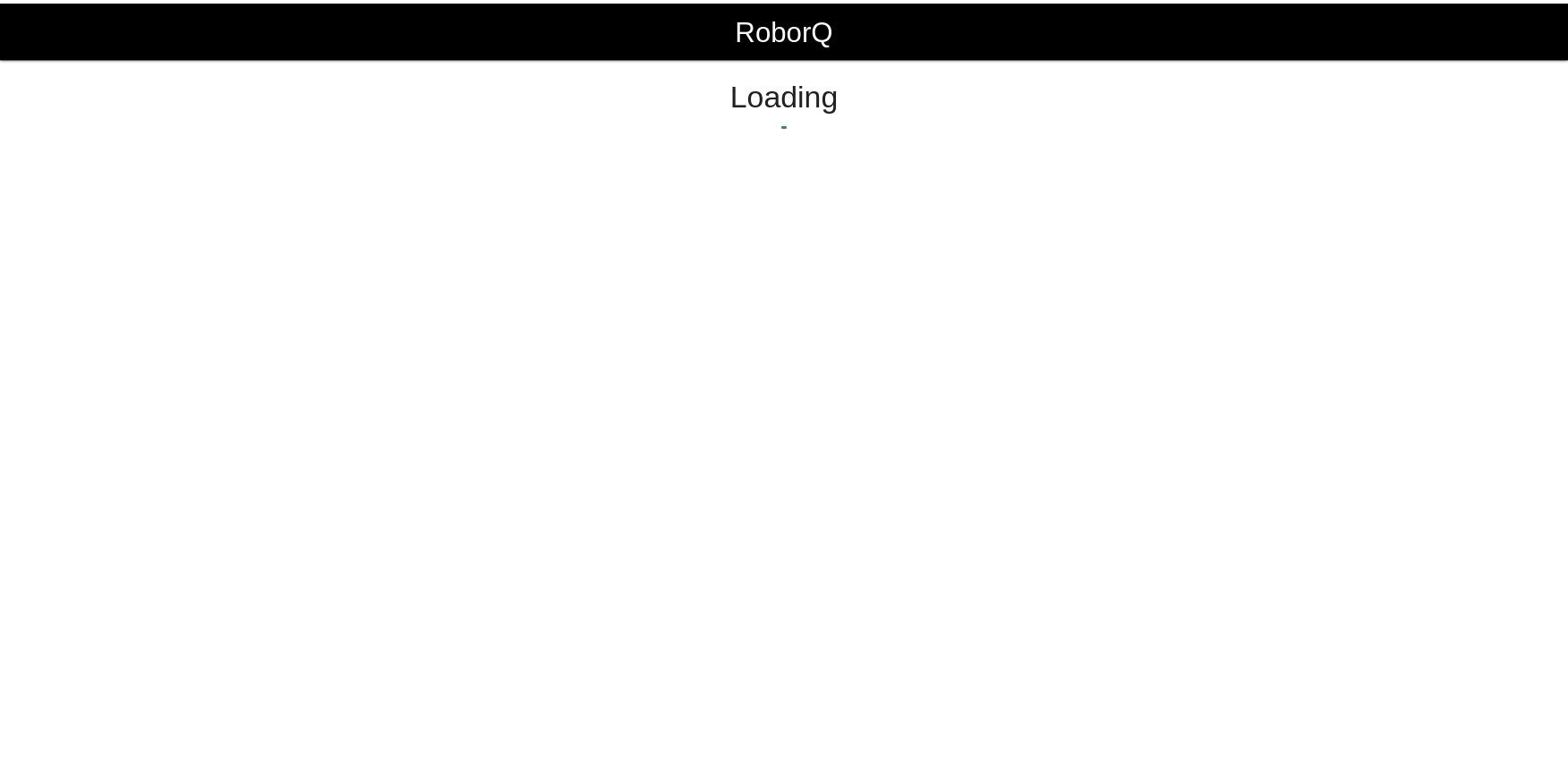 scroll, scrollTop: 0, scrollLeft: 0, axis: both 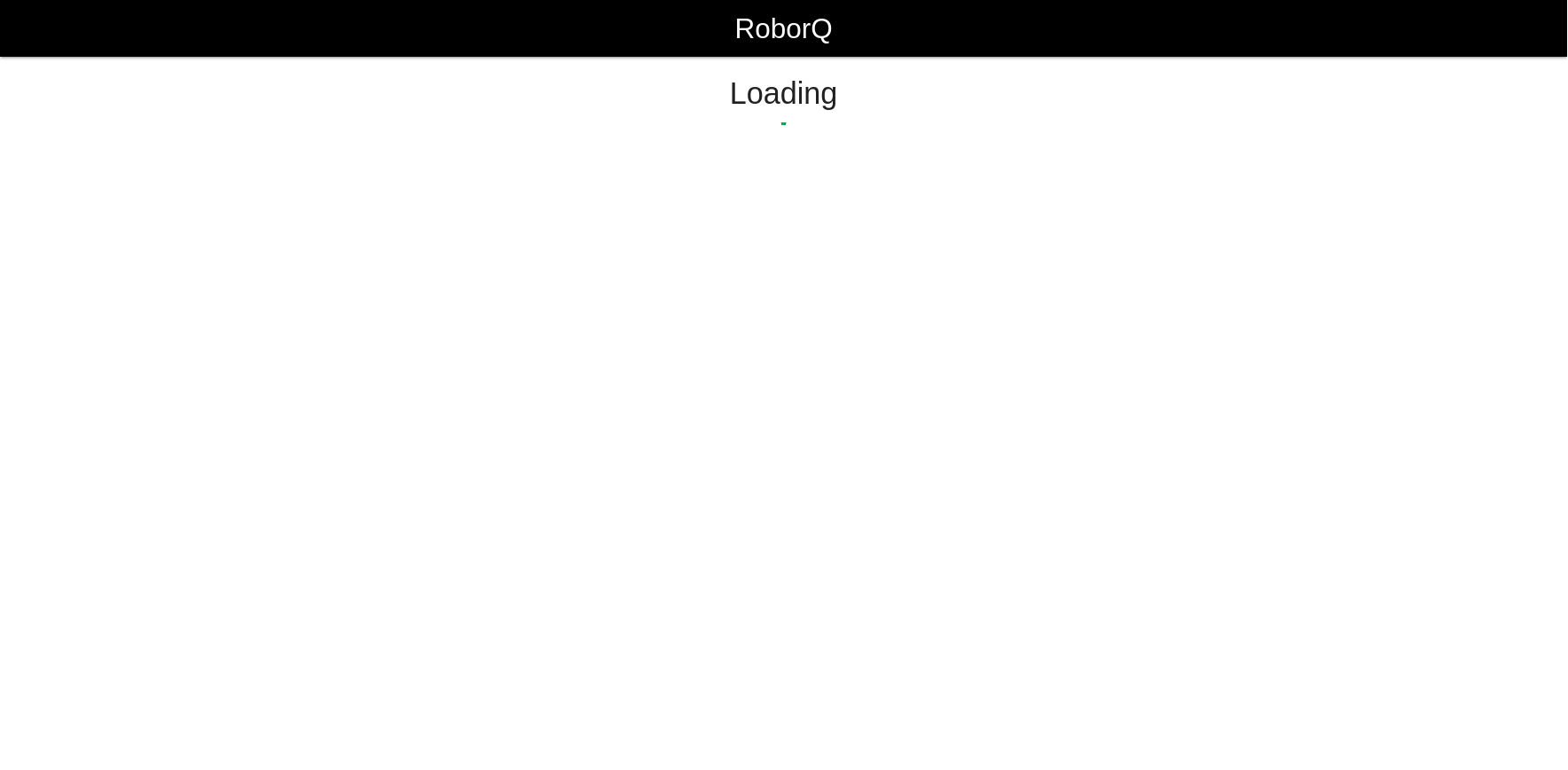 select on "Worker" 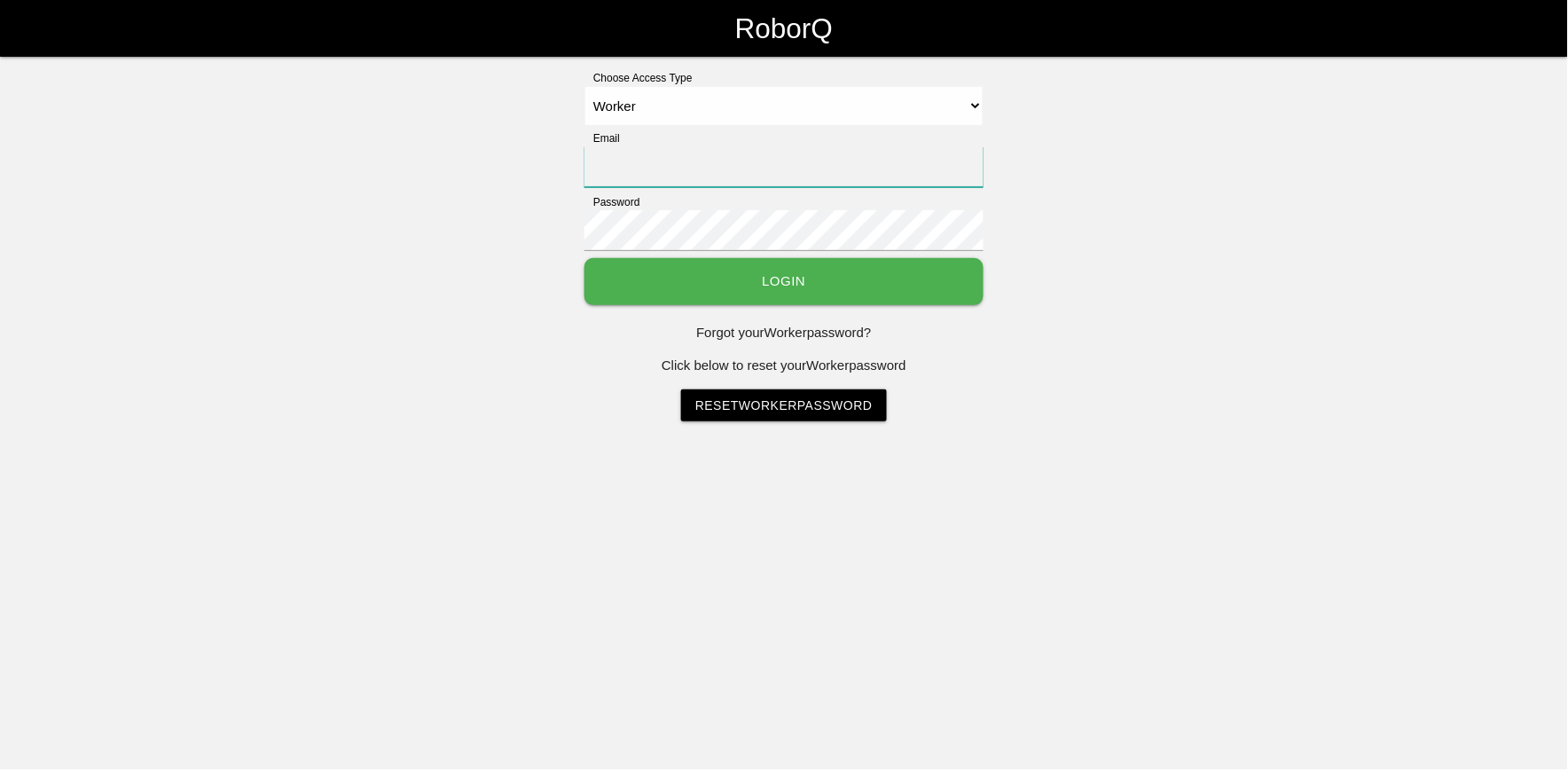 type on "[EMAIL_ADDRESS][DOMAIN_NAME]" 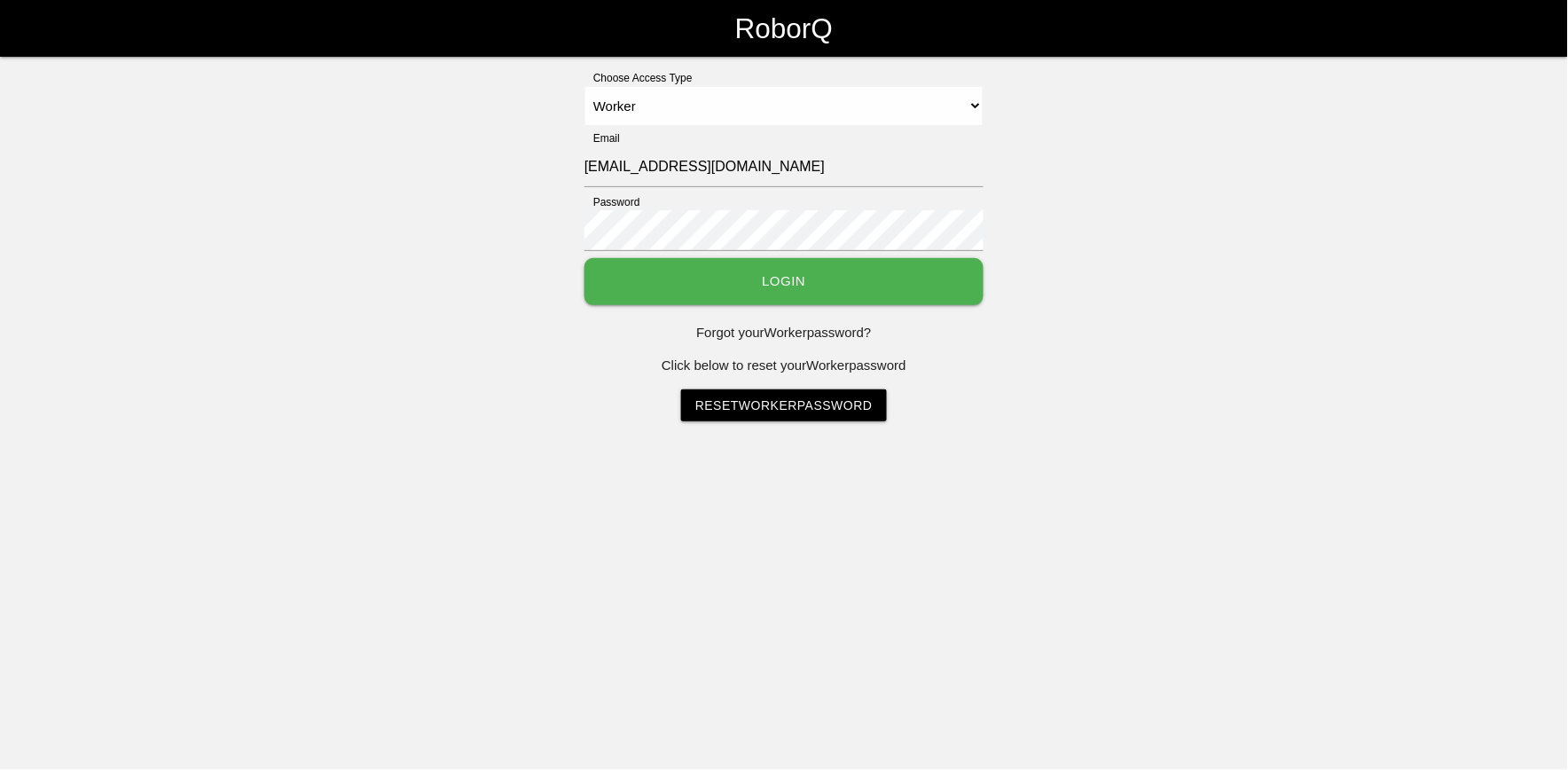 click on "Login" at bounding box center [784, 281] 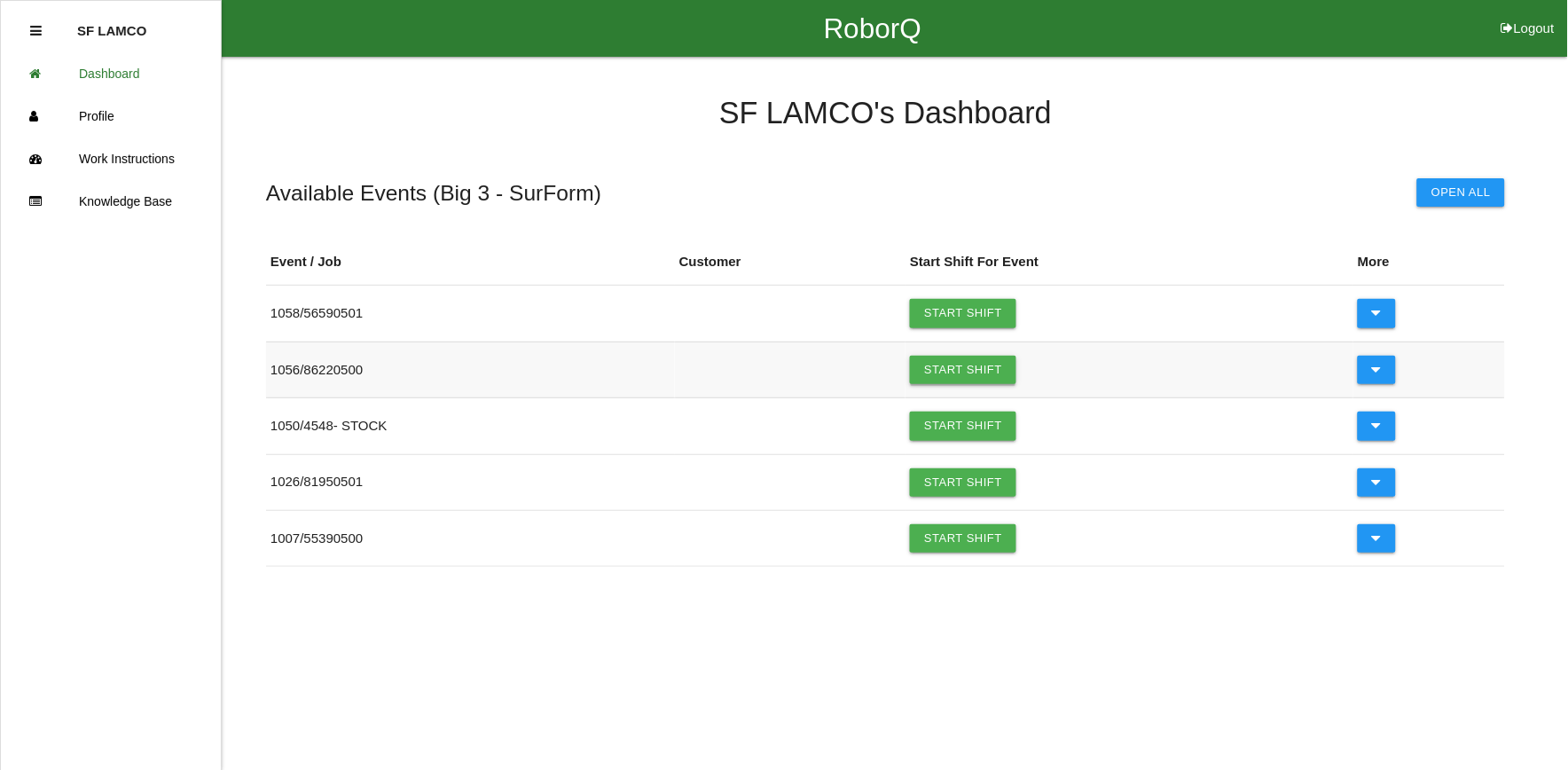 click on "Start Shift" at bounding box center (963, 370) 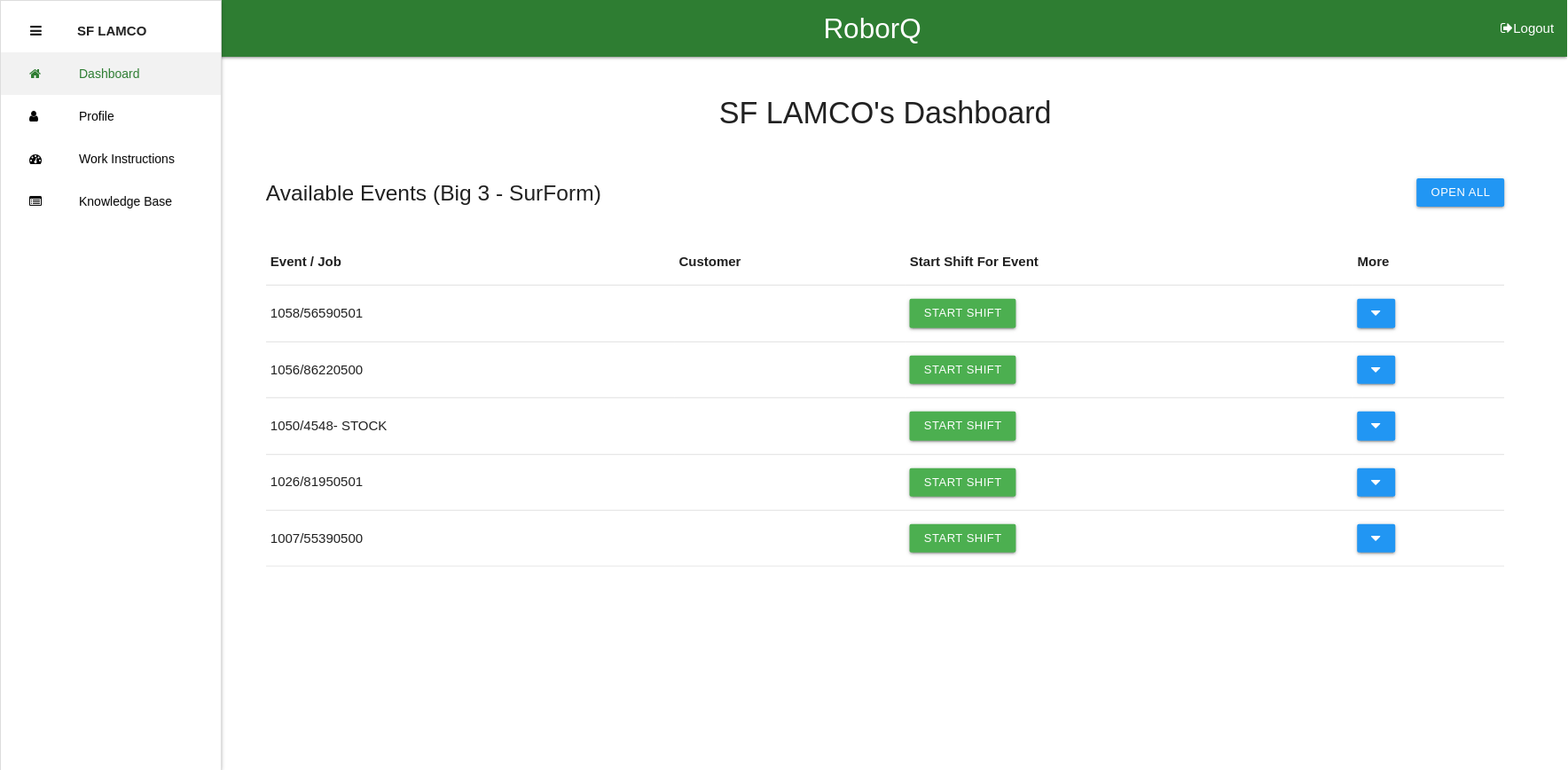 click on "Dashboard" at bounding box center (111, 74) 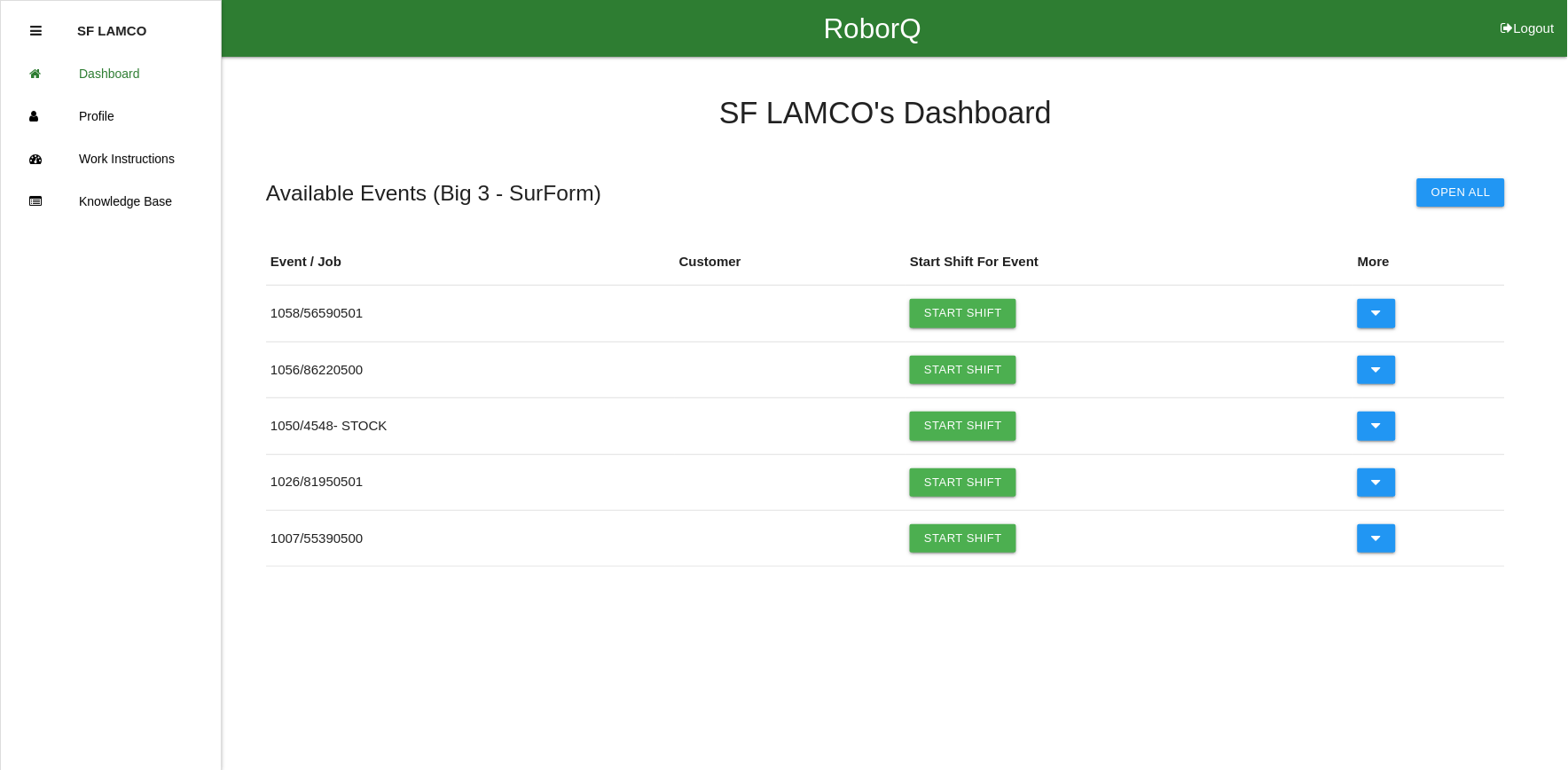 click on "Logout" at bounding box center (1528, 6) 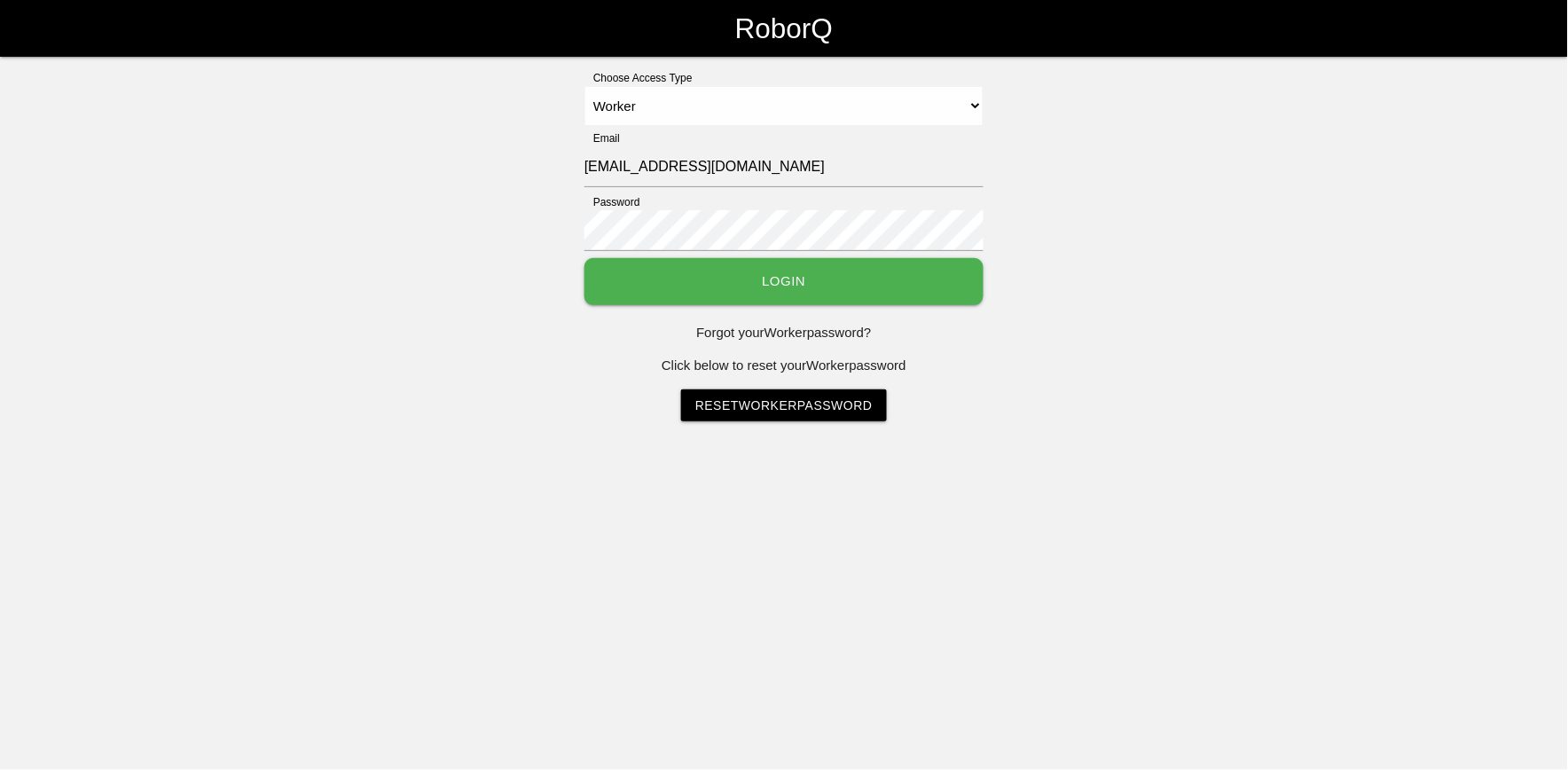 click on "Login" at bounding box center (784, 281) 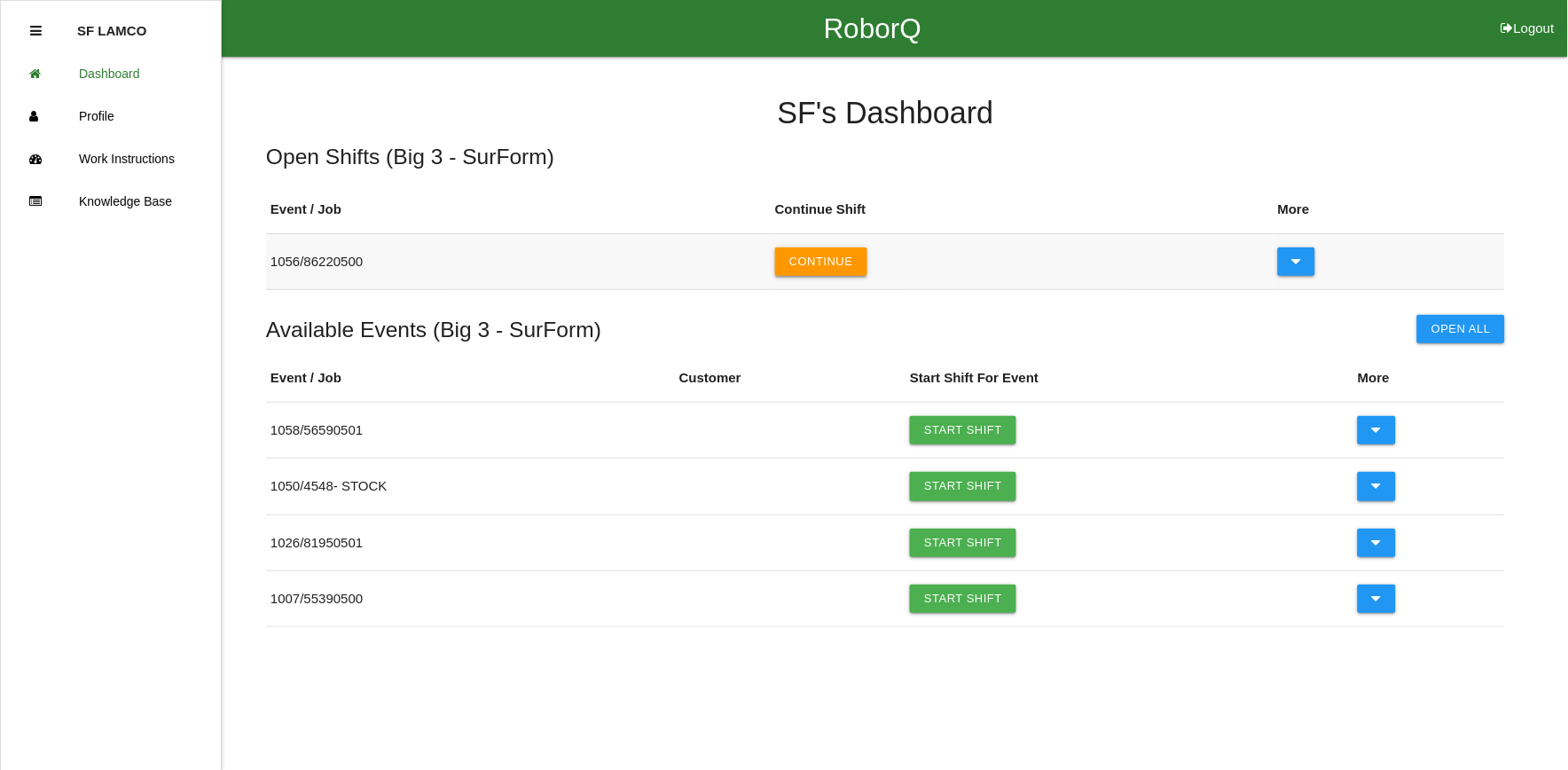 click on "Continue" at bounding box center (821, 262) 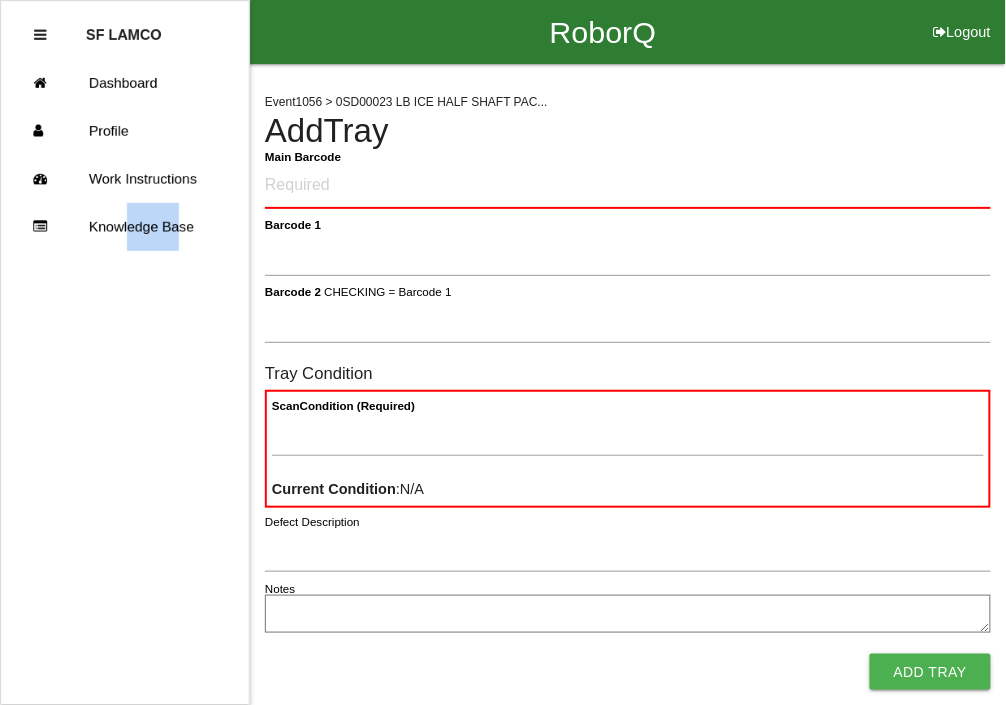 drag, startPoint x: 125, startPoint y: 393, endPoint x: 175, endPoint y: 388, distance: 50.24938 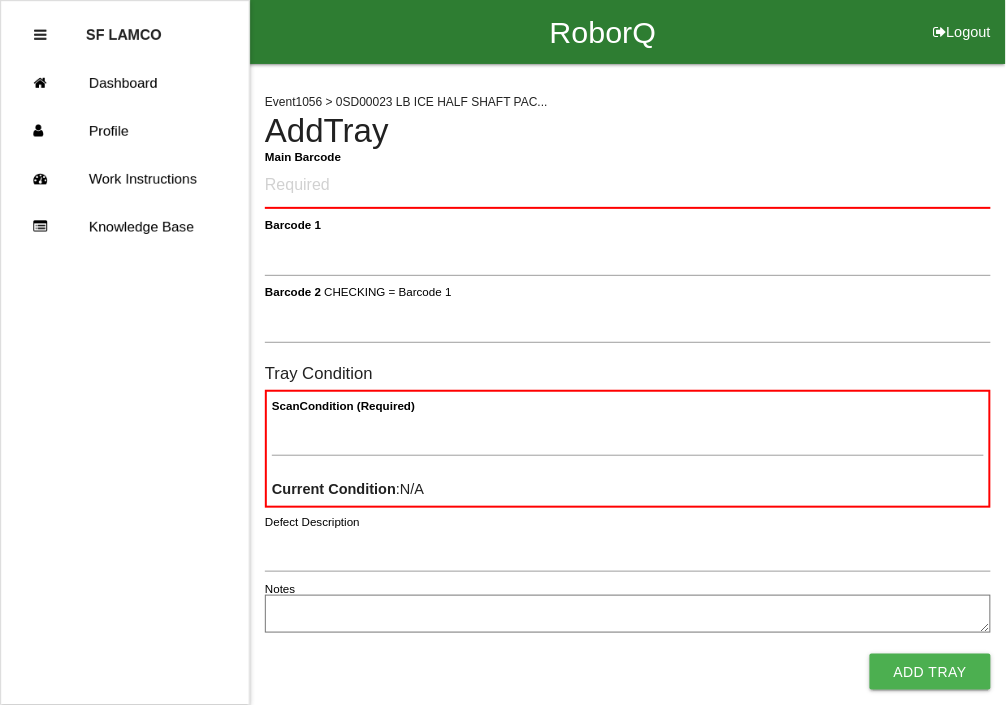 drag, startPoint x: 175, startPoint y: 388, endPoint x: 52, endPoint y: 313, distance: 144.06248 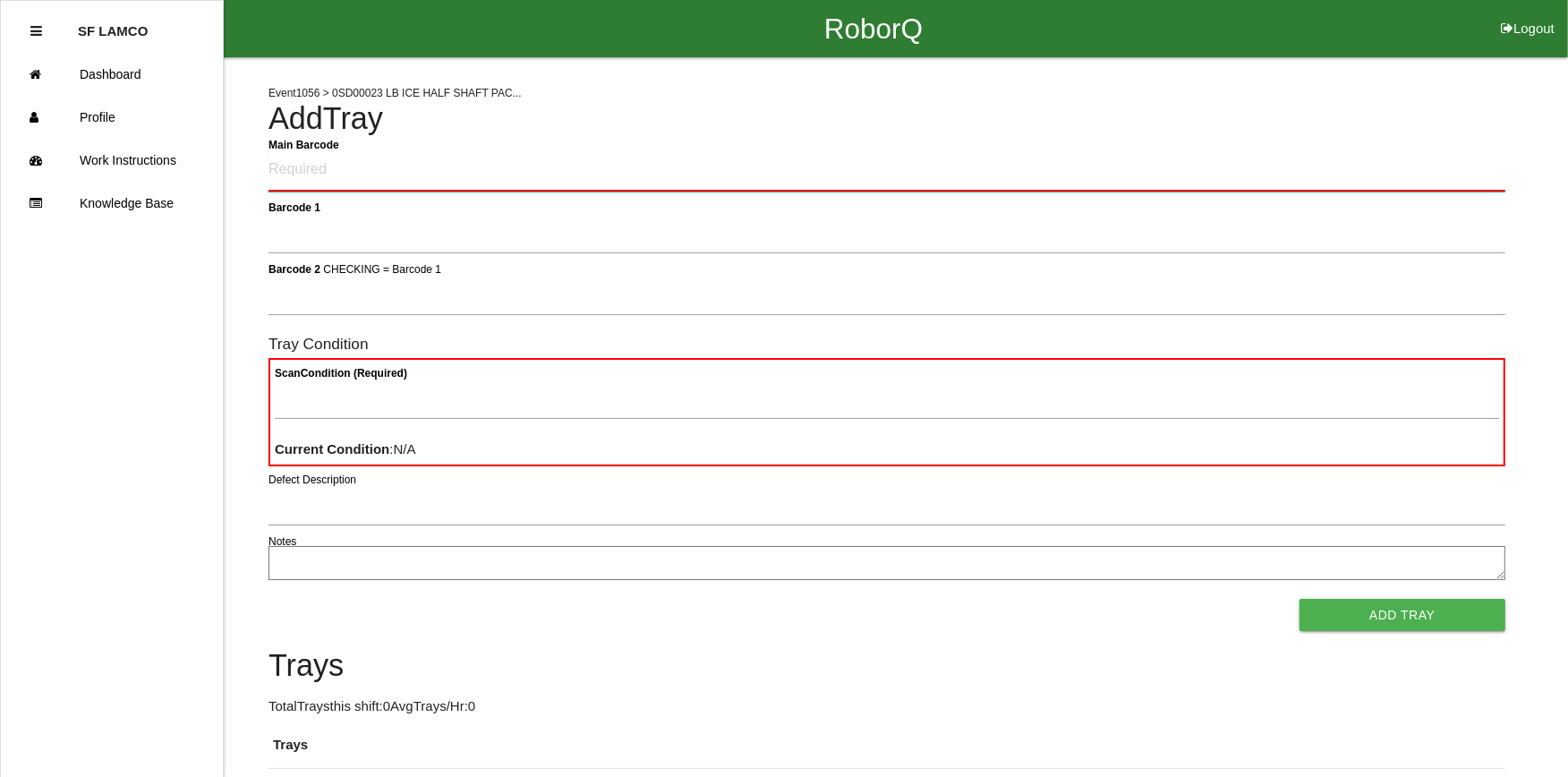click on "Main Barcode" at bounding box center [887, 170] 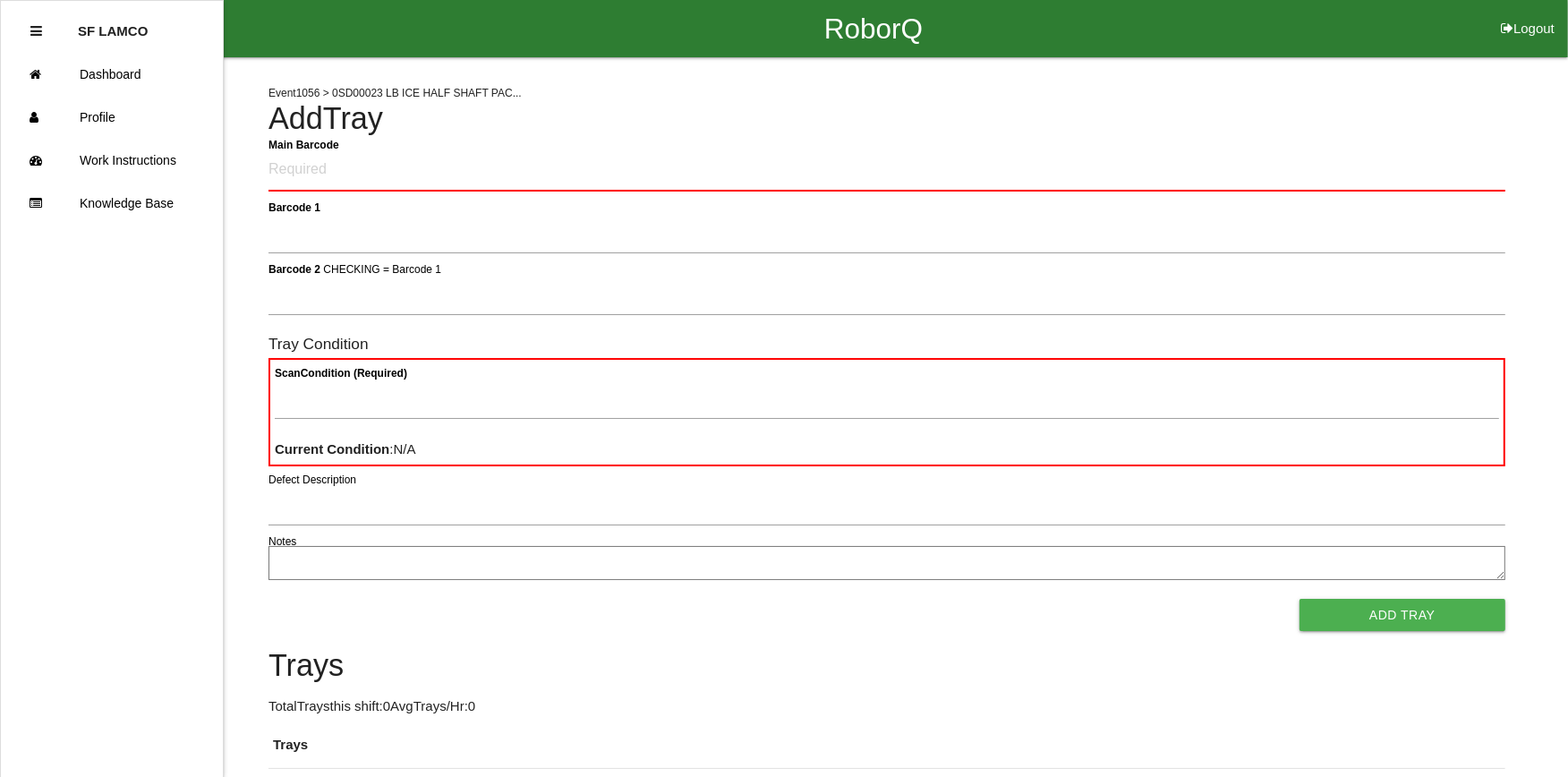 click on "Scan  Condition (Required) Current Condition :  N/A" at bounding box center (887, 412) 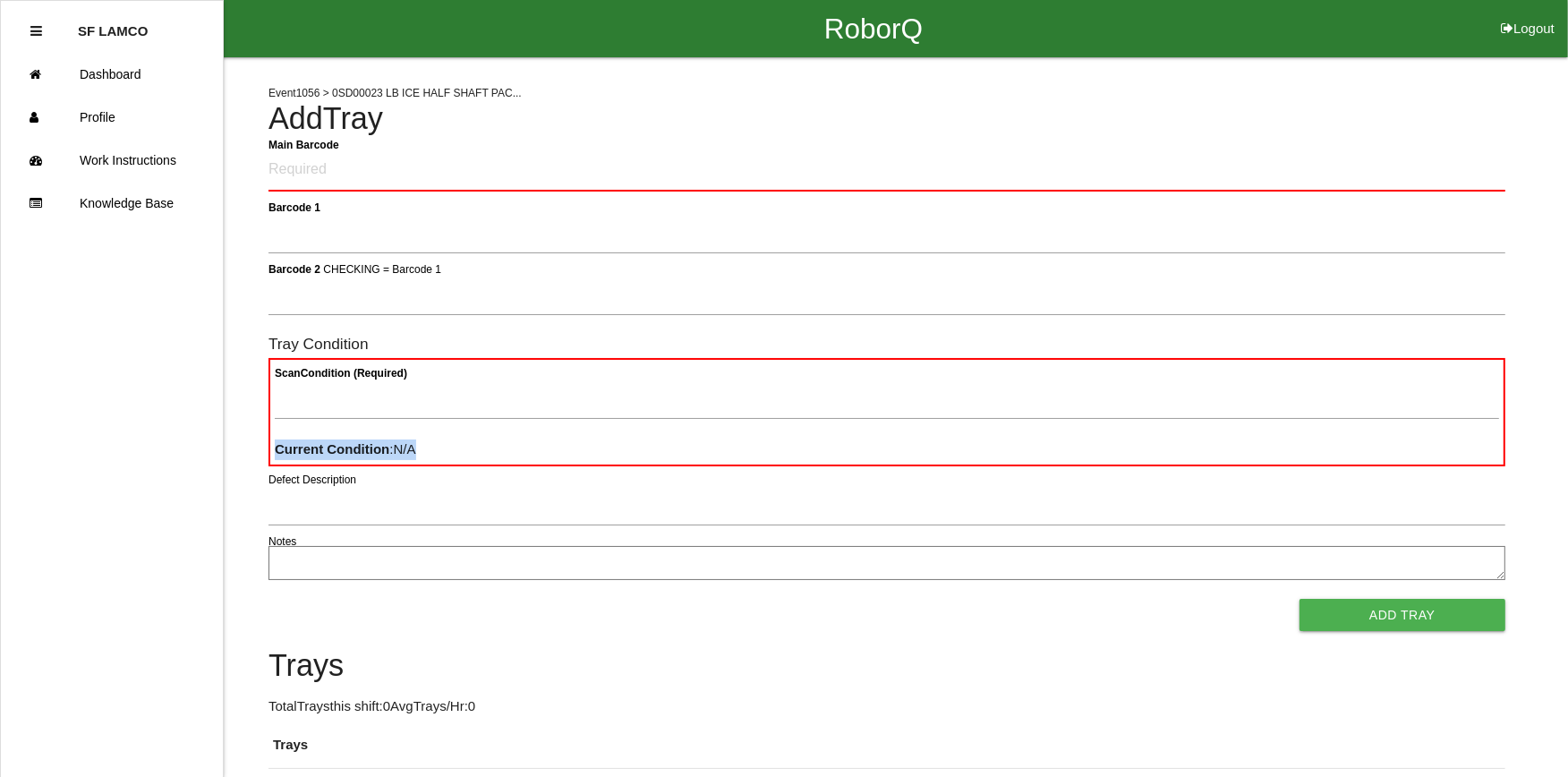 click on "Scan  Condition (Required) Current Condition :  N/A" at bounding box center [887, 412] 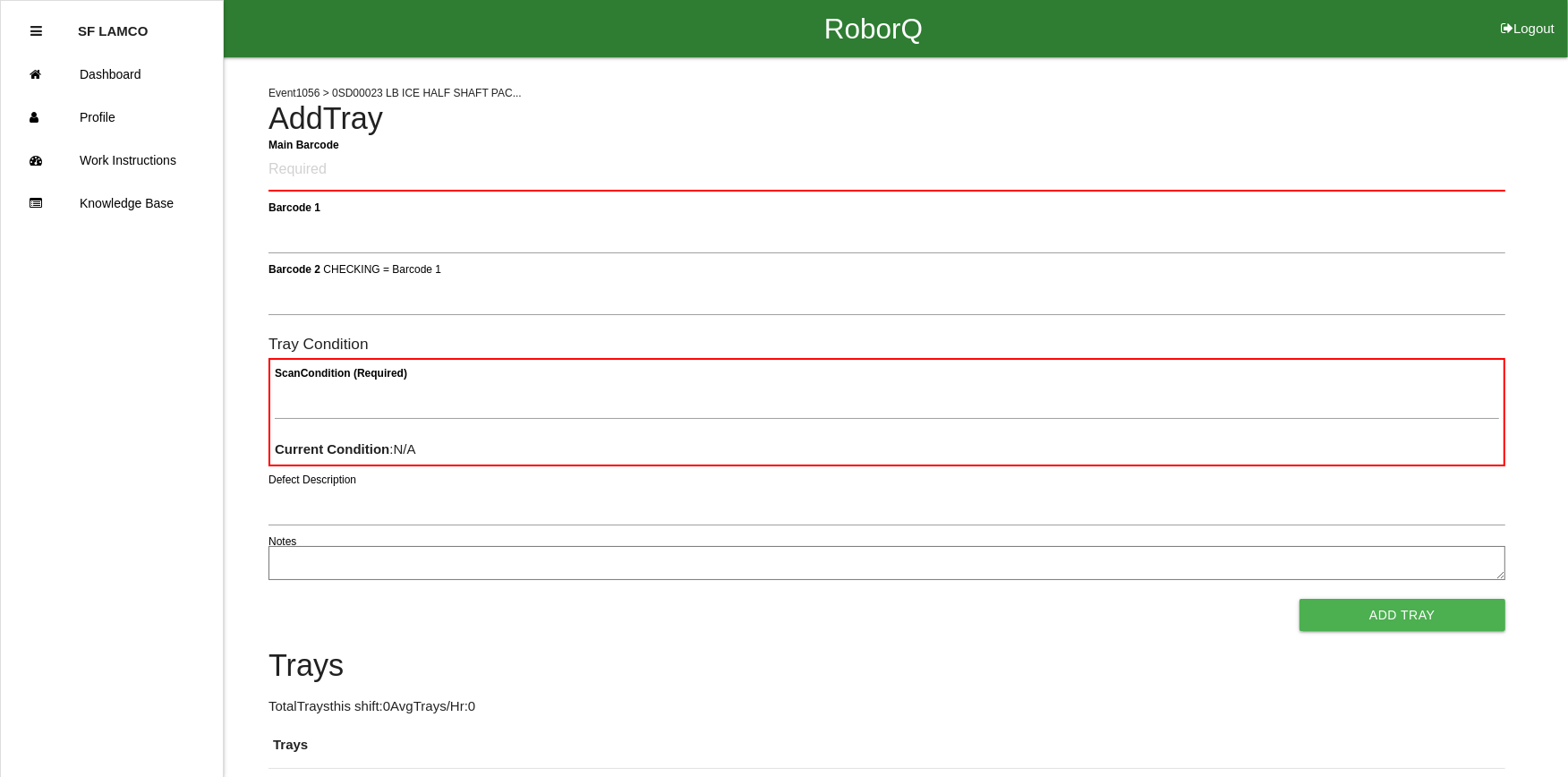 click on "Main Barcode     Barcode 1     Barcode 2   CHECKING = Barcode 1     Tray Condition Scan  Condition (Required) Current Condition :  N/A Defect Description Notes Add Tray" at bounding box center (887, 390) 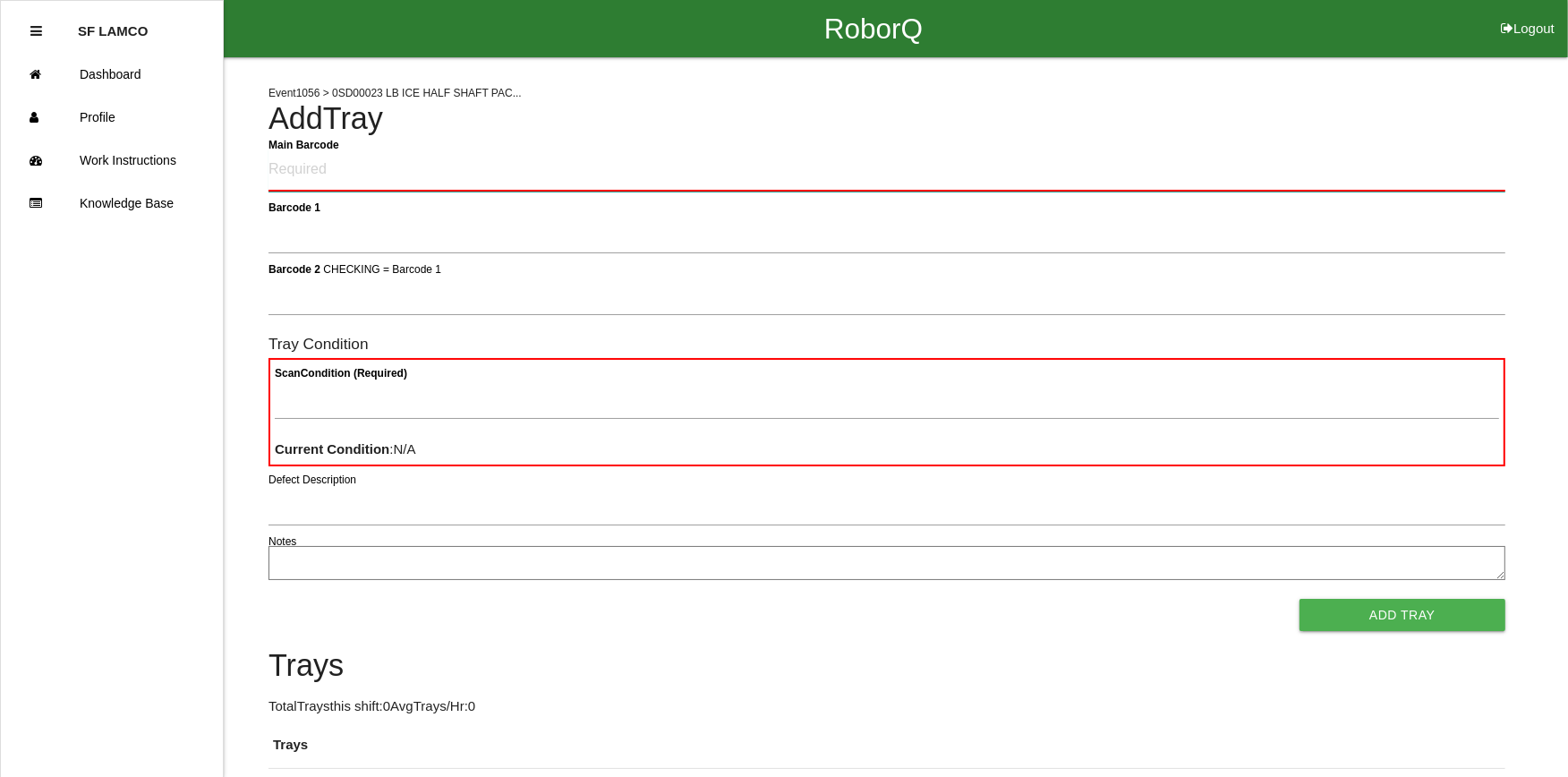click on "Main Barcode" at bounding box center [887, 170] 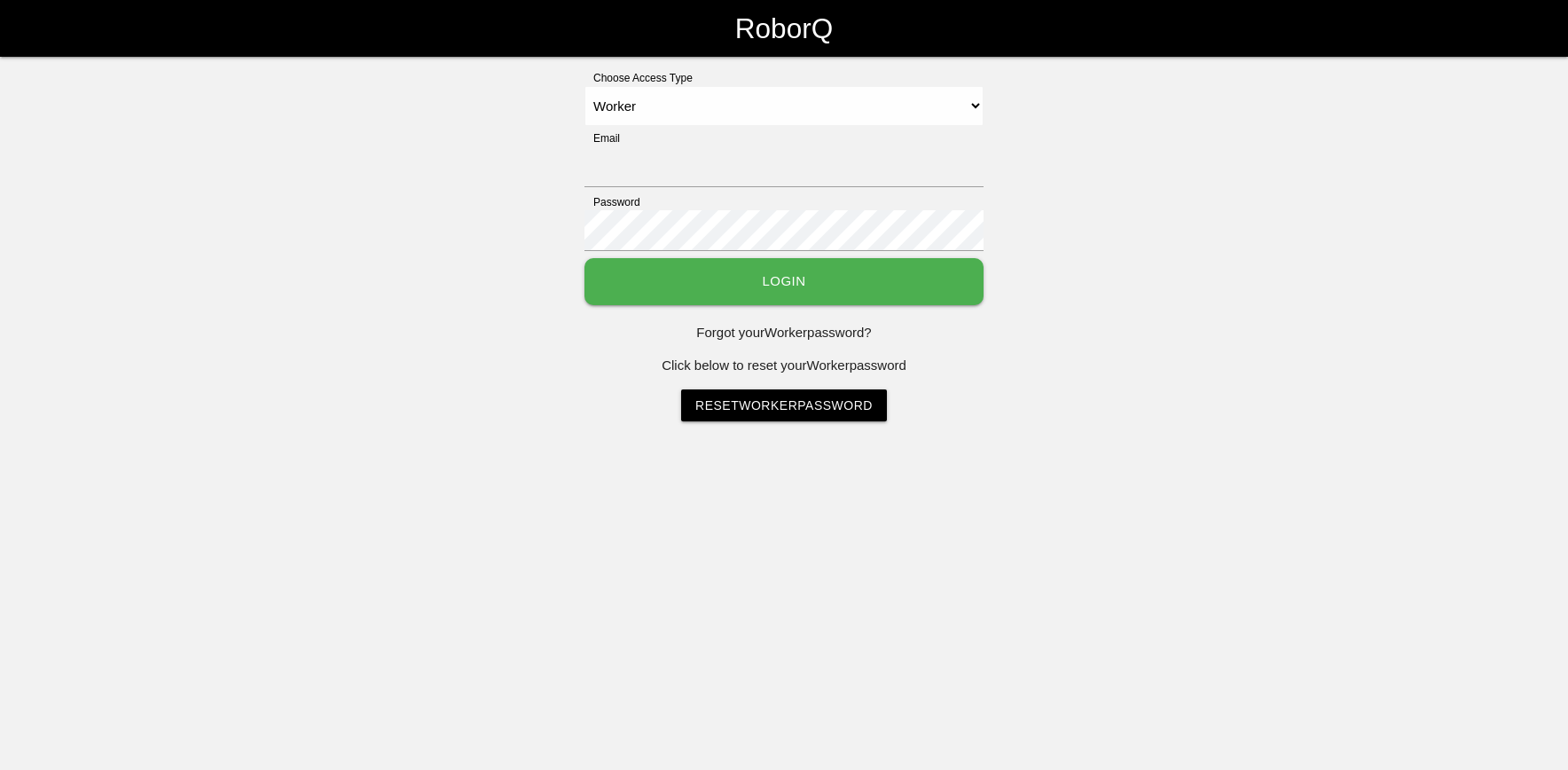 select on "Worker" 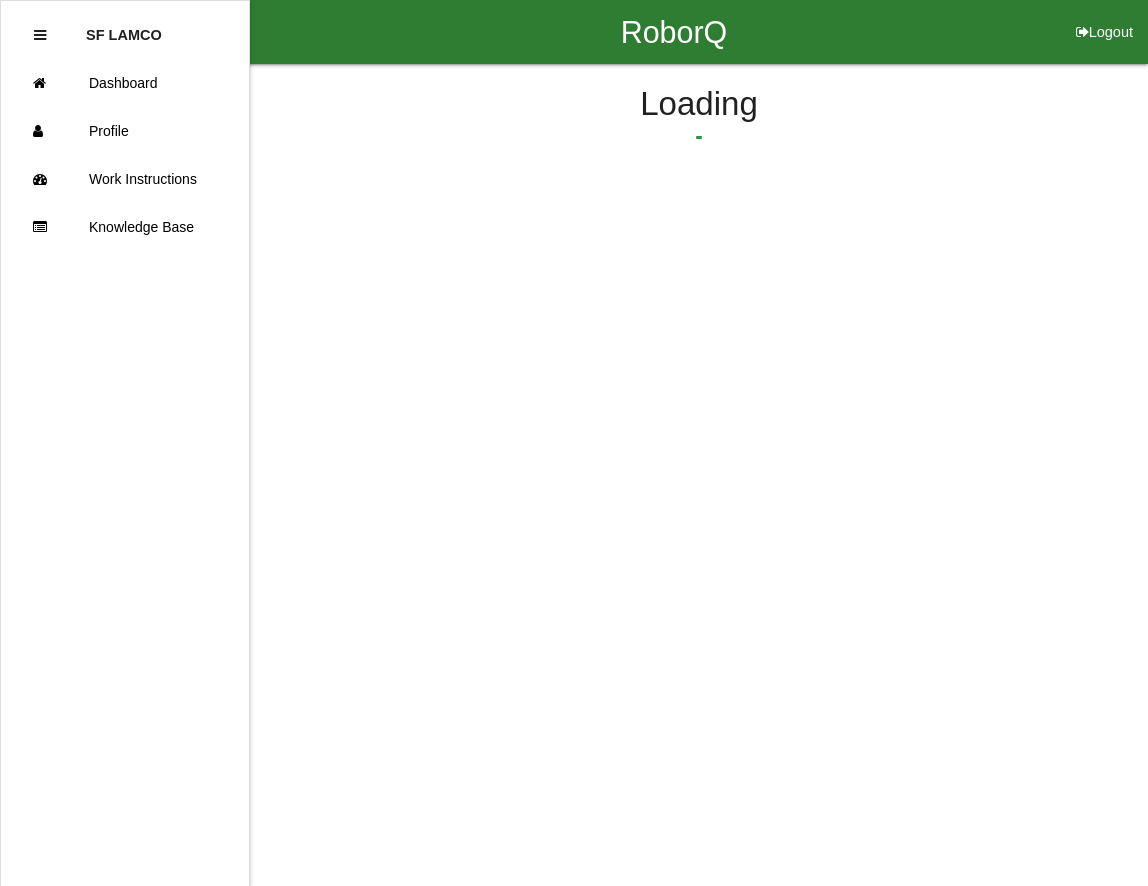 scroll, scrollTop: 0, scrollLeft: 0, axis: both 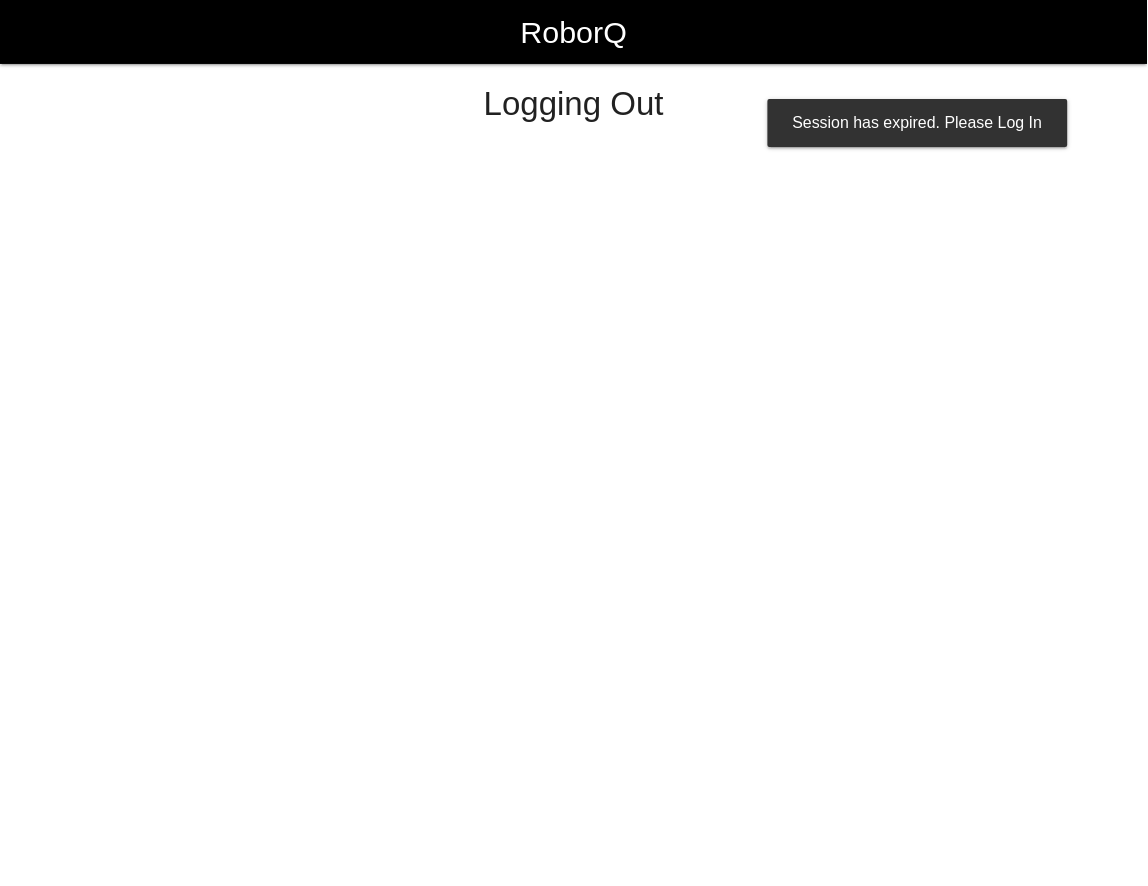 select on "Worker" 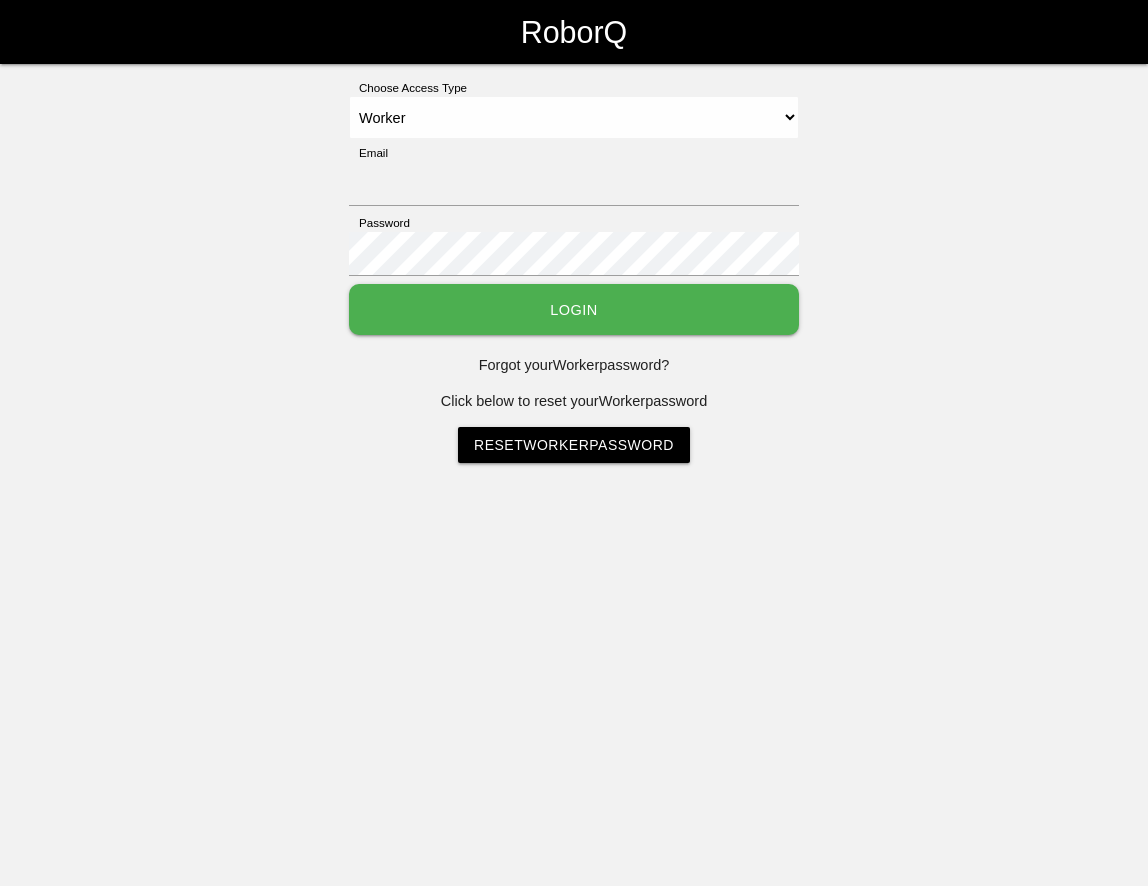 select on "Worker" 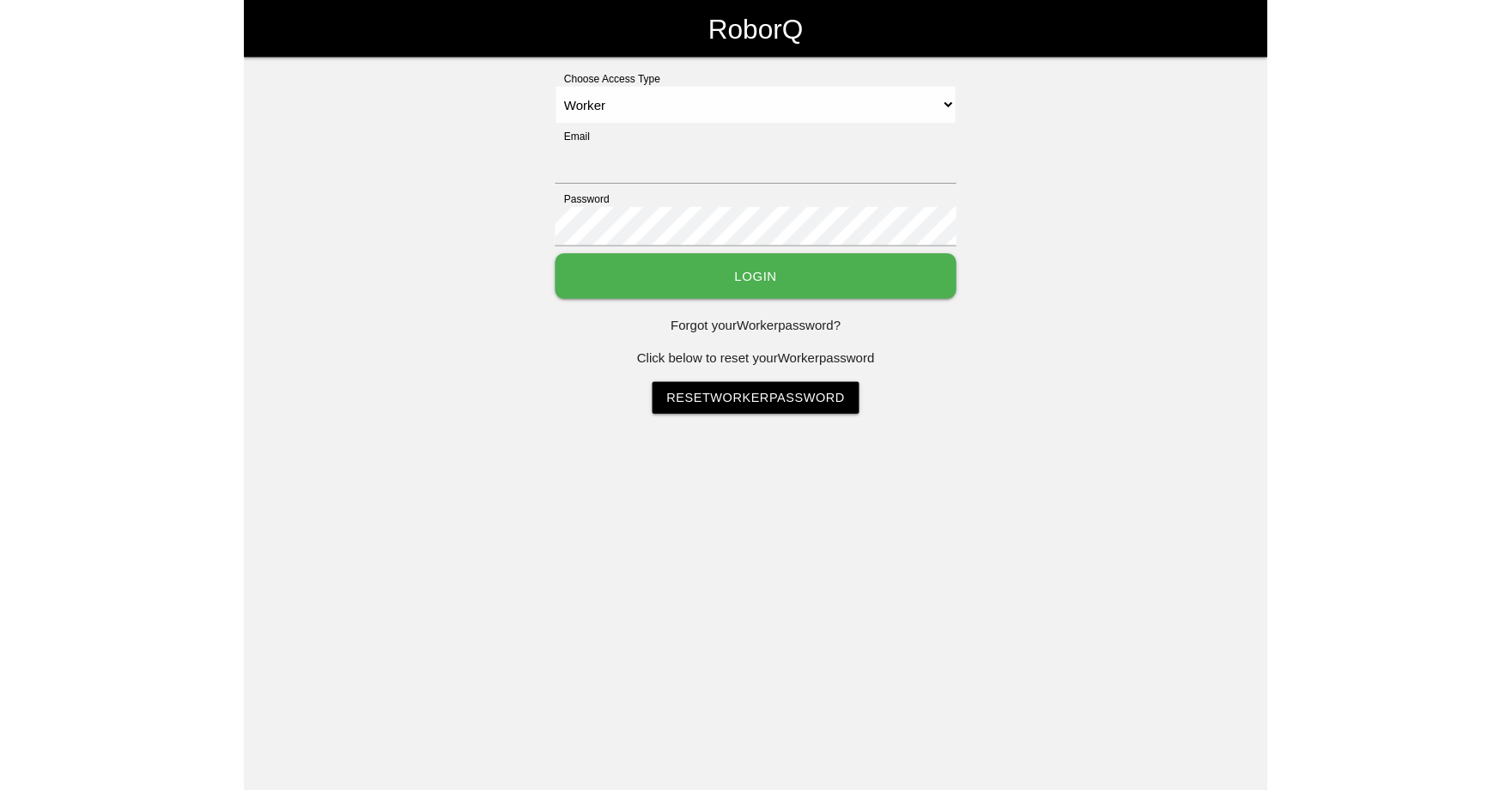scroll, scrollTop: 0, scrollLeft: 0, axis: both 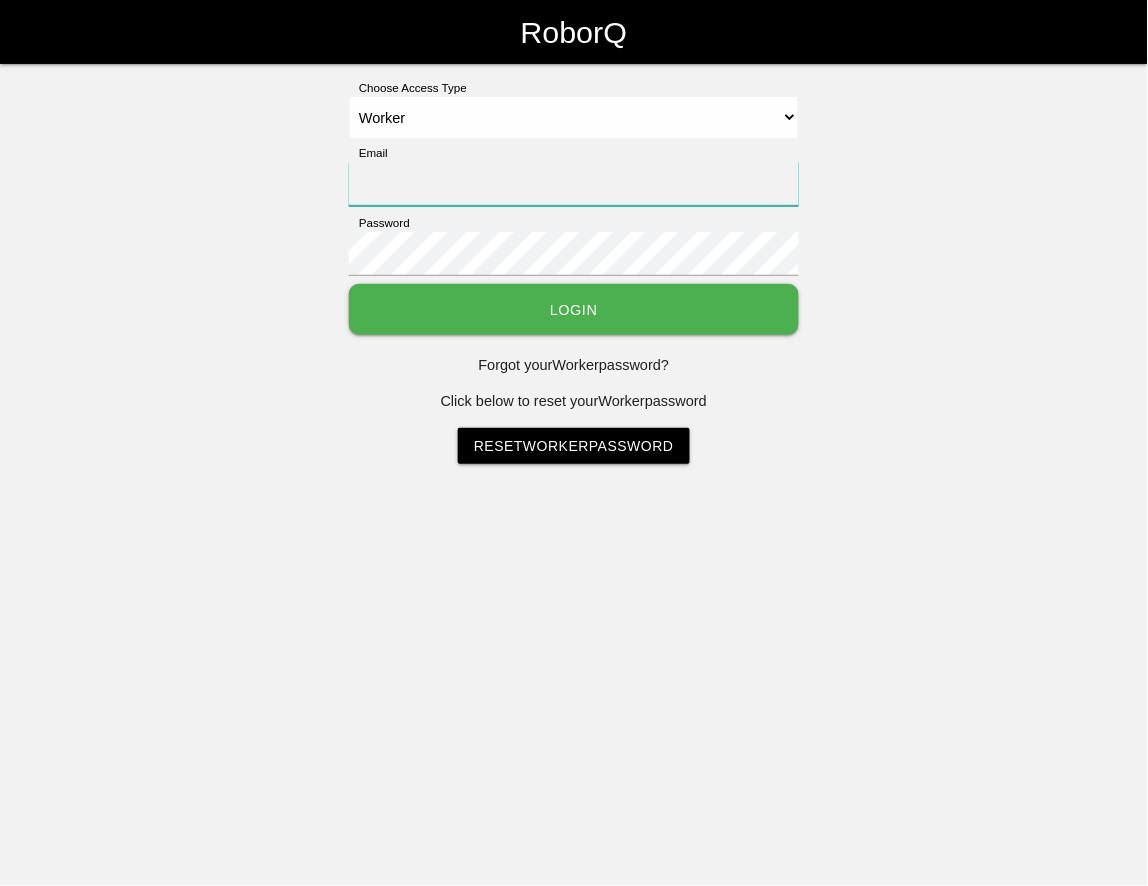 type on "[EMAIL_ADDRESS][DOMAIN_NAME]" 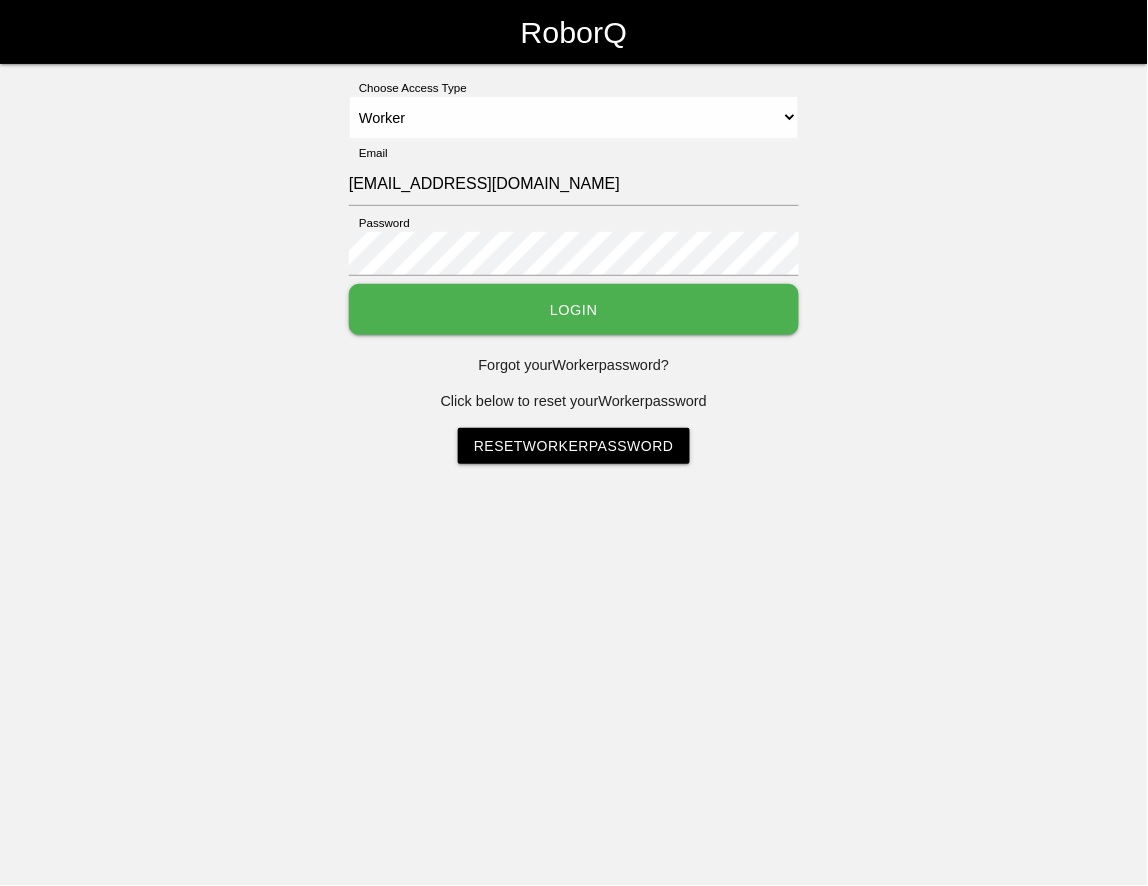 click on "Login" at bounding box center [574, 309] 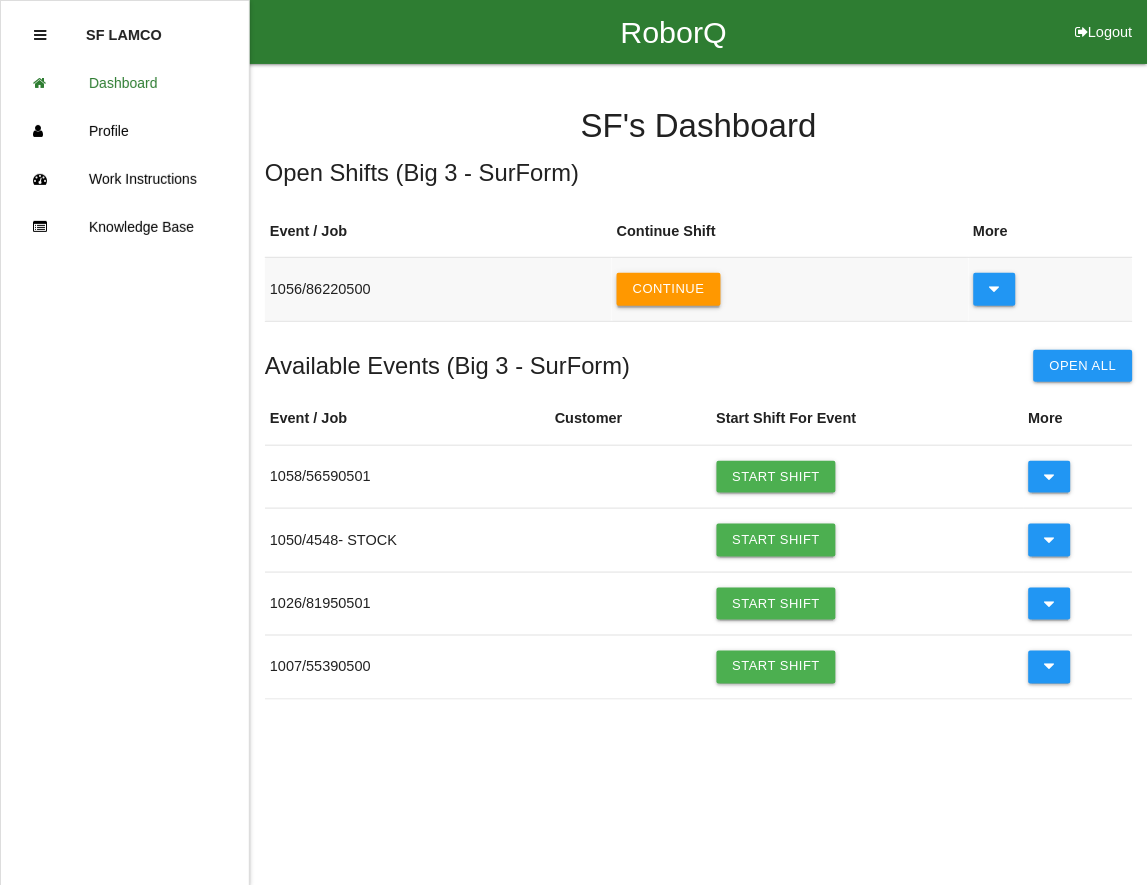 click on "Continue" at bounding box center [669, 289] 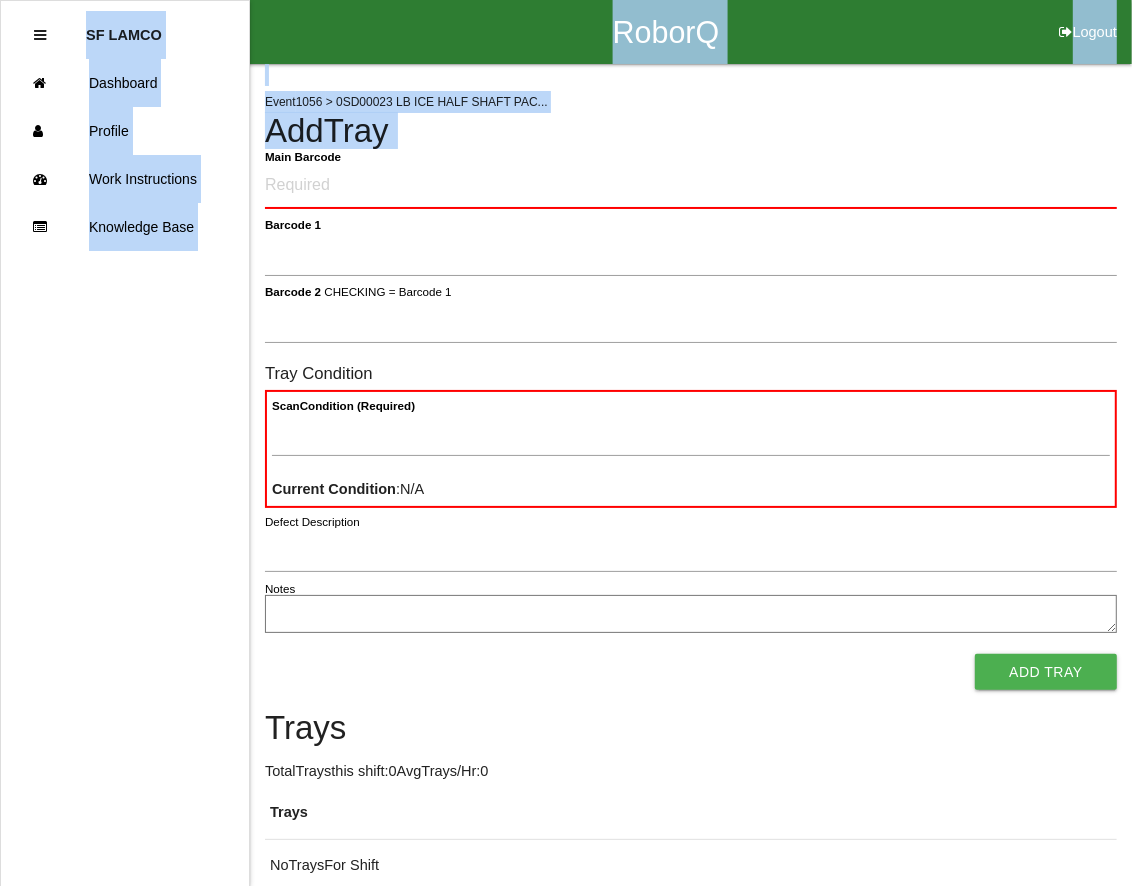drag, startPoint x: 762, startPoint y: 20, endPoint x: 788, endPoint y: 114, distance: 97.52948 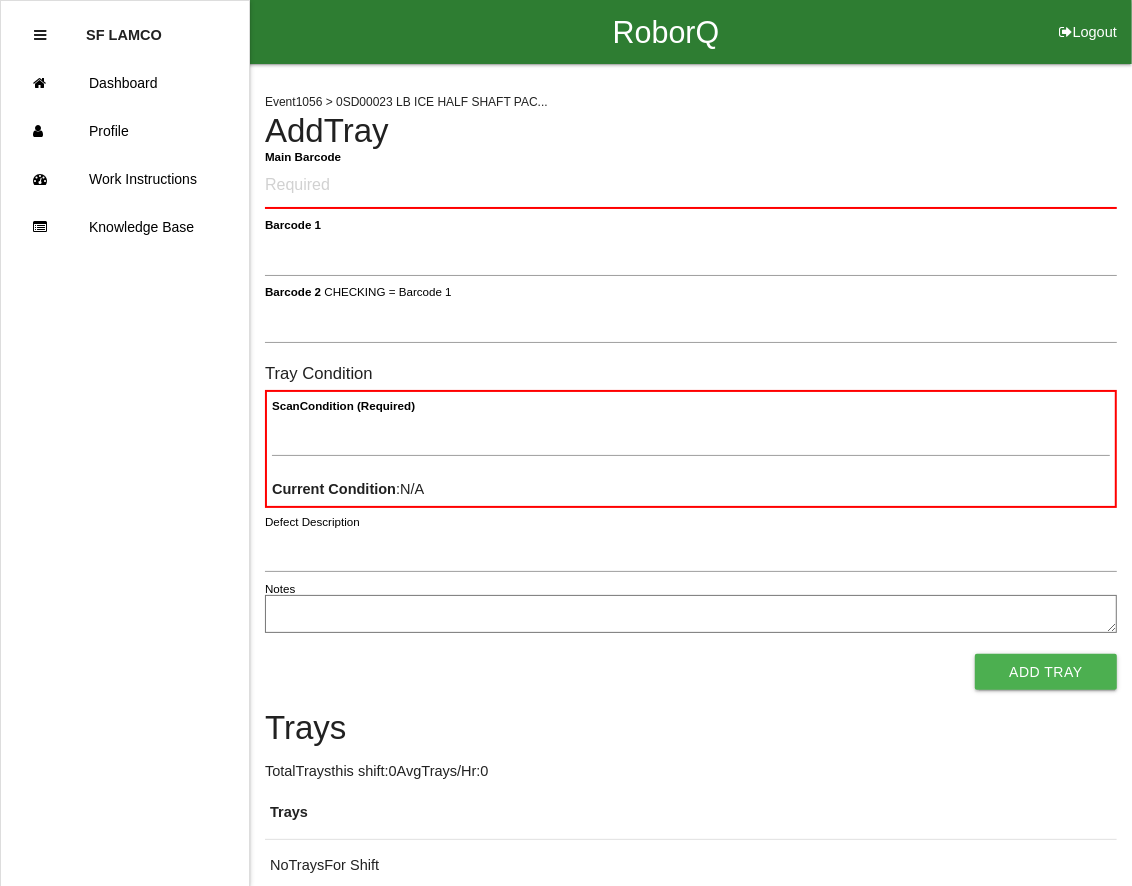 click on "RoborQ Logout" at bounding box center [666, 32] 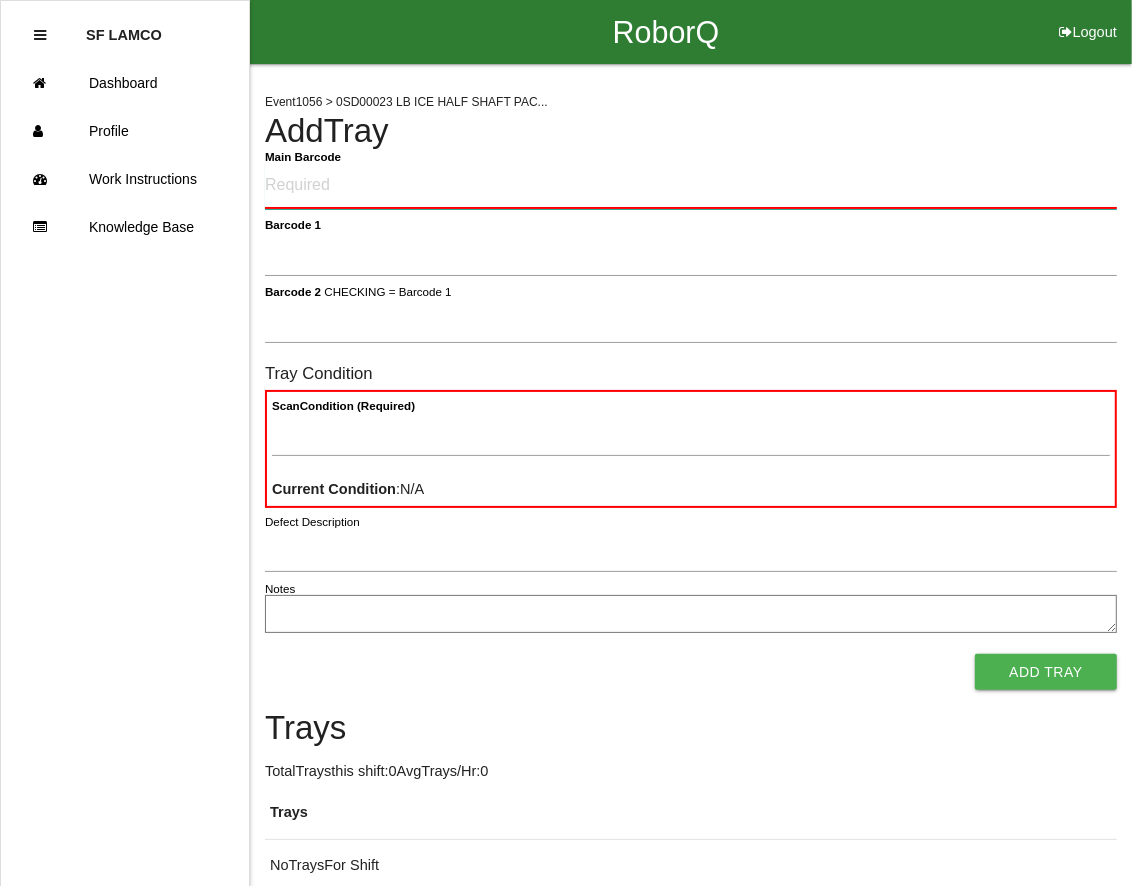 drag, startPoint x: 315, startPoint y: 194, endPoint x: 376, endPoint y: 191, distance: 61.073727 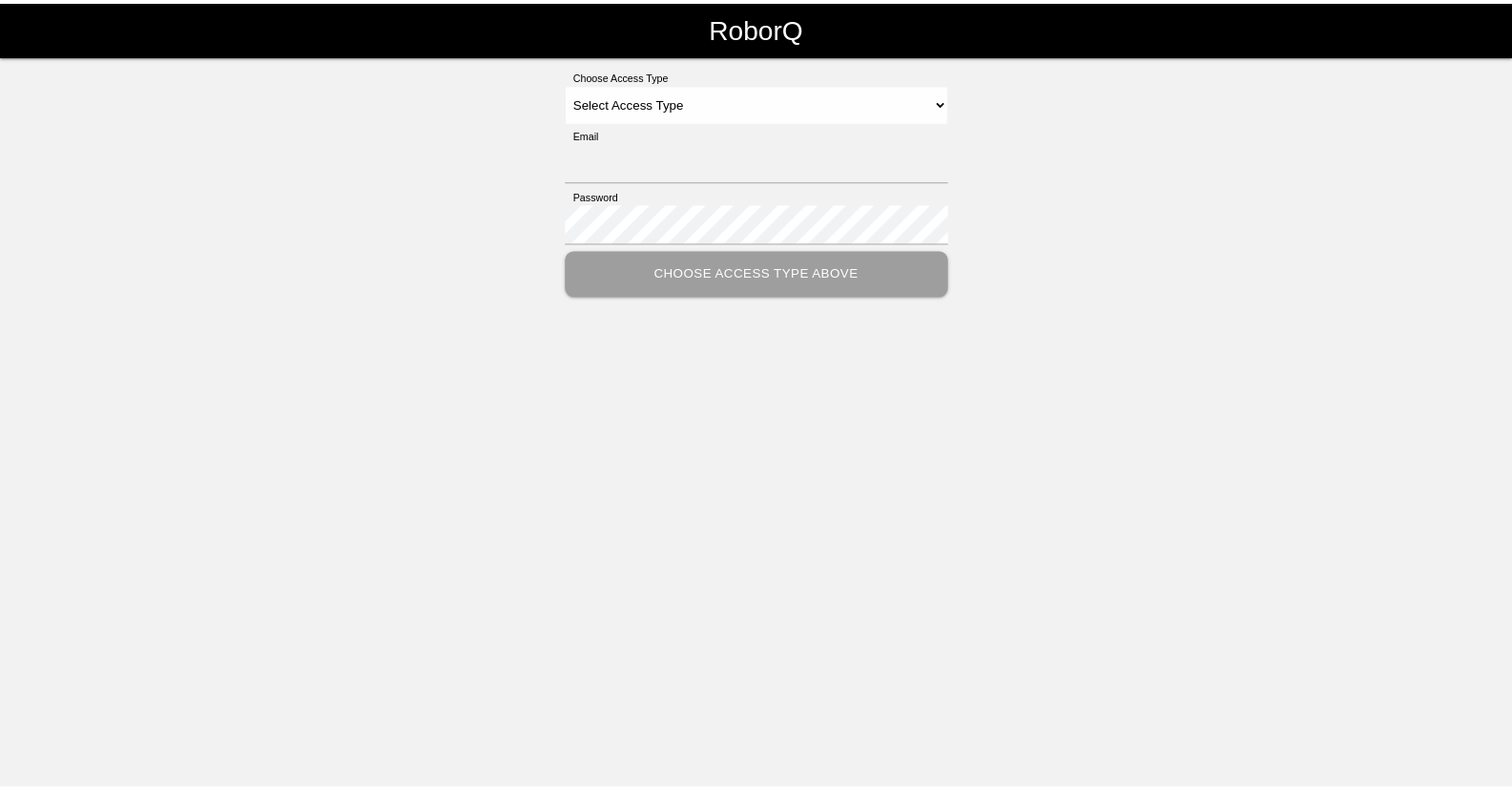 scroll, scrollTop: 0, scrollLeft: 0, axis: both 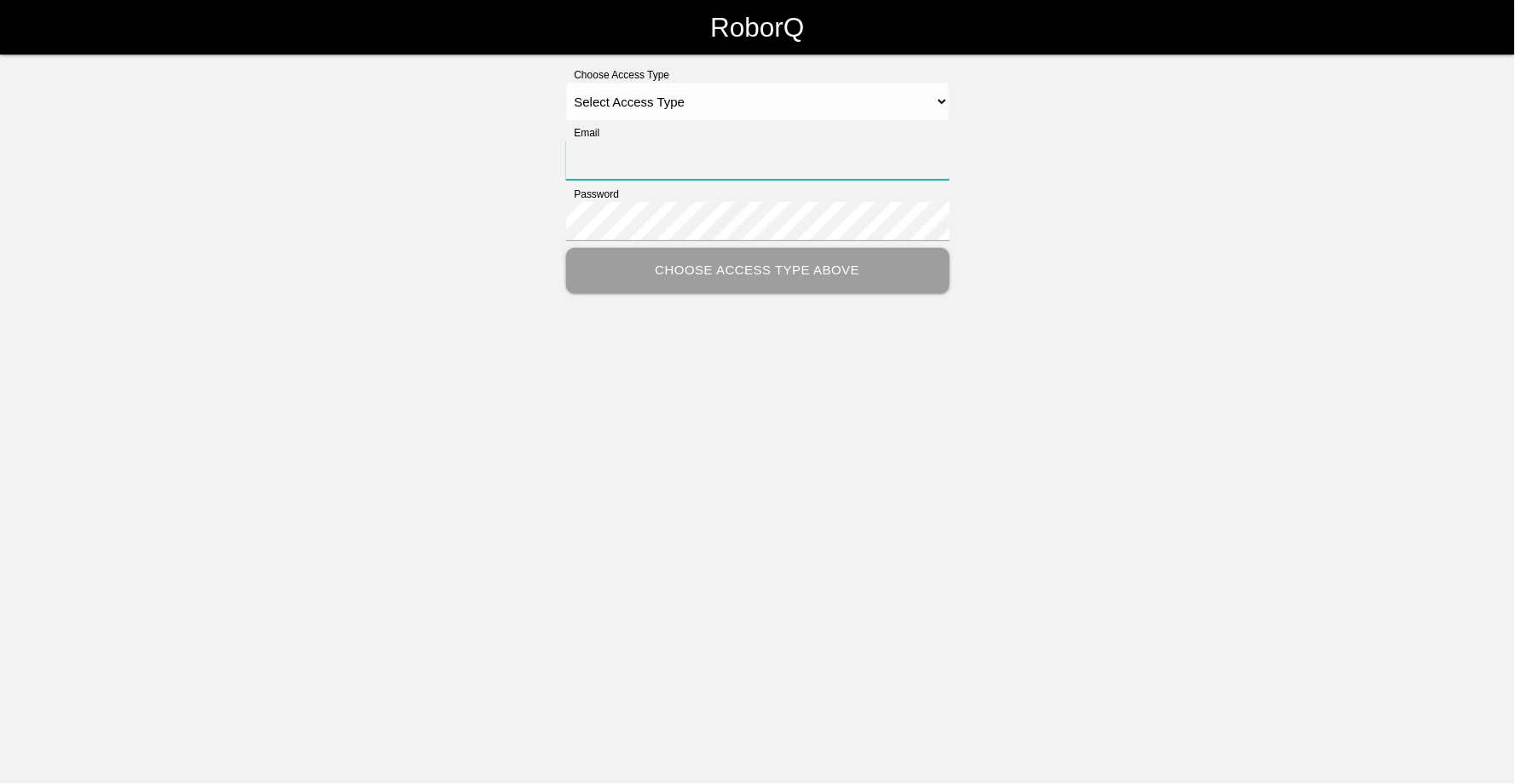 type on "[EMAIL_ADDRESS][DOMAIN_NAME]" 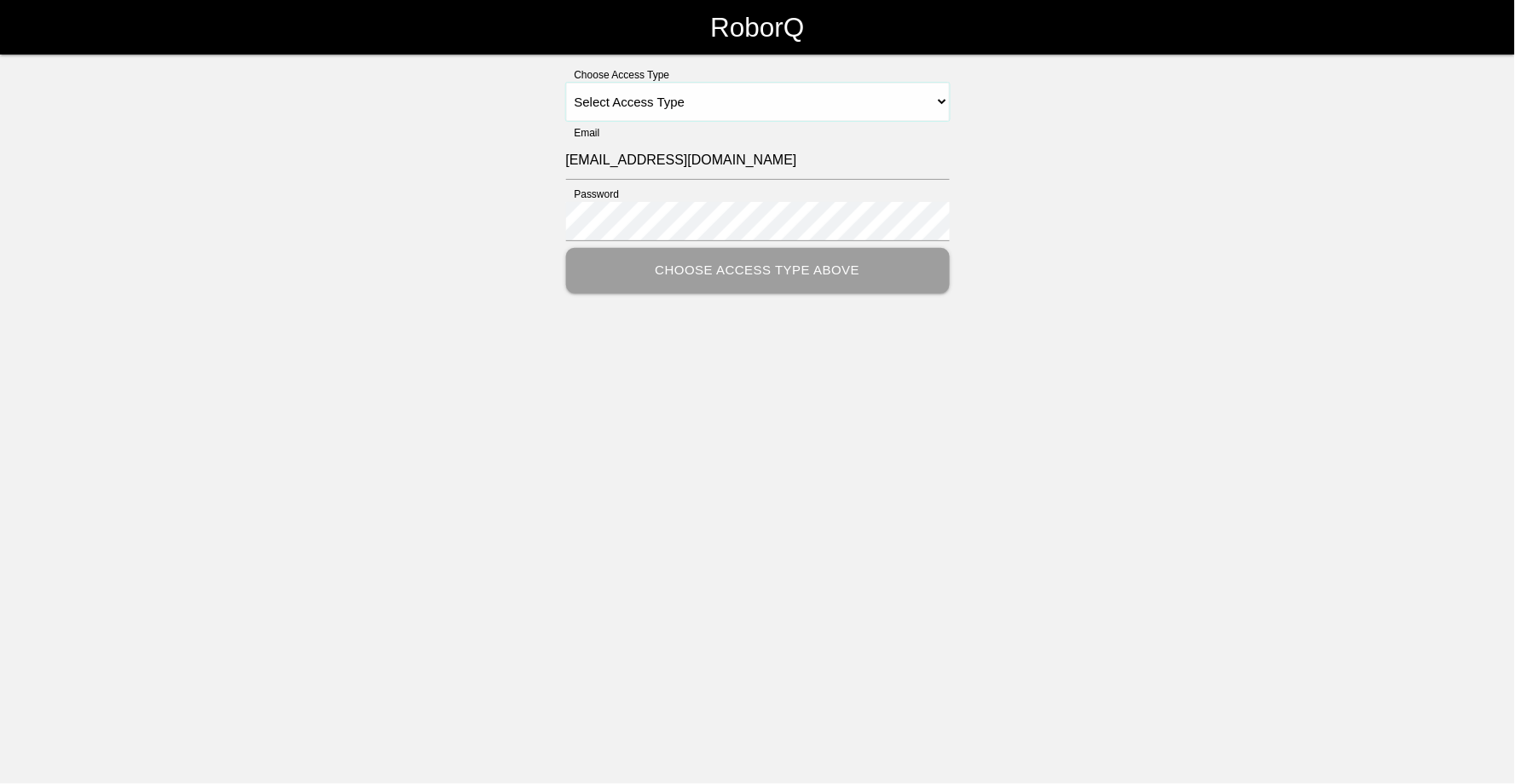 click on "Select Access Type Admin Customer Supervisor Worker" at bounding box center [758, 101] 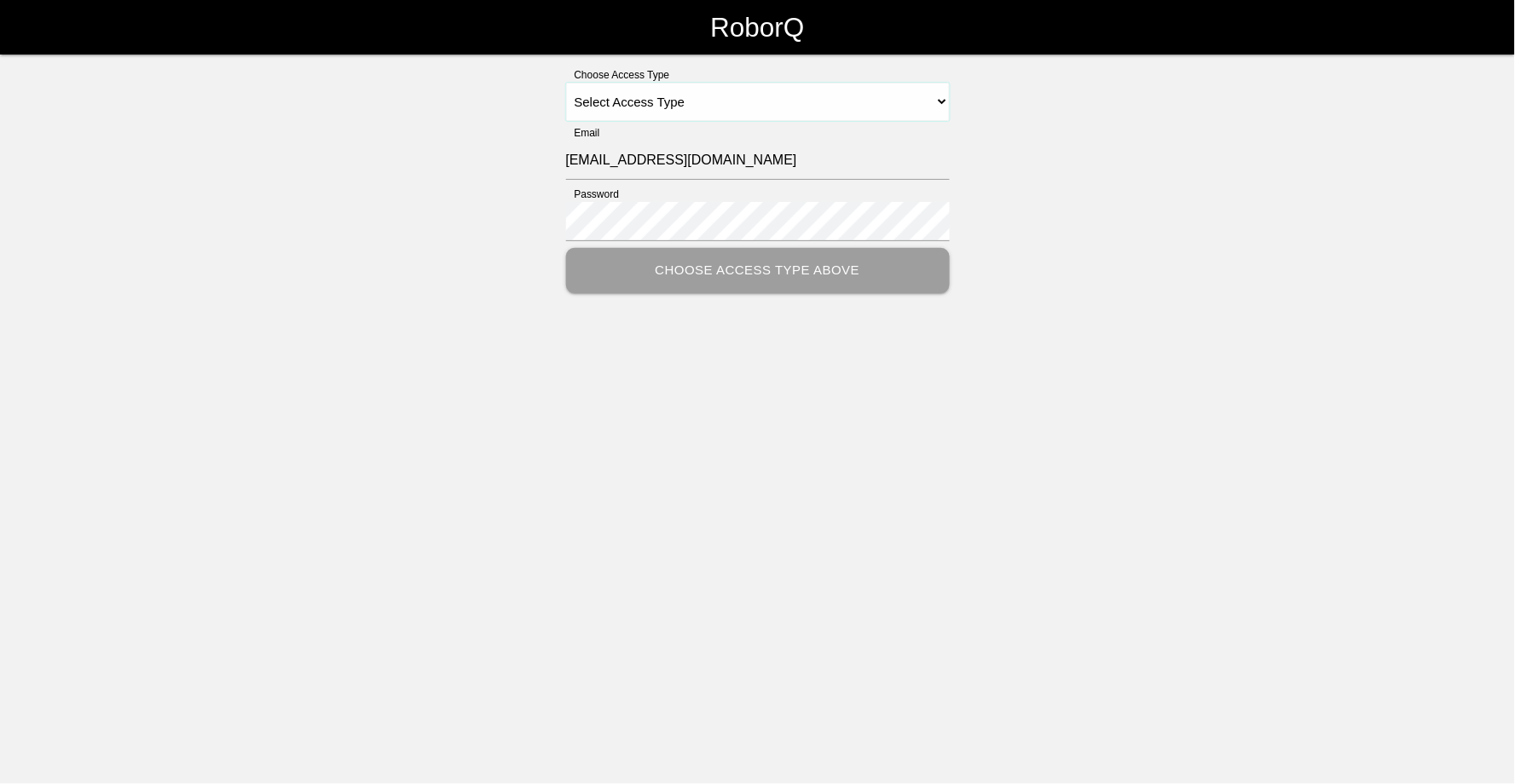 select on "Worker" 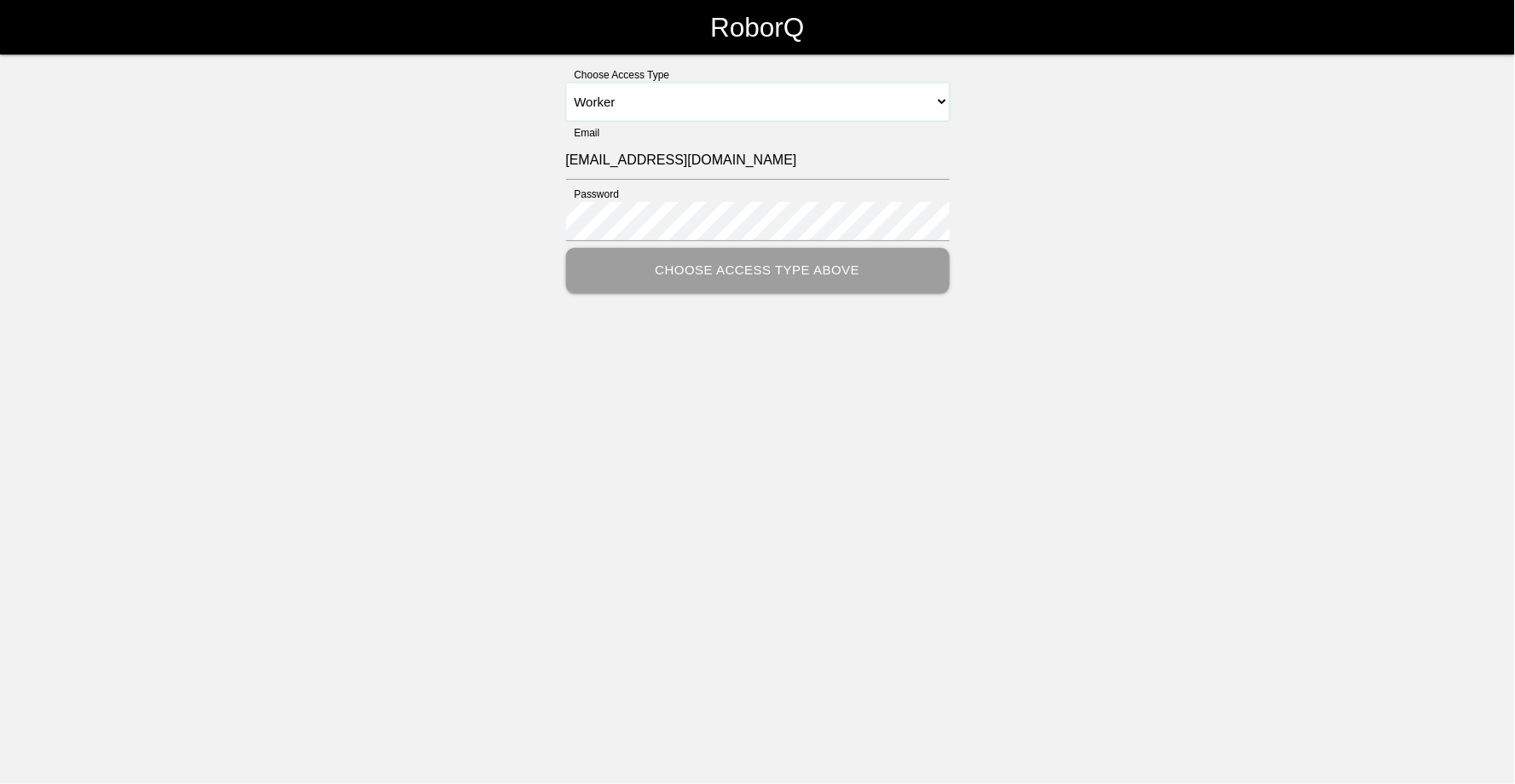 click on "Select Access Type Admin Customer Supervisor Worker" at bounding box center (758, 101) 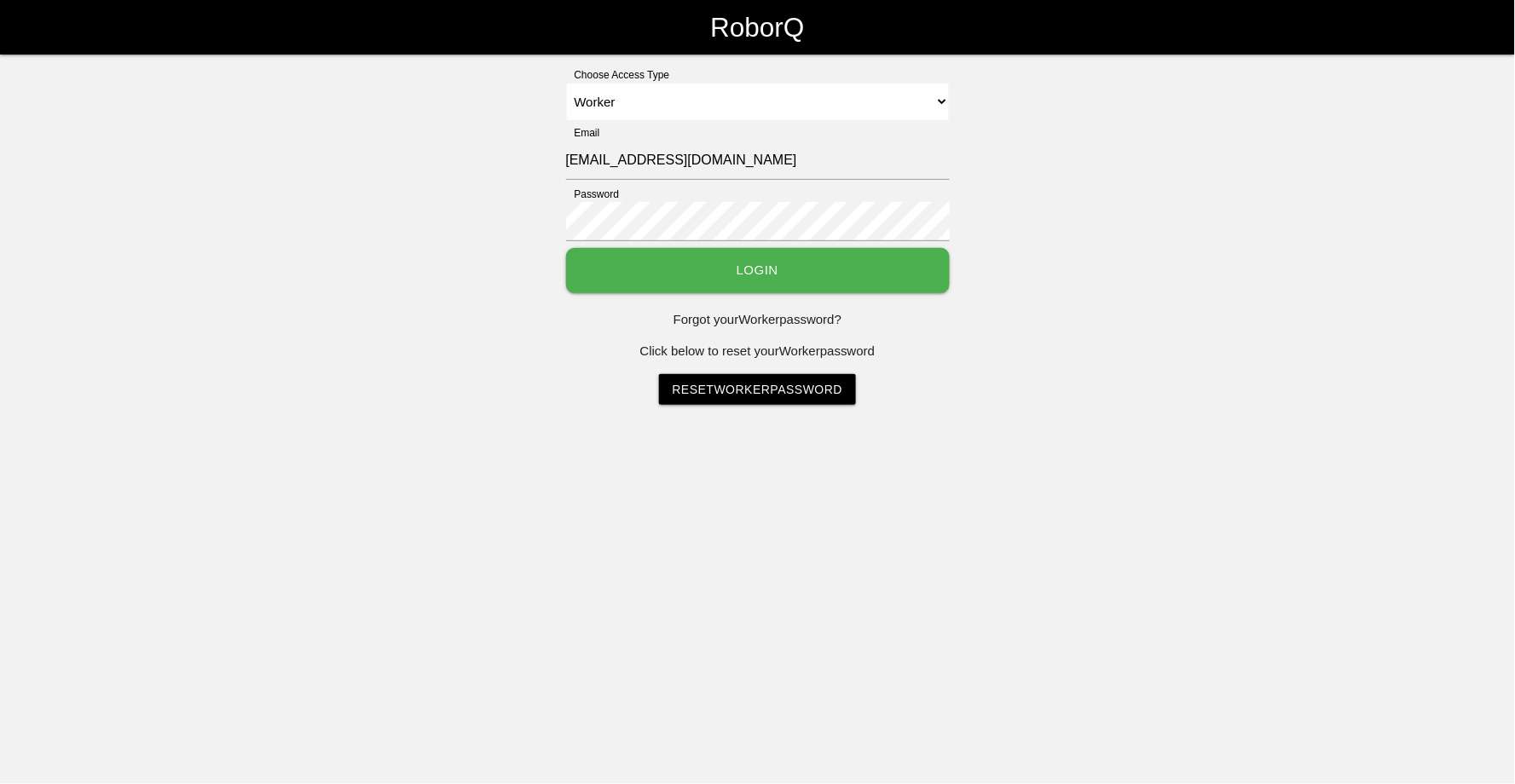 type 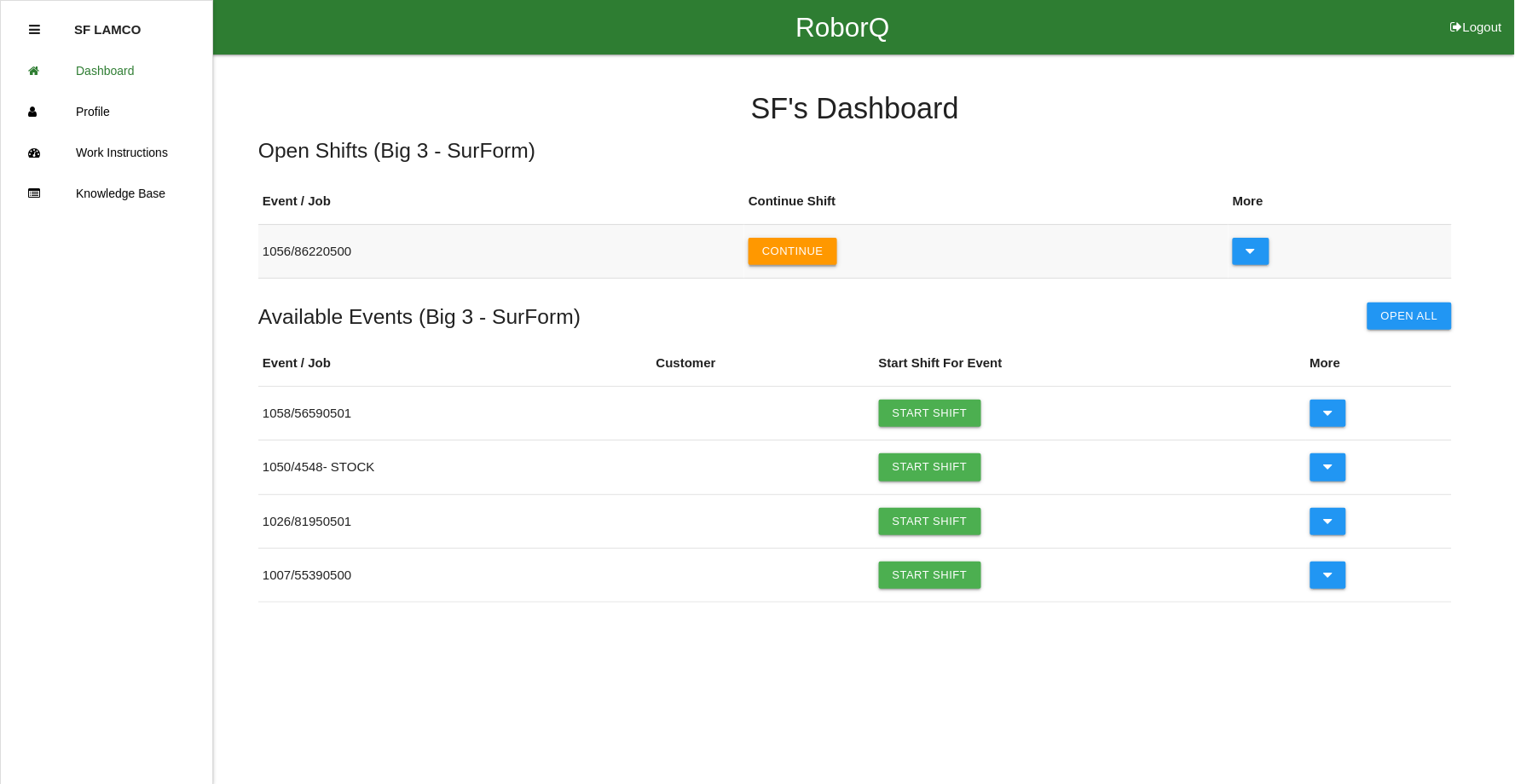 type 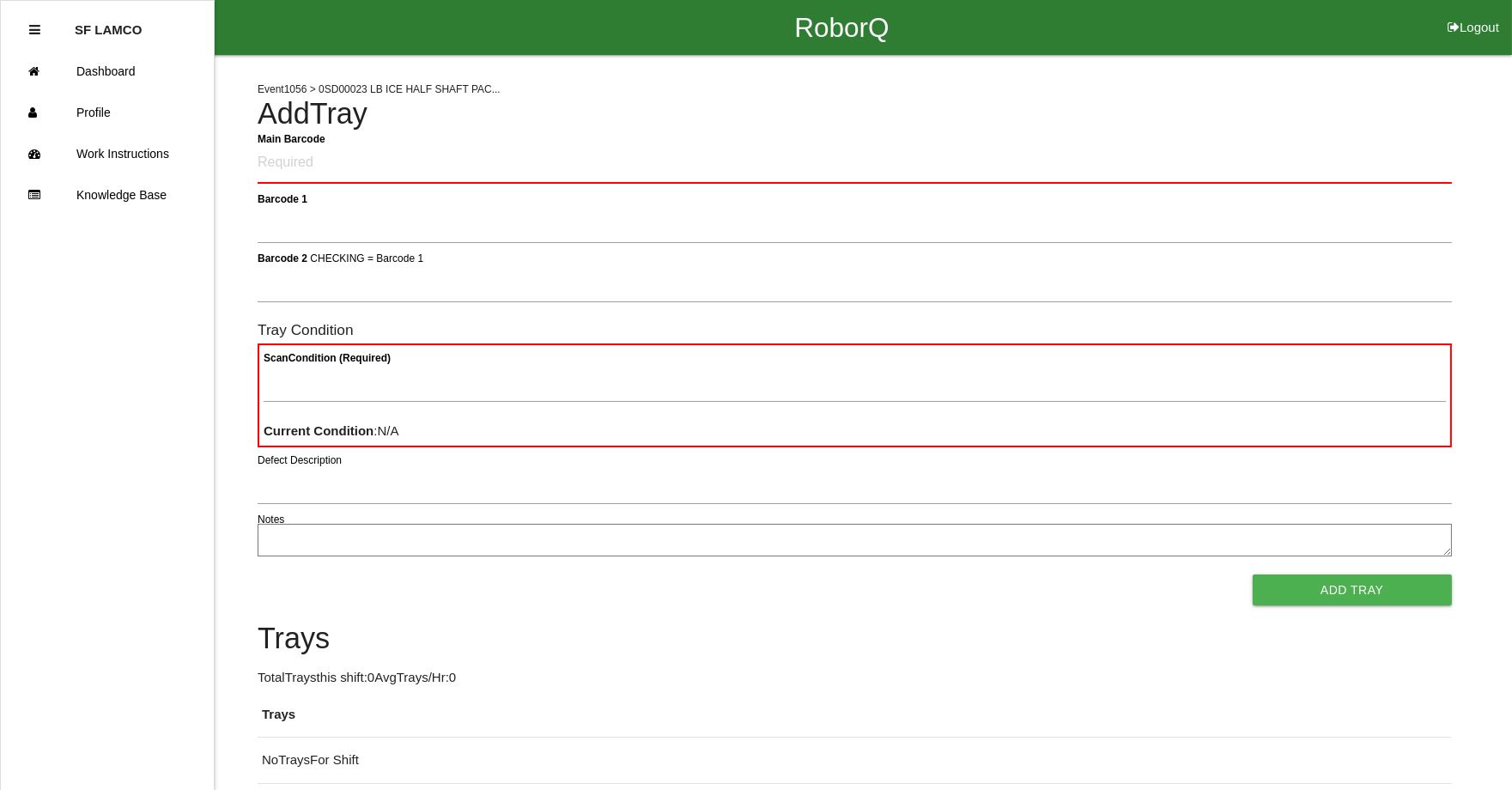 click on "Main Barcode" at bounding box center (854, 163) 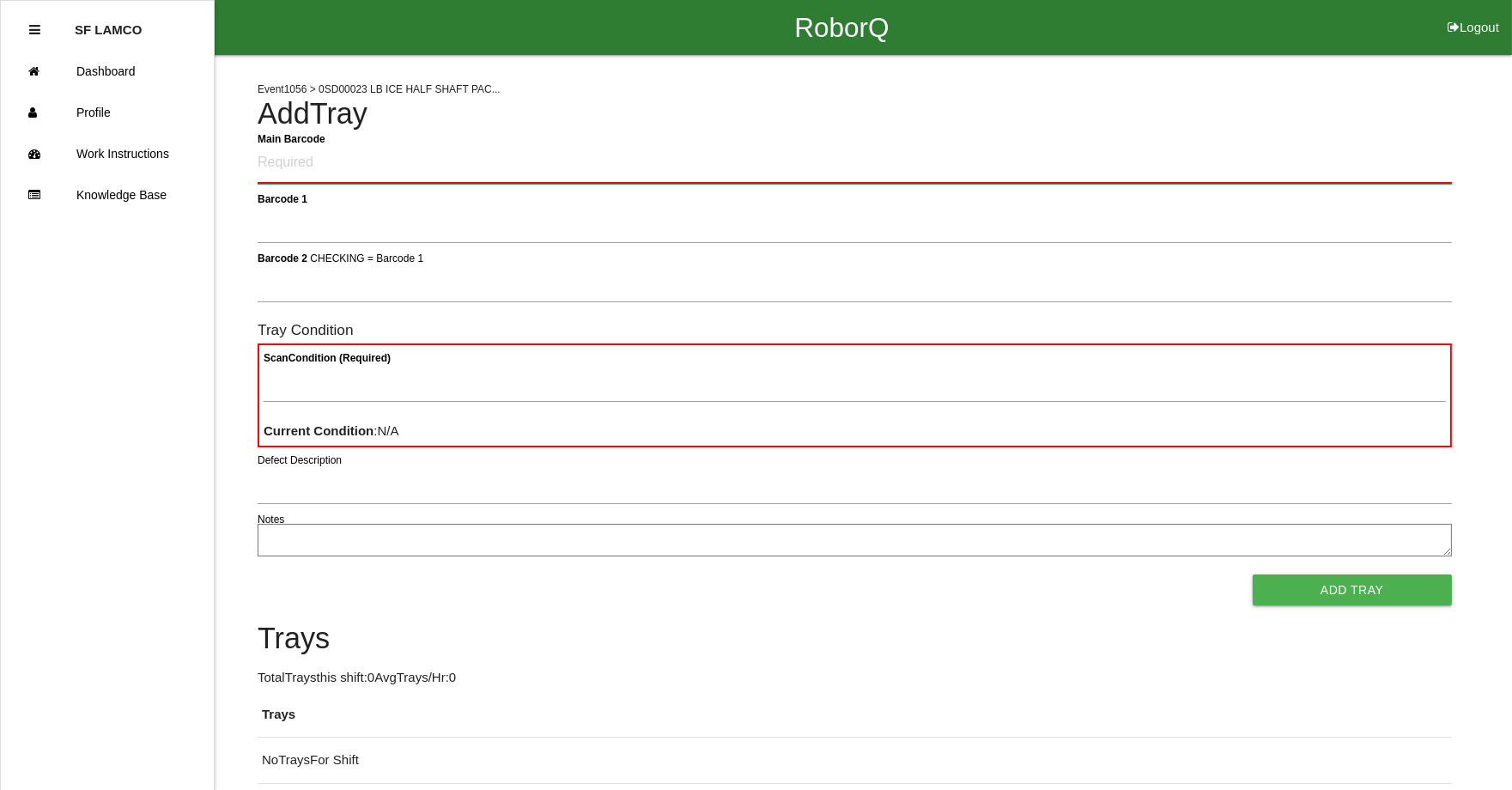 click on "Main Barcode" at bounding box center [854, 163] 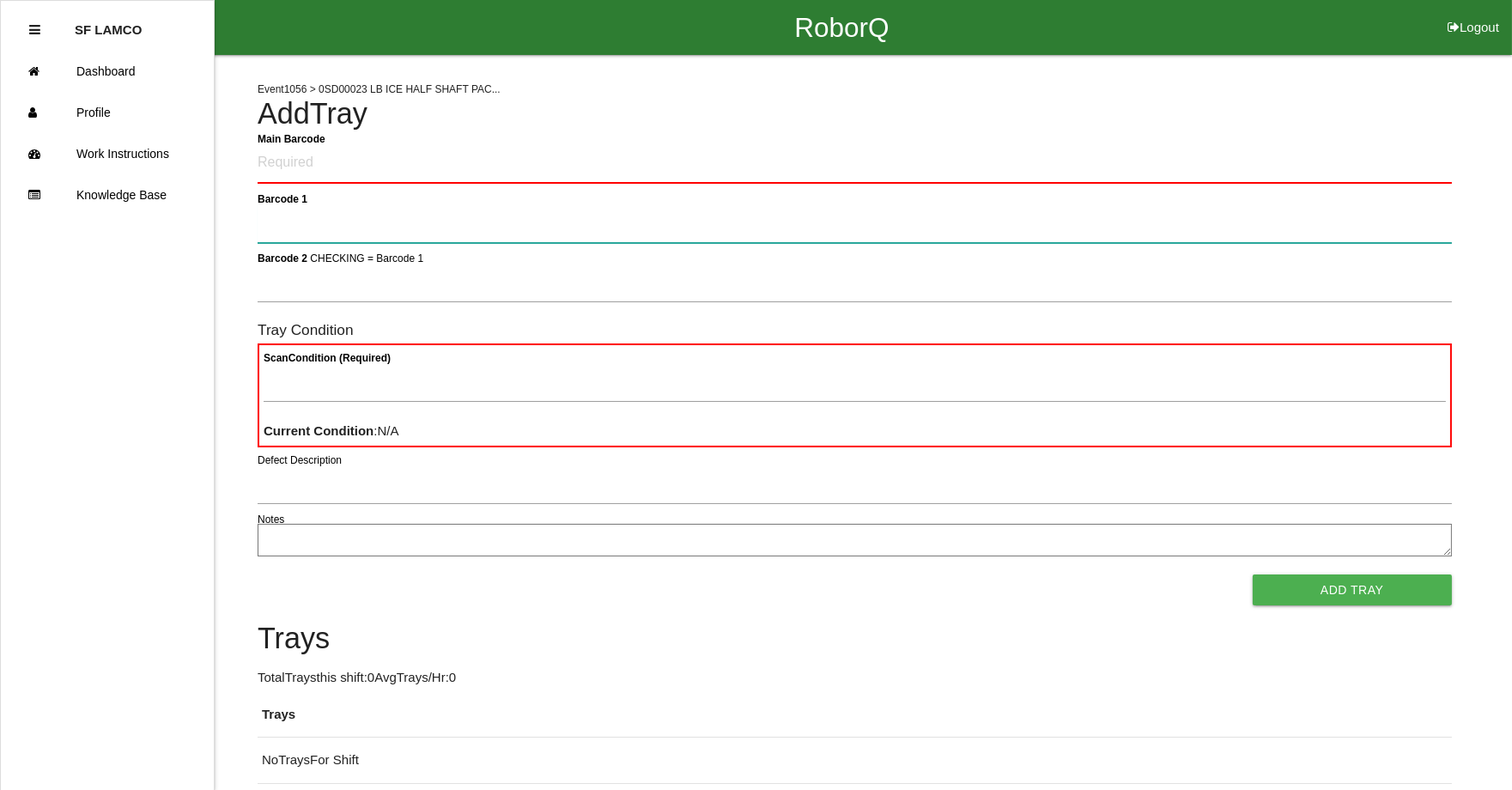 click on "Barcode 1" at bounding box center [854, 223] 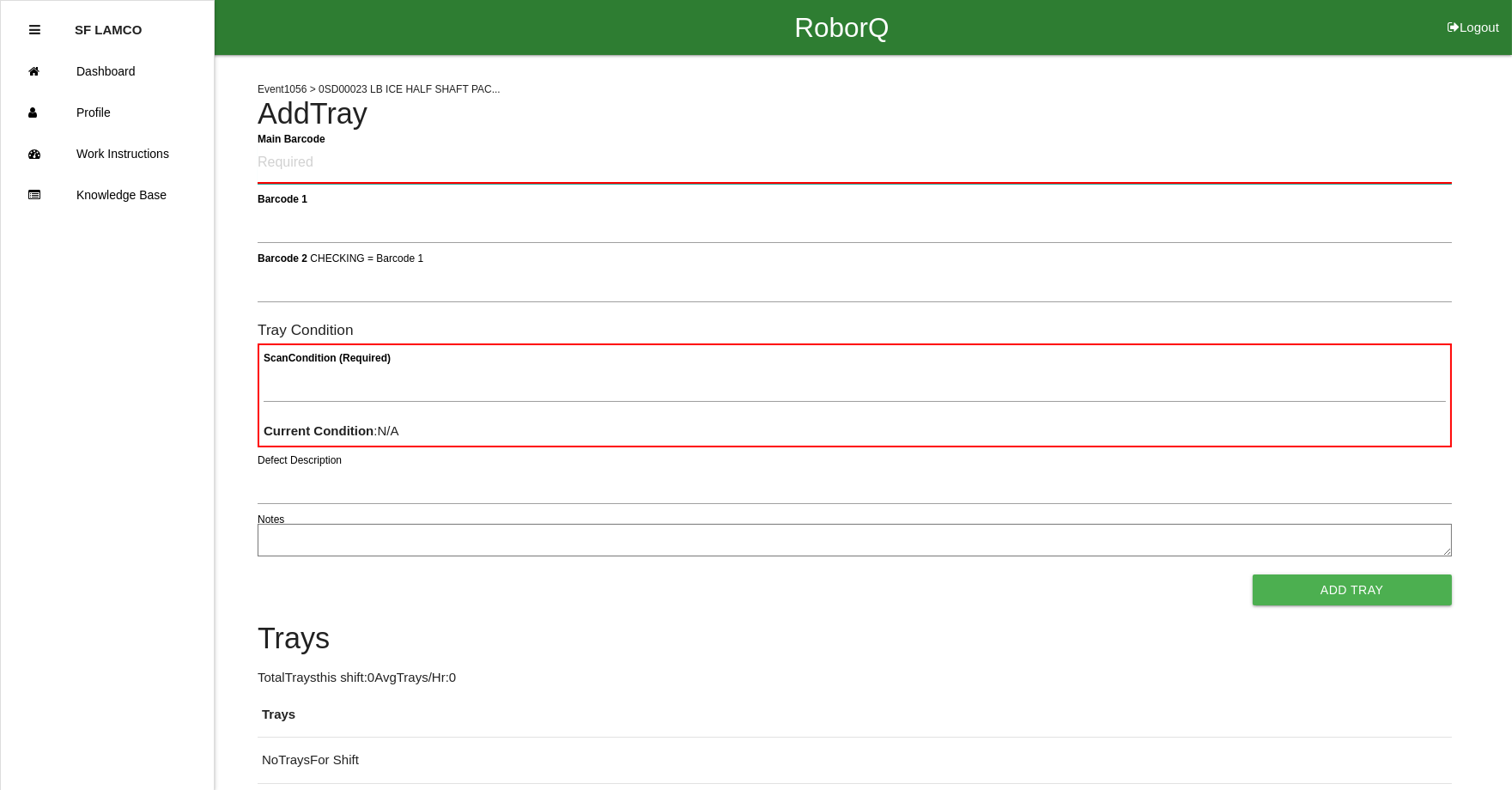 click on "Main Barcode" at bounding box center [854, 163] 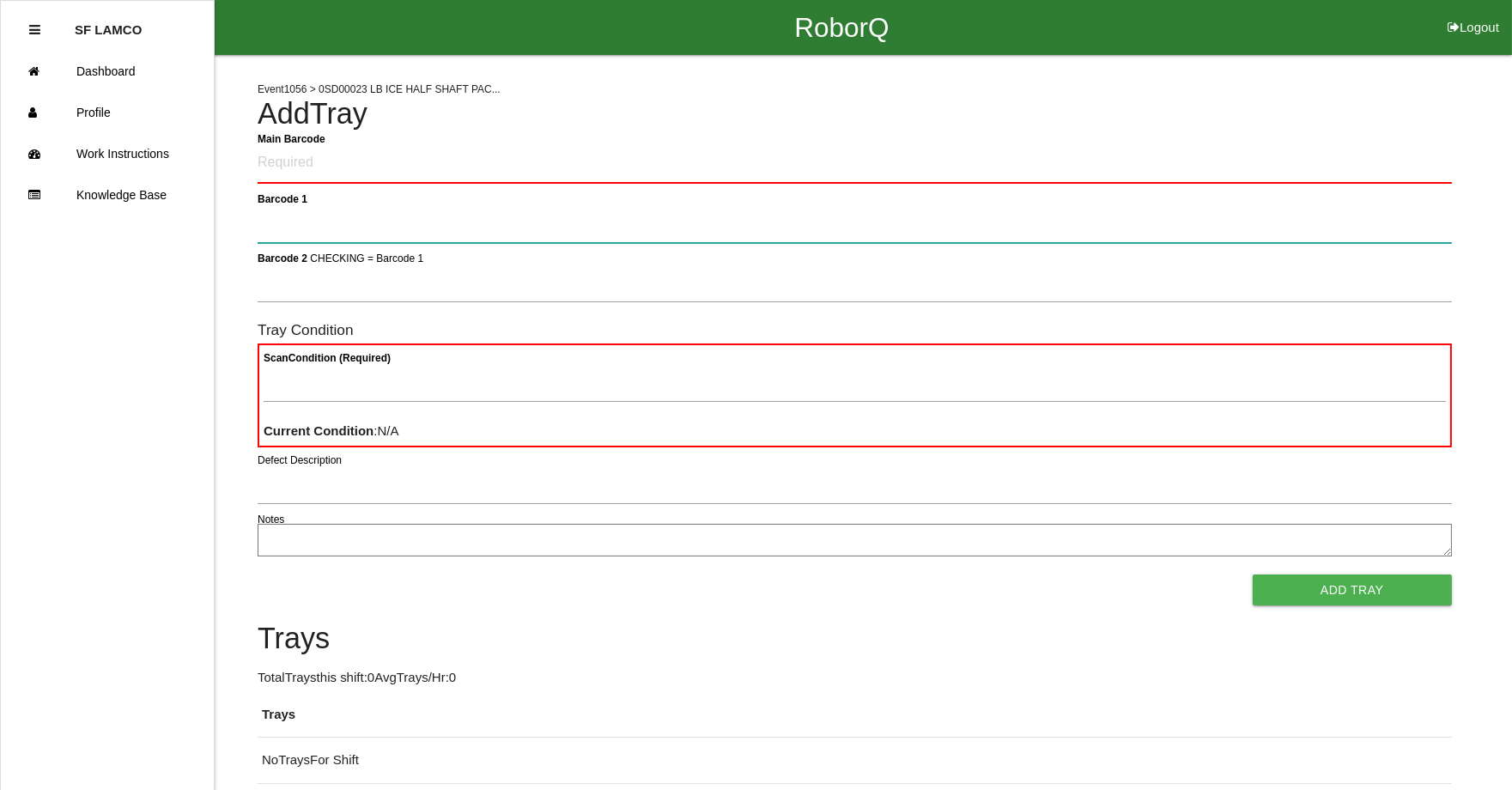 click on "Barcode 1" at bounding box center (854, 223) 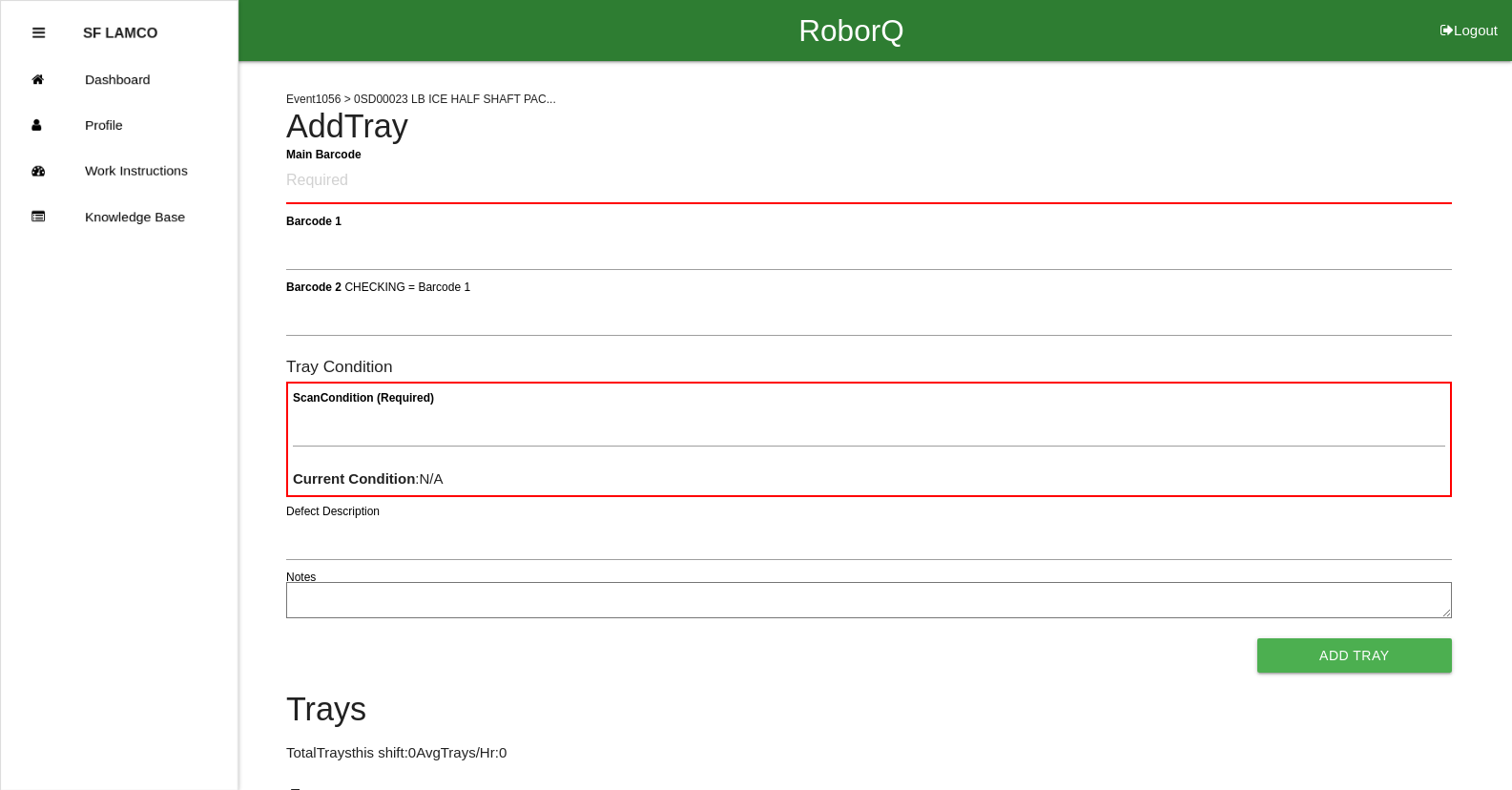 click on "SF LAMCO  Dashboard Profile  Work Instructions  Knowledge Base" at bounding box center (119, 395) 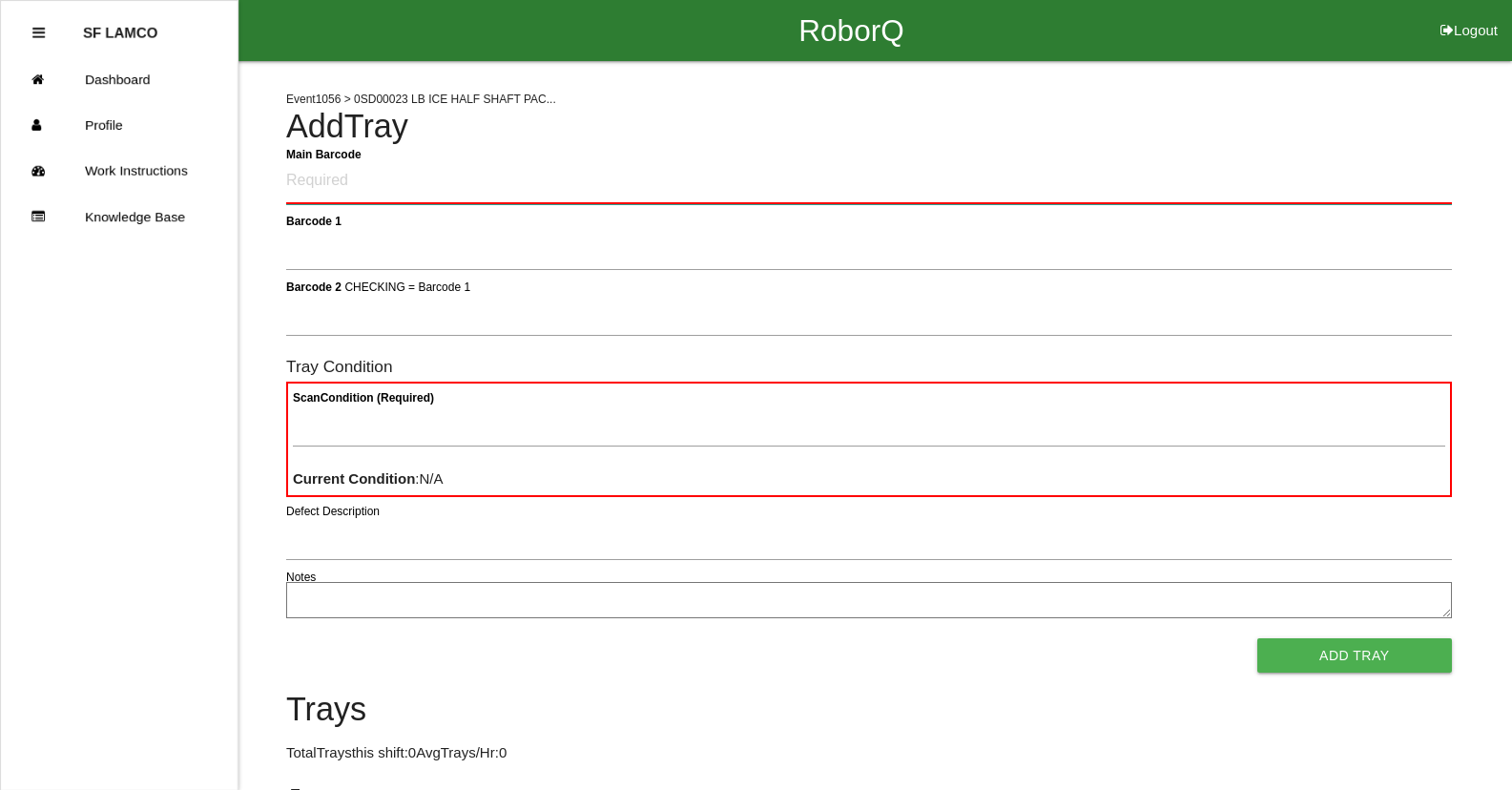 click on "Main Barcode" at bounding box center [869, 181] 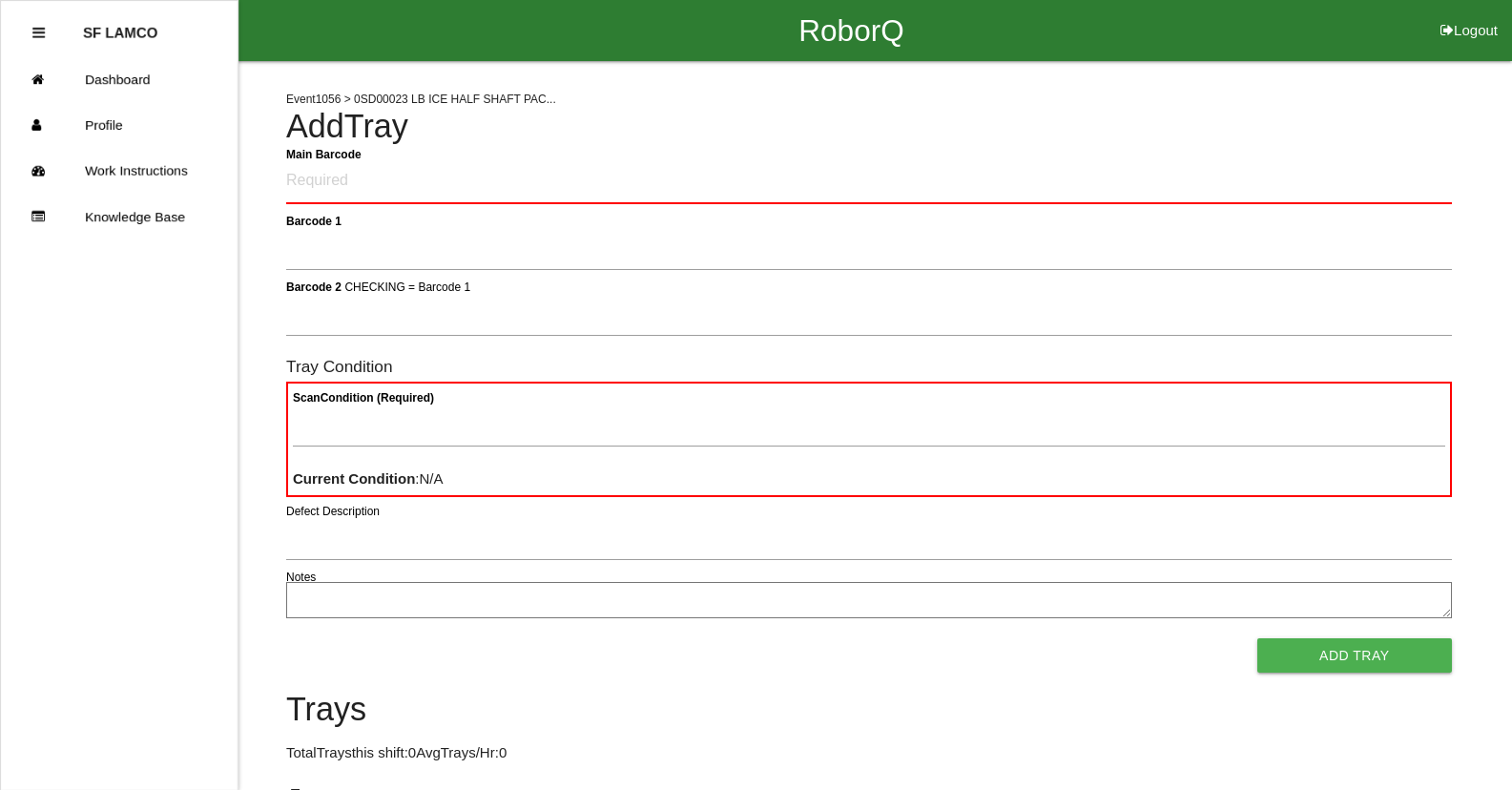 click at bounding box center [38, 32] 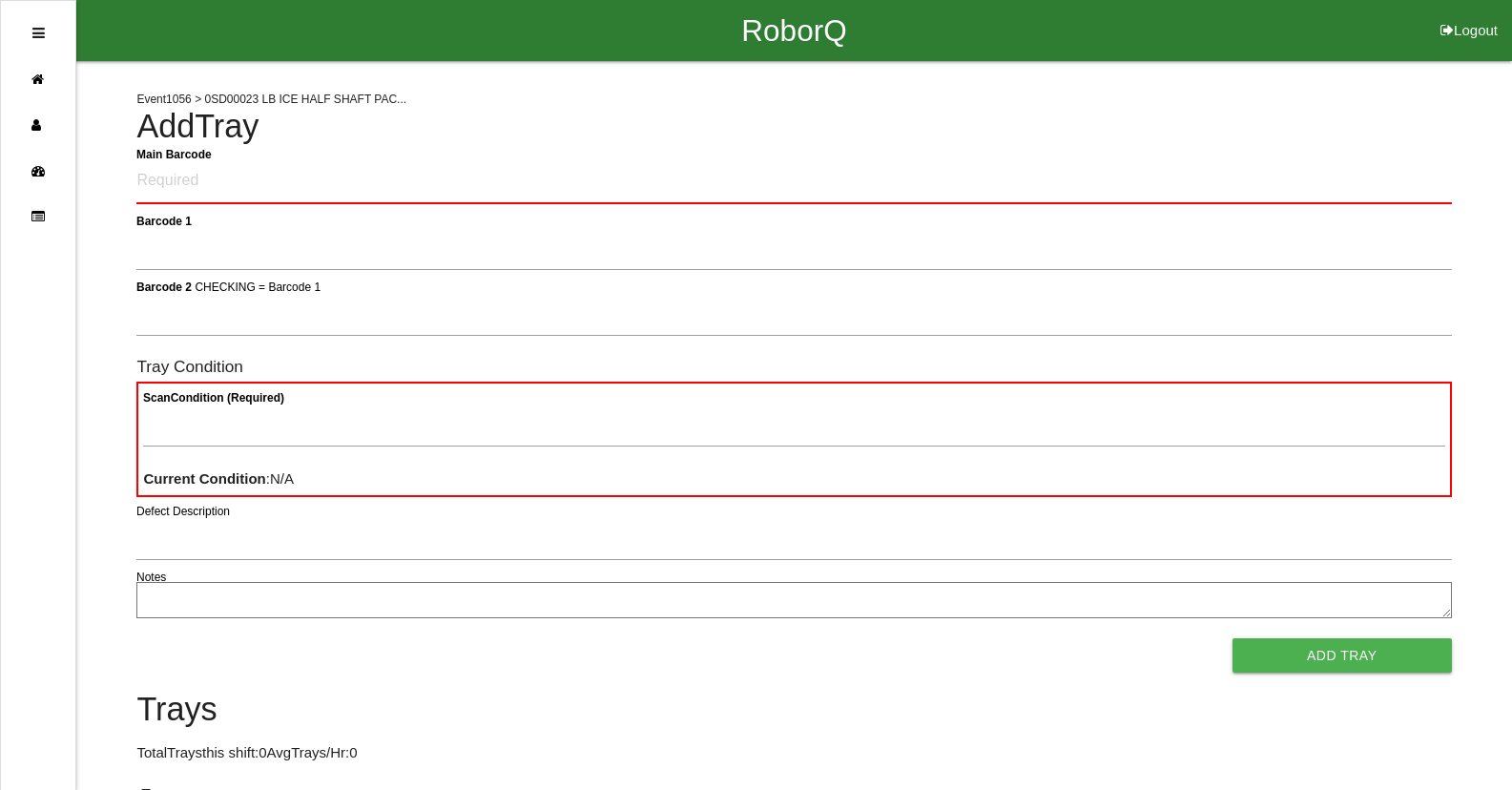 click at bounding box center [38, 32] 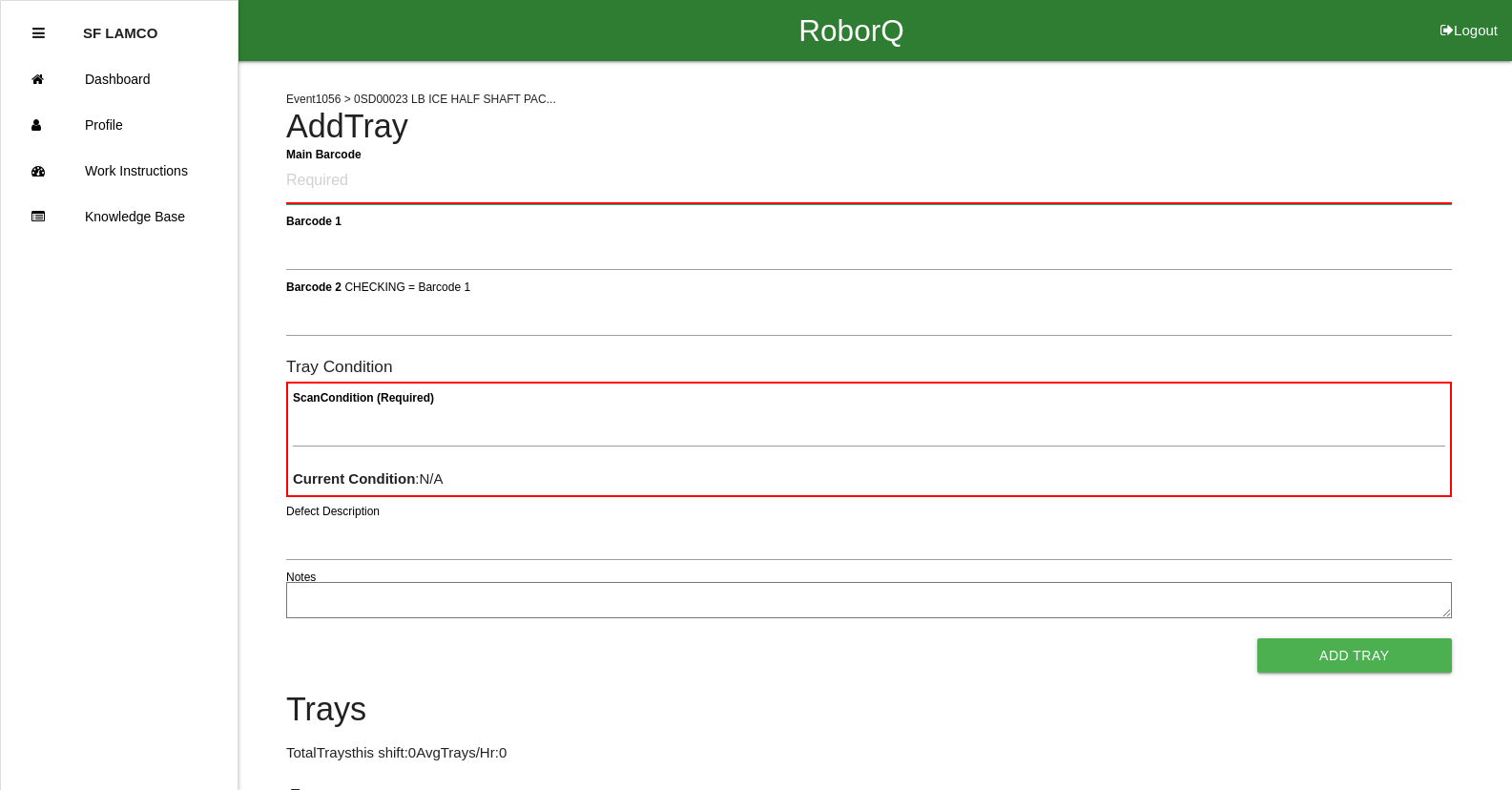 click on "Main Barcode" at bounding box center [869, 181] 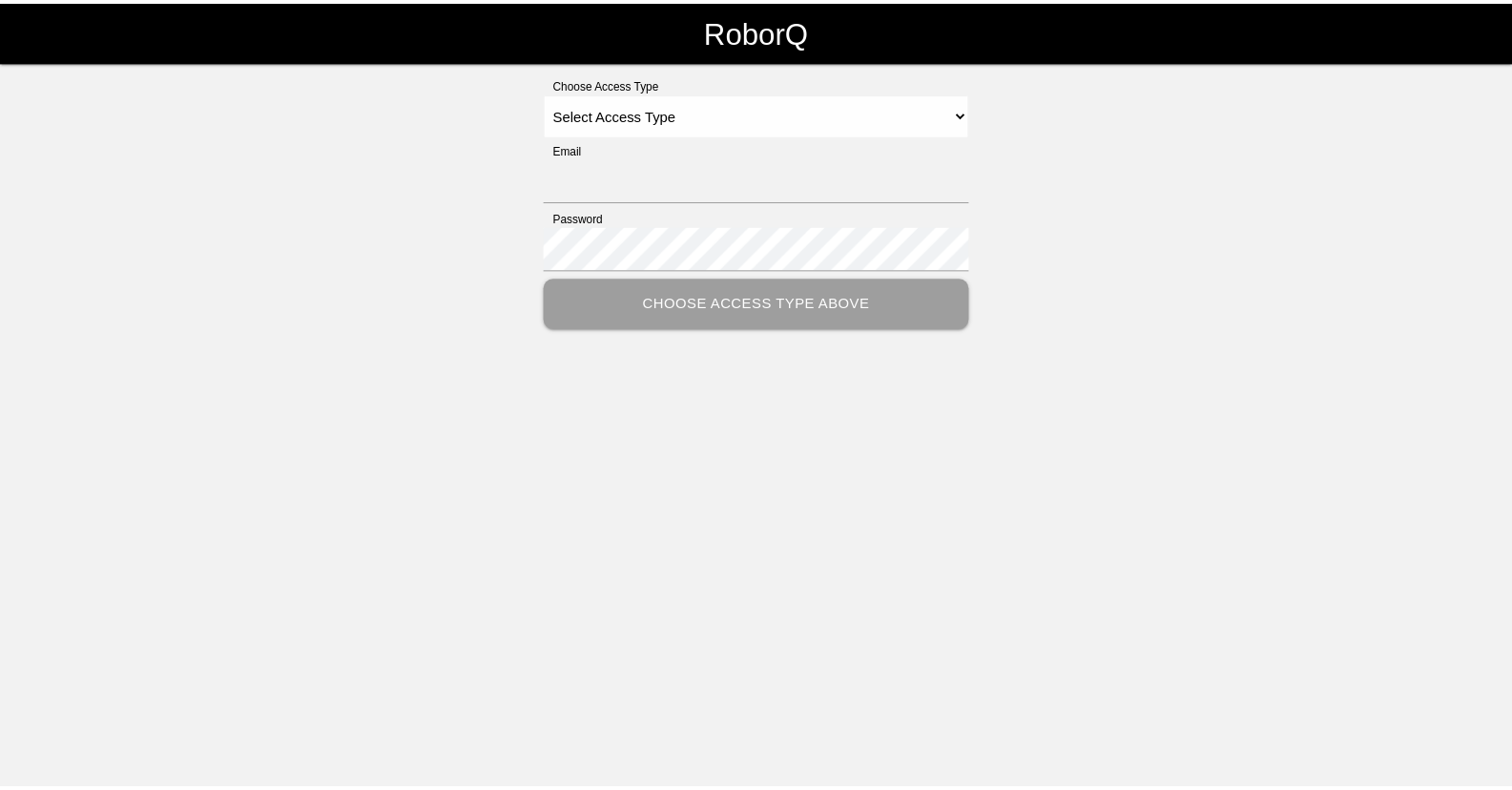 scroll, scrollTop: 0, scrollLeft: 0, axis: both 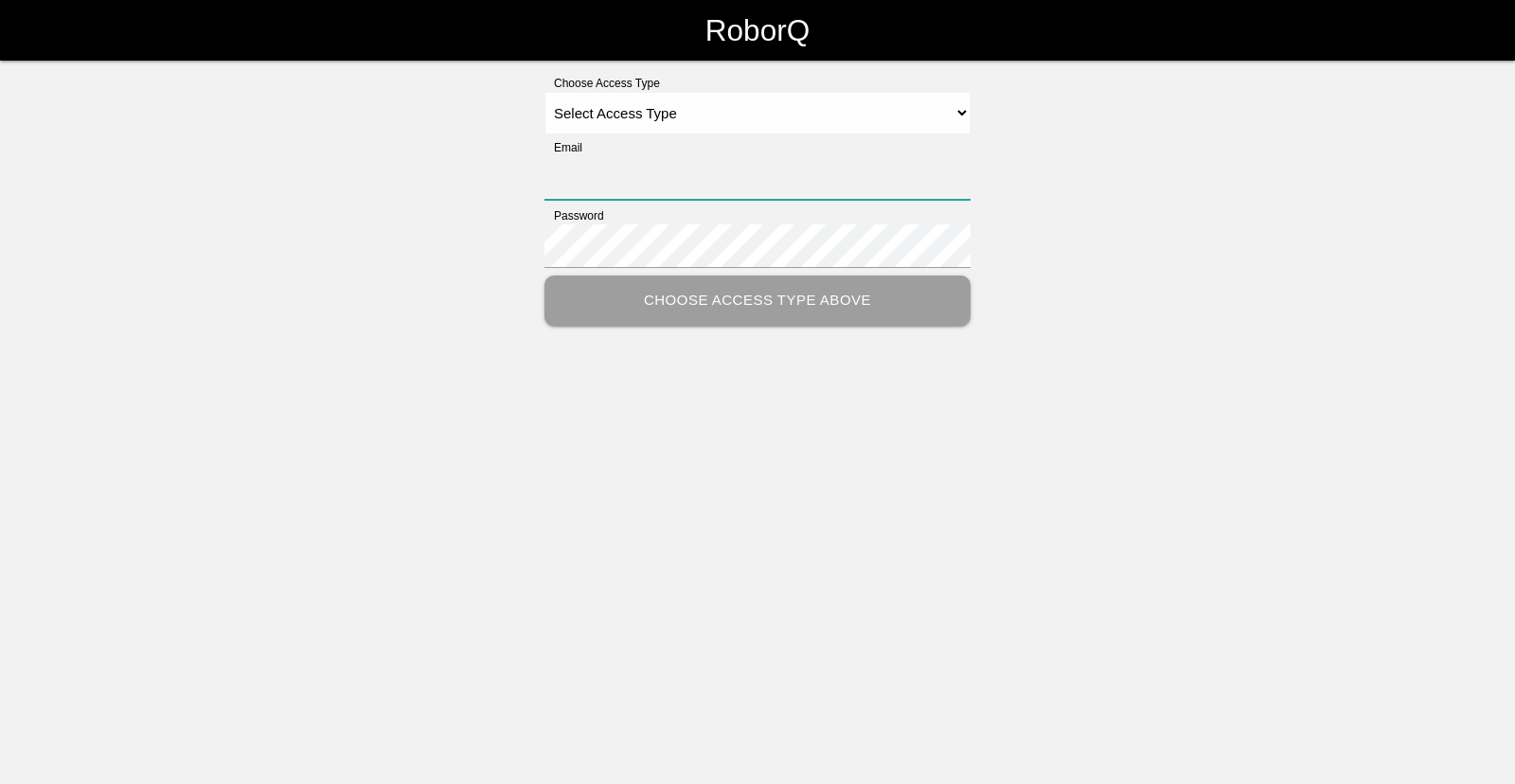type on "[EMAIL_ADDRESS][DOMAIN_NAME]" 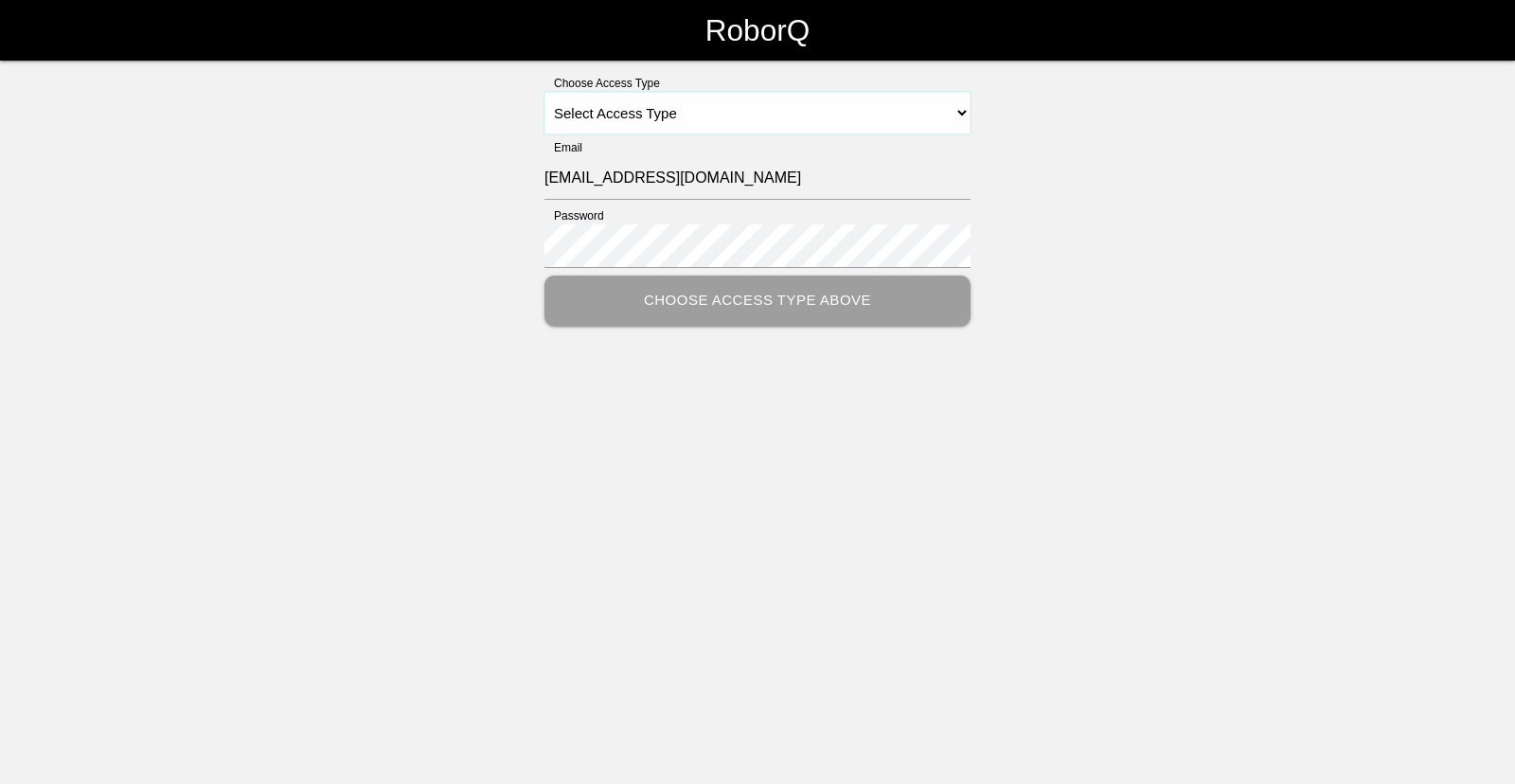 click on "Select Access Type Admin Customer Supervisor Worker" at bounding box center [758, 113] 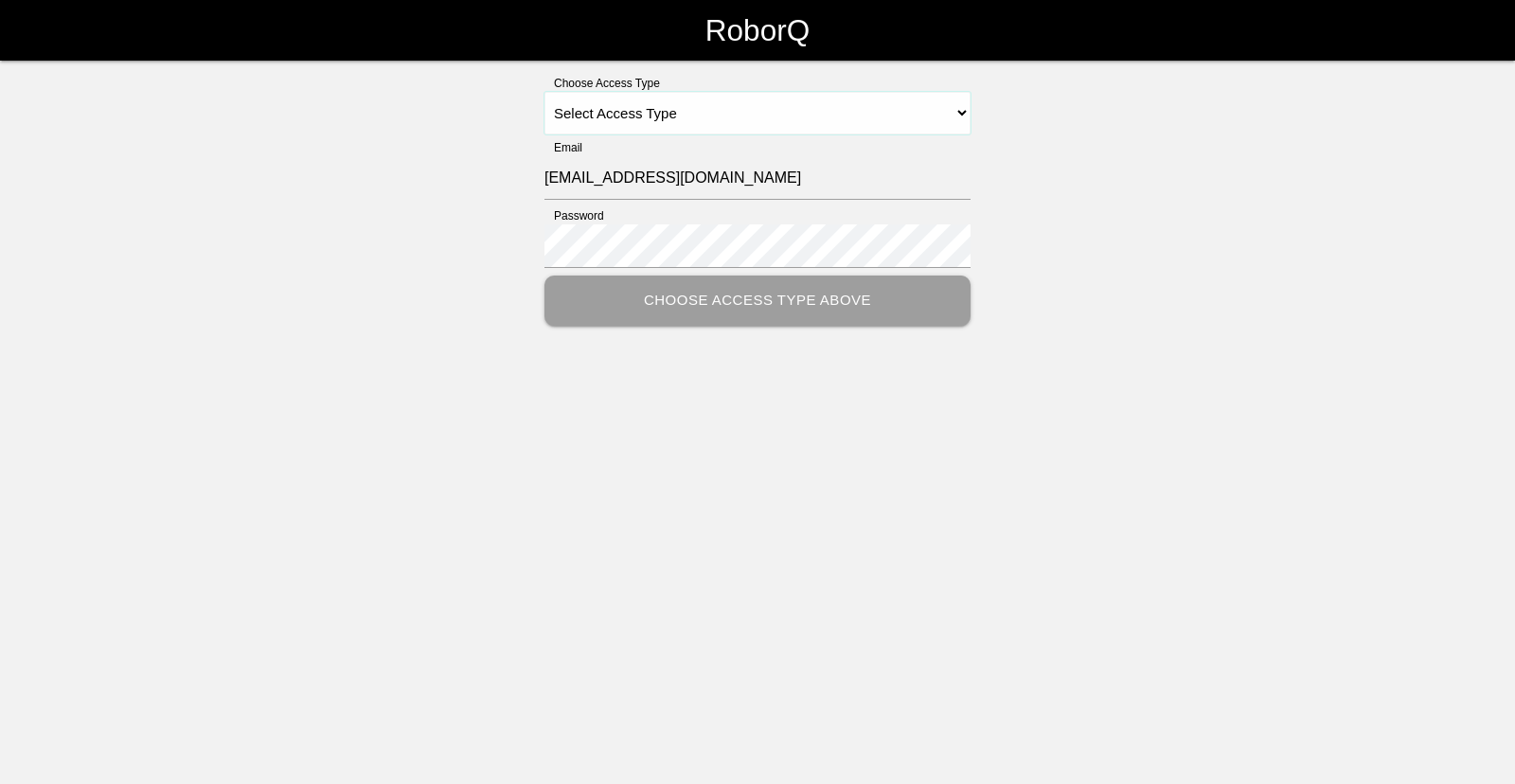select on "Worker" 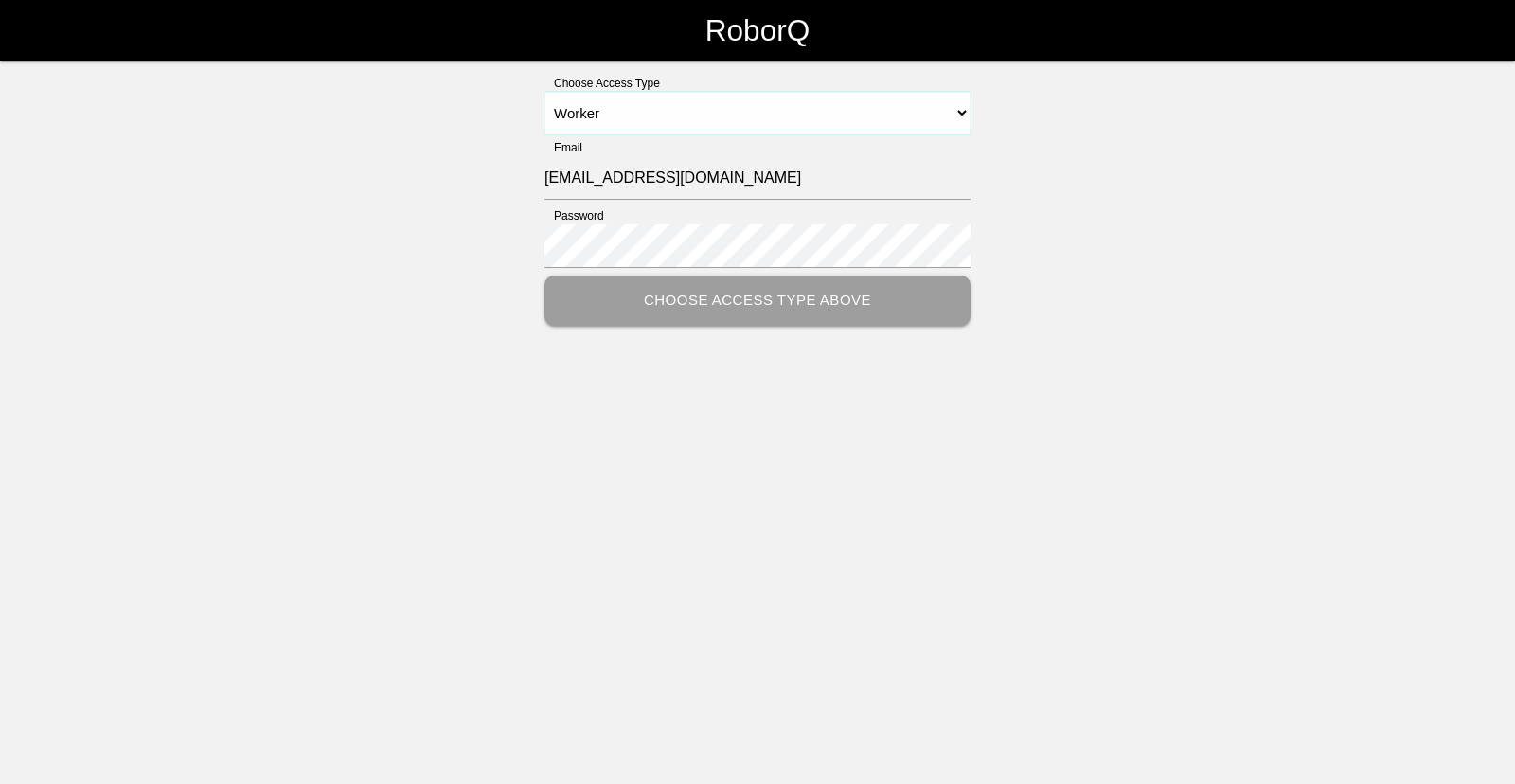 click on "Select Access Type Admin Customer Supervisor Worker" at bounding box center (758, 113) 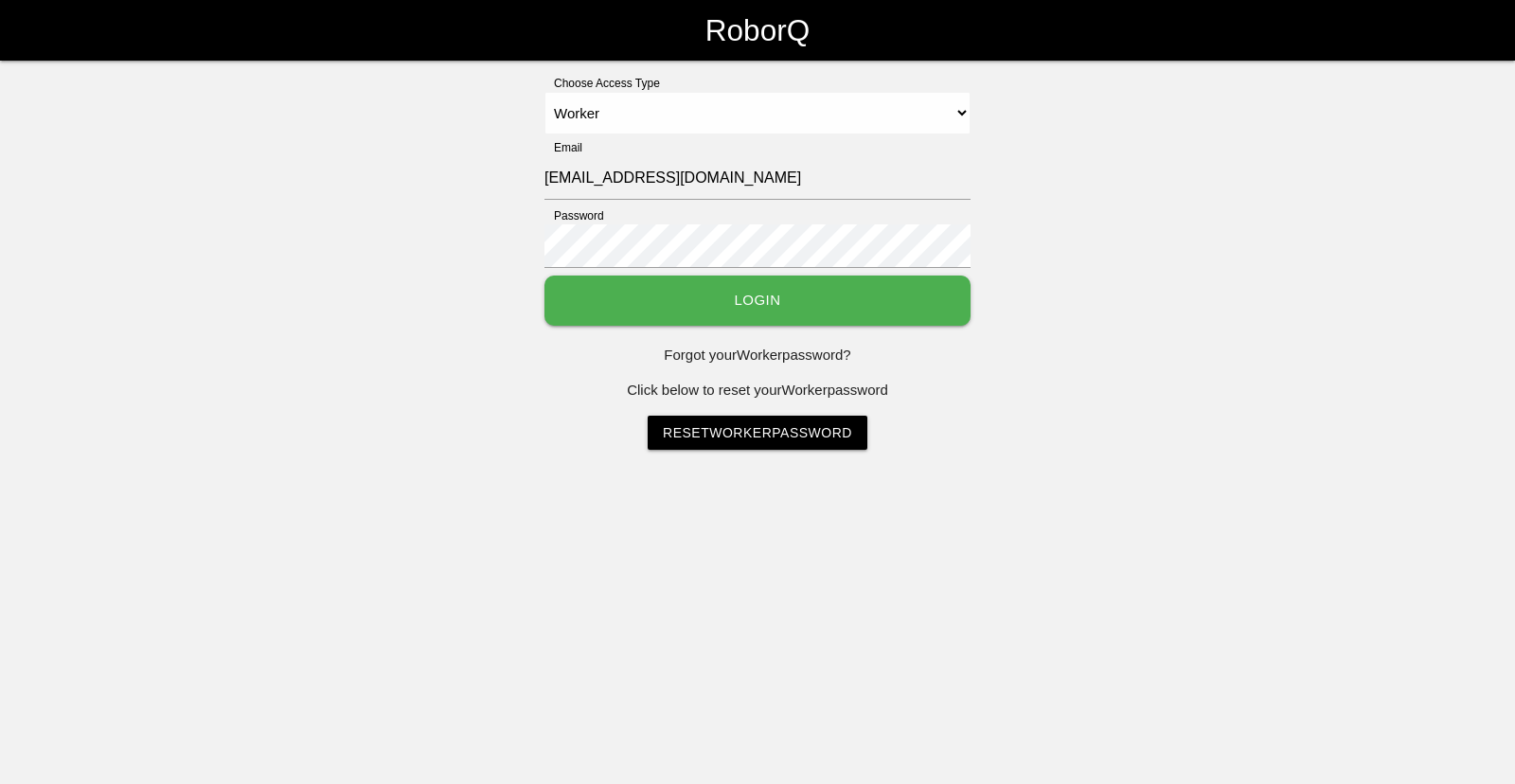 click on "Login" at bounding box center (758, 300) 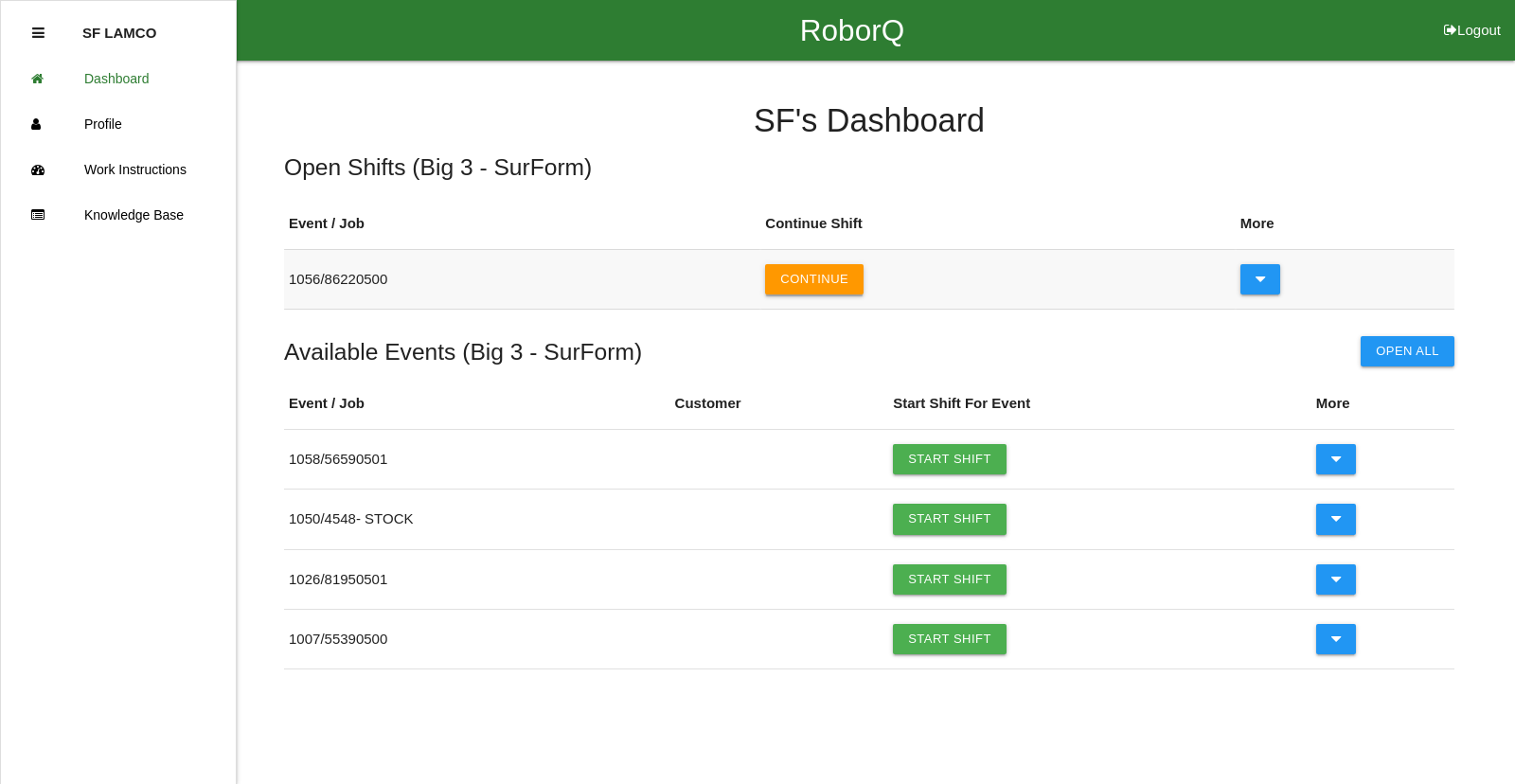 click on "Continue" at bounding box center (814, 279) 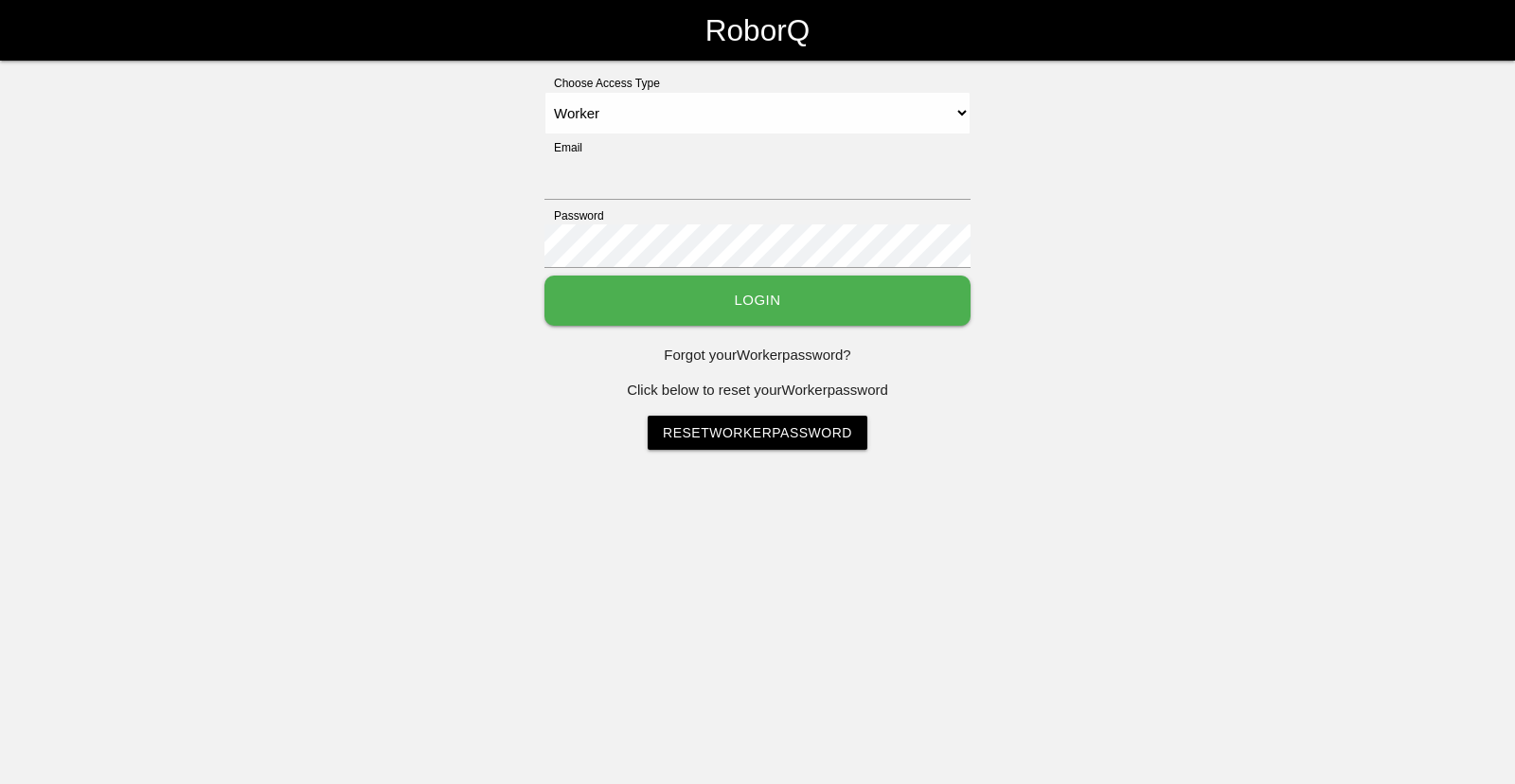 select on "Worker" 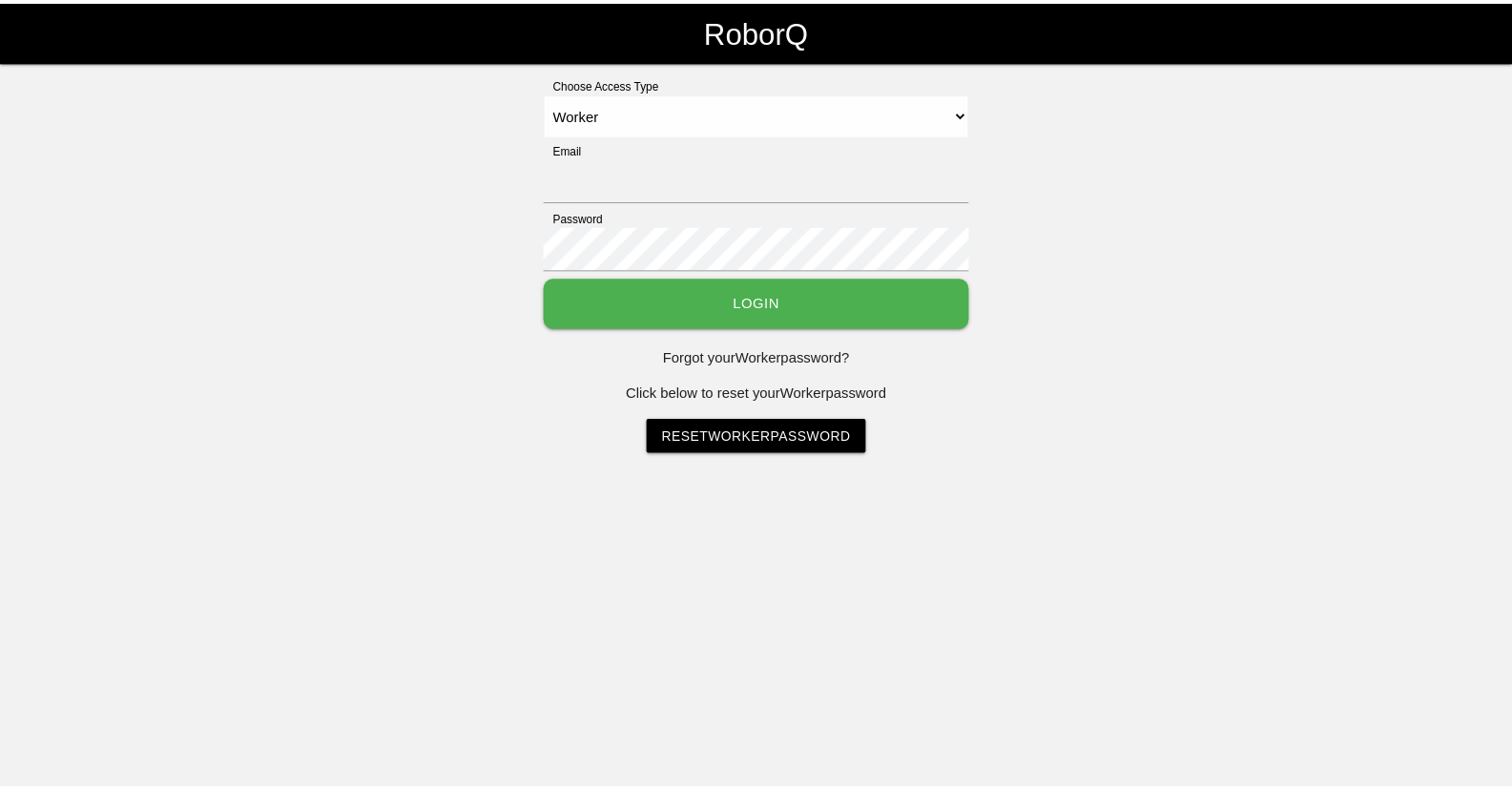 scroll, scrollTop: 0, scrollLeft: 0, axis: both 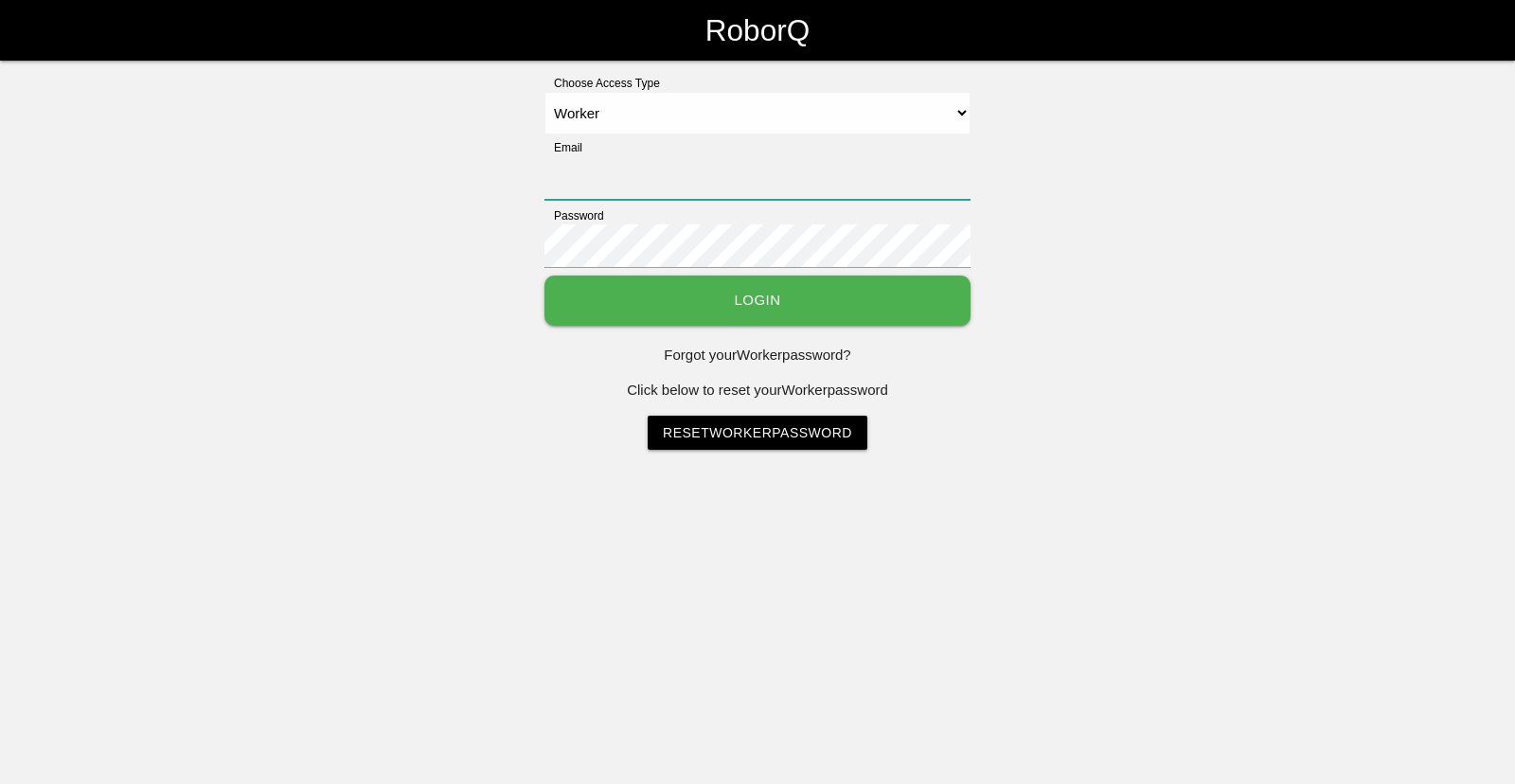 type on "[EMAIL_ADDRESS][DOMAIN_NAME]" 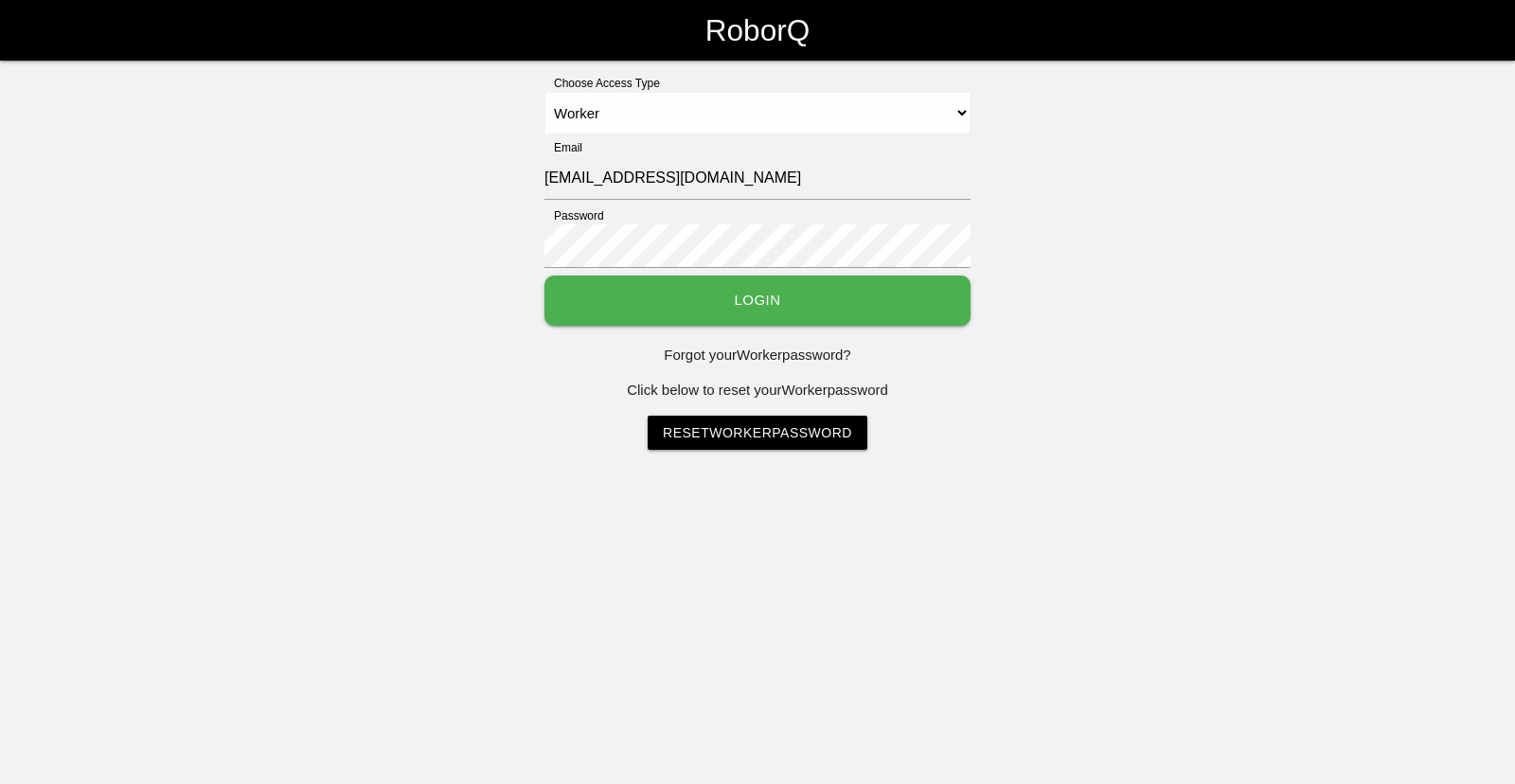 click on "Login" at bounding box center (758, 300) 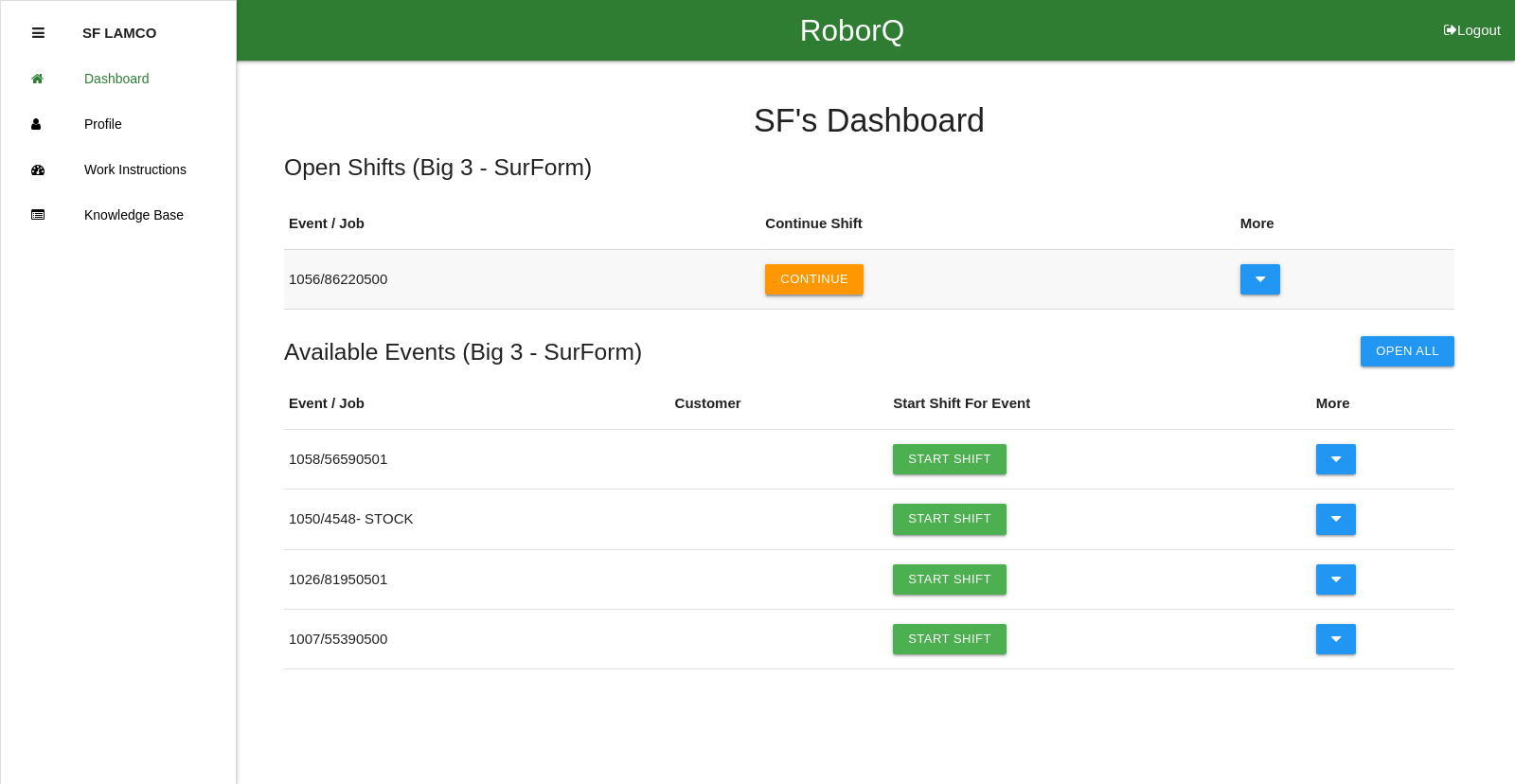 click on "Continue" at bounding box center [814, 279] 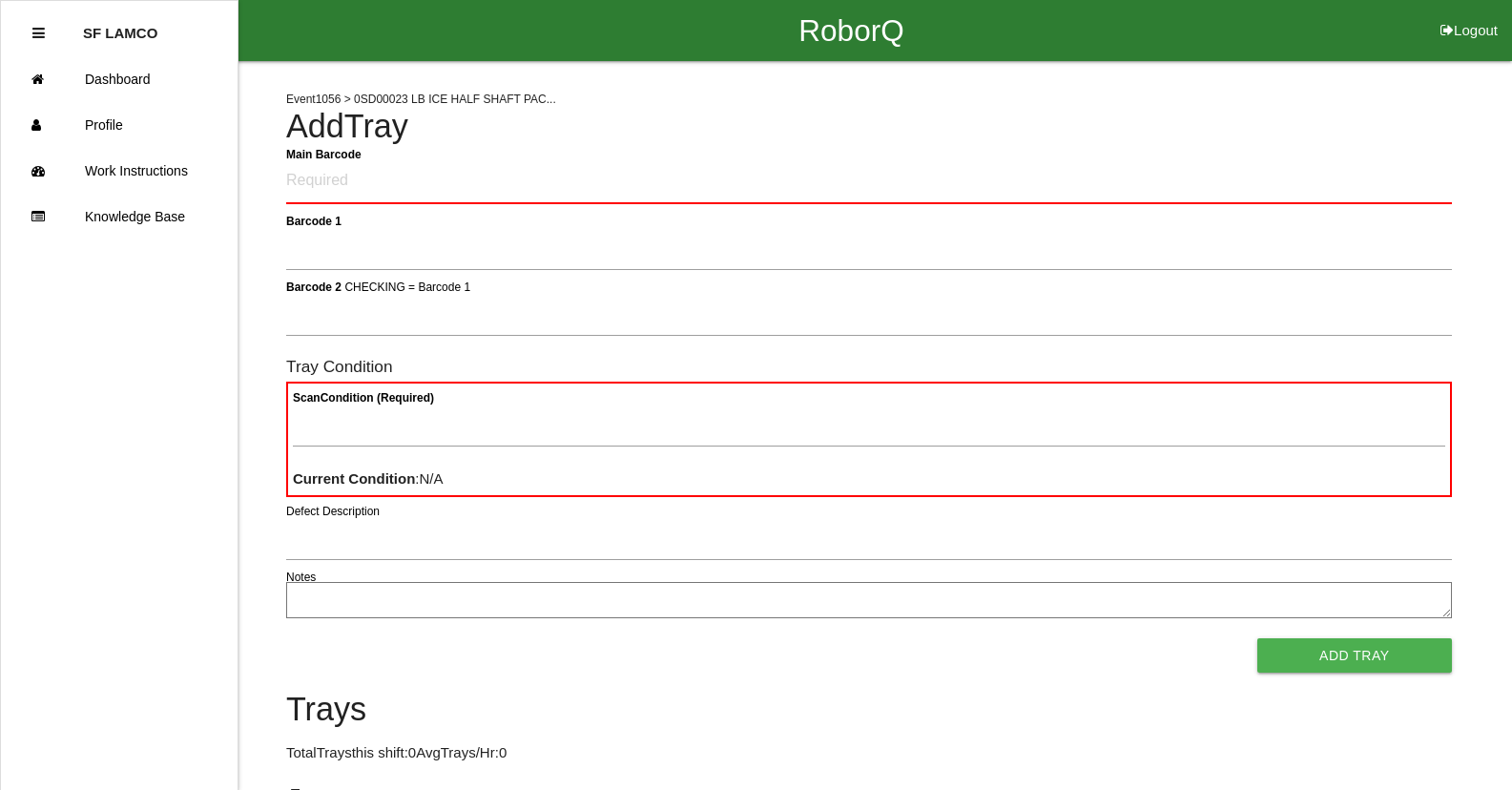 click on "Main Barcode" at bounding box center [869, 181] 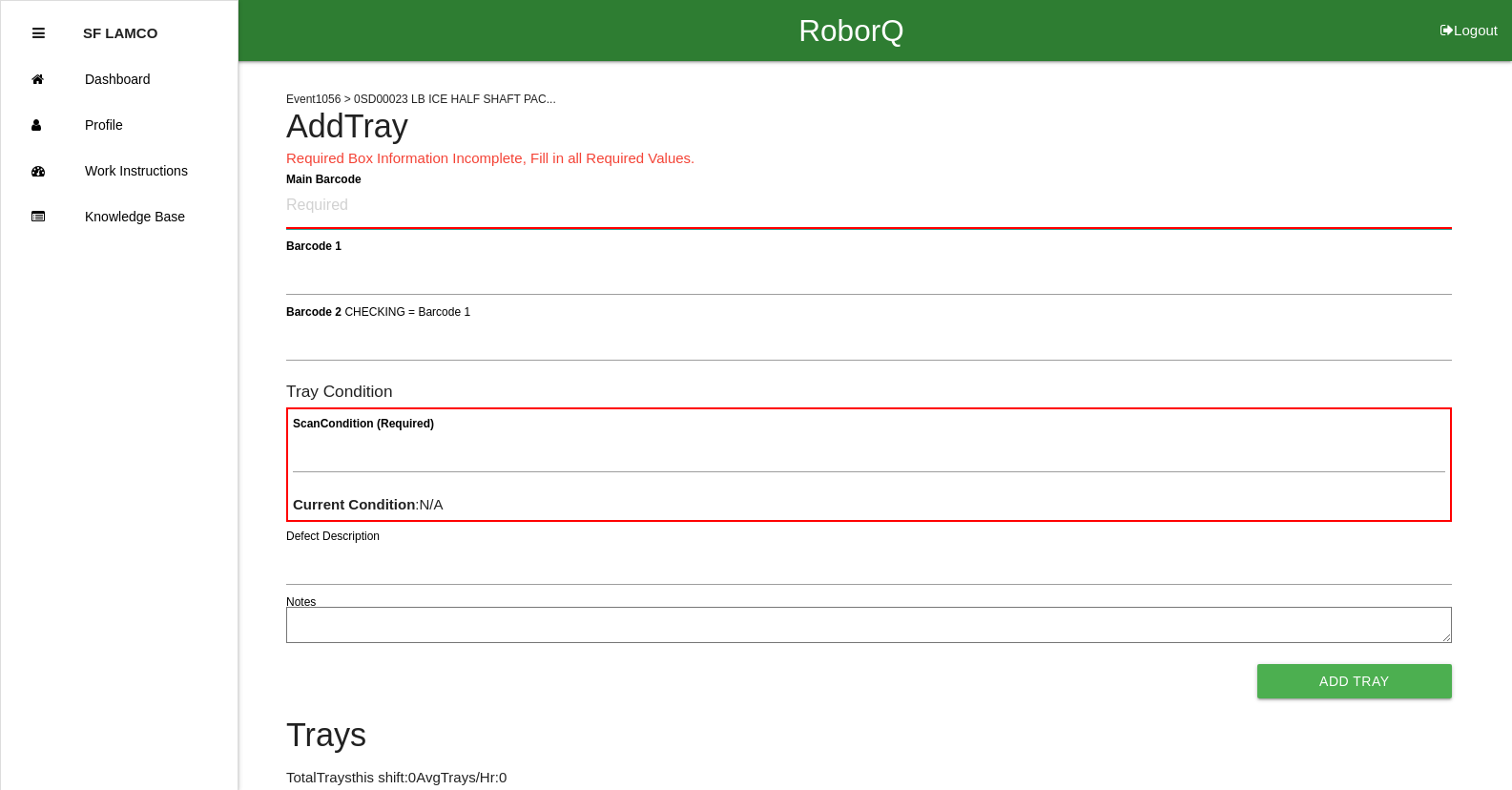 click on "Main Barcode" at bounding box center (869, 206) 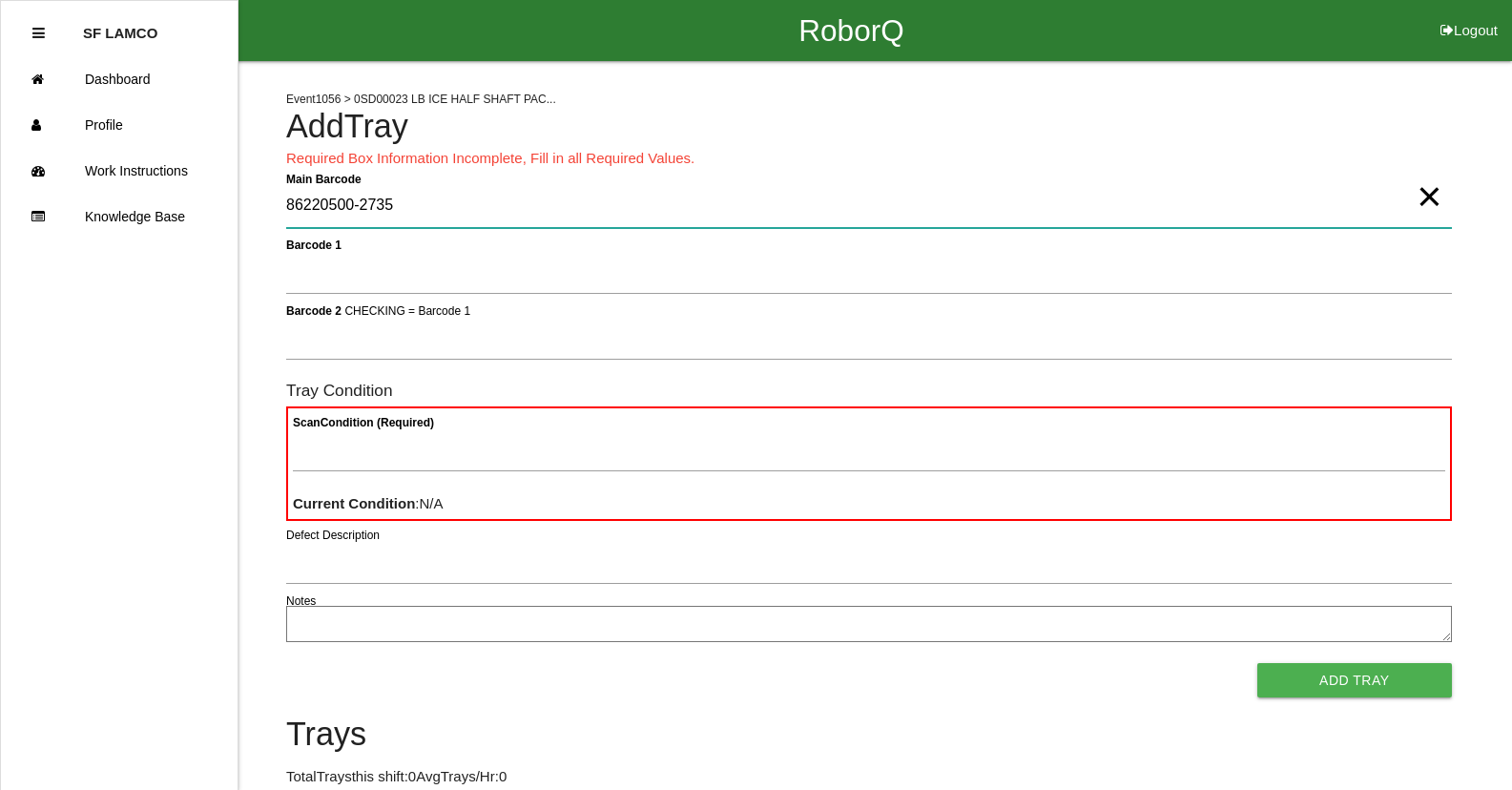 type on "86220500-2735" 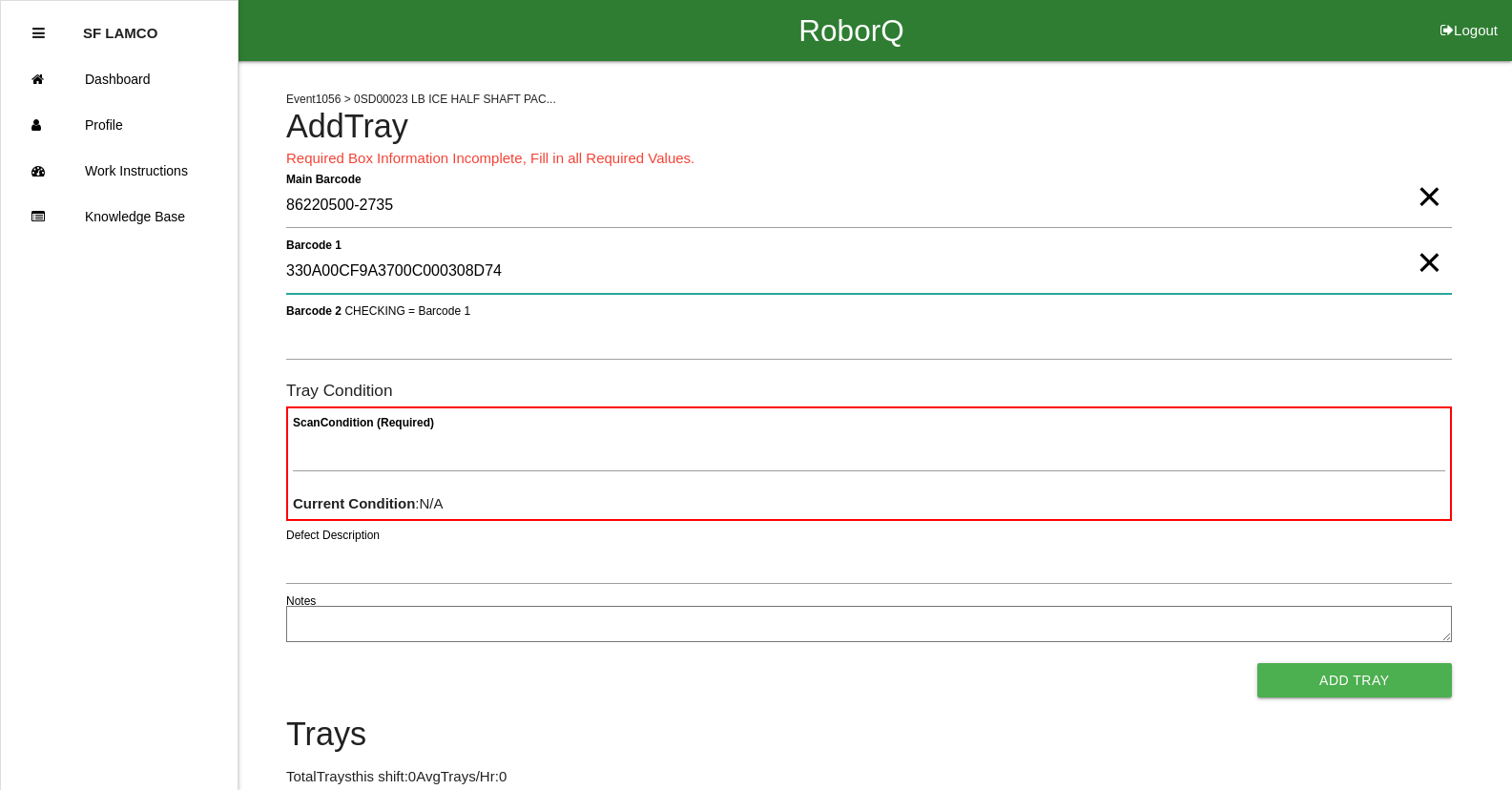 type on "330A00CF9A3700C000308D74" 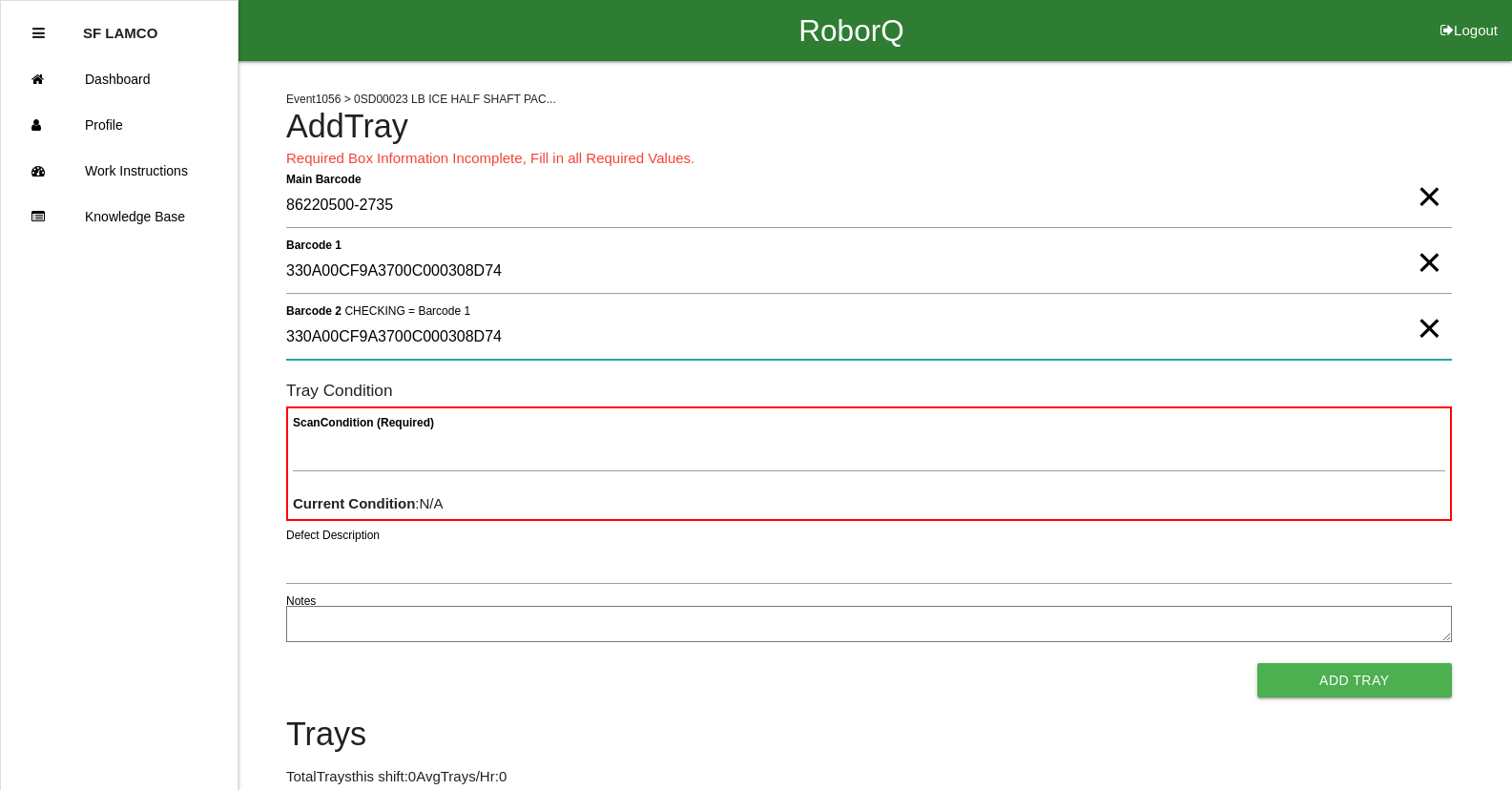 type on "330A00CF9A3700C000308D74" 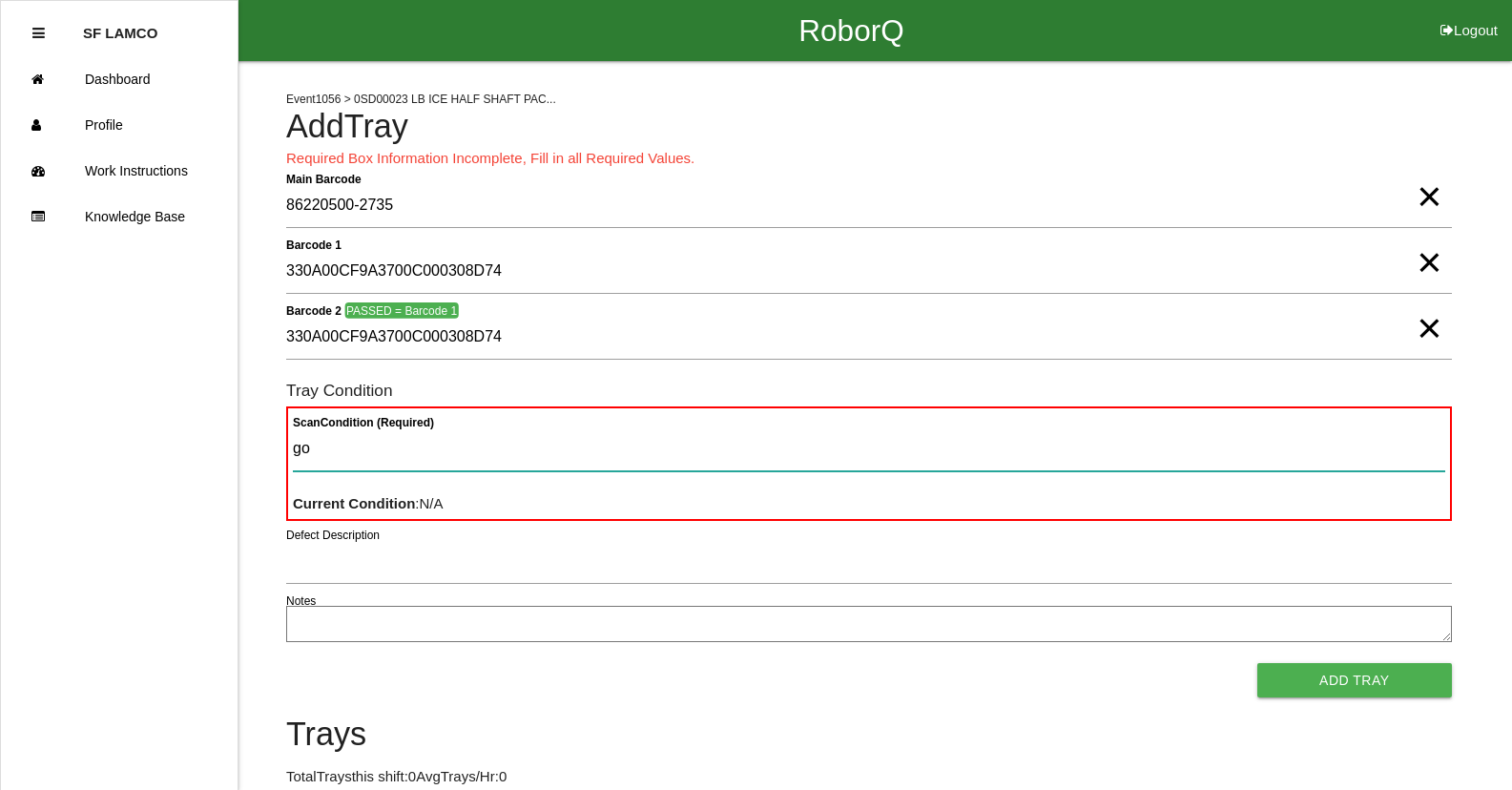 type on "goo" 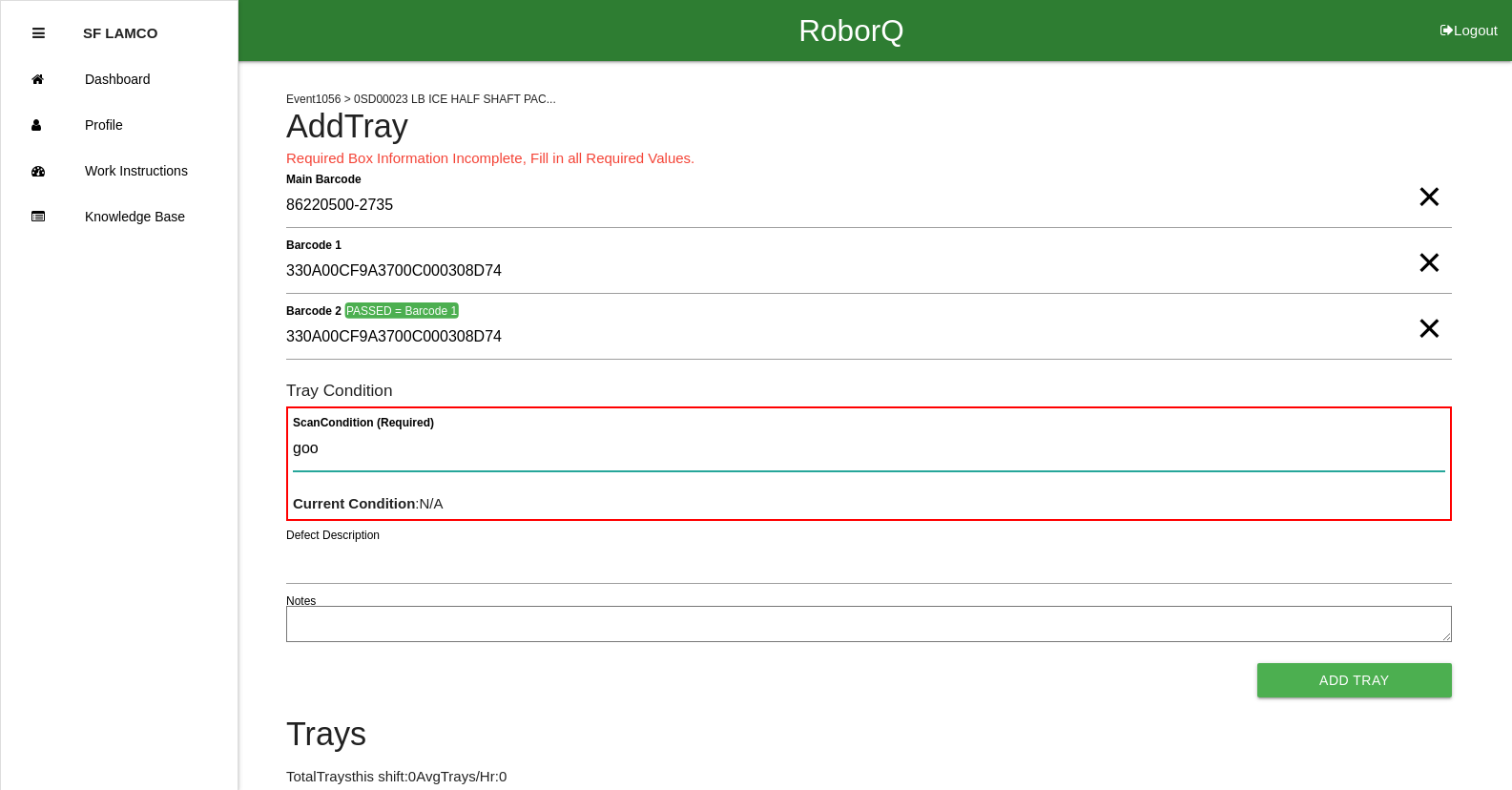type 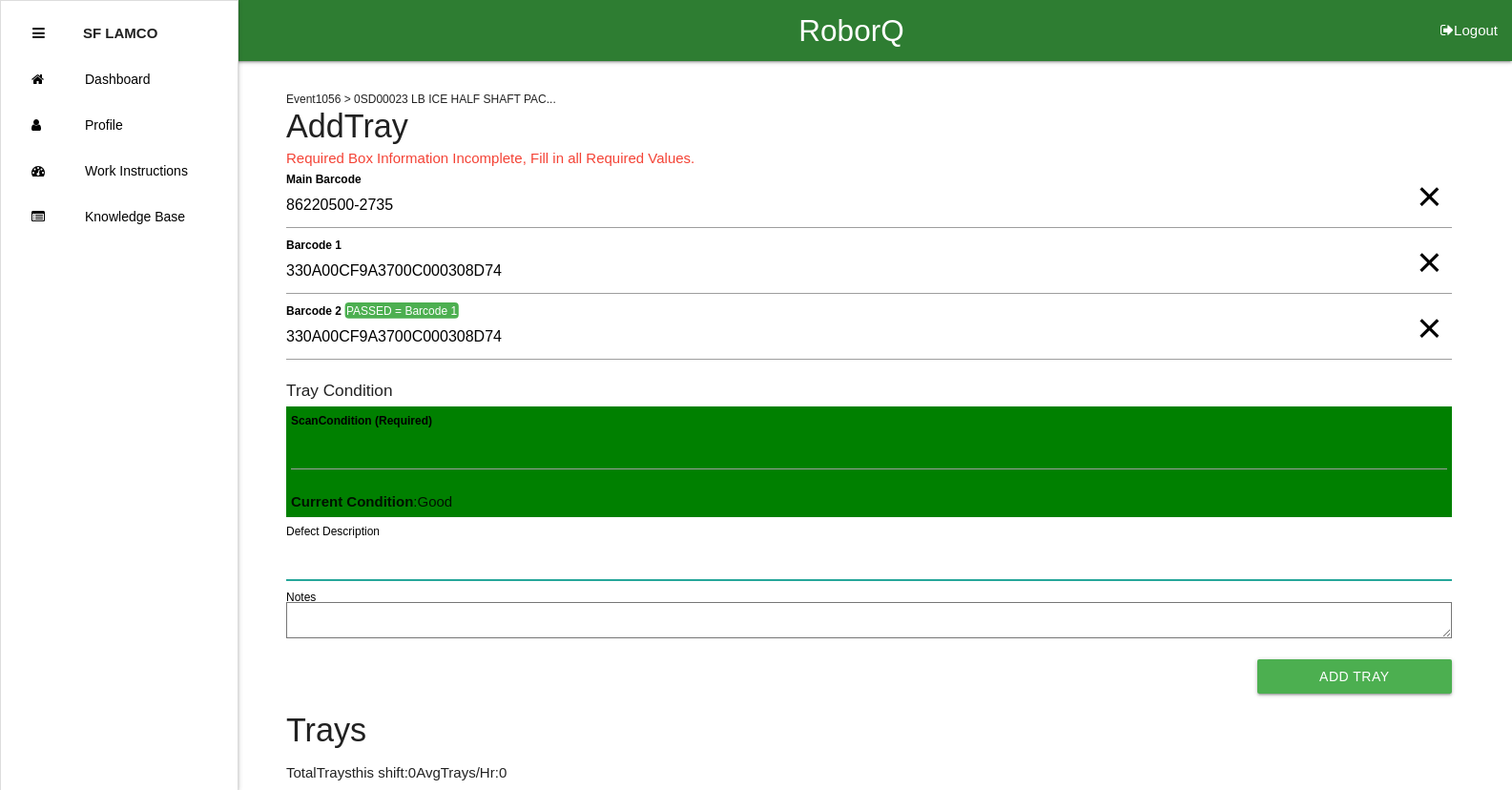 type 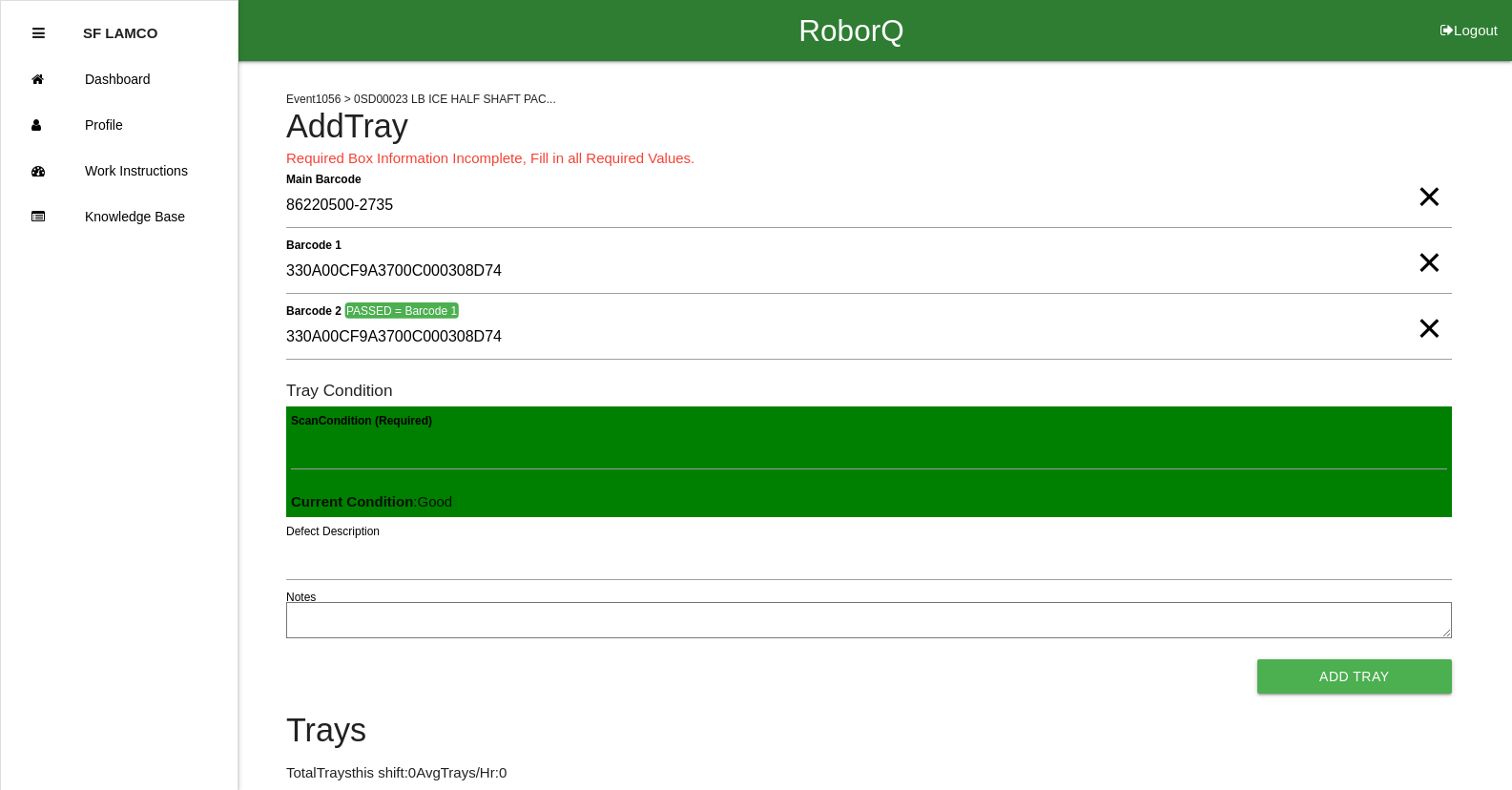 type 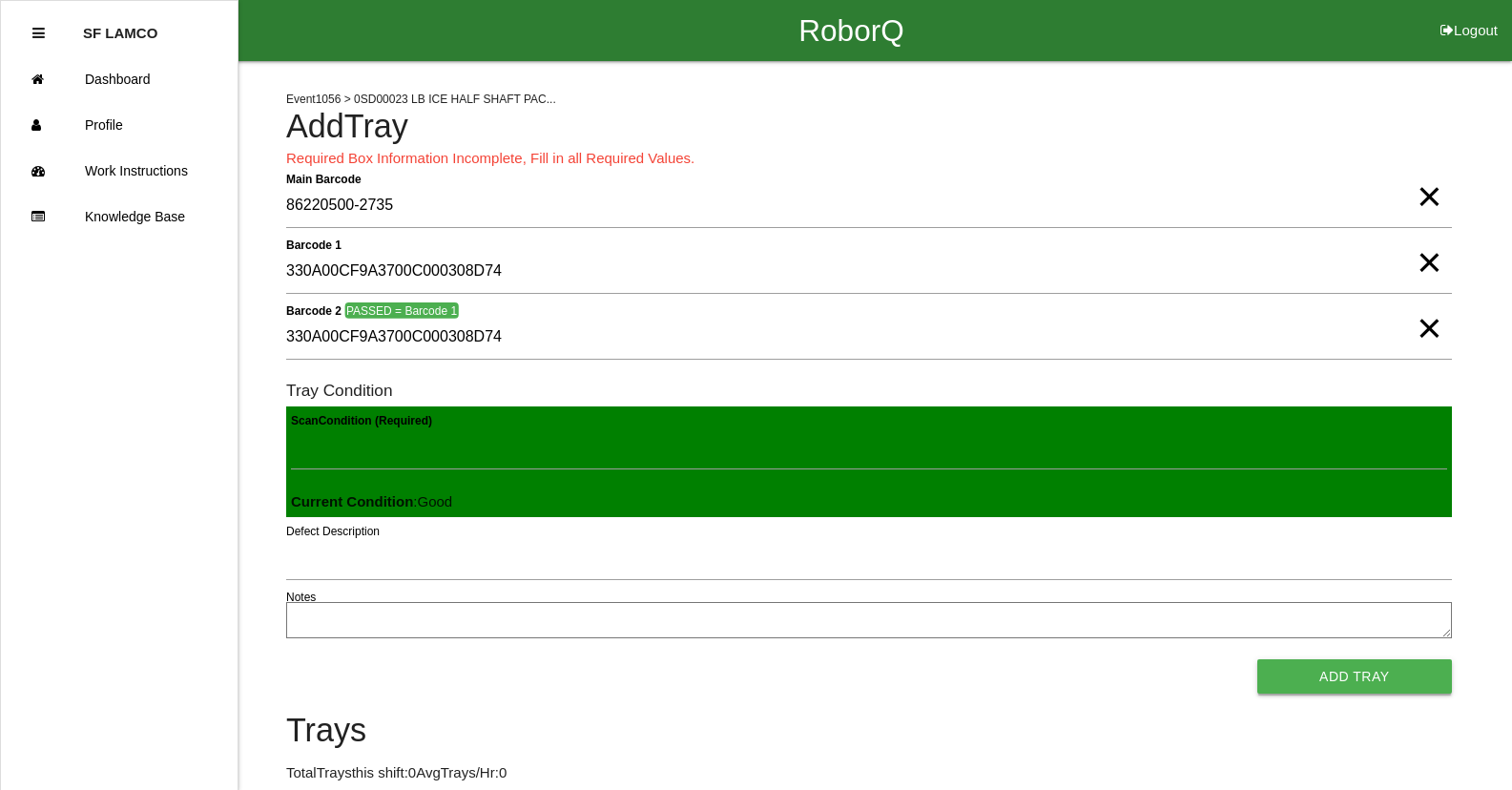 click on "Add Tray" at bounding box center (1355, 676) 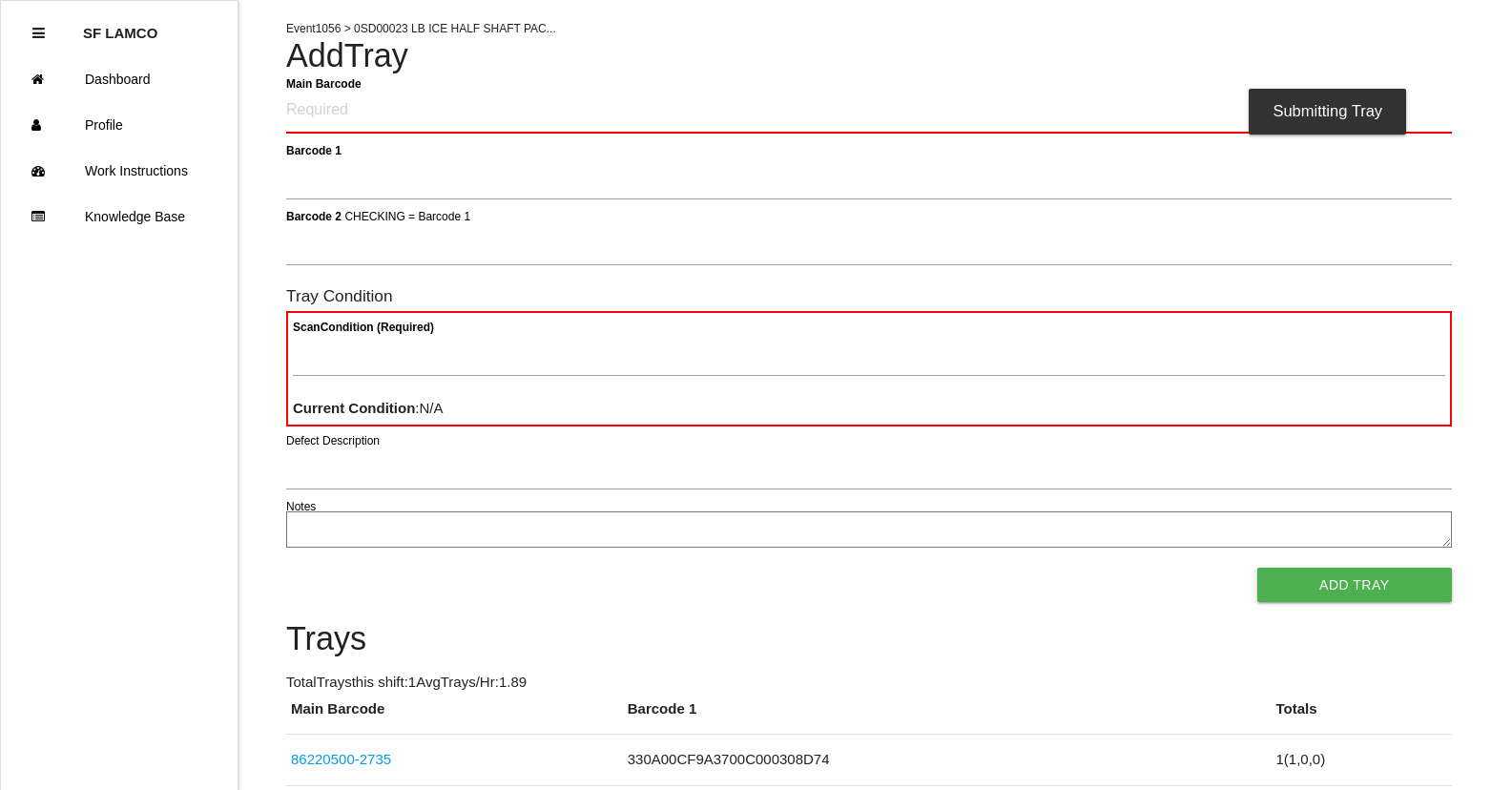 scroll, scrollTop: 161, scrollLeft: 0, axis: vertical 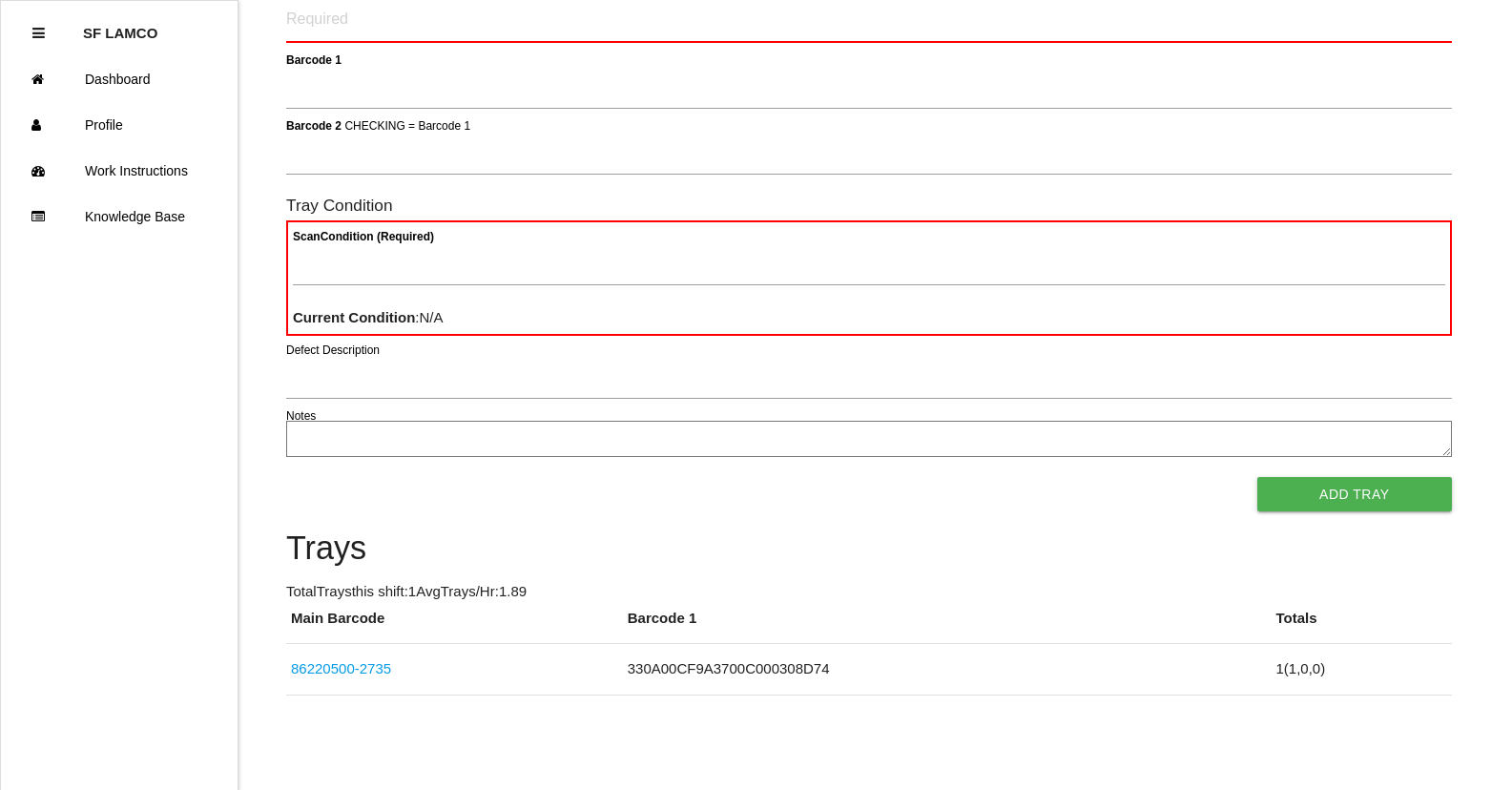 drag, startPoint x: 557, startPoint y: 530, endPoint x: 549, endPoint y: 524, distance: 10 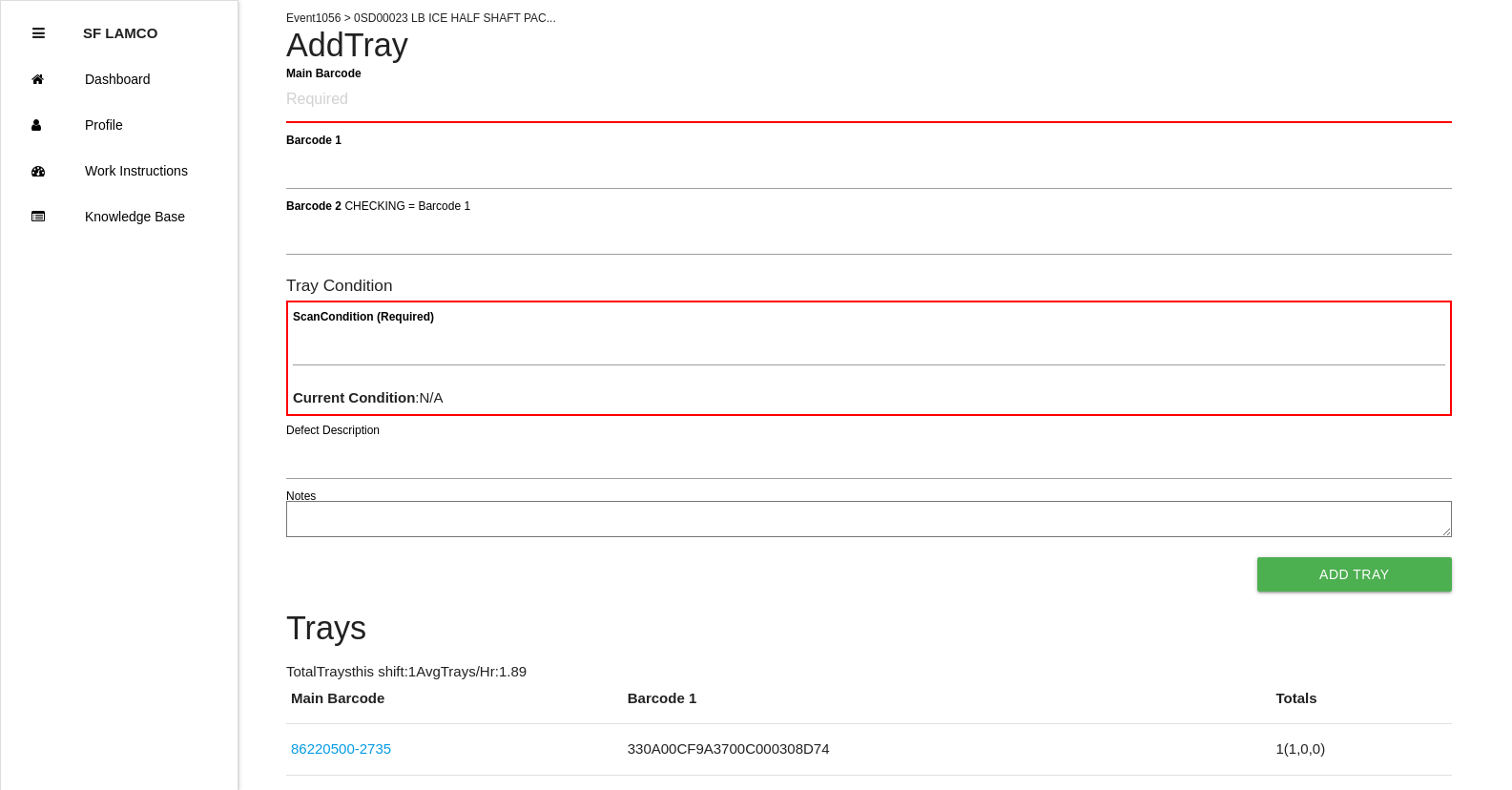 scroll, scrollTop: 0, scrollLeft: 0, axis: both 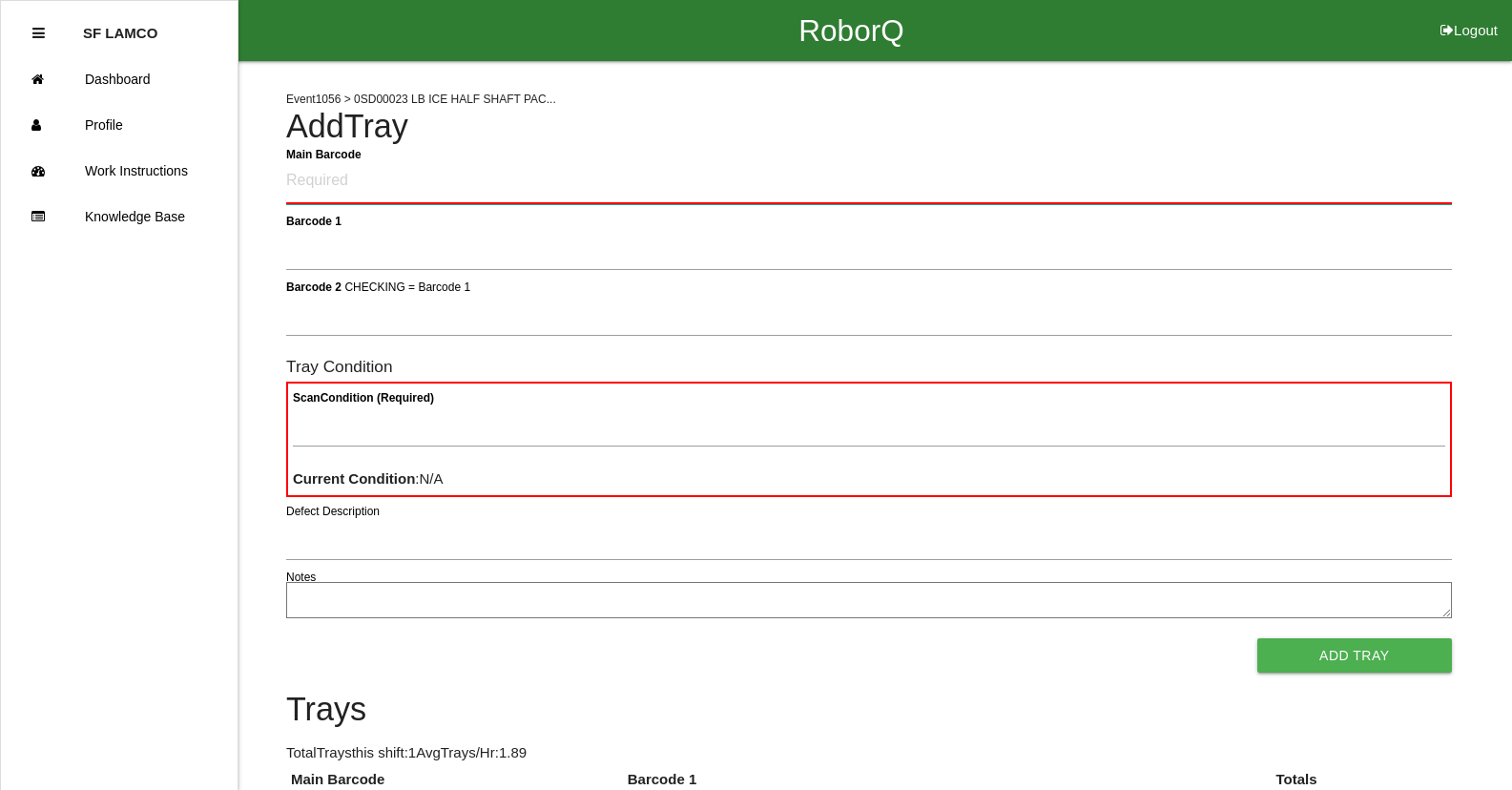 click on "Main Barcode" at bounding box center [869, 181] 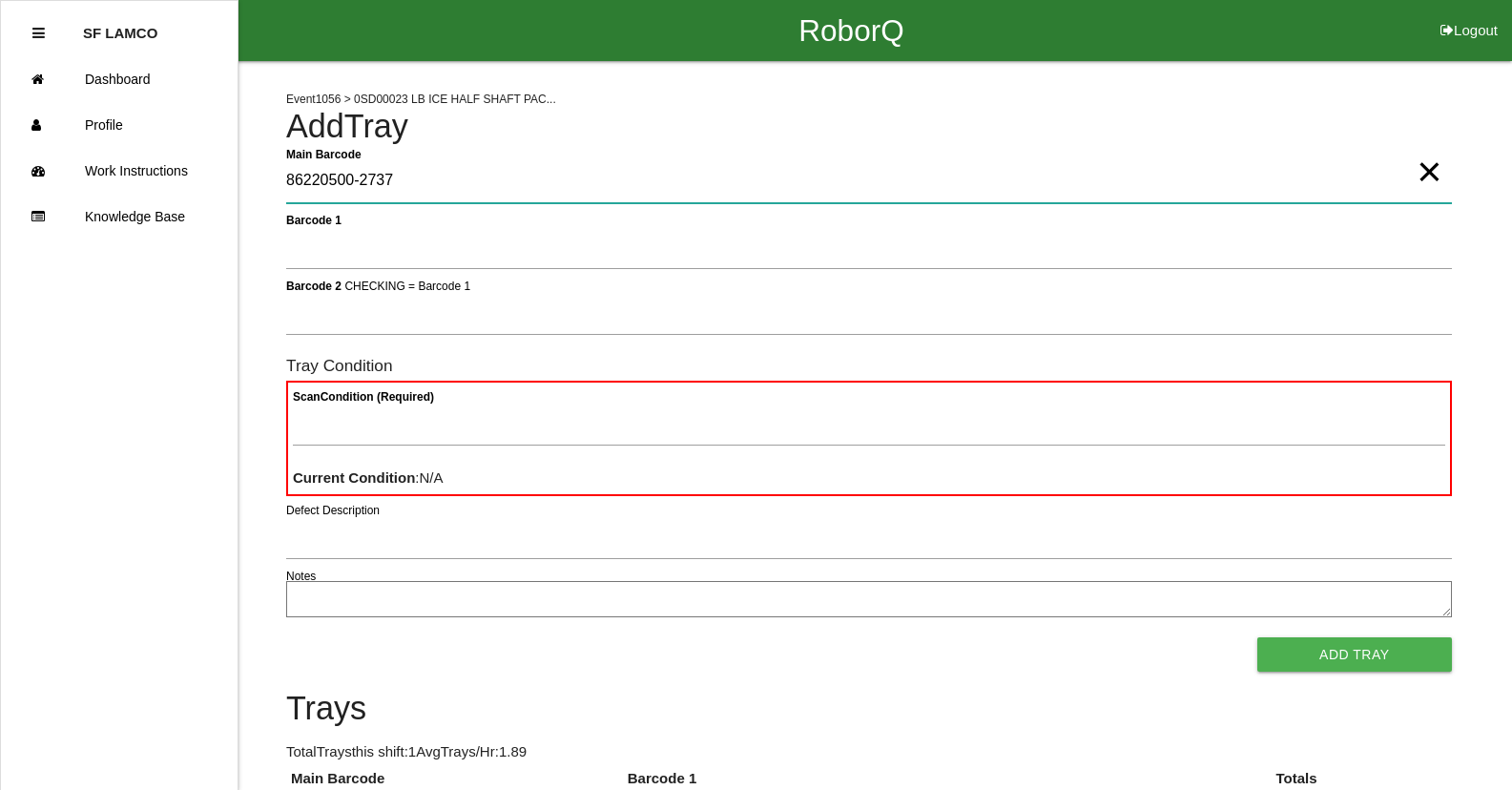type on "86220500-2737" 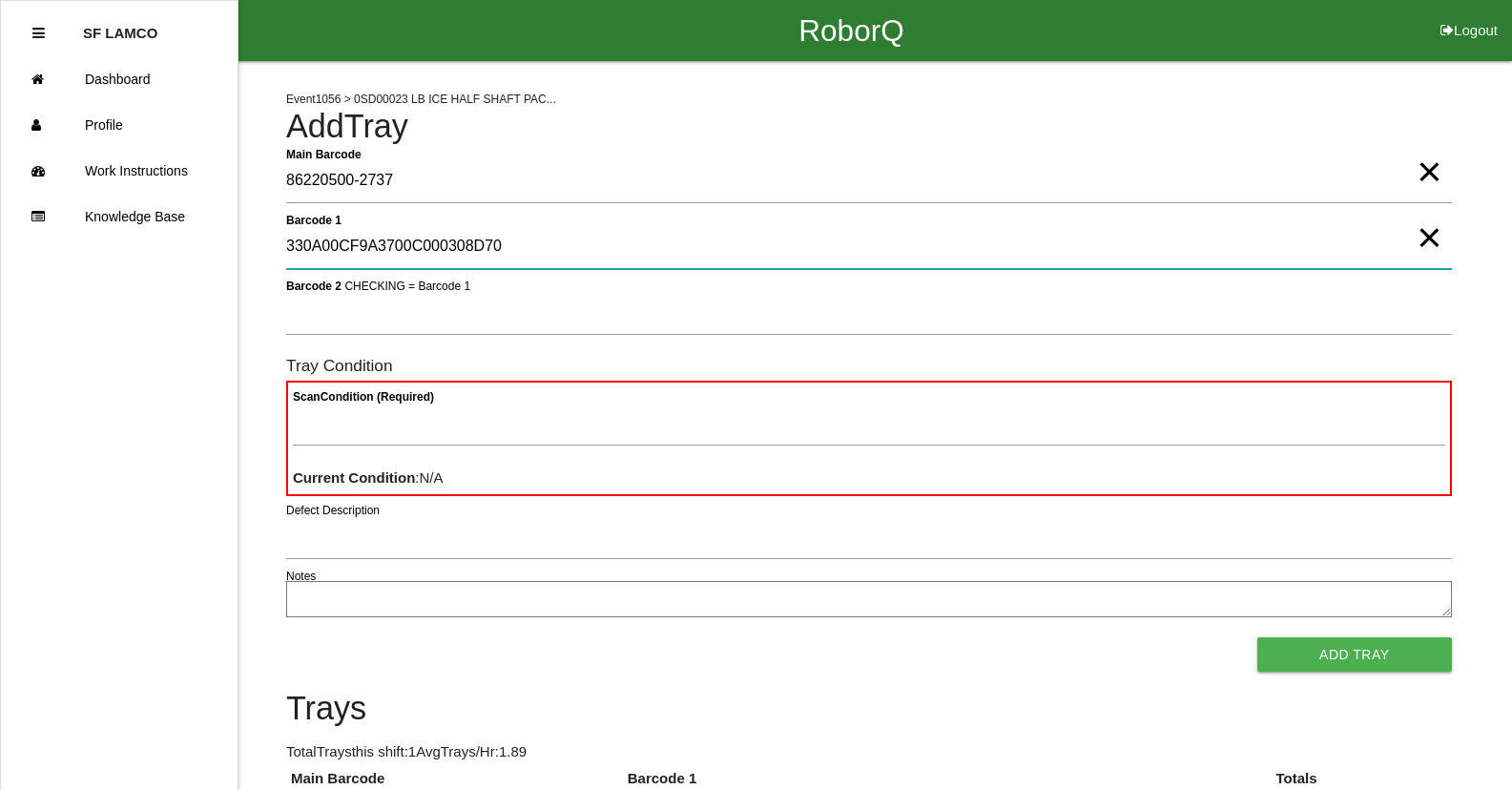 type on "330A00CF9A3700C000308D70" 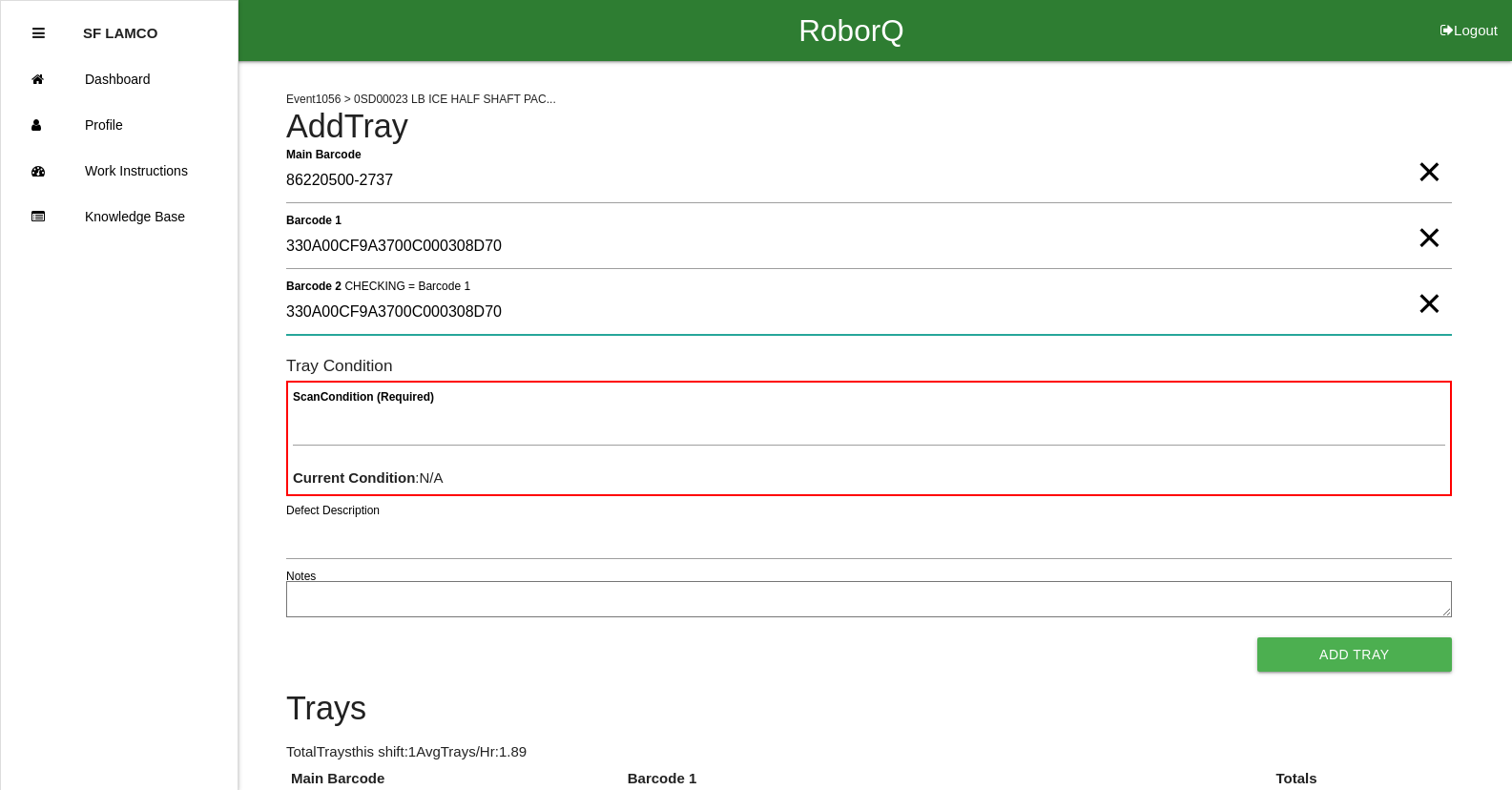 type on "330A00CF9A3700C000308D70" 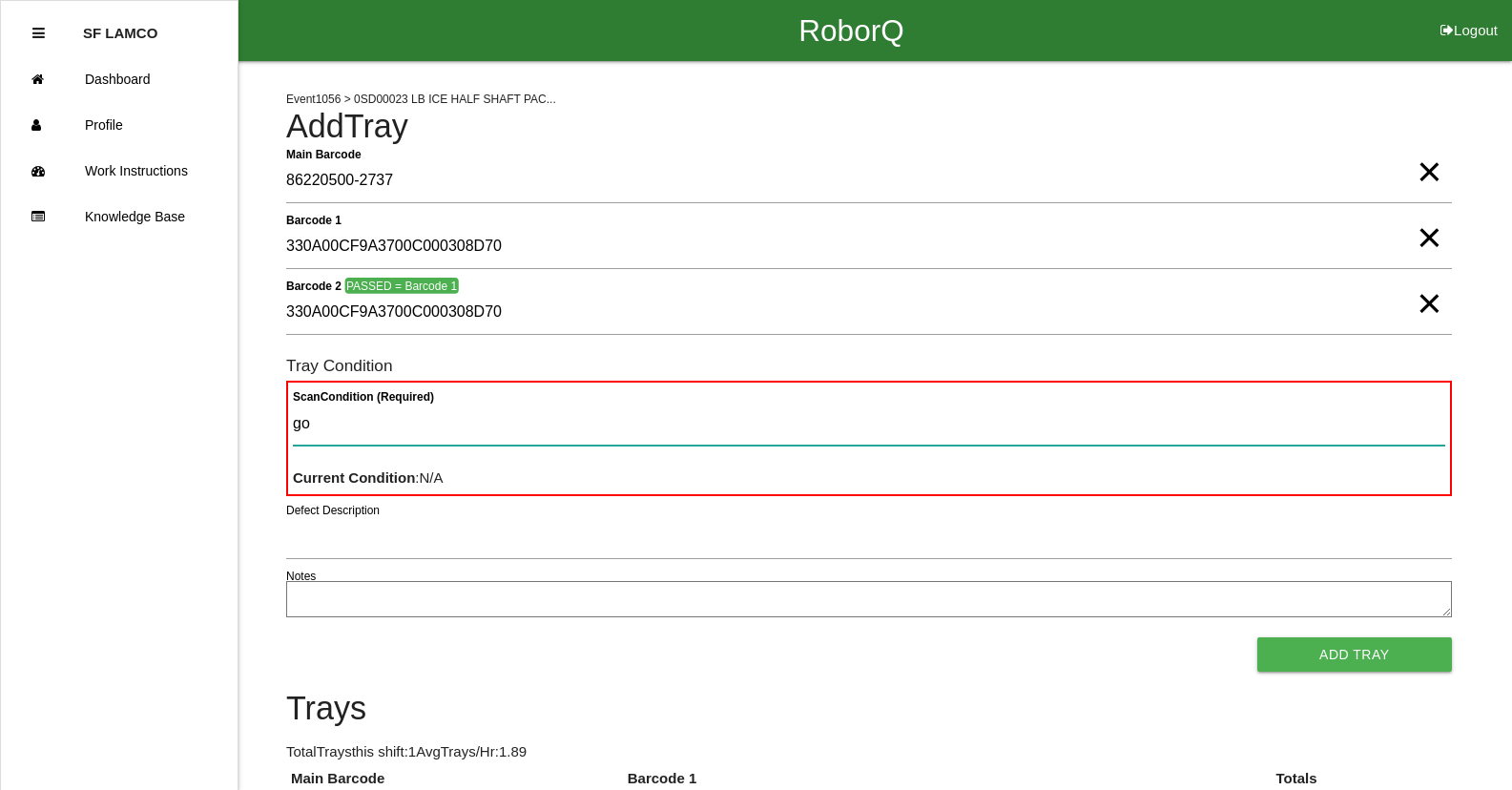 type on "goo" 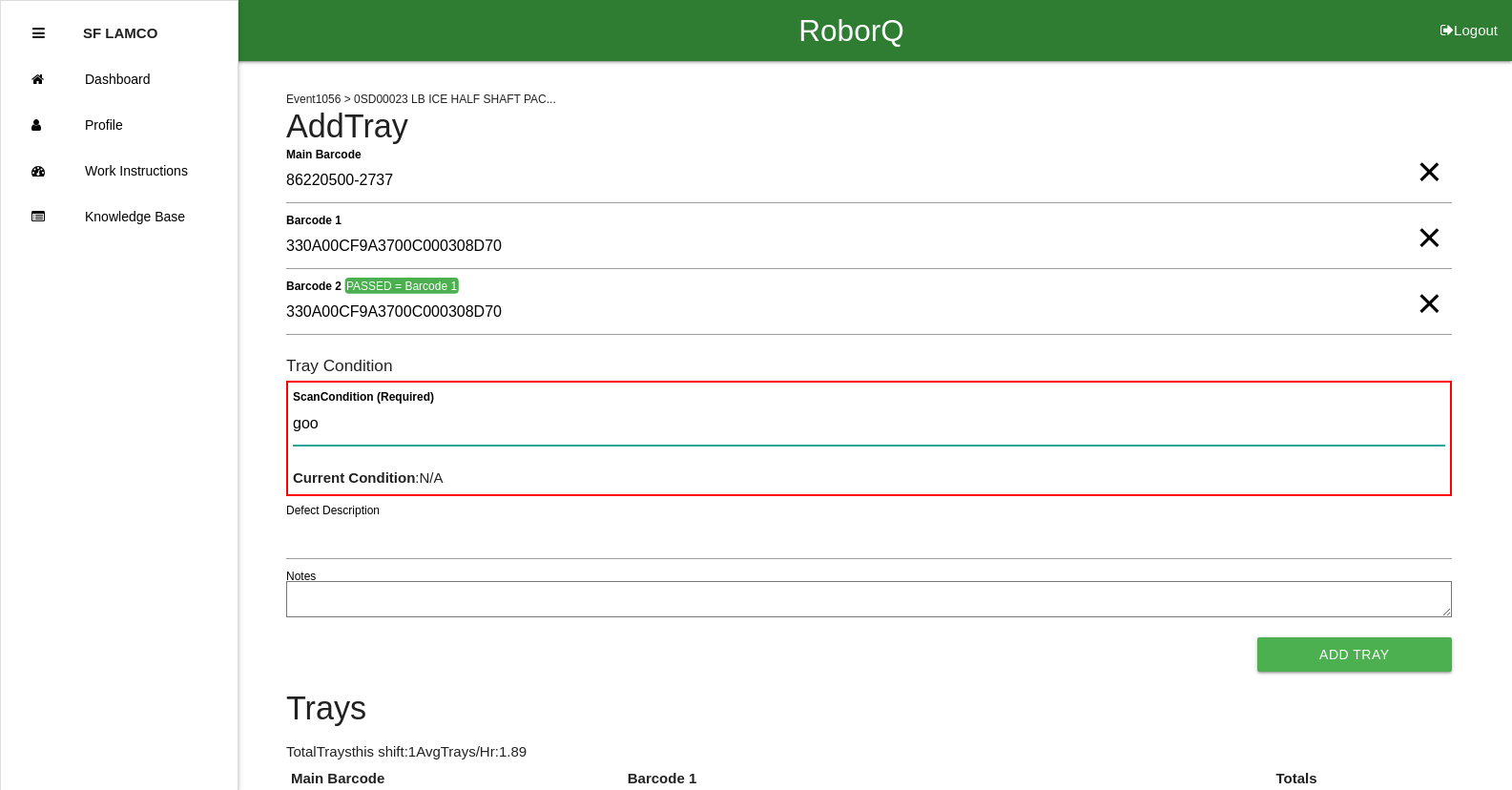 type 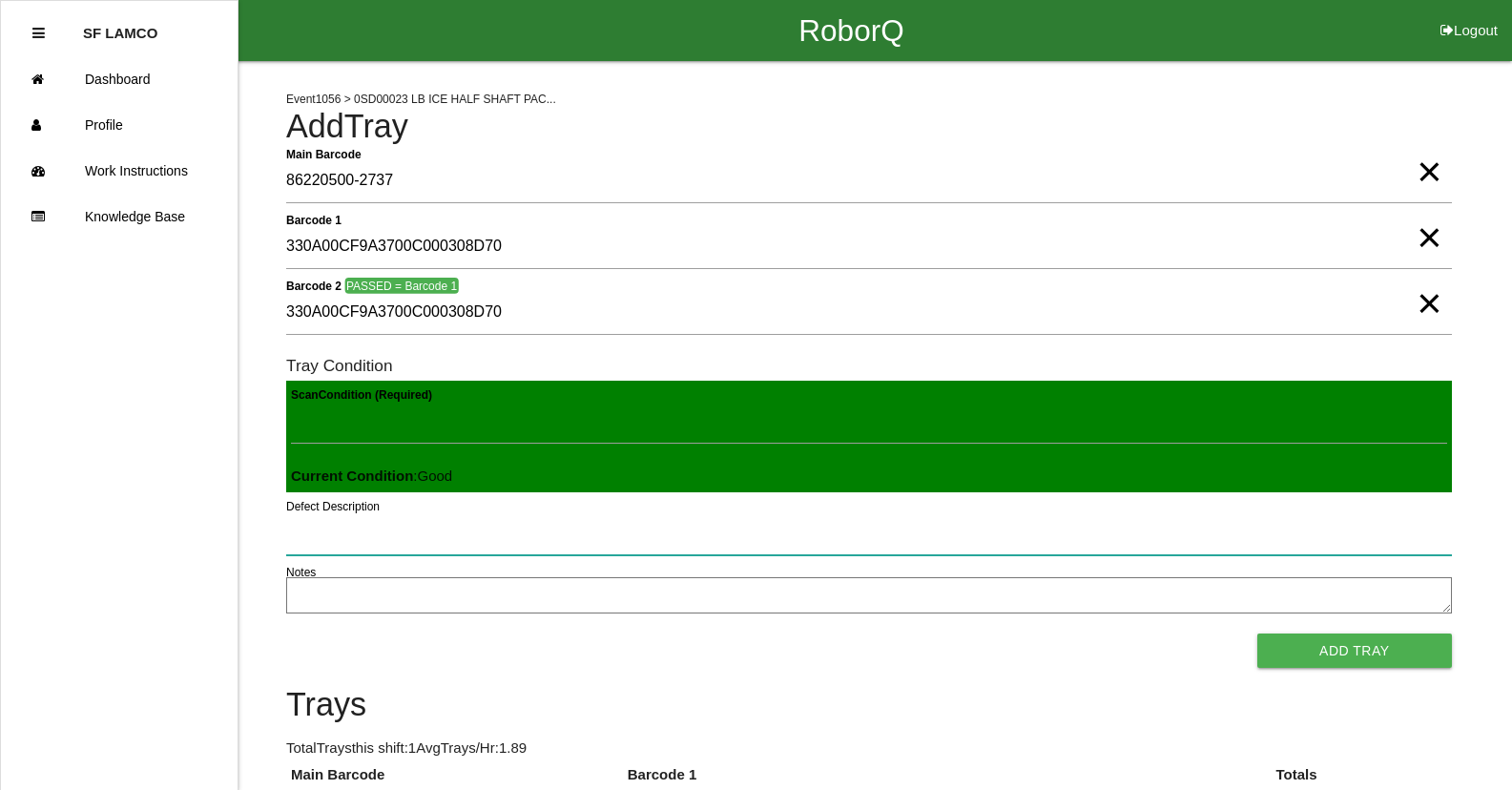 type 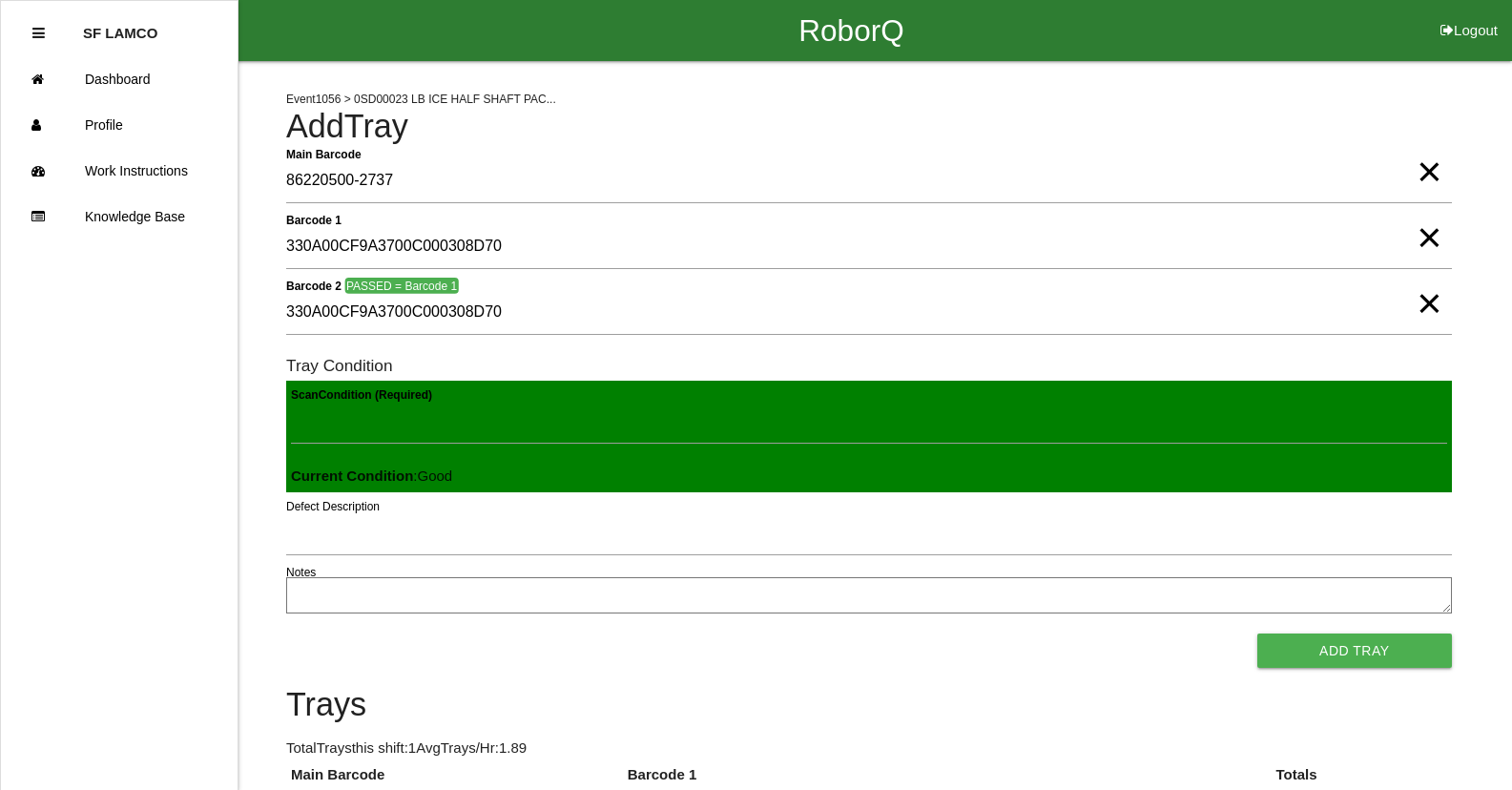 type 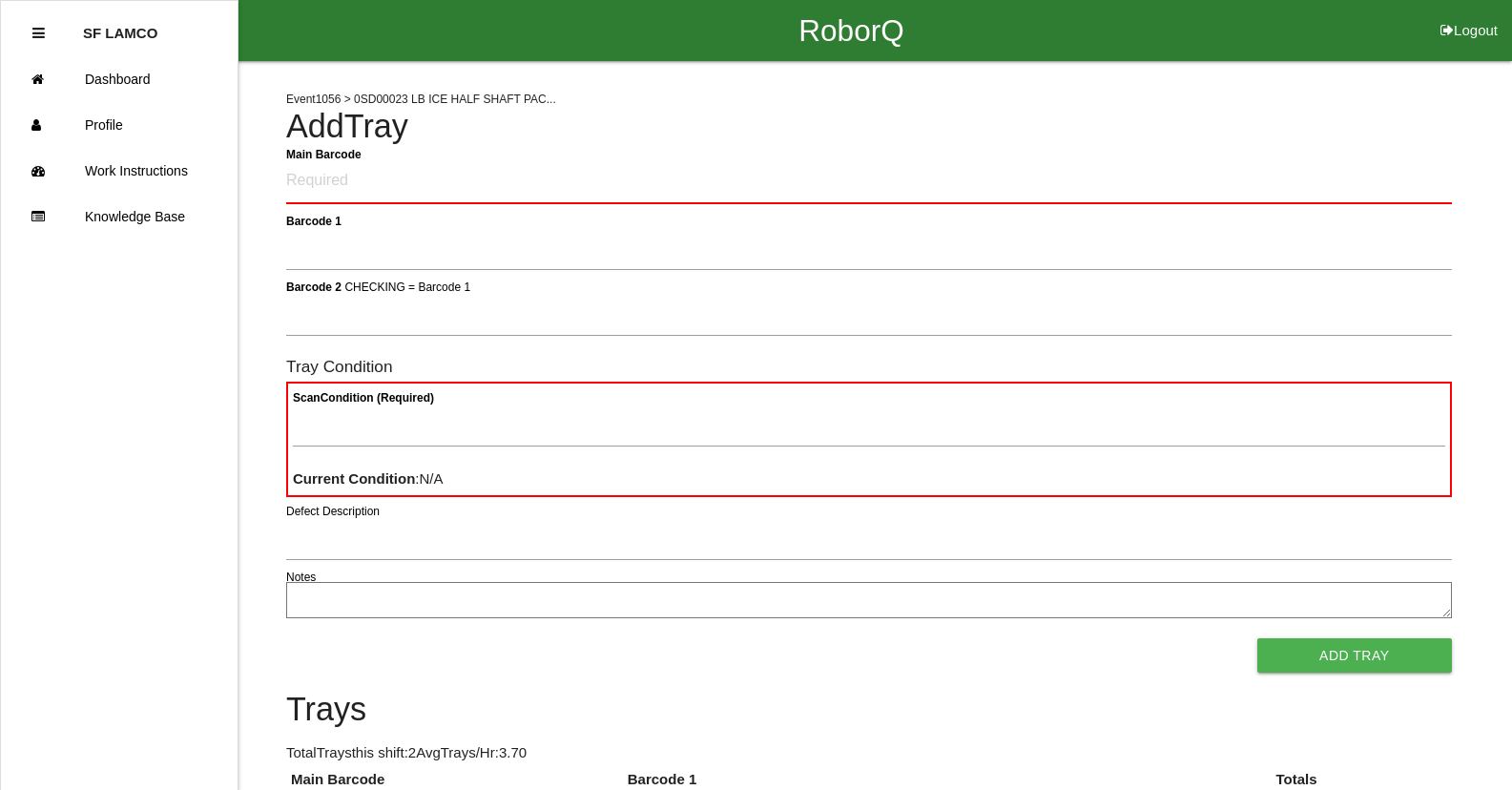 type 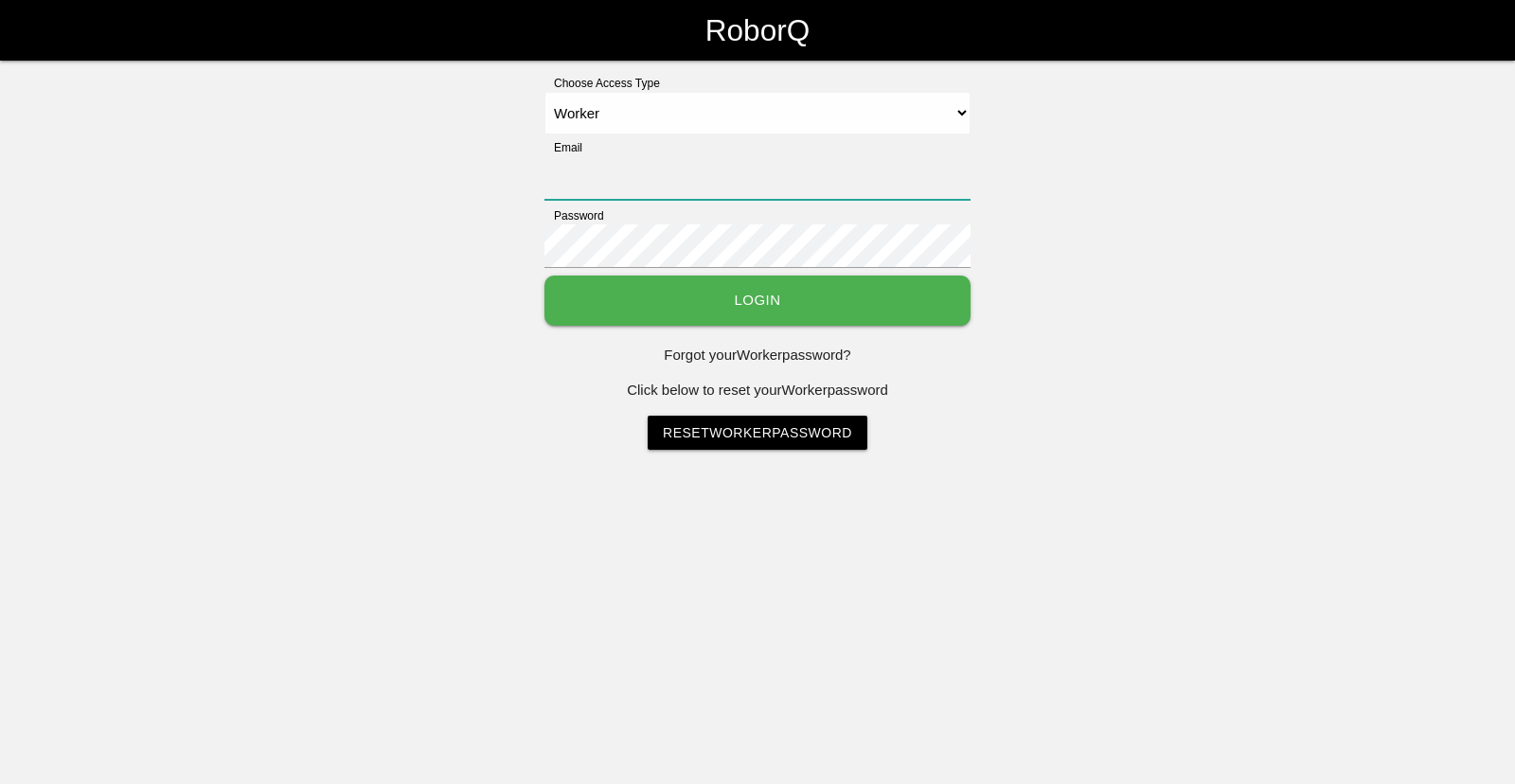 type on "[EMAIL_ADDRESS][DOMAIN_NAME]" 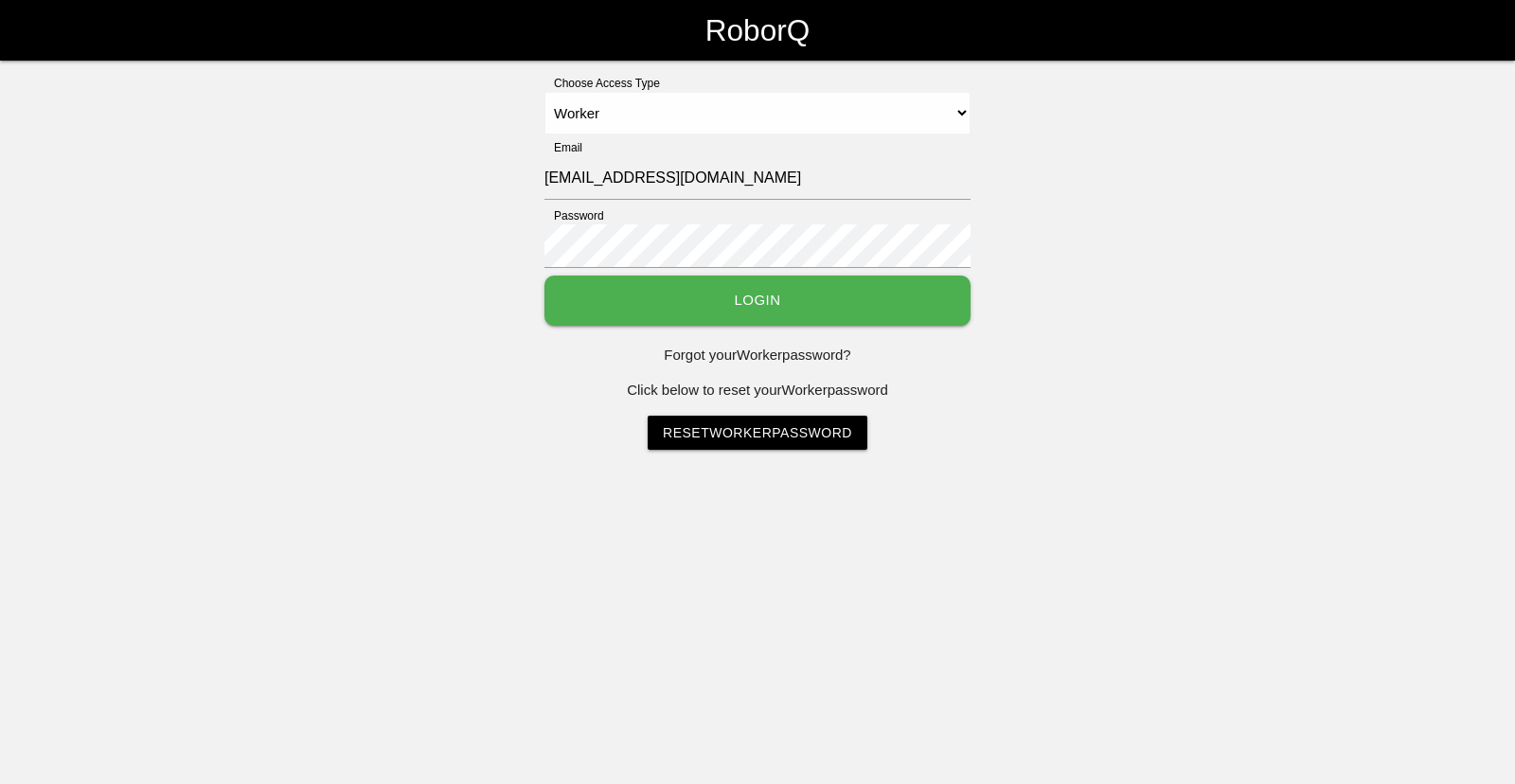 click on "Login" at bounding box center [758, 300] 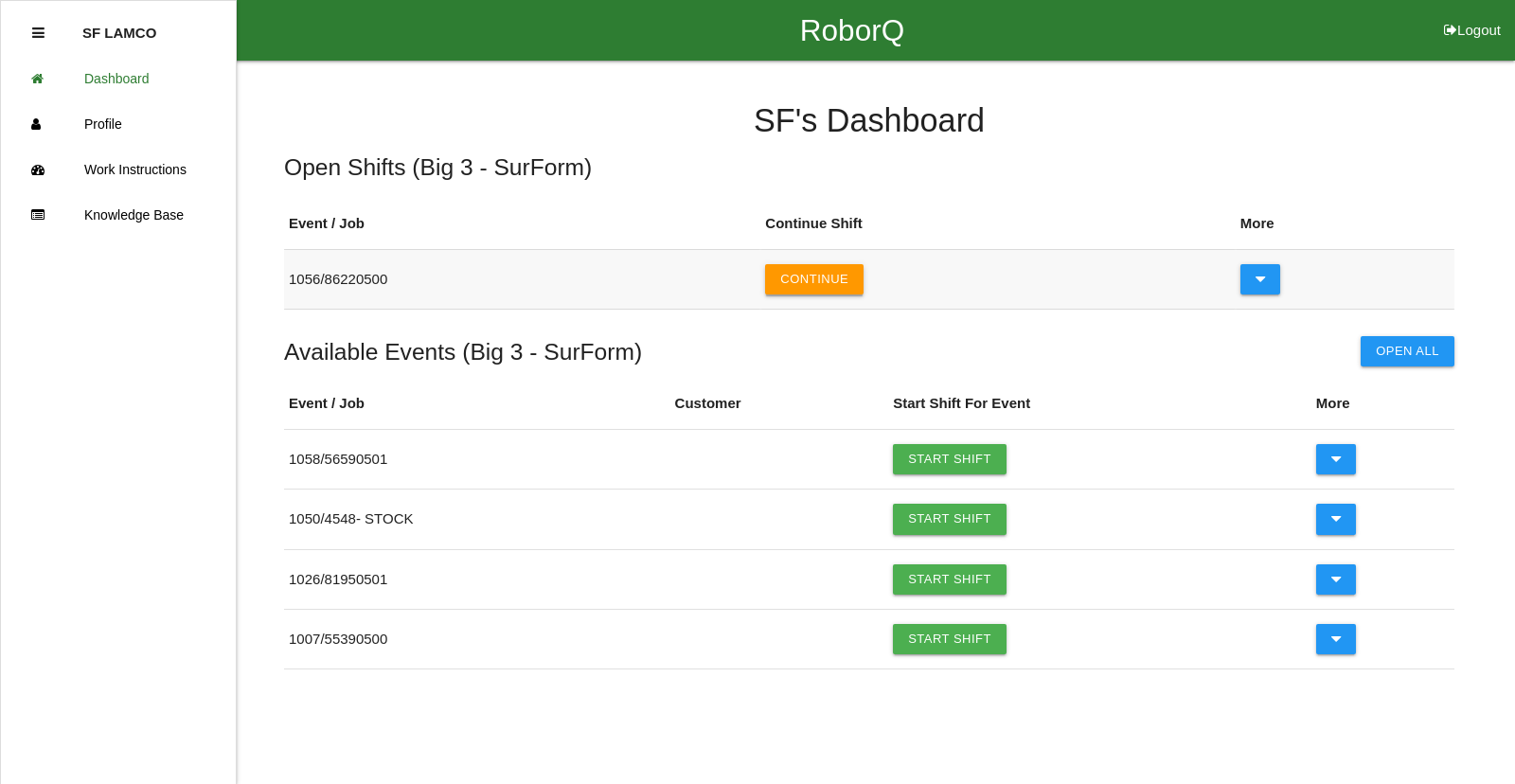 click on "Continue" at bounding box center (814, 279) 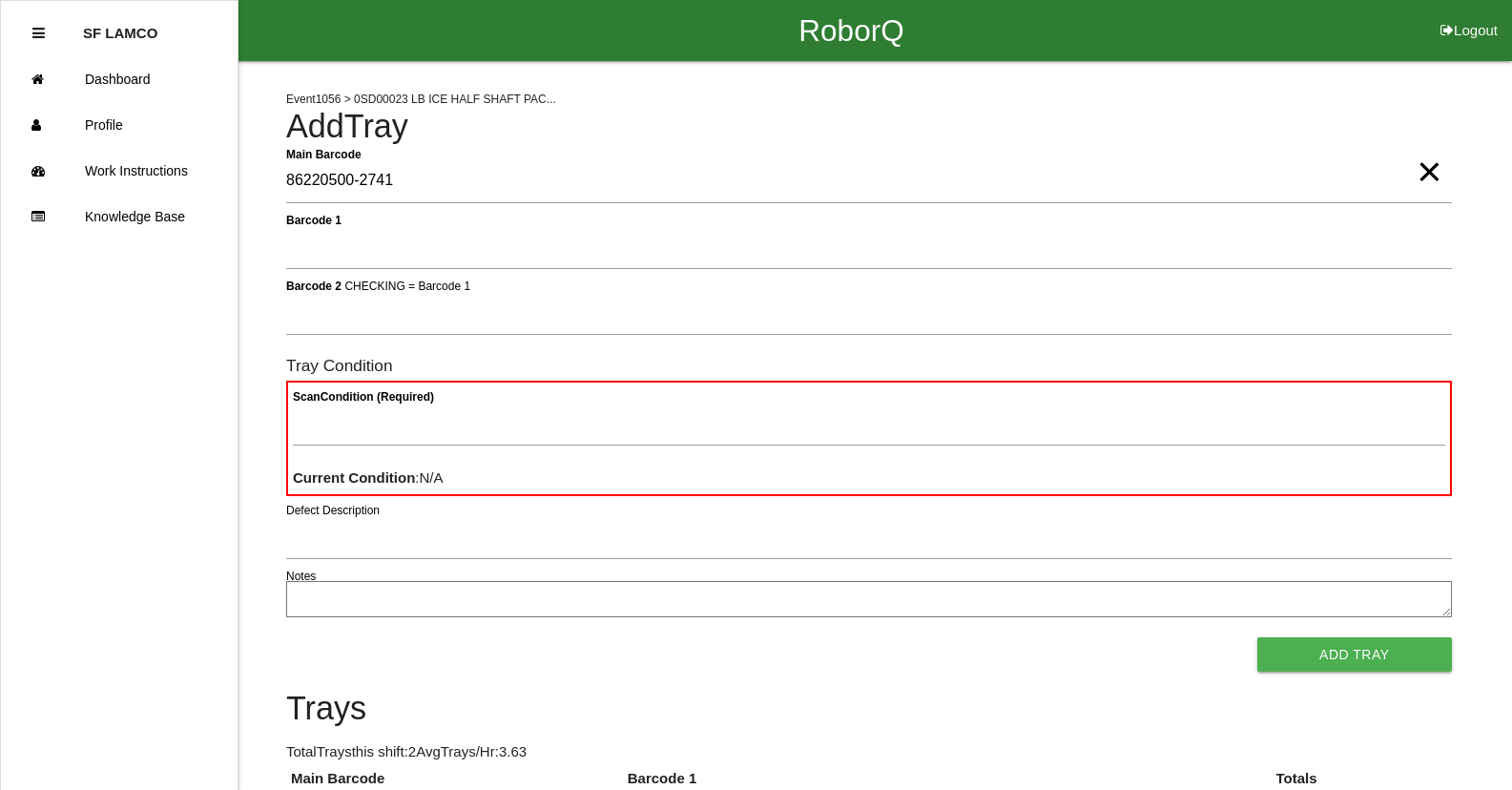 type on "86220500-2741" 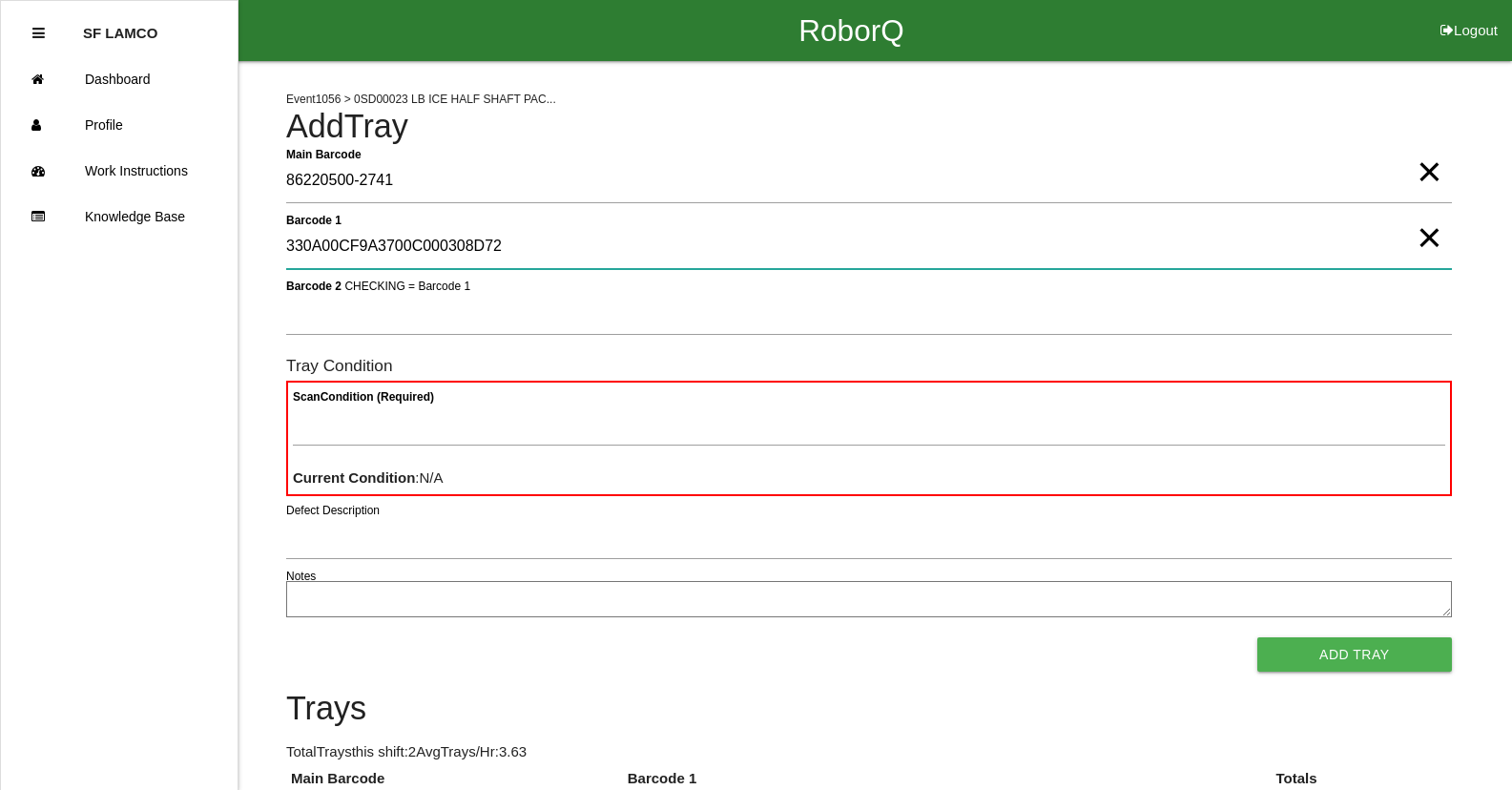 type on "330A00CF9A3700C000308D72" 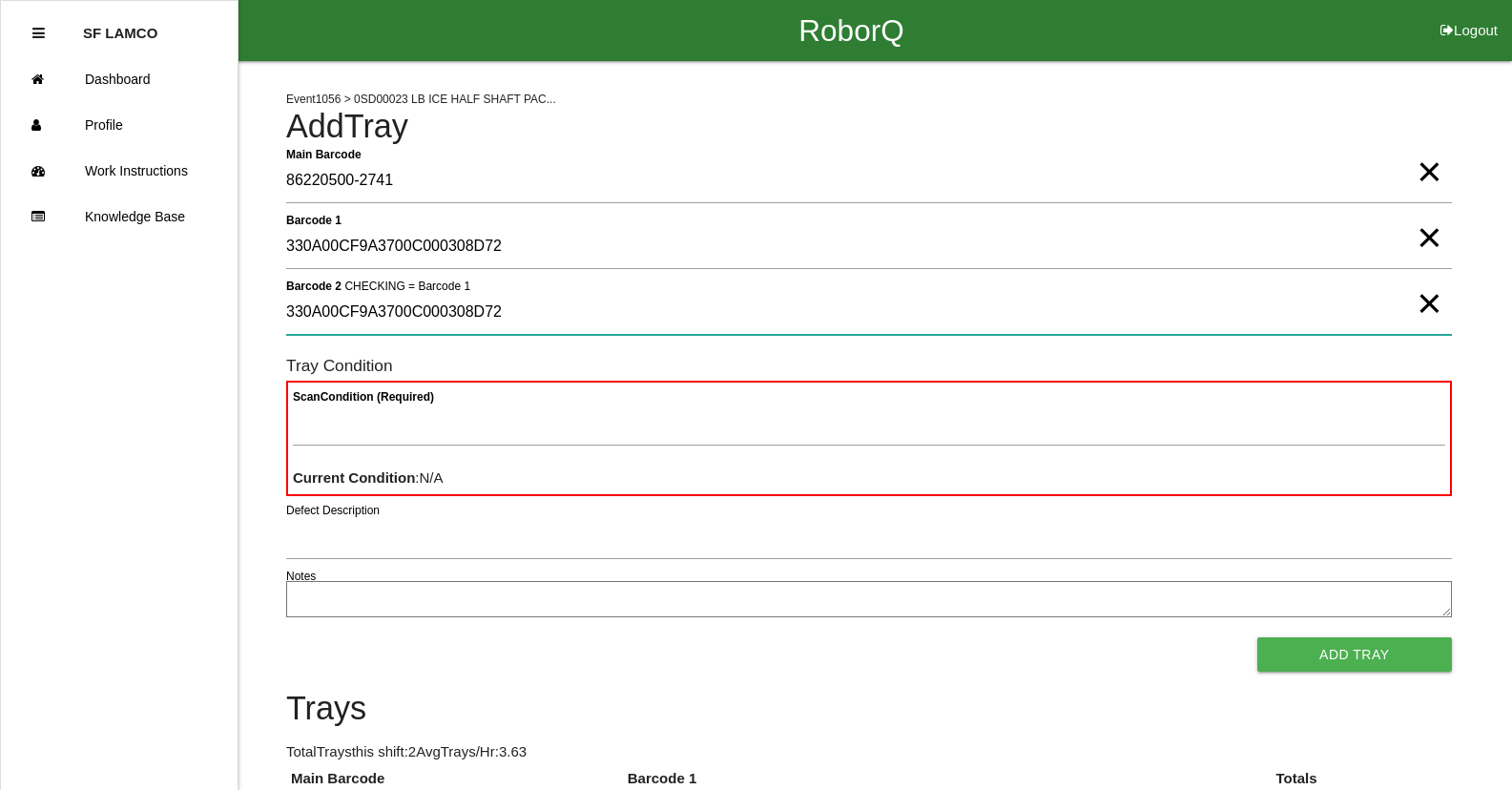 type on "330A00CF9A3700C000308D72" 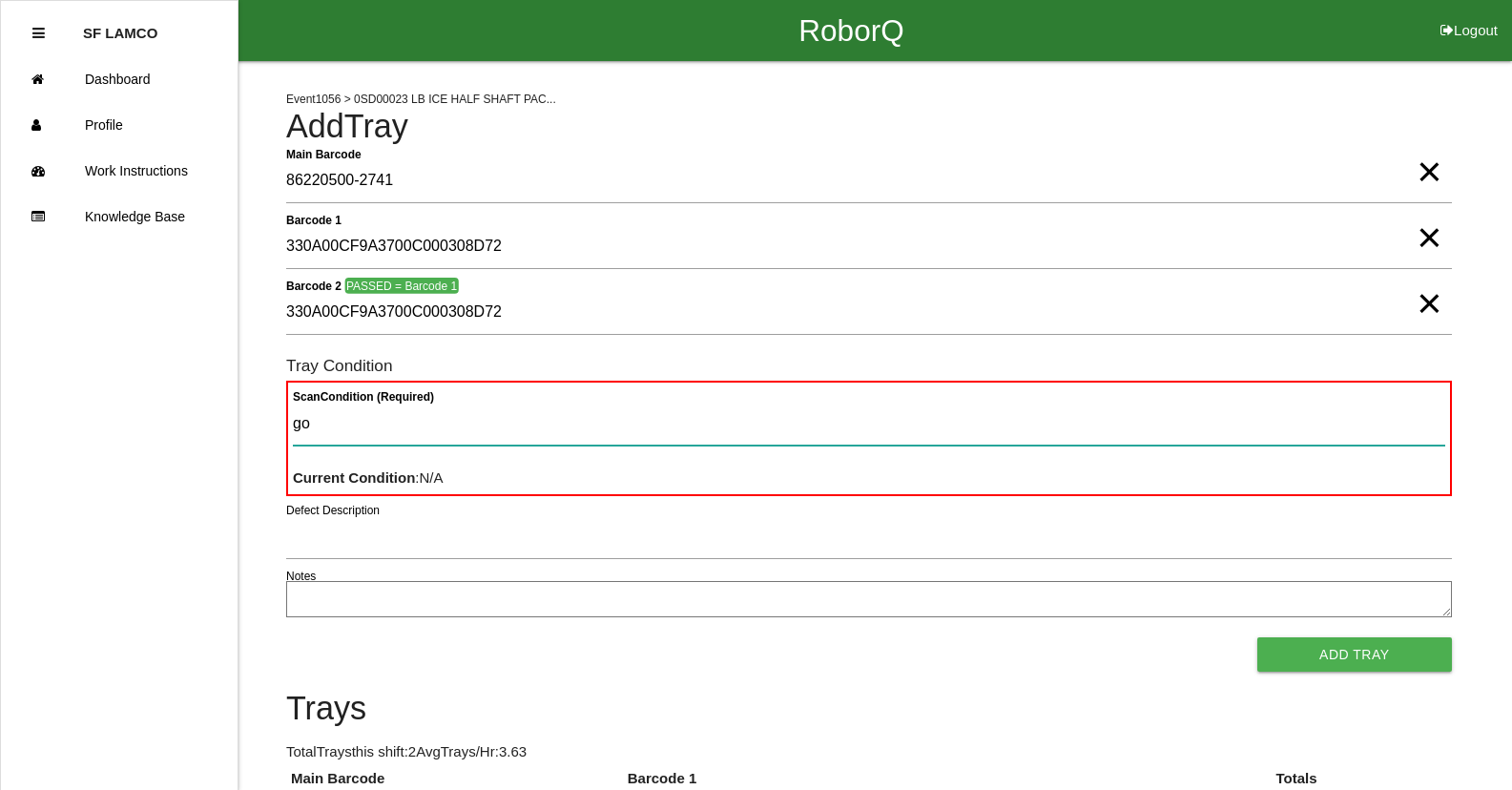 type on "goo" 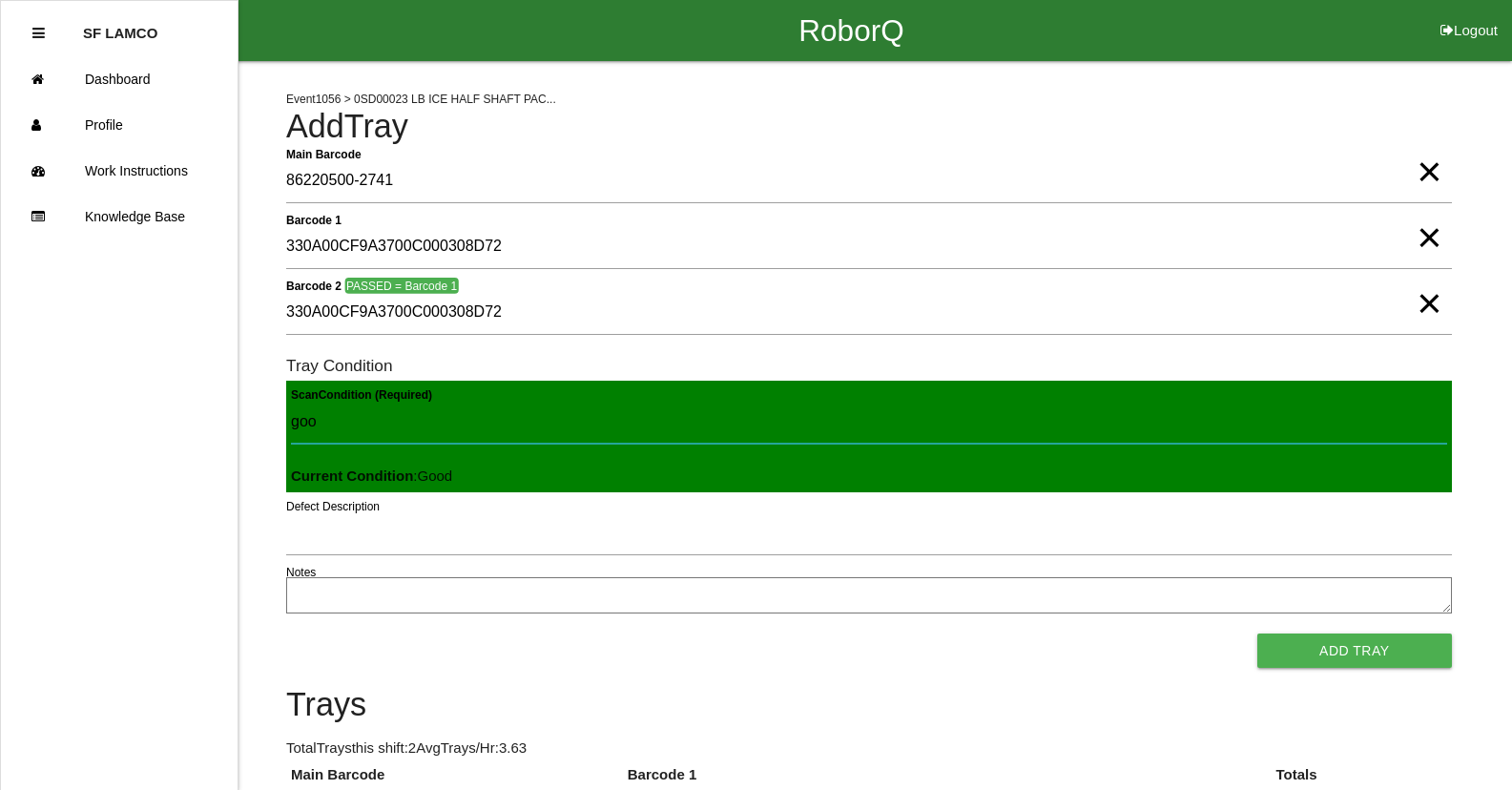 type 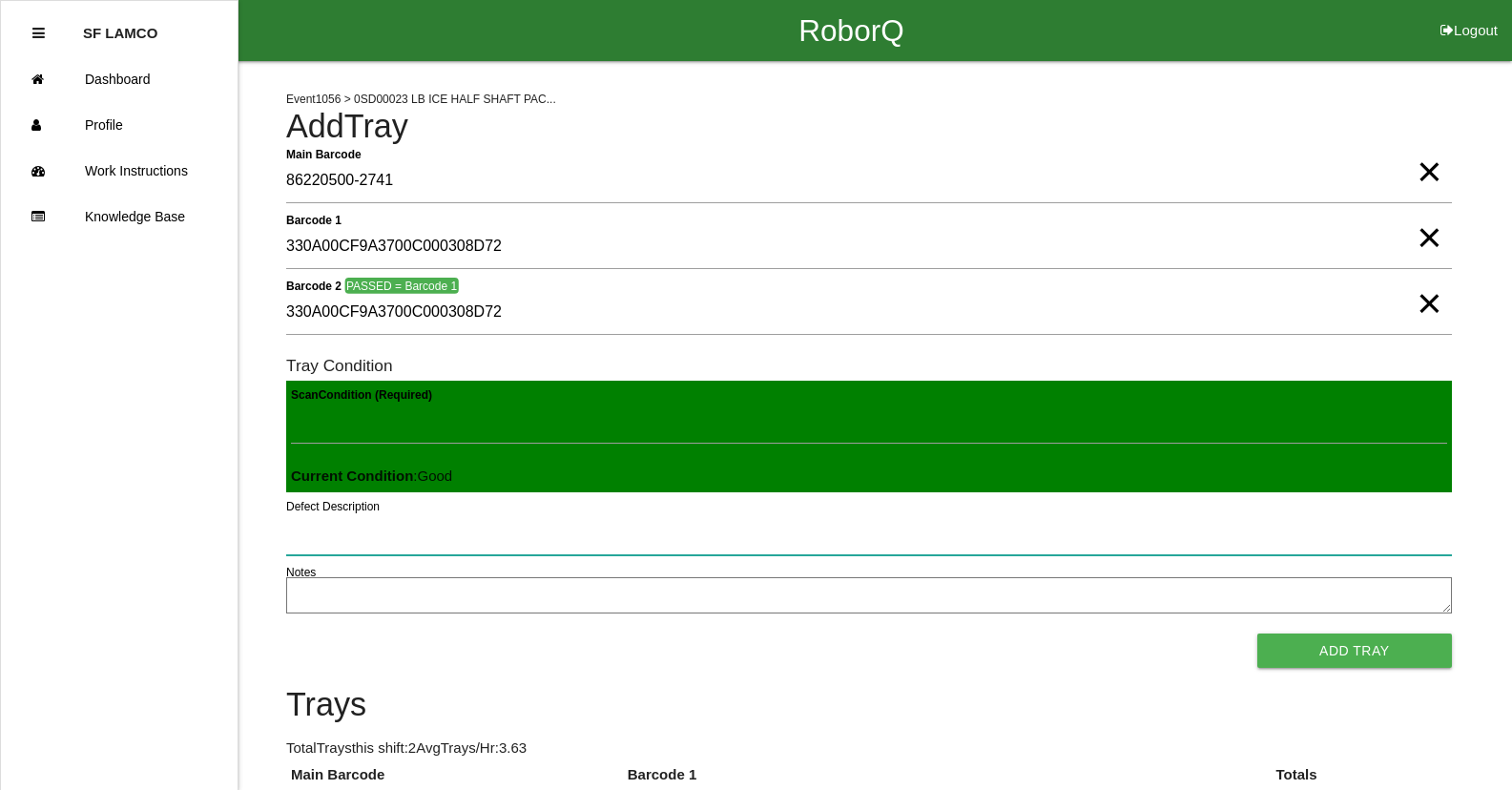 type 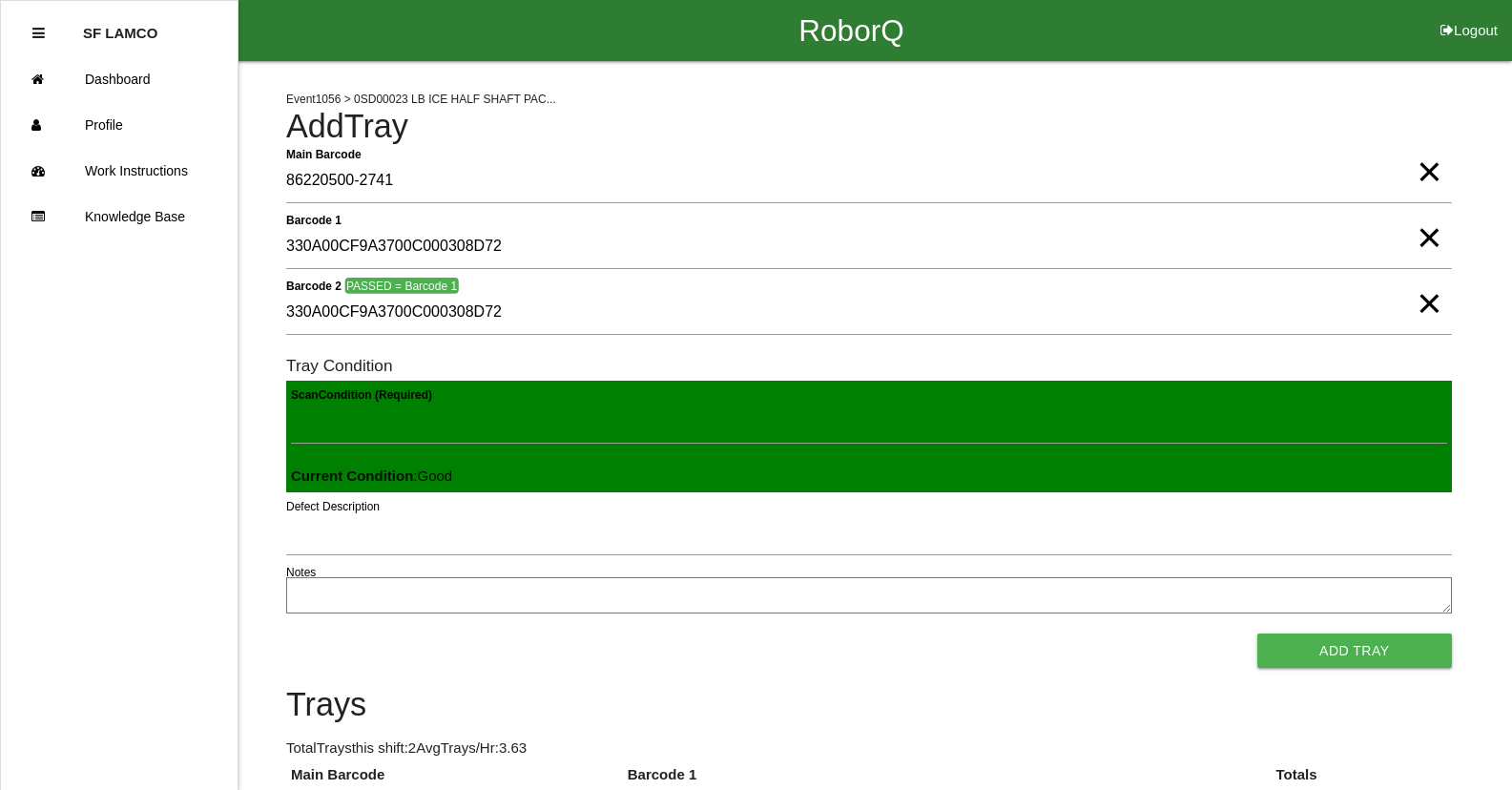 type 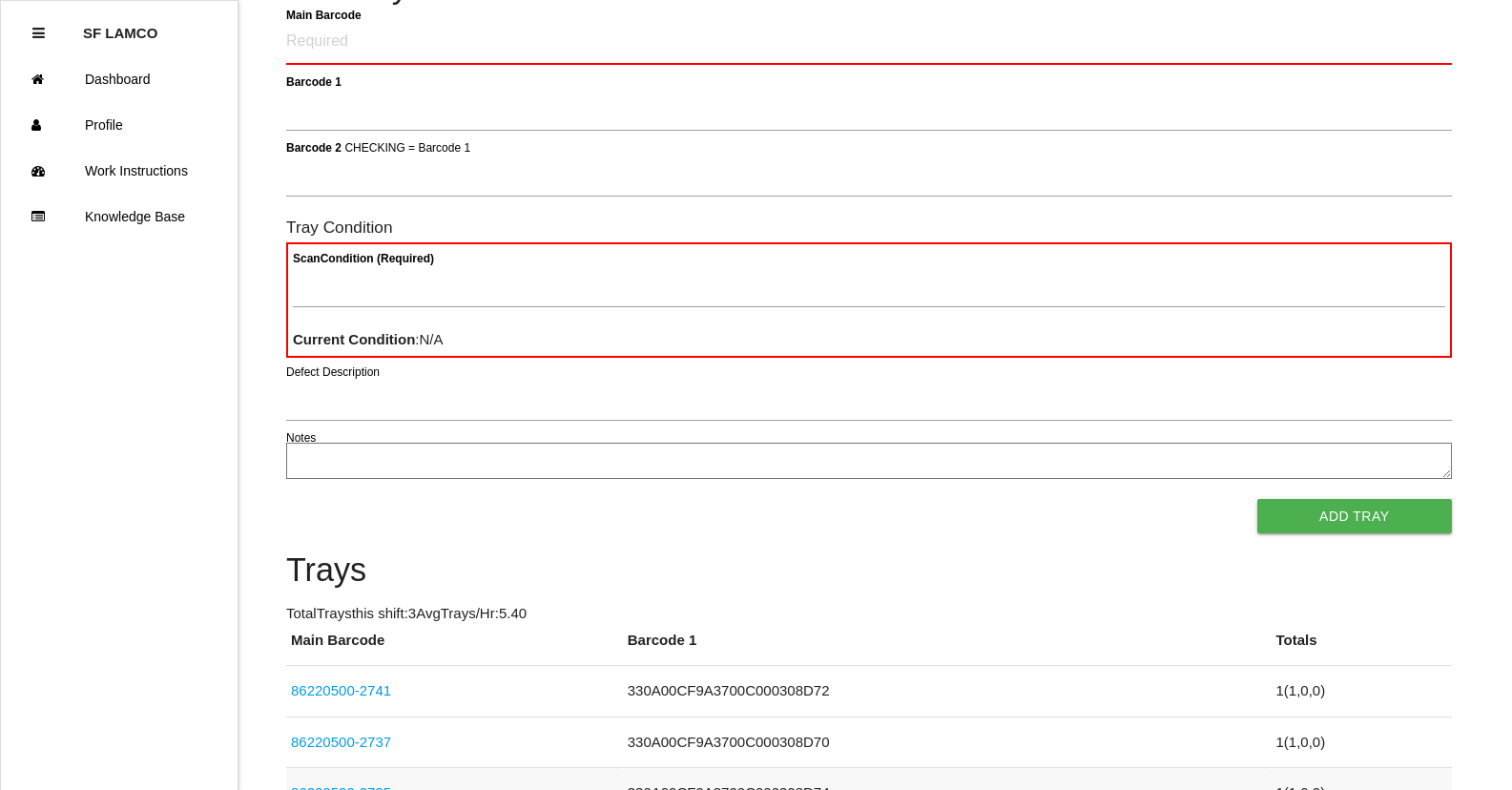 scroll, scrollTop: 0, scrollLeft: 0, axis: both 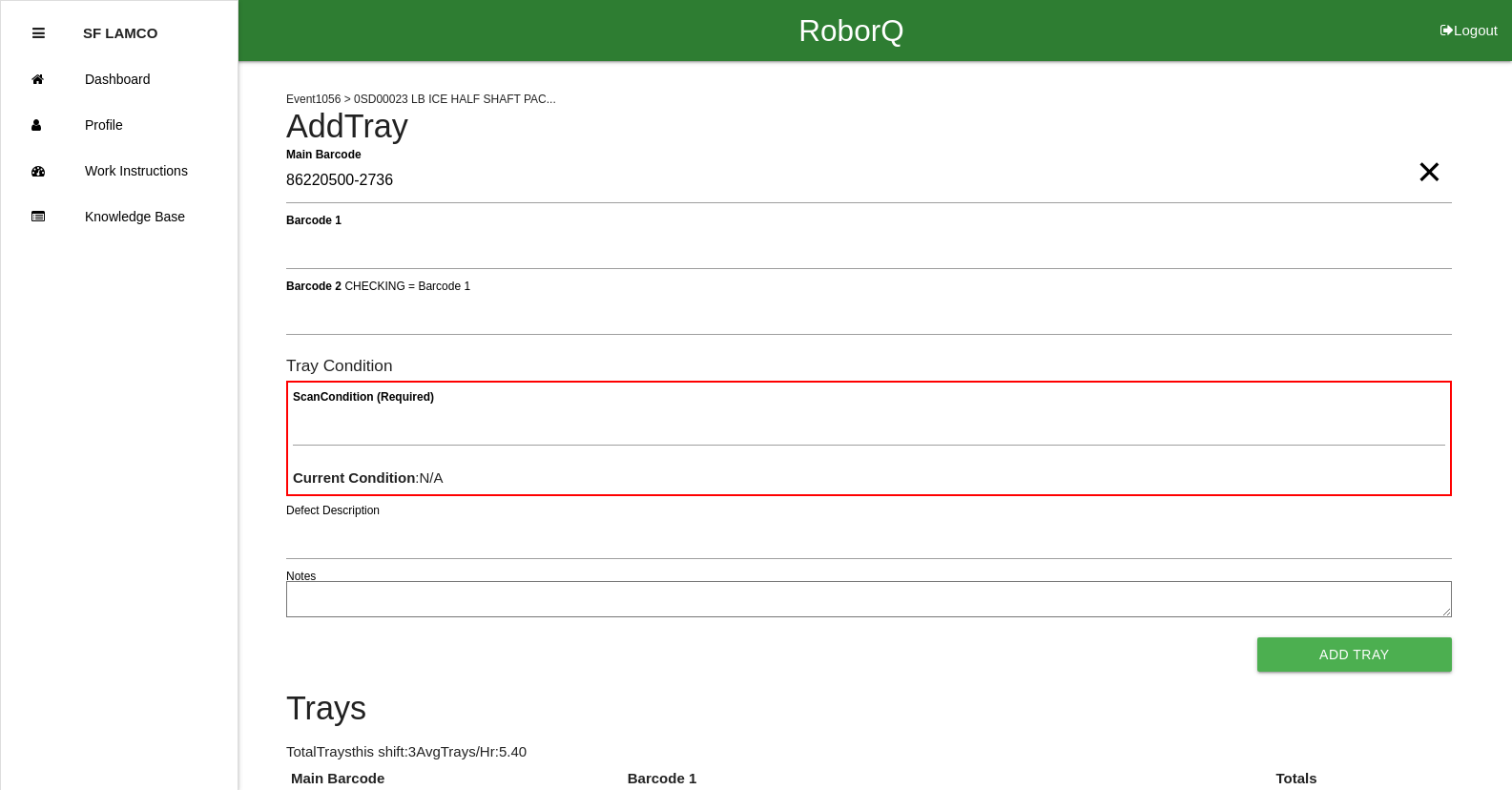 type on "86220500-2736" 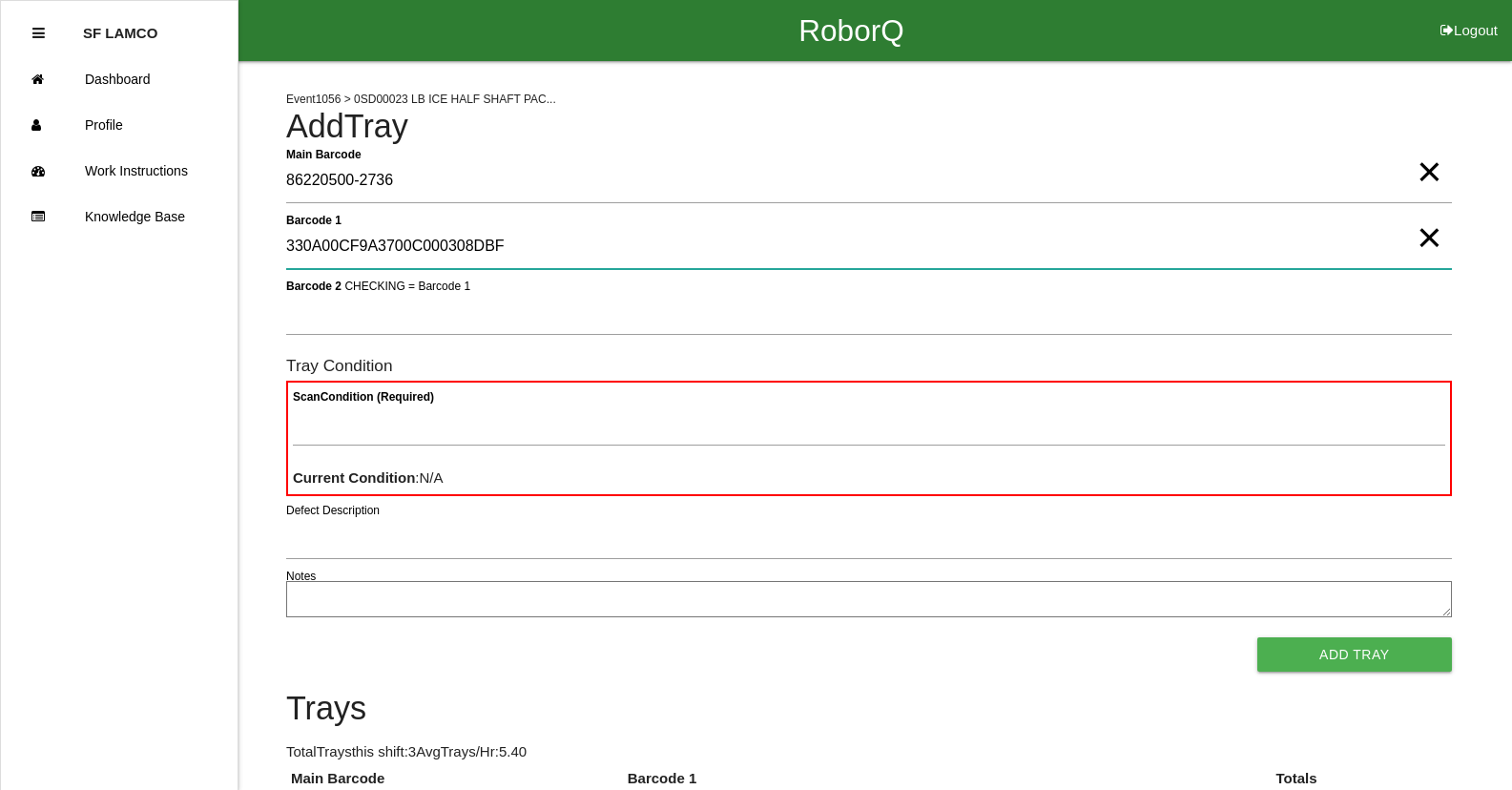 type on "330A00CF9A3700C000308DBF" 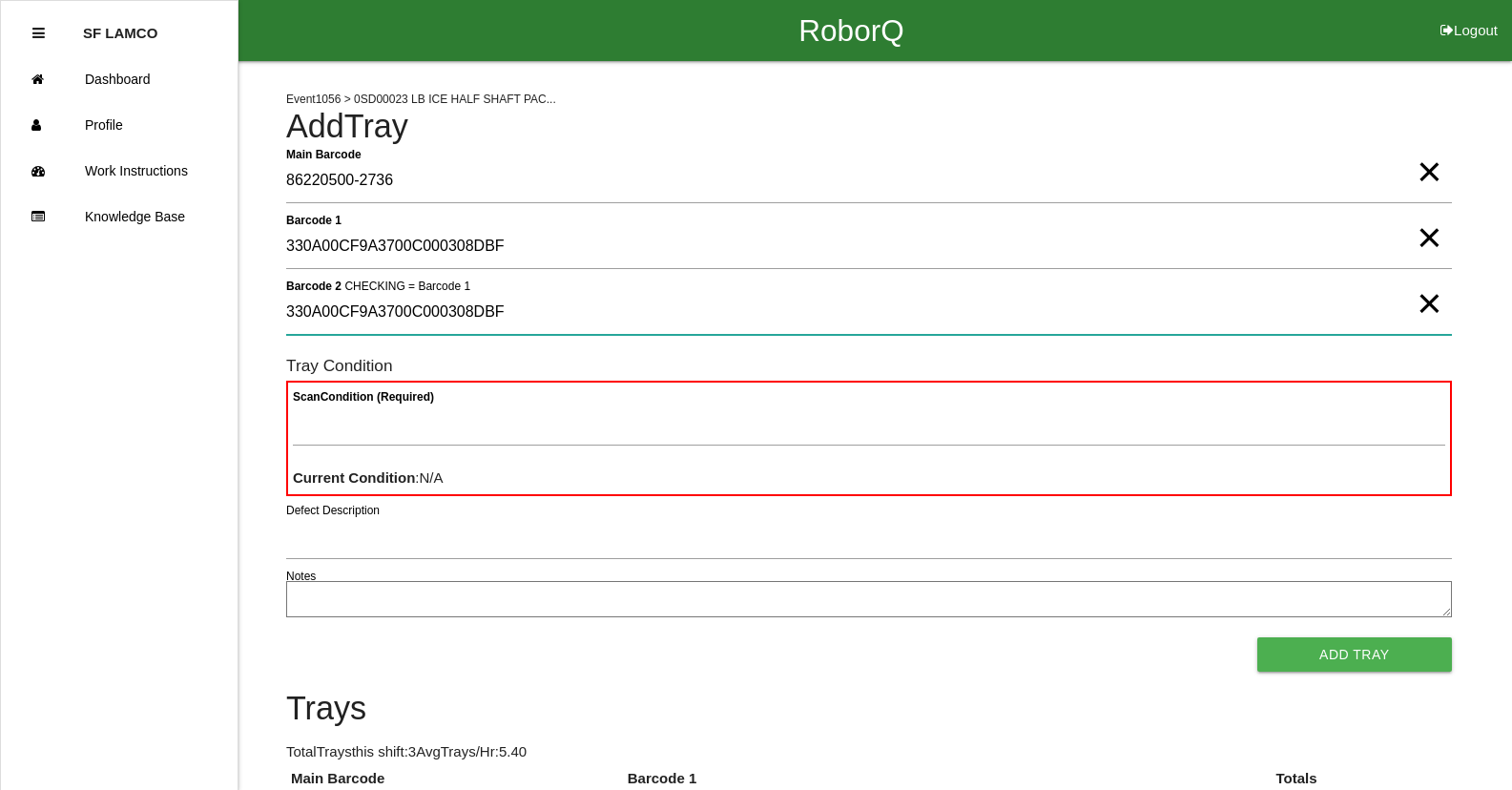 type on "330A00CF9A3700C000308DBF" 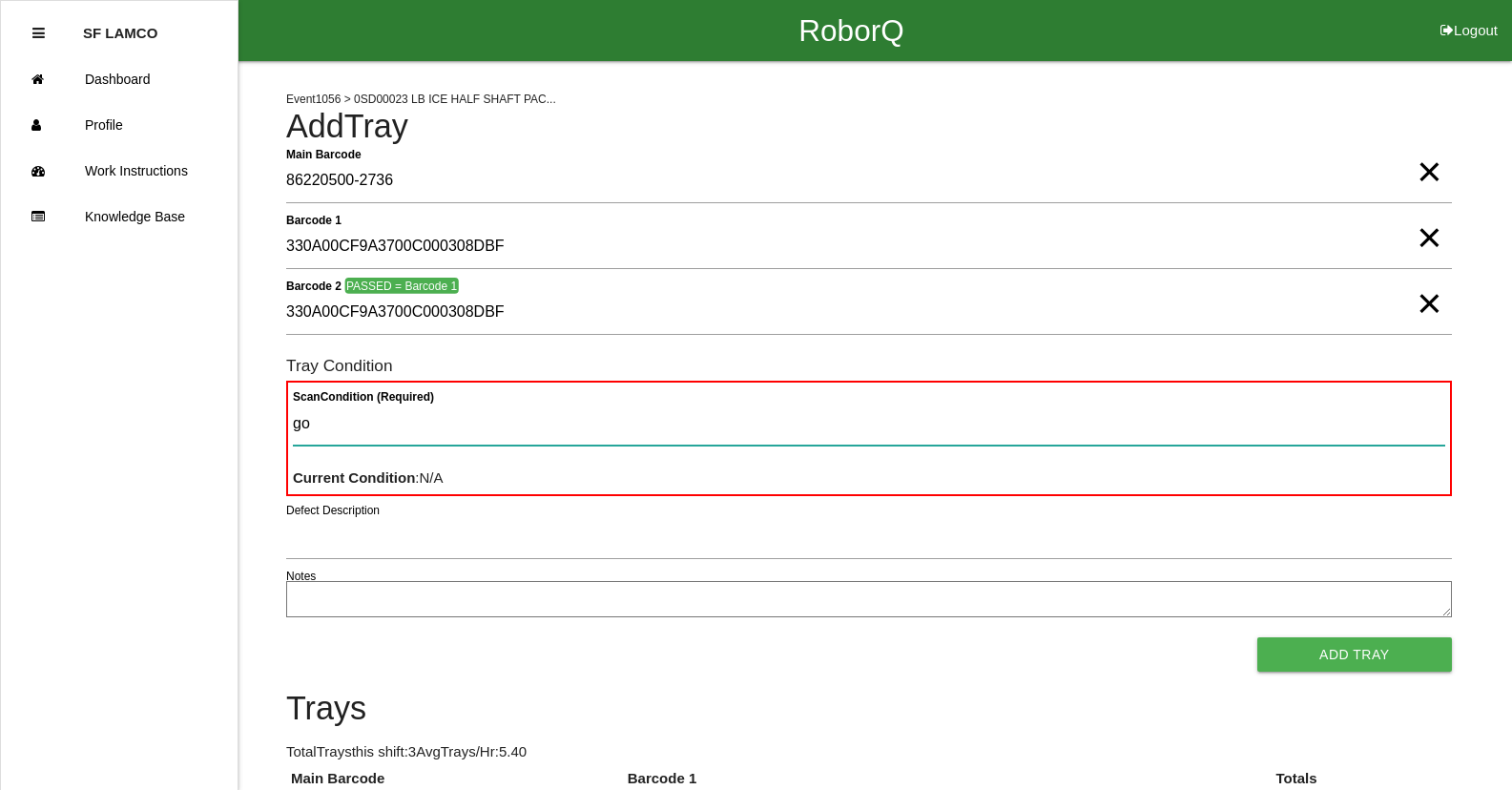 type on "goo" 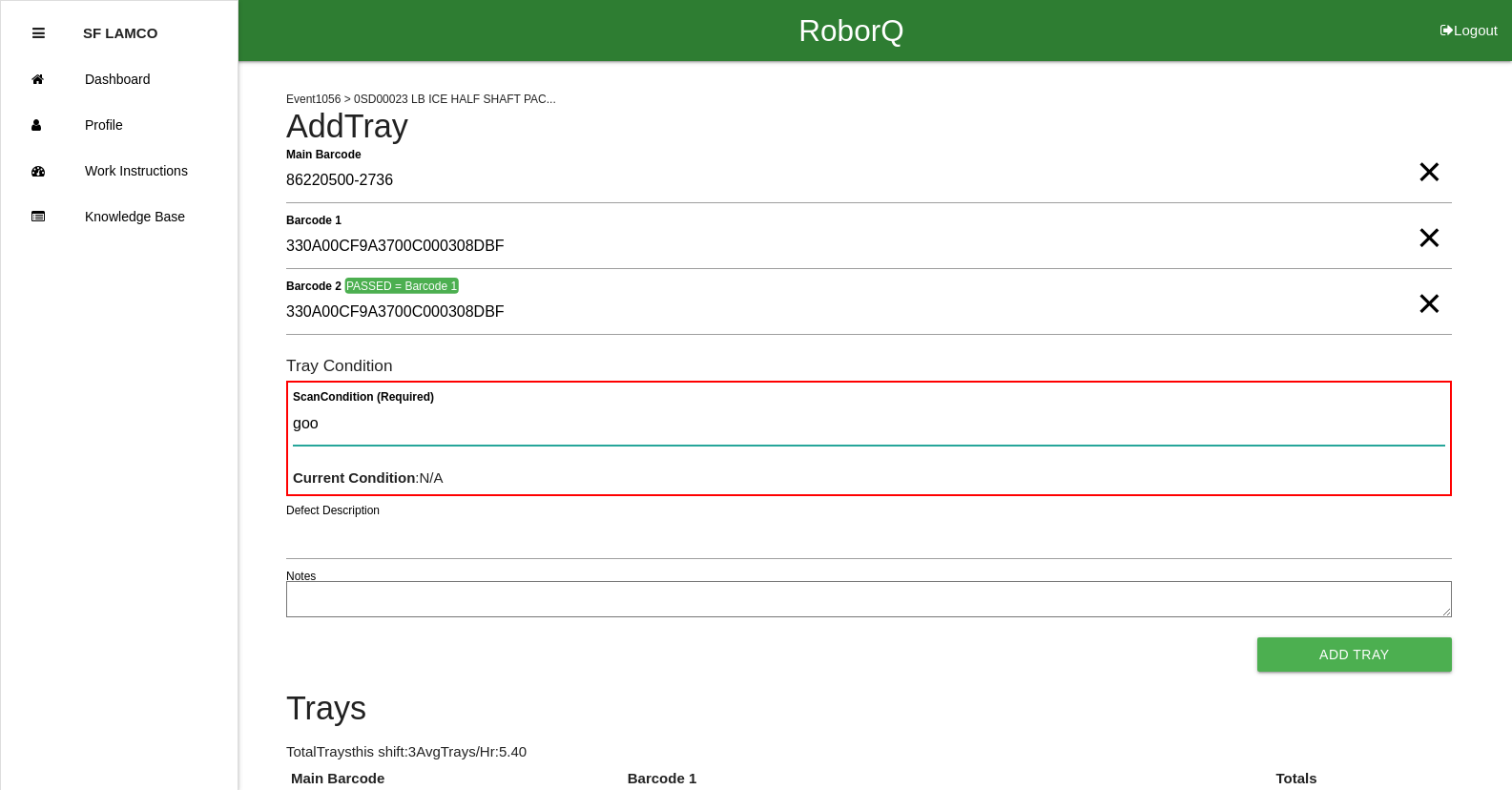 type 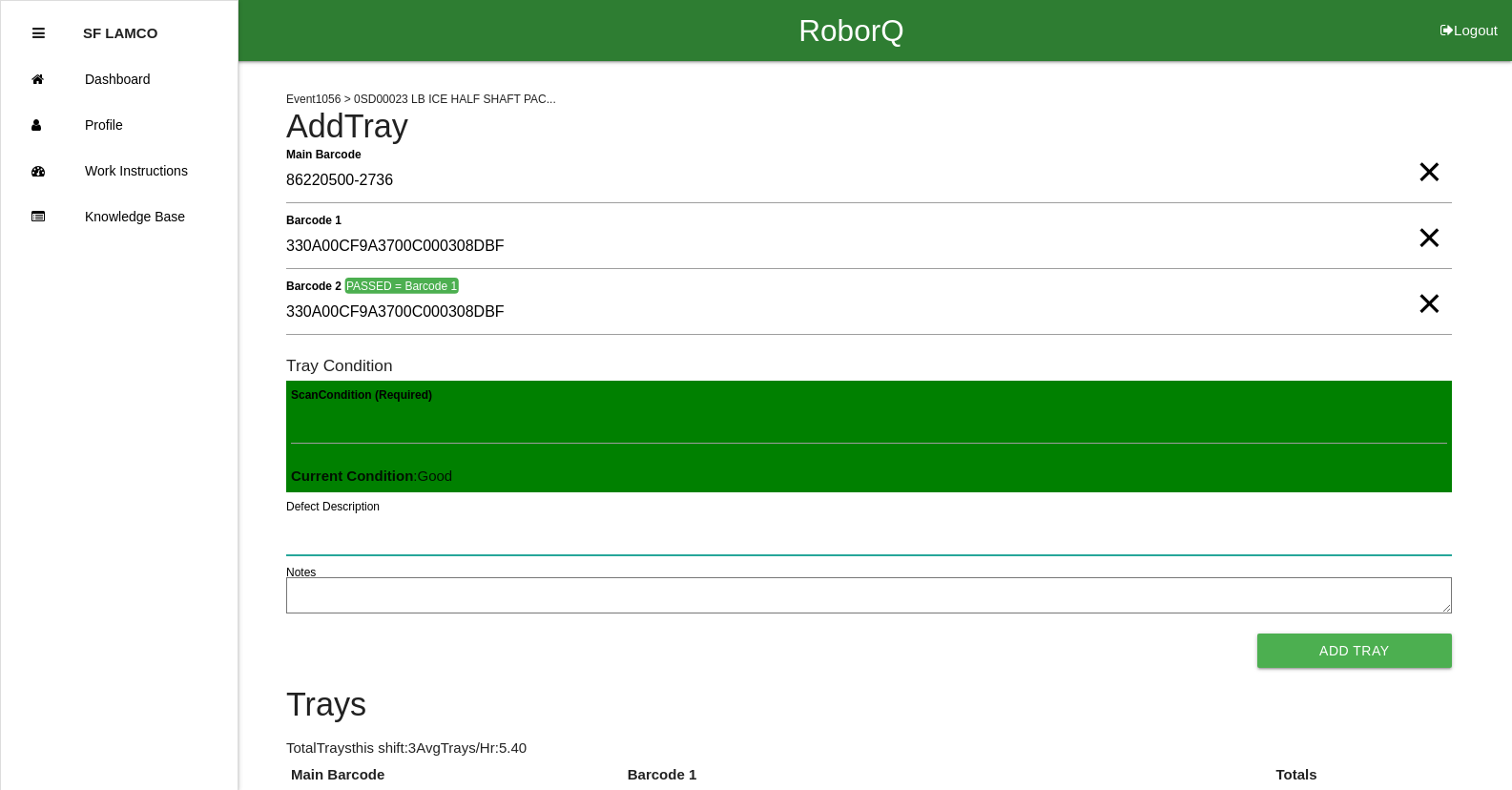 type 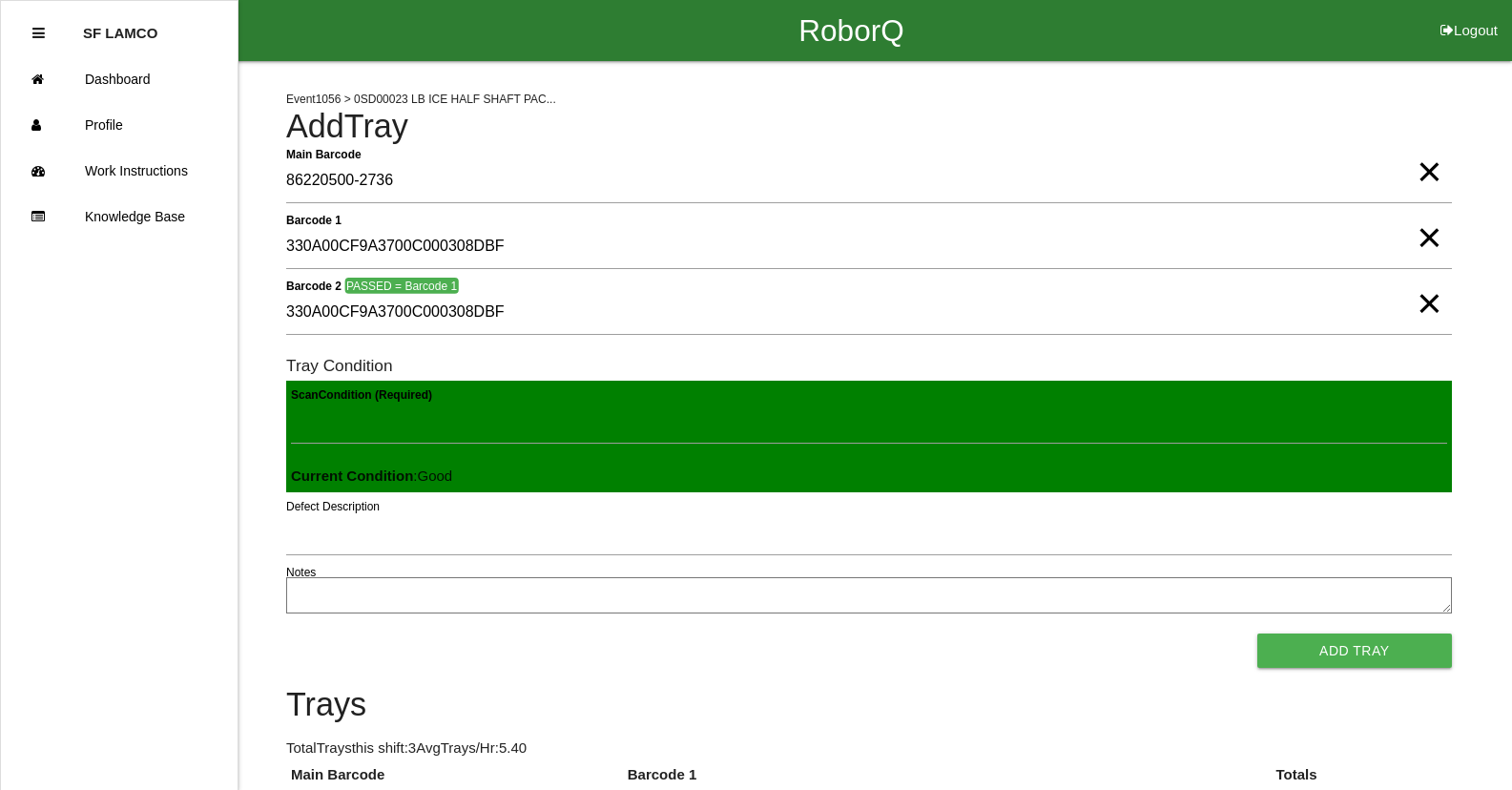 type 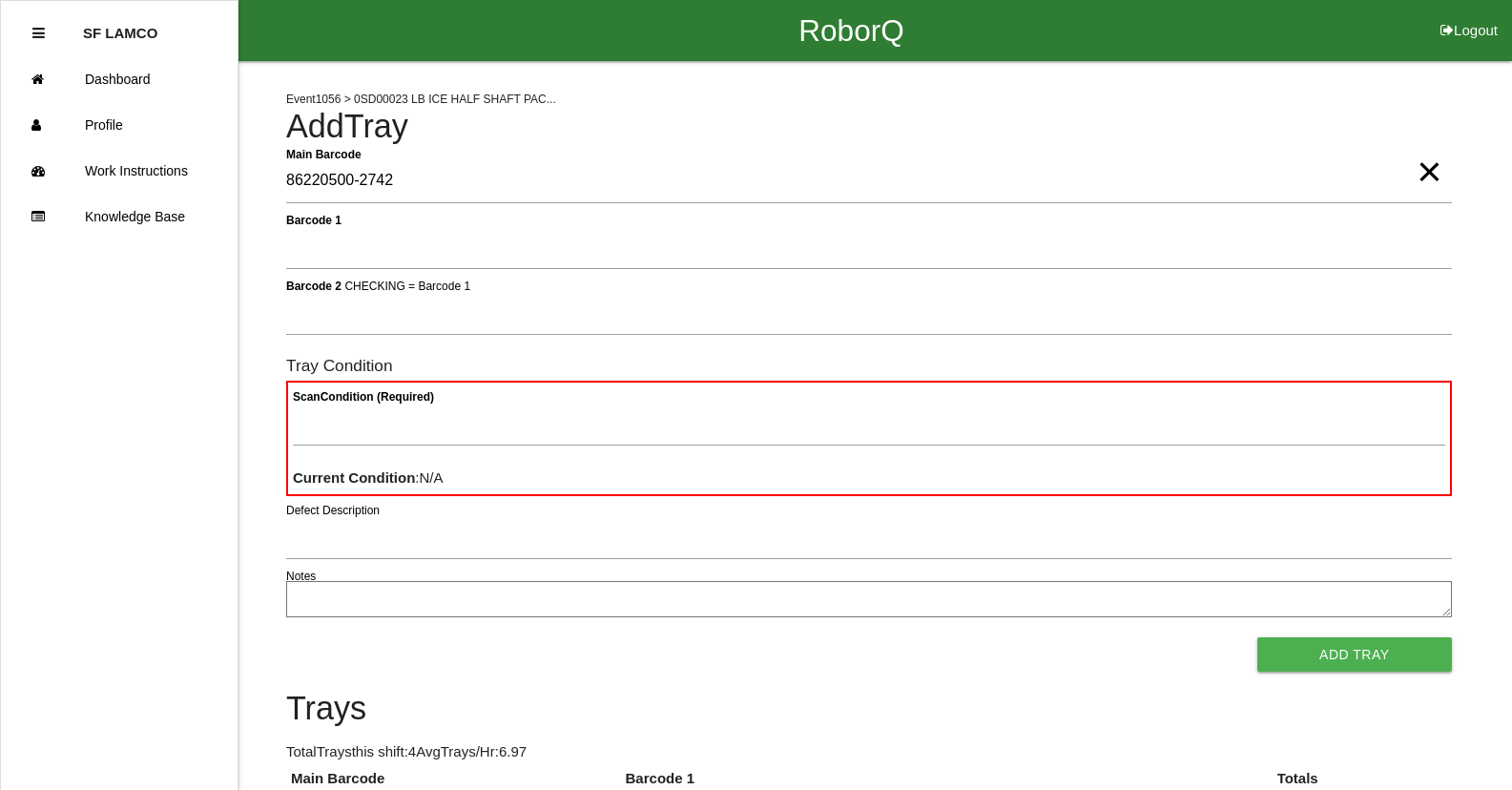 type on "86220500-2742" 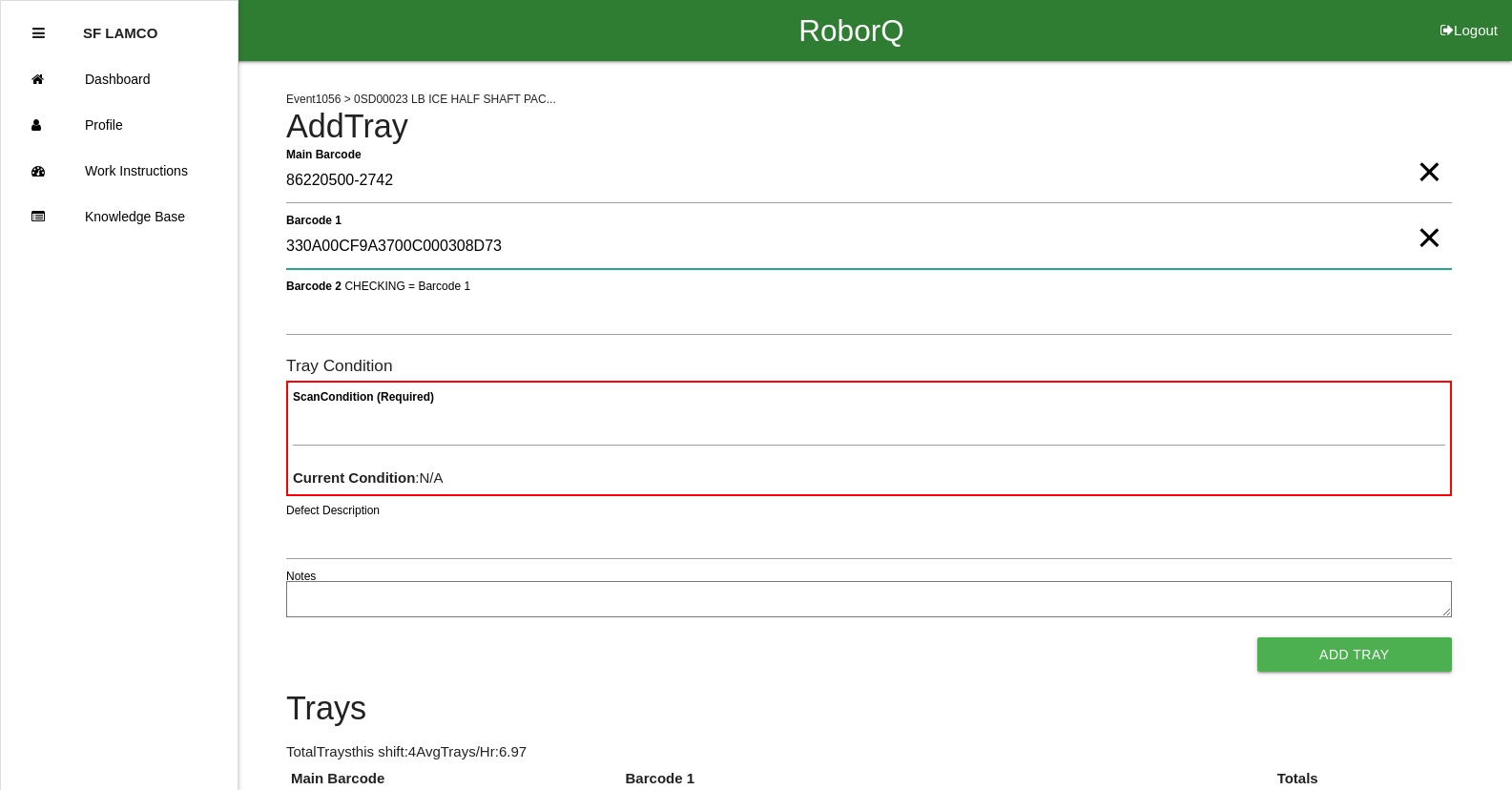 type on "330A00CF9A3700C000308D73" 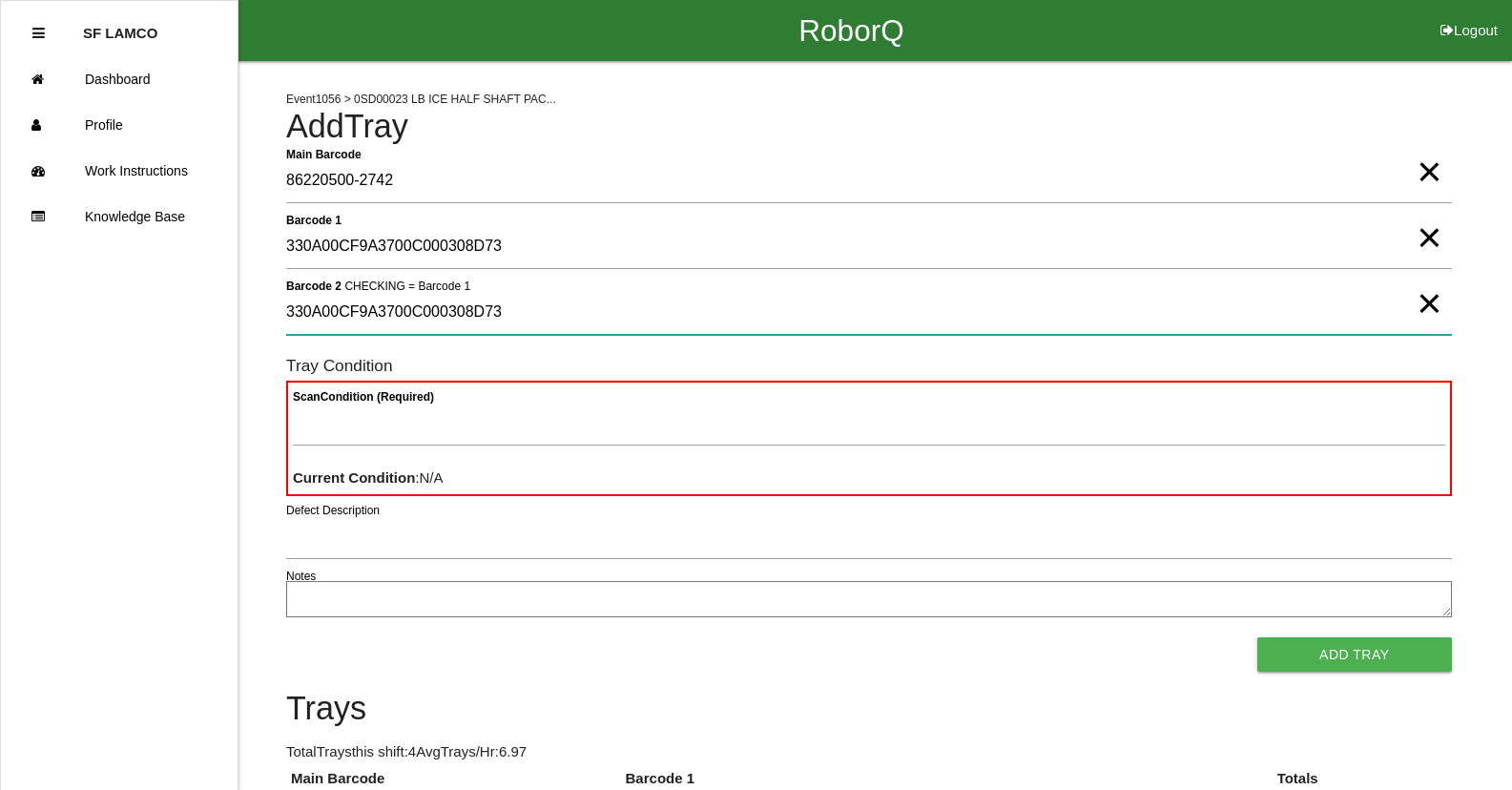 type on "330A00CF9A3700C000308D73" 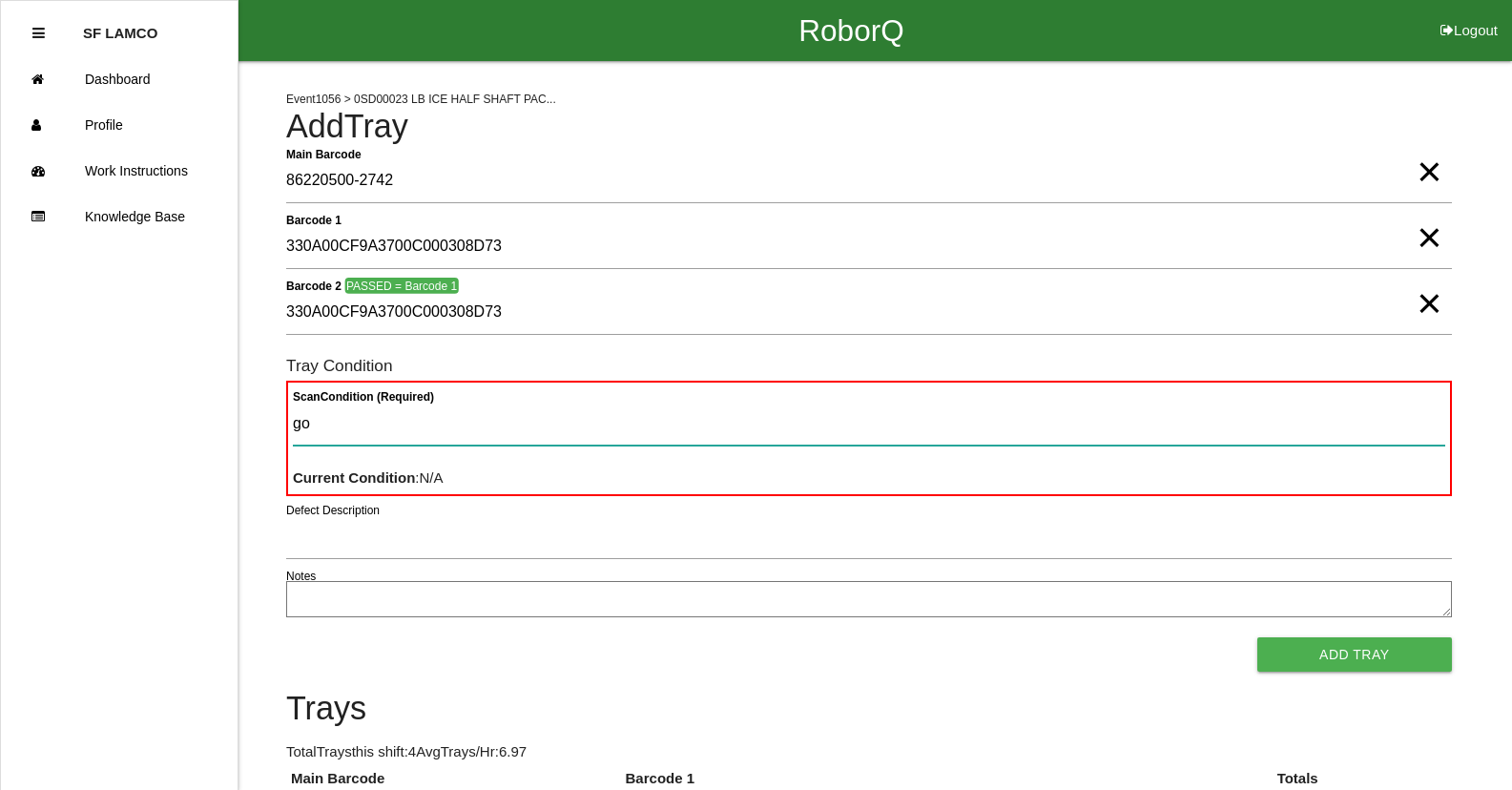 type on "goo" 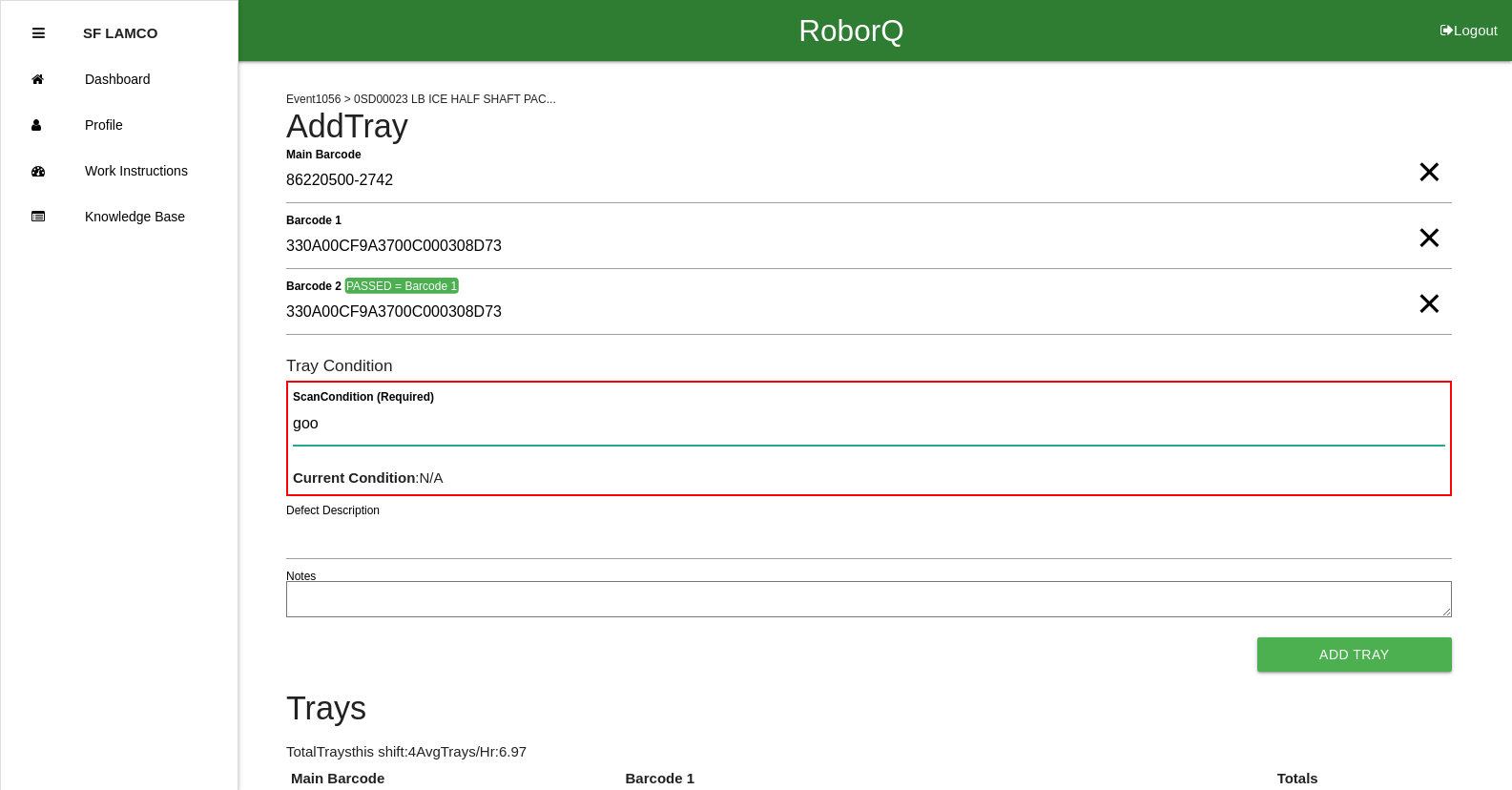 type 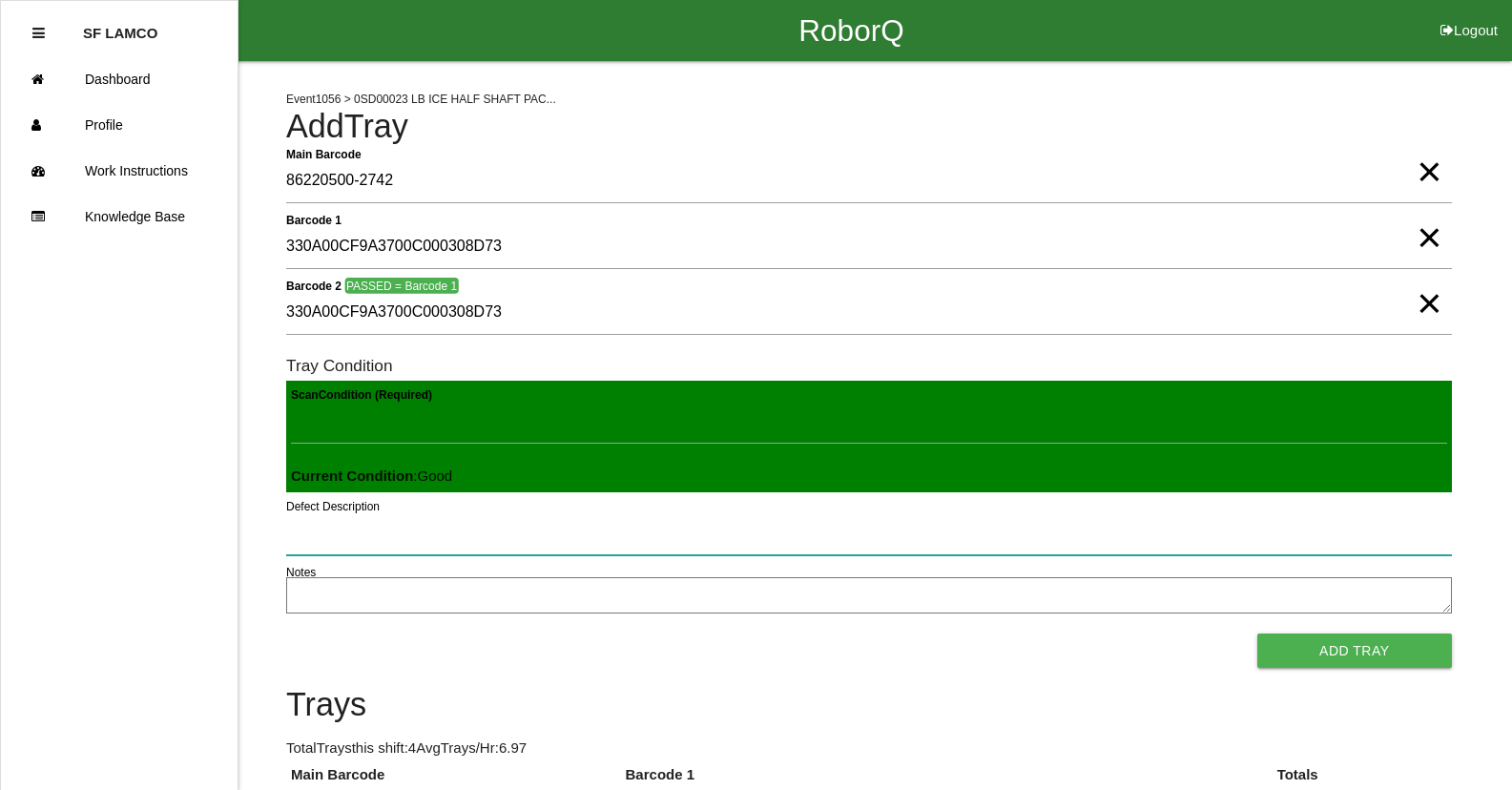 type 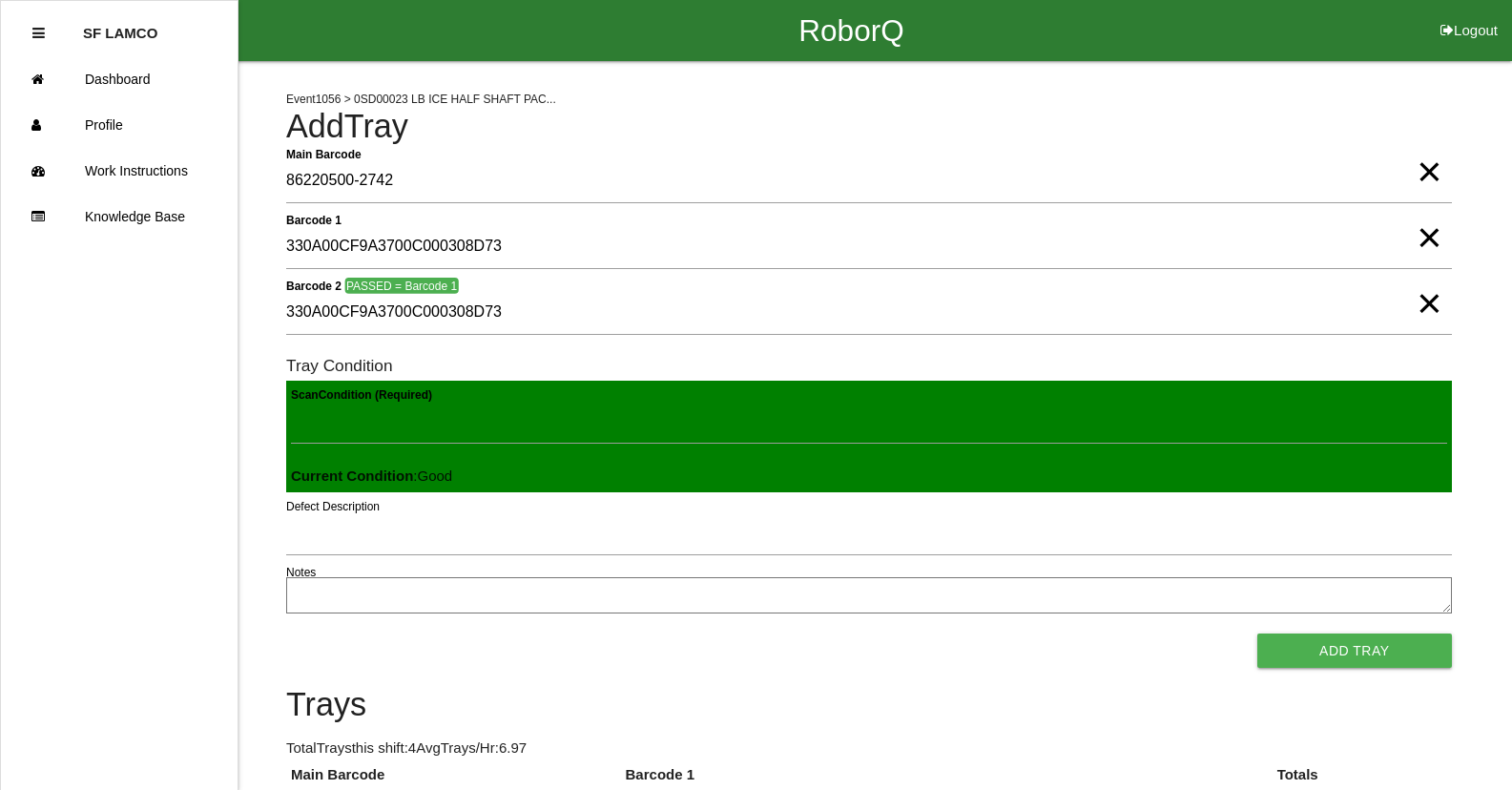 type 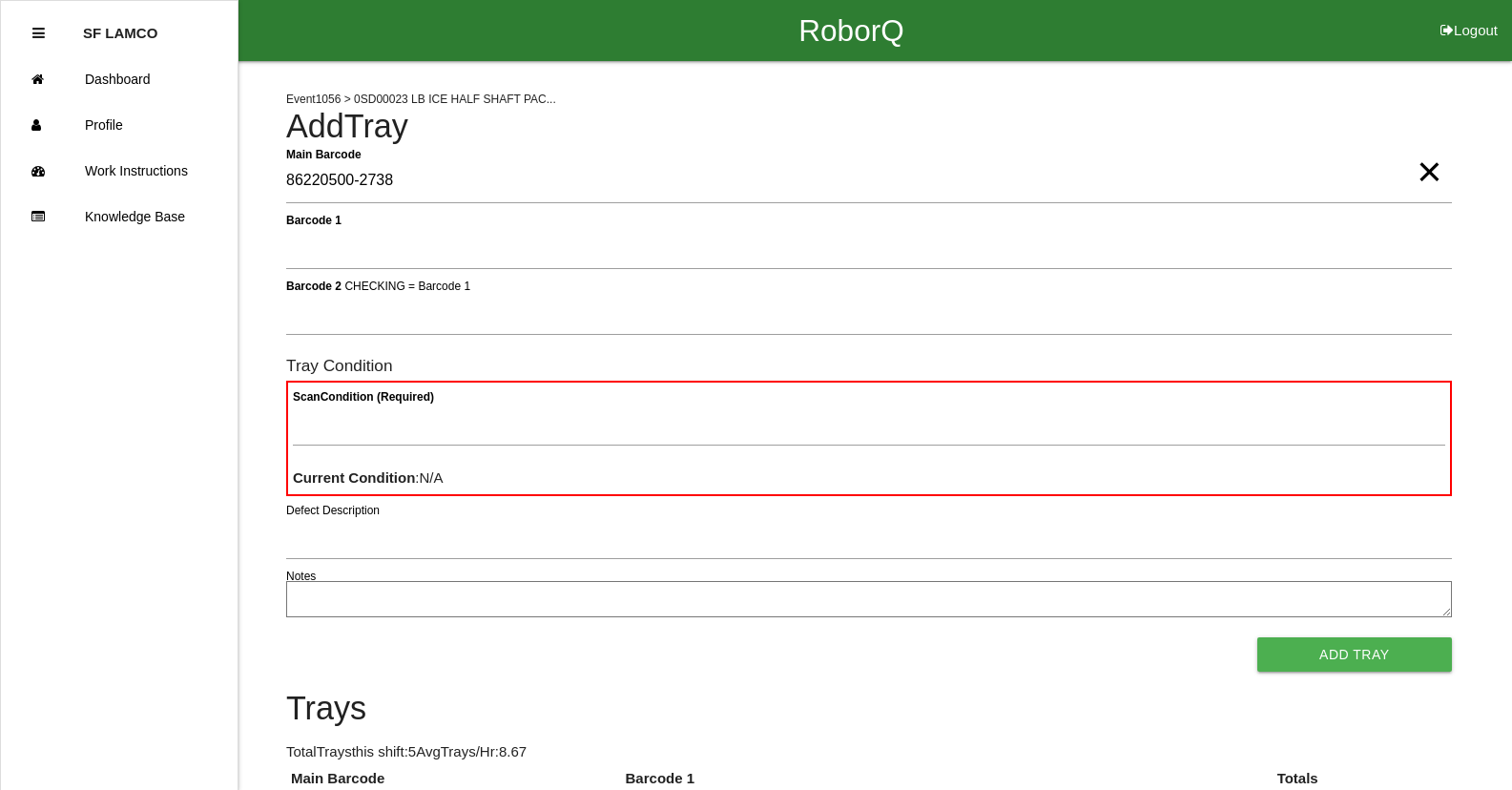 type on "86220500-2738" 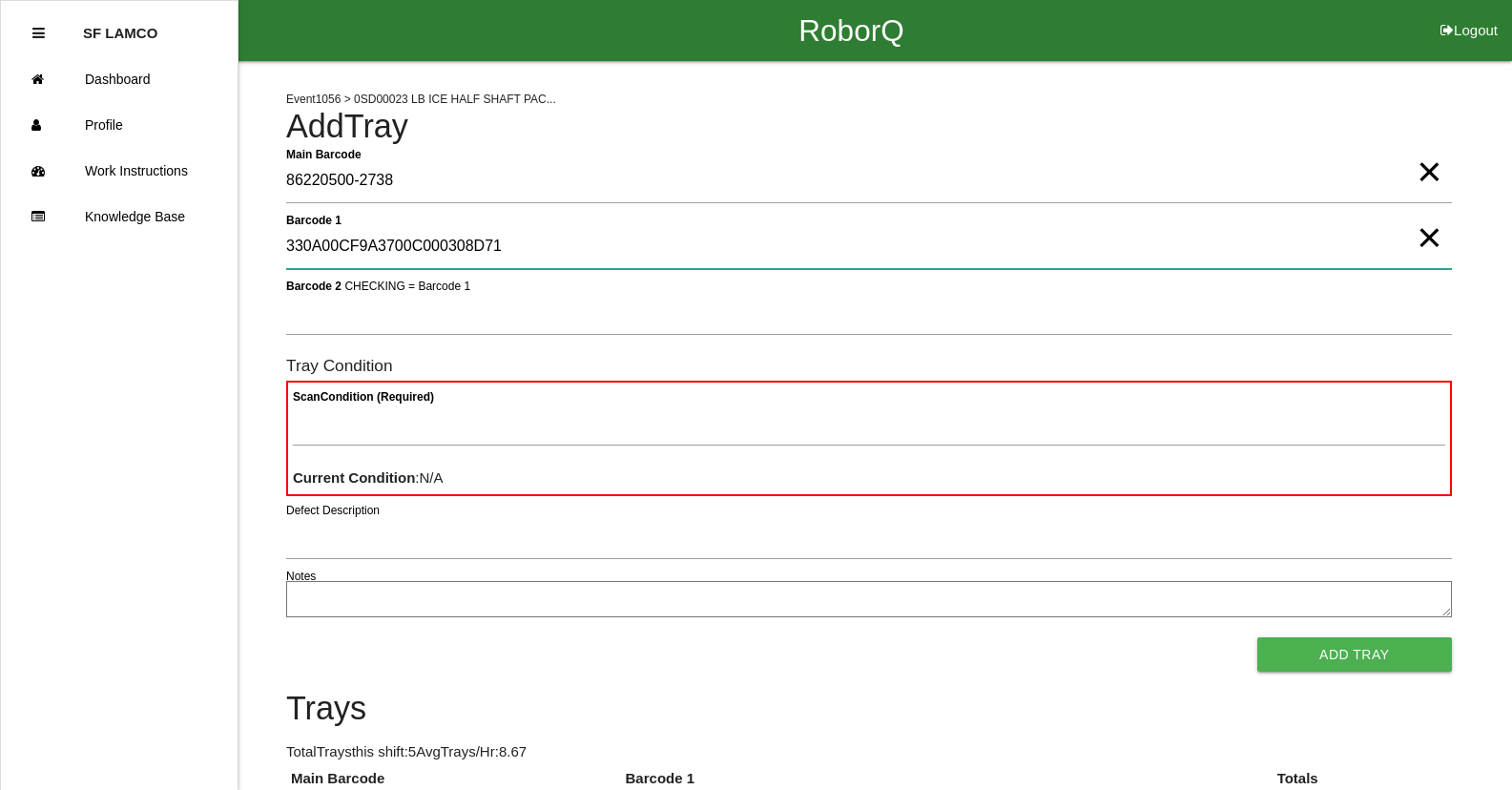 type on "330A00CF9A3700C000308D71" 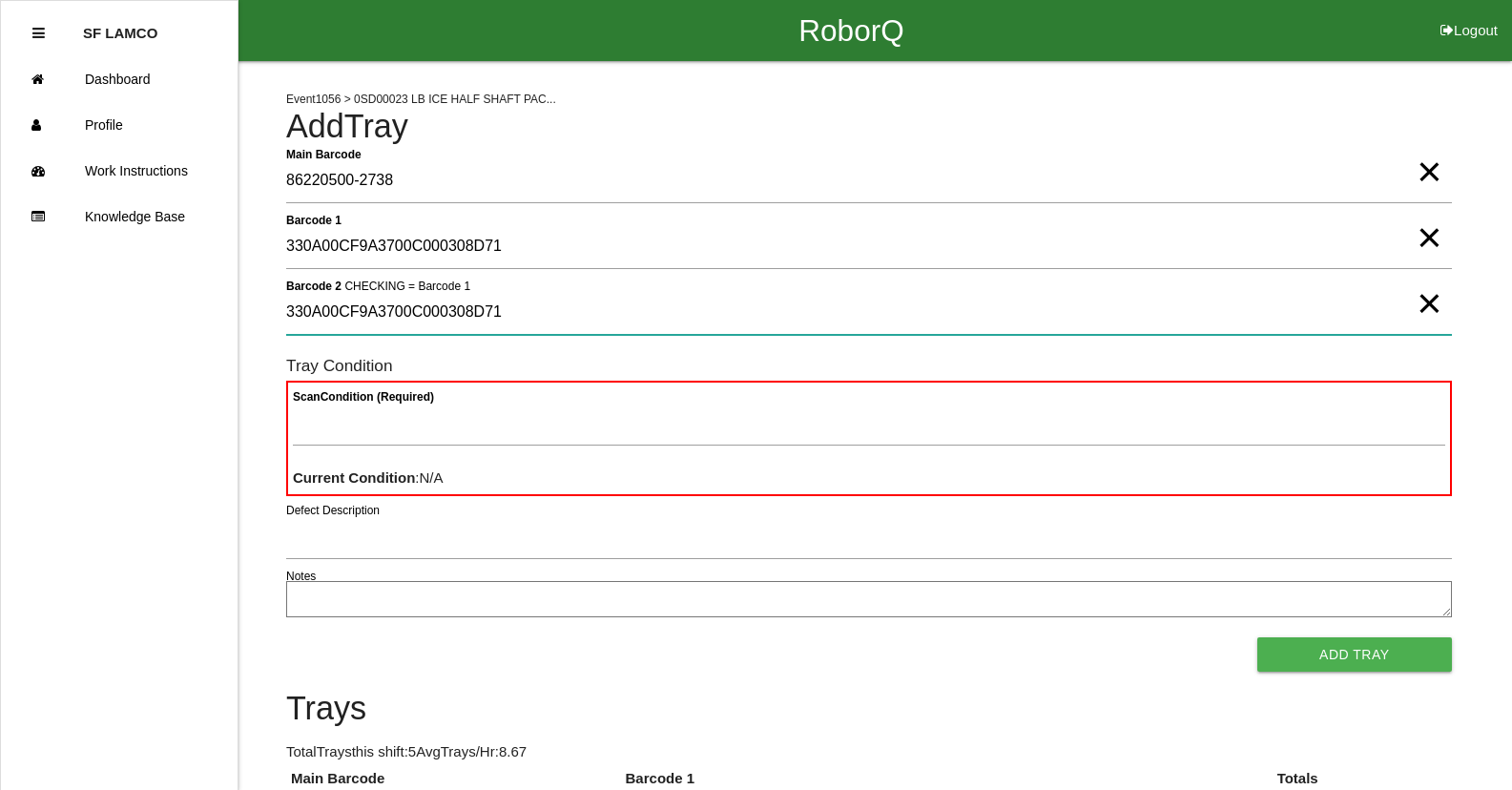 type on "330A00CF9A3700C000308D71" 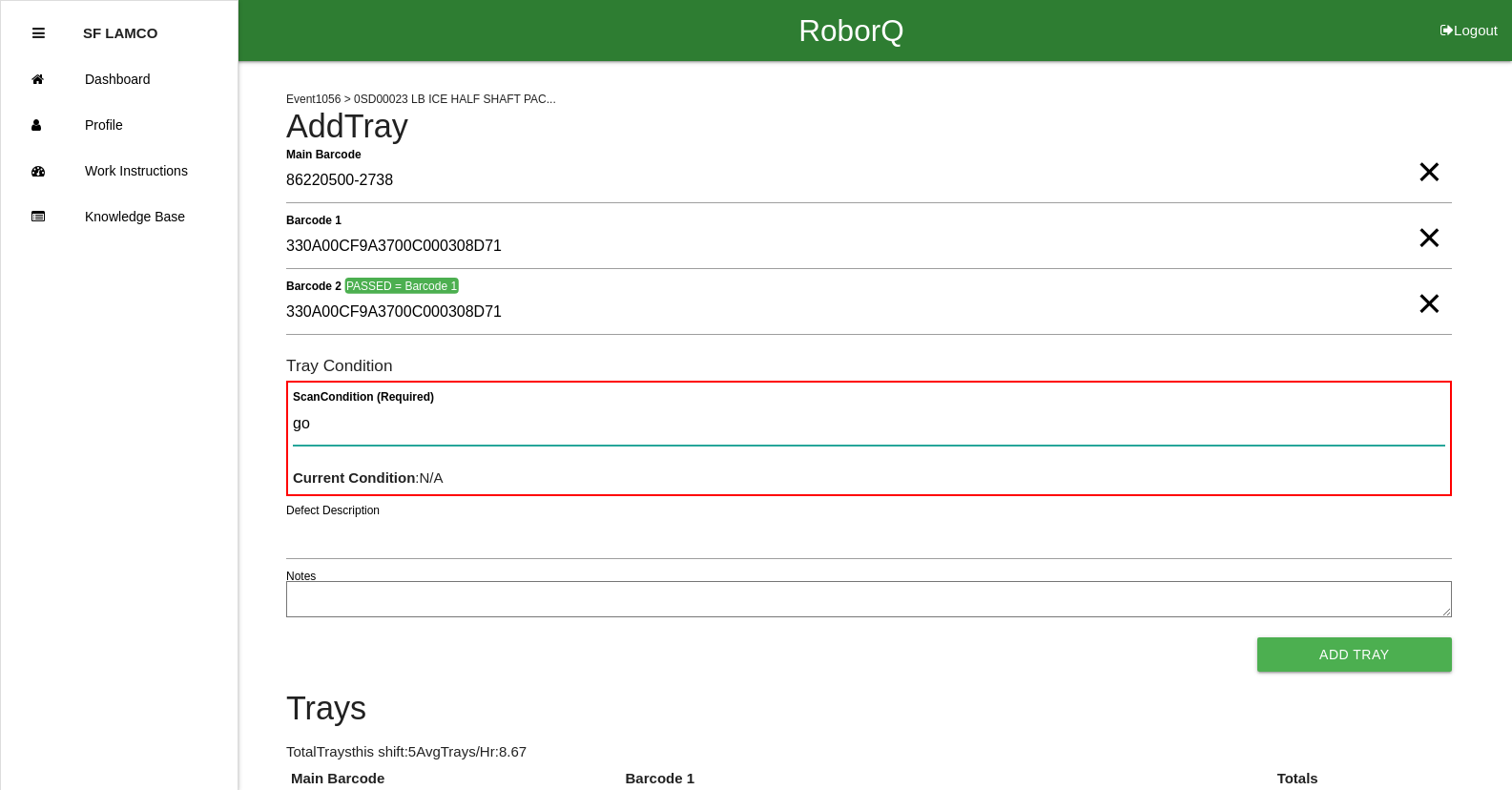 type on "goo" 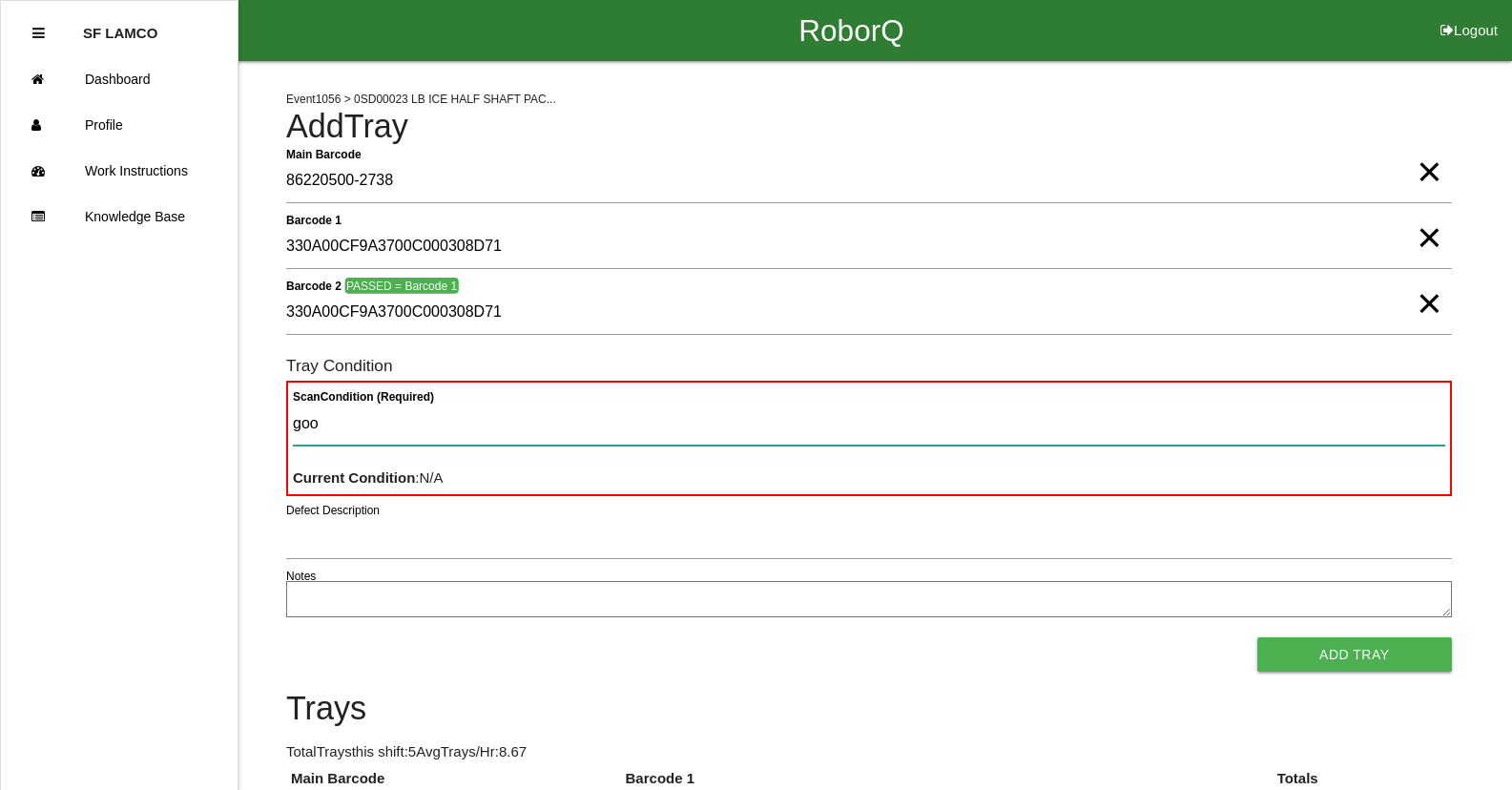 type 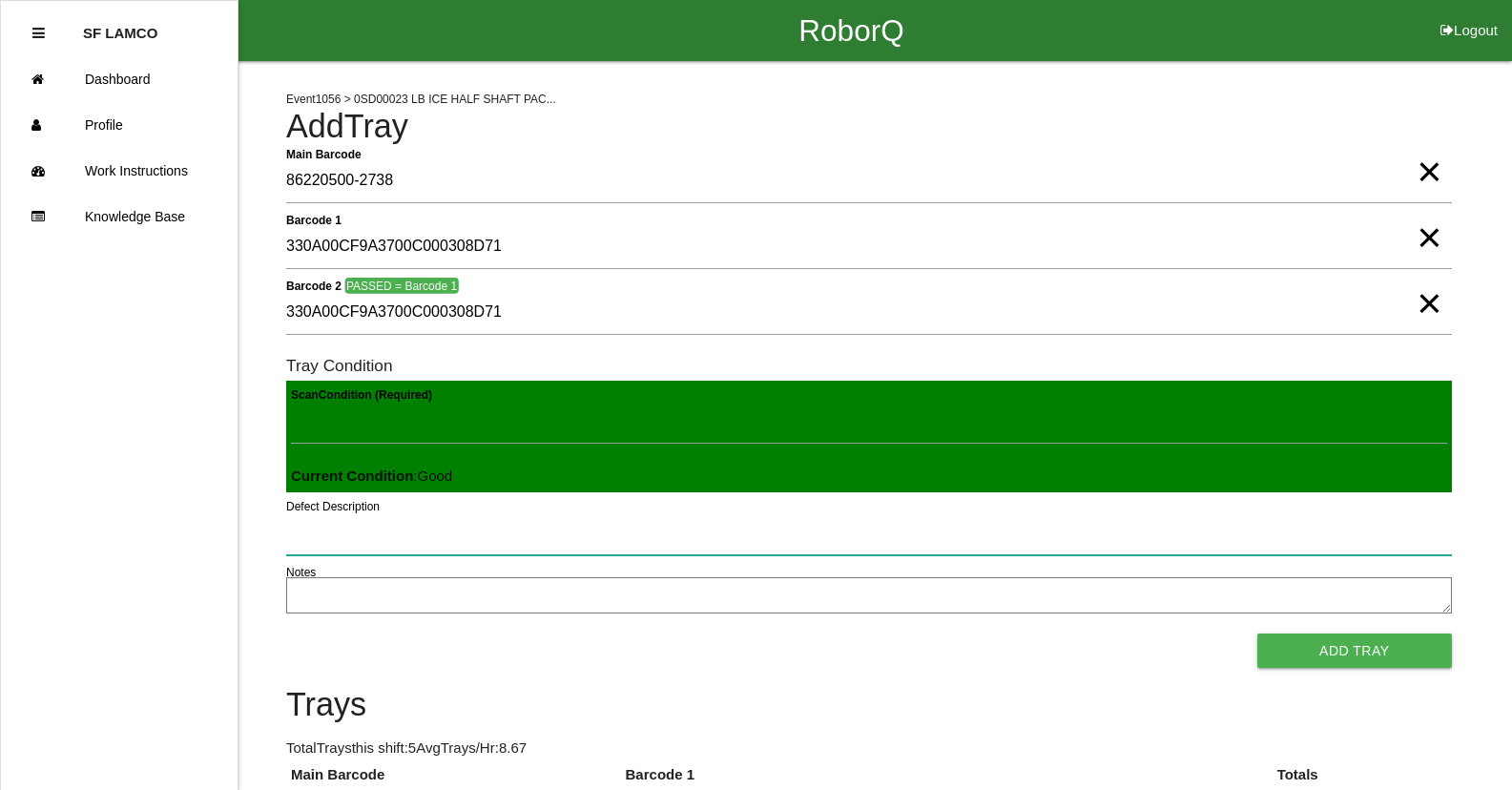 type 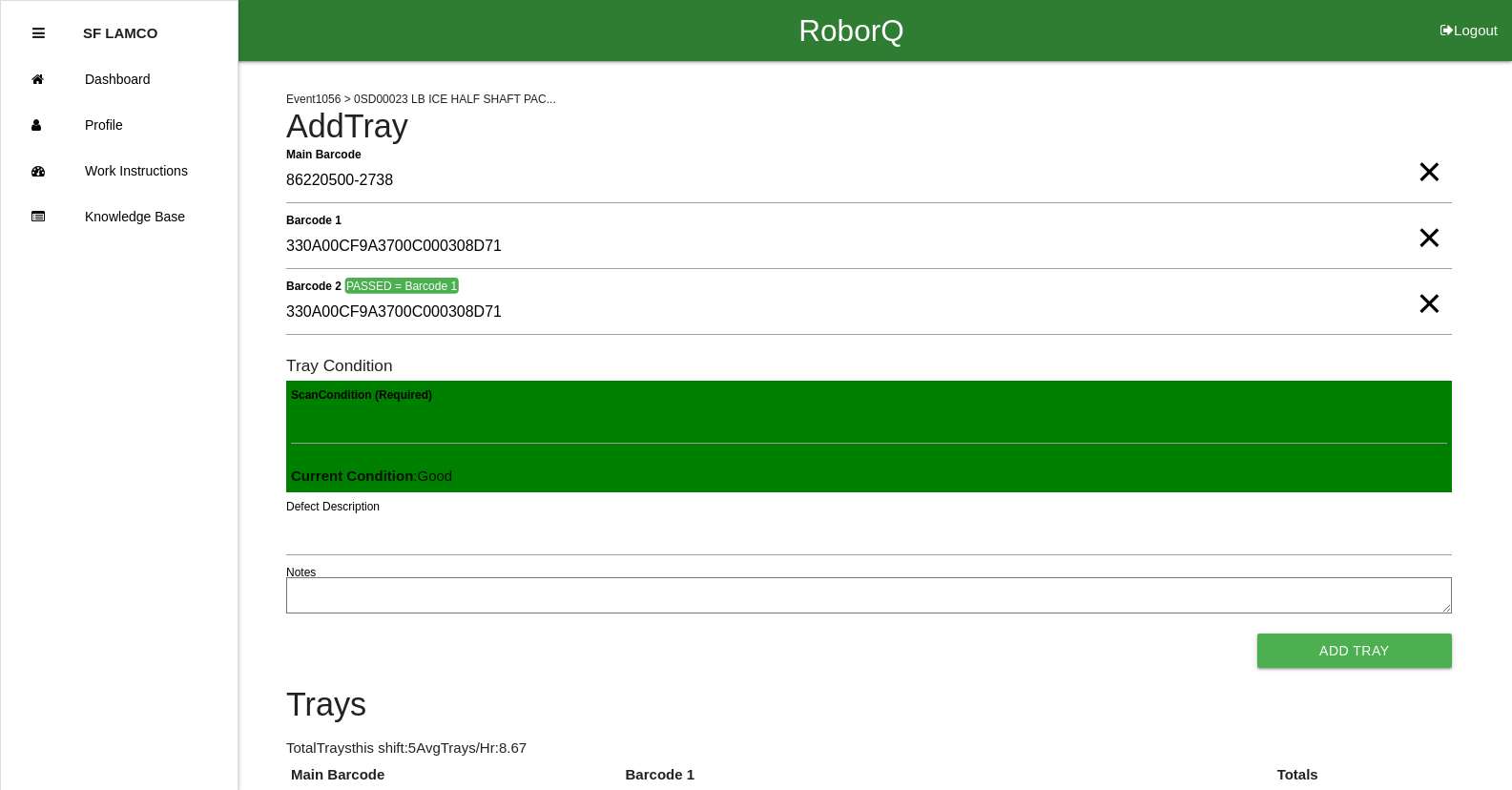 type 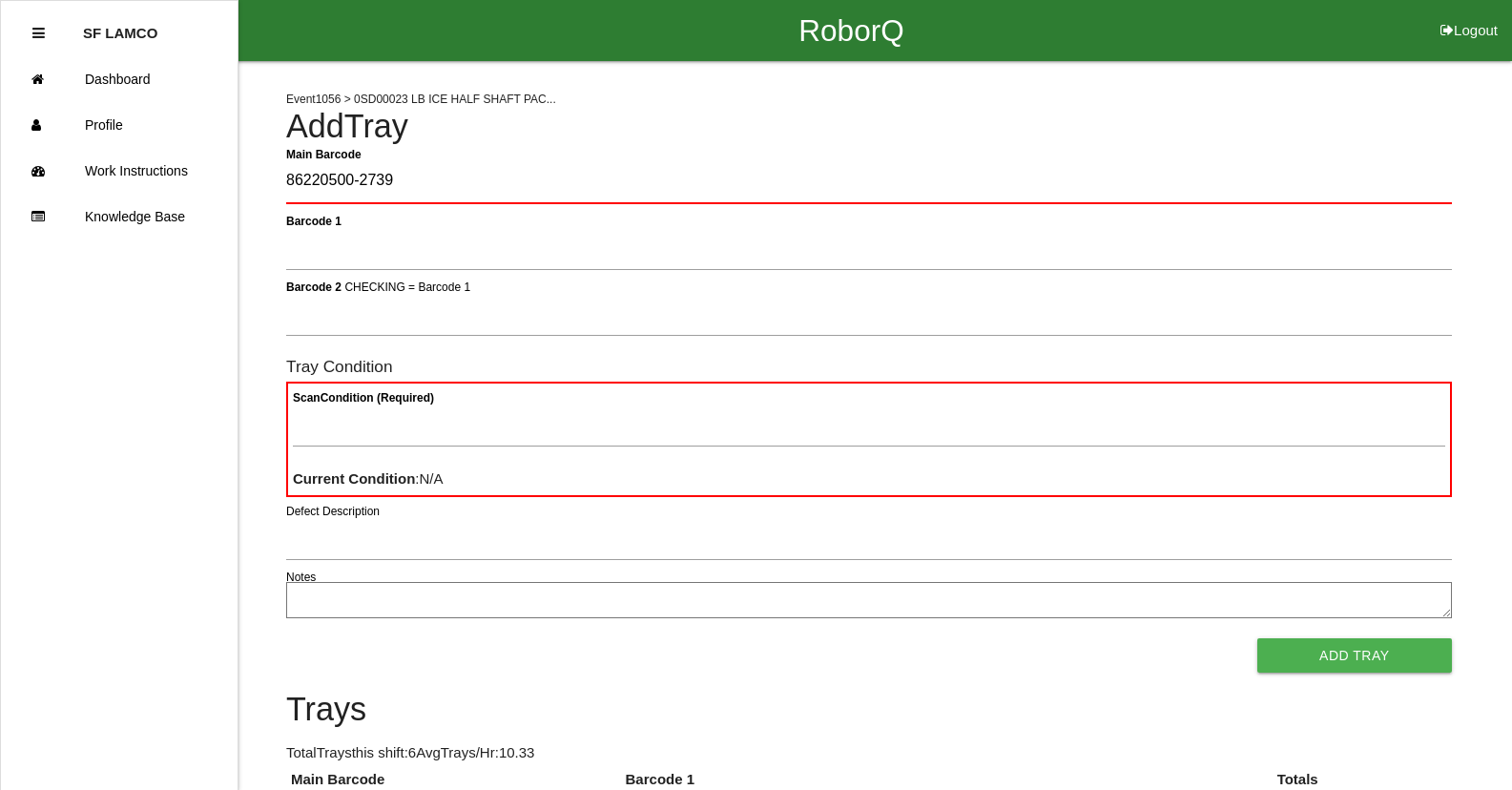 type on "86220500-2739" 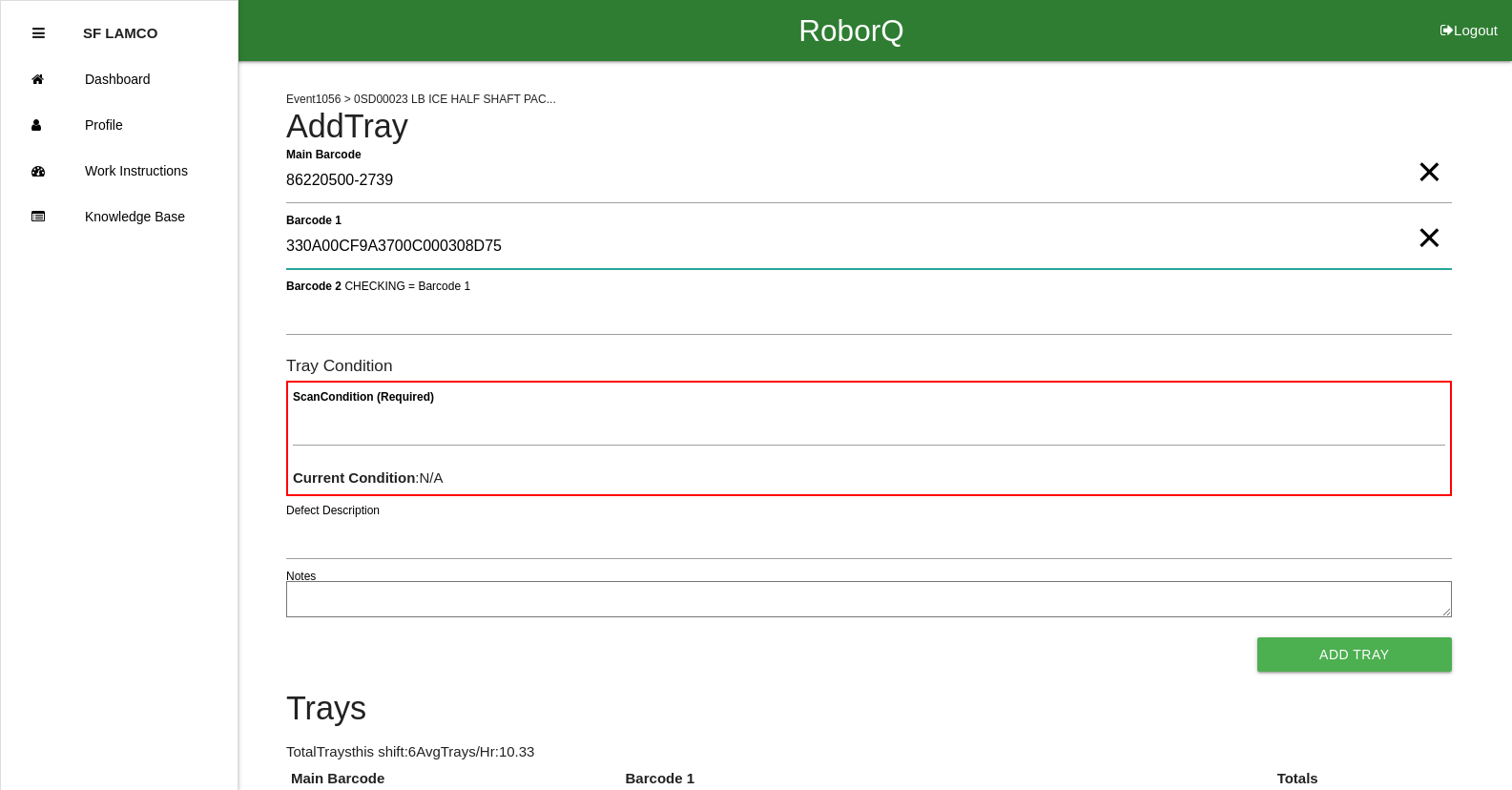 type on "330A00CF9A3700C000308D75" 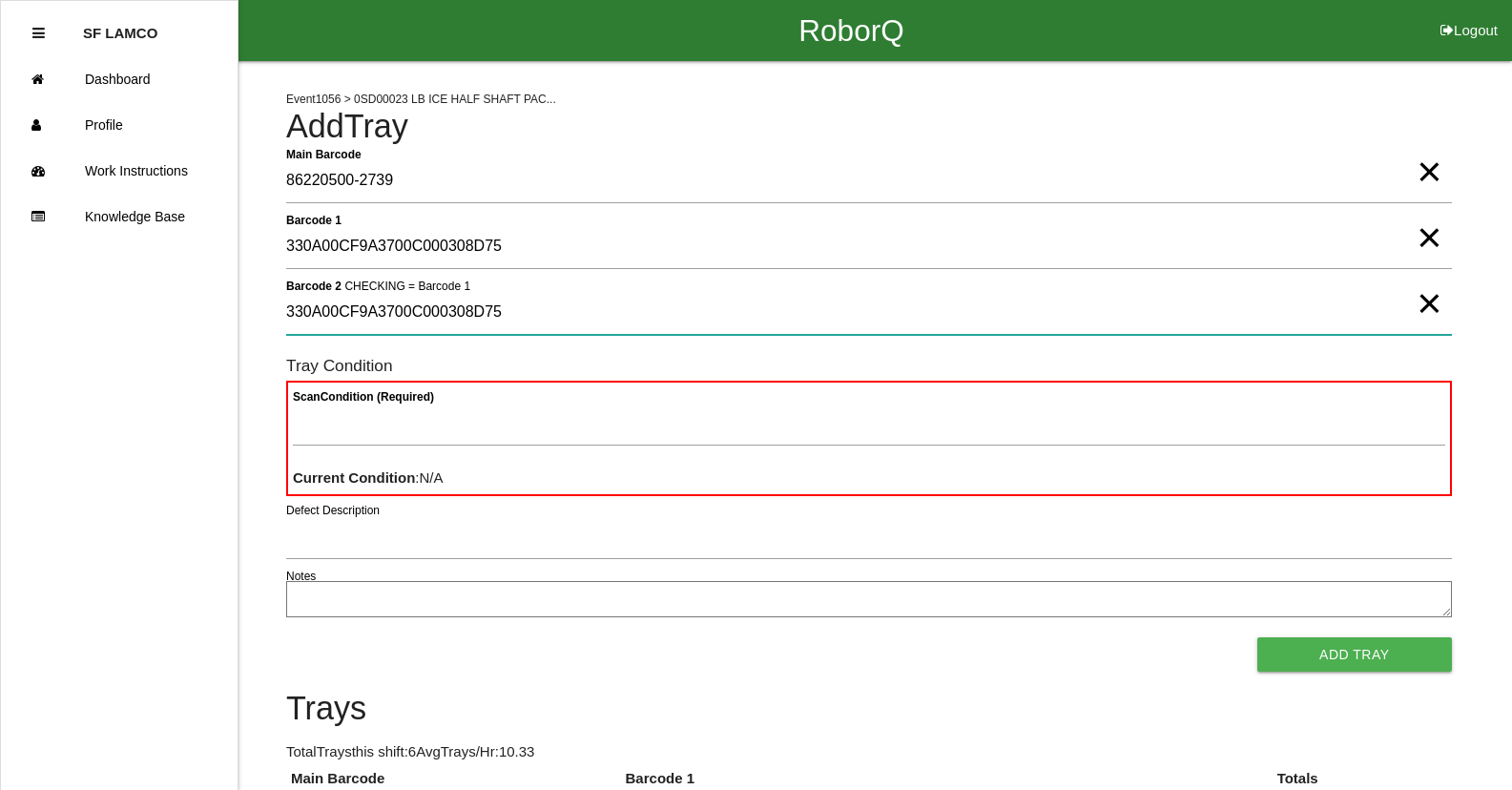 type on "330A00CF9A3700C000308D75" 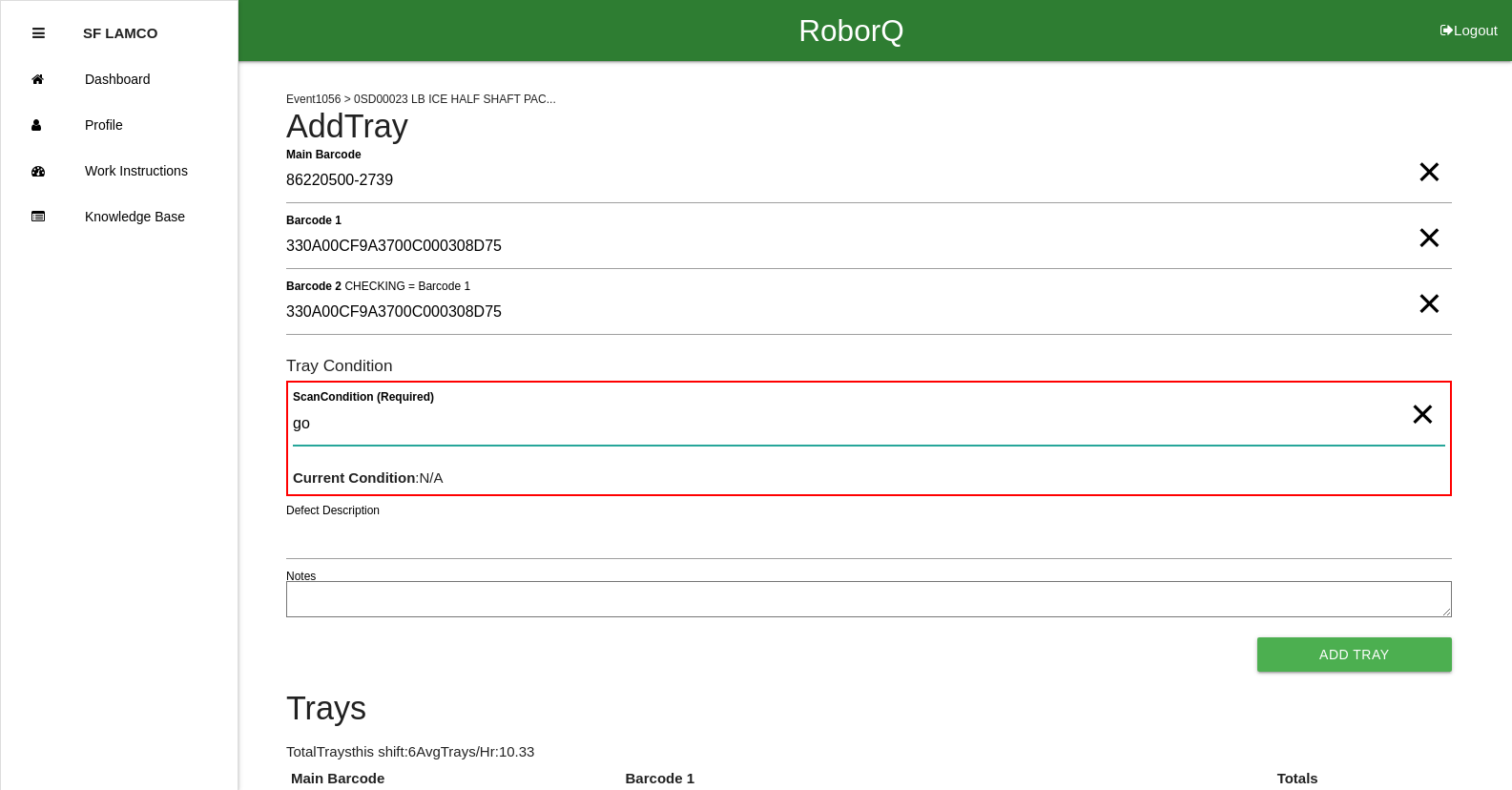 type on "goo" 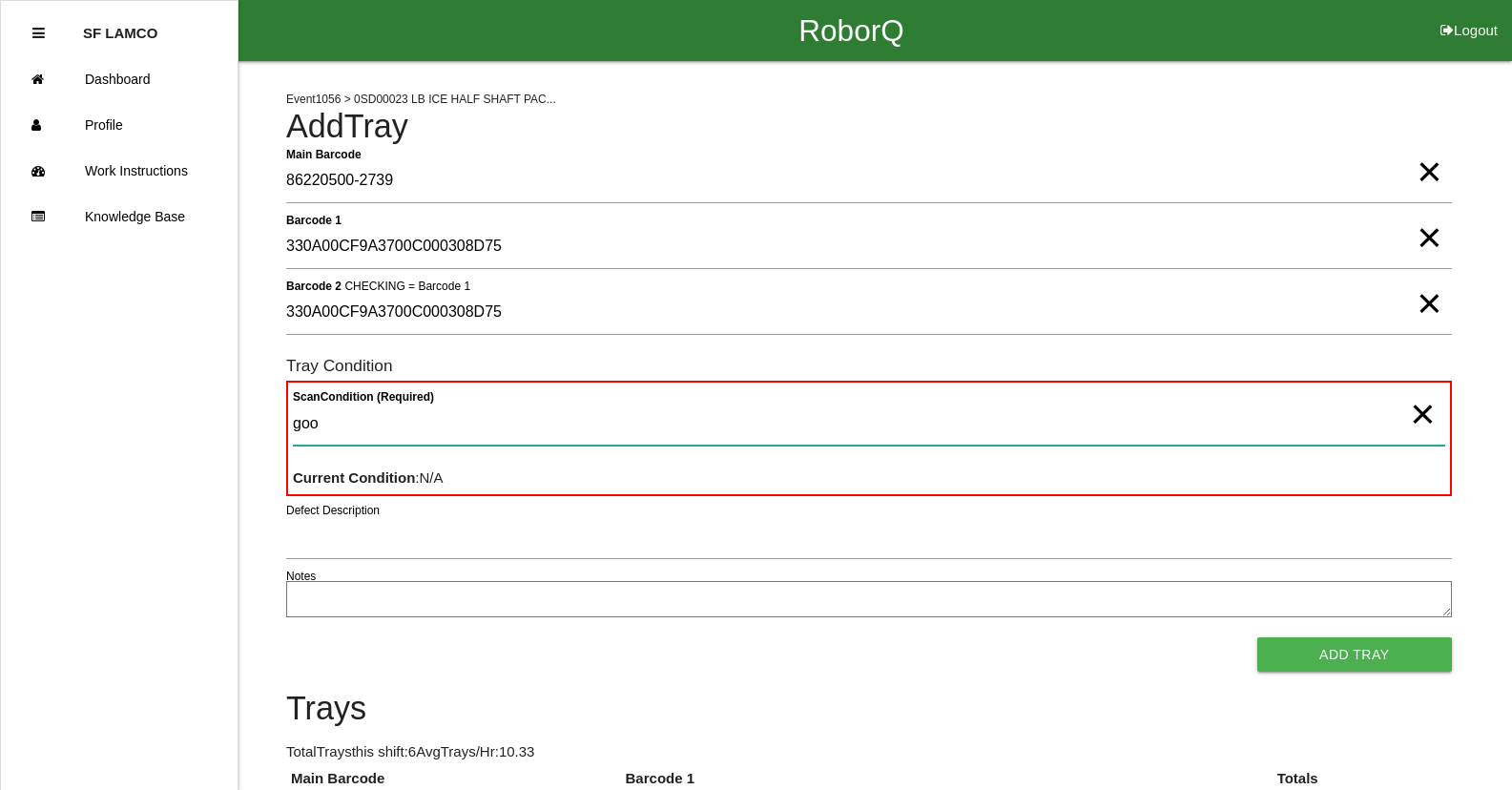 type 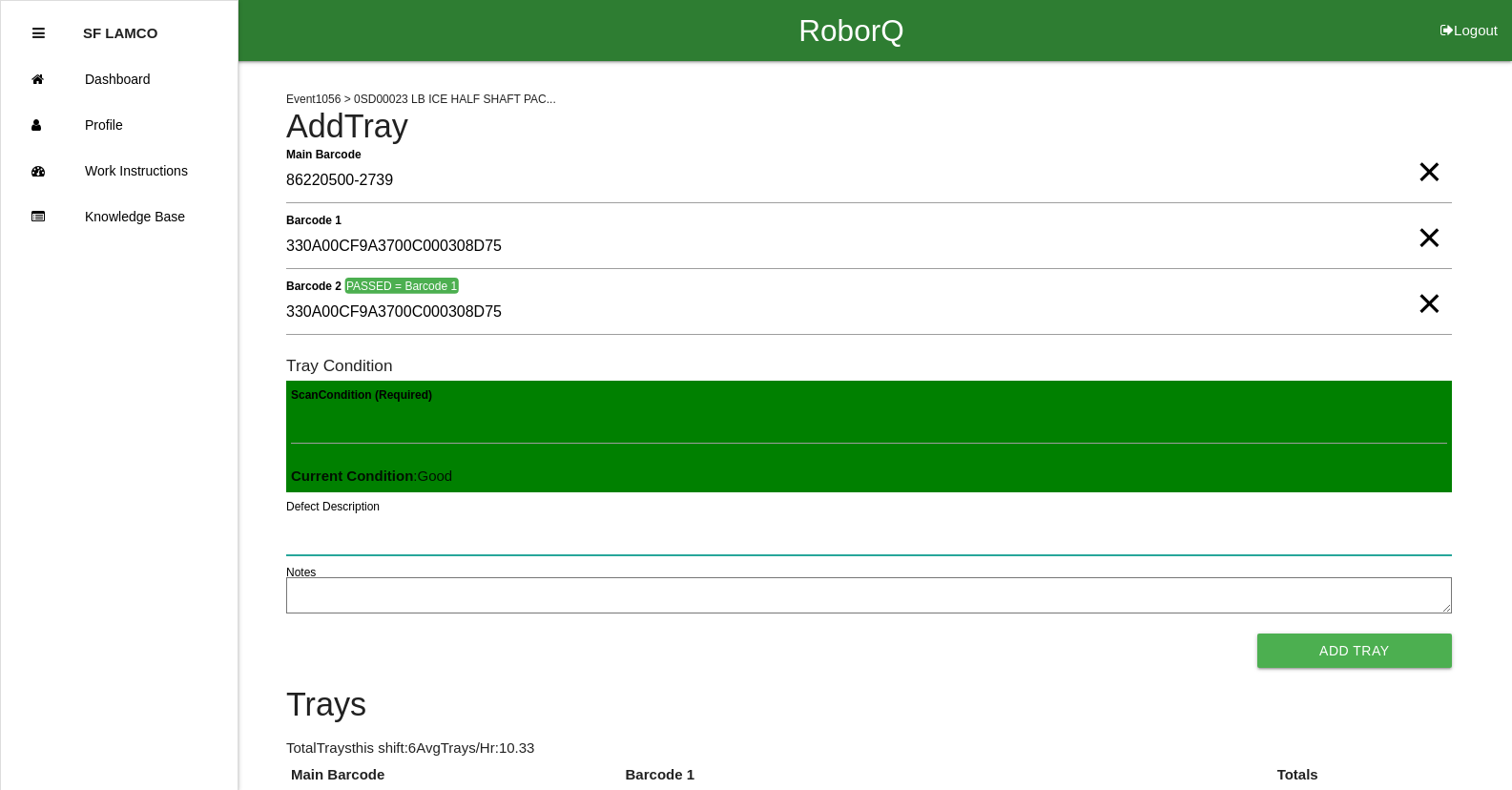 type 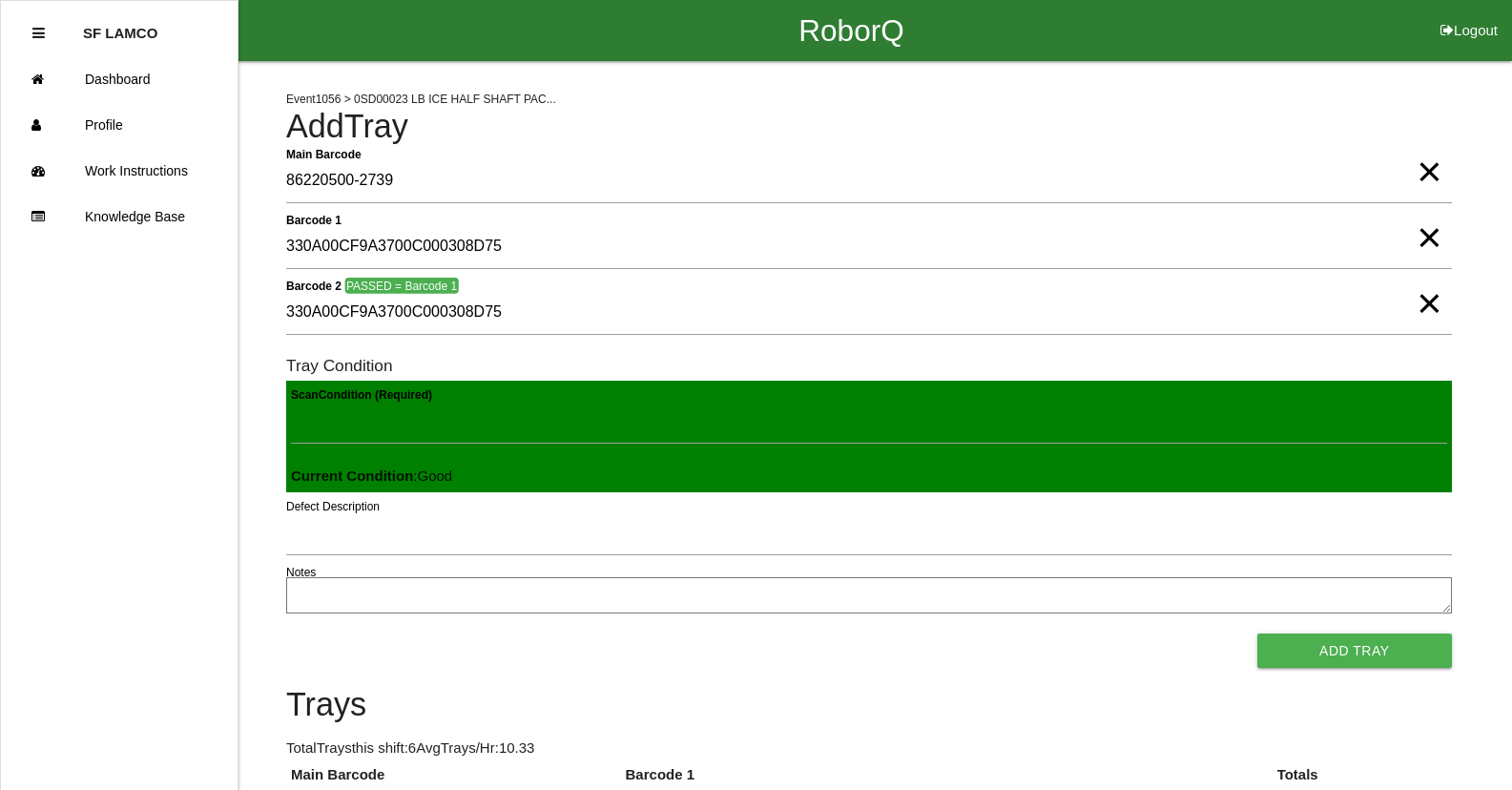 type 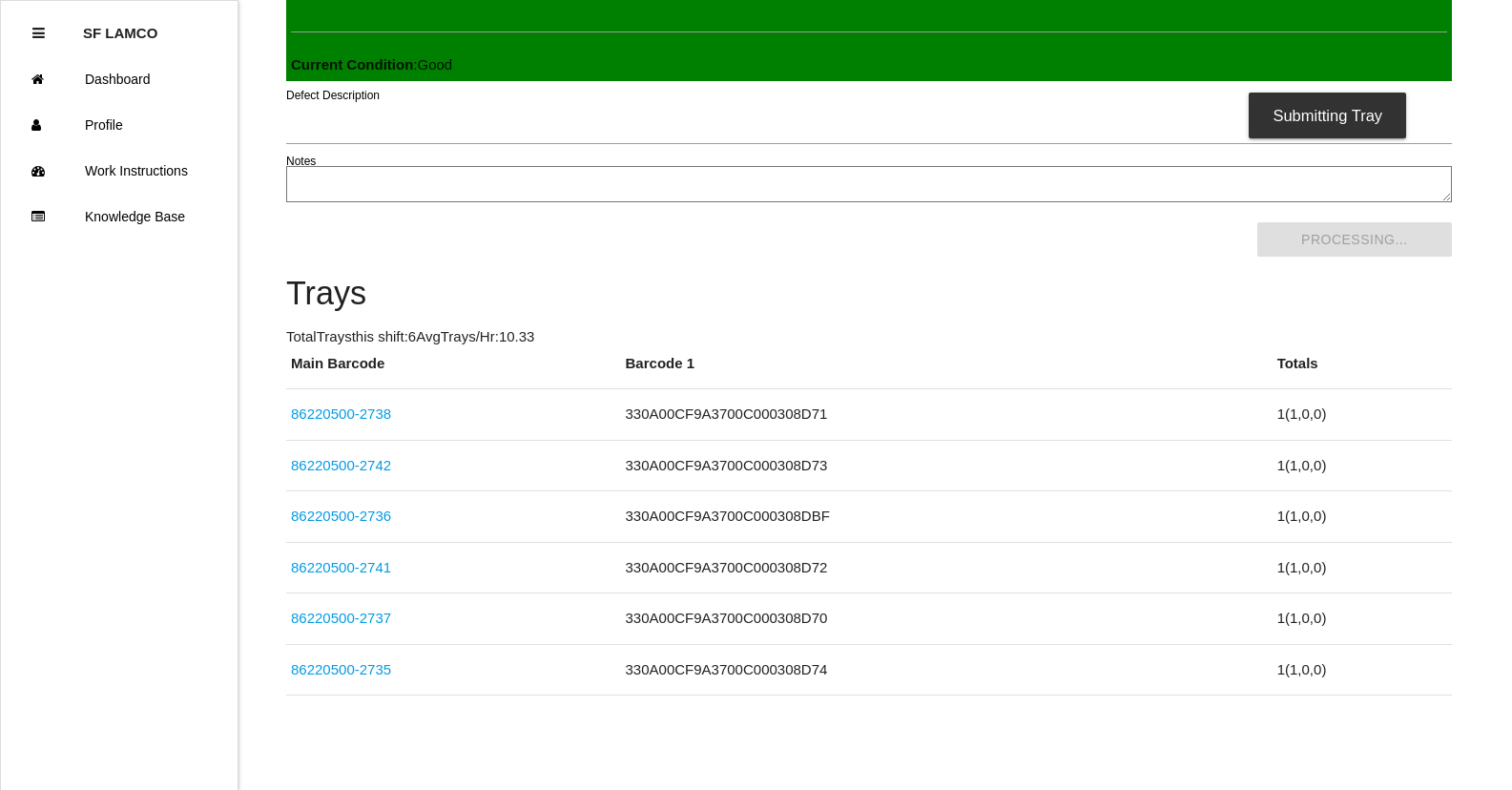 scroll, scrollTop: 0, scrollLeft: 0, axis: both 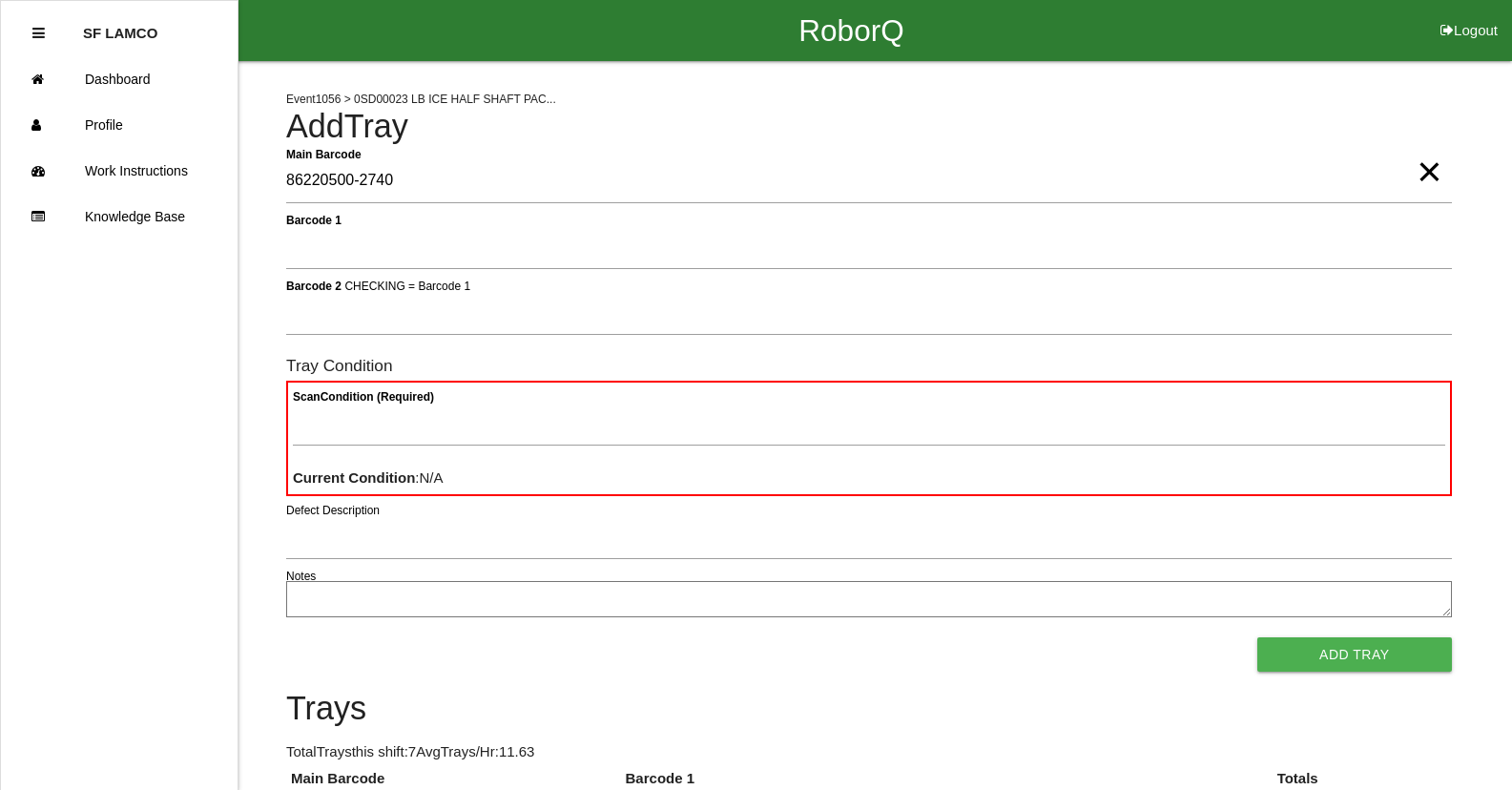 type on "86220500-2740" 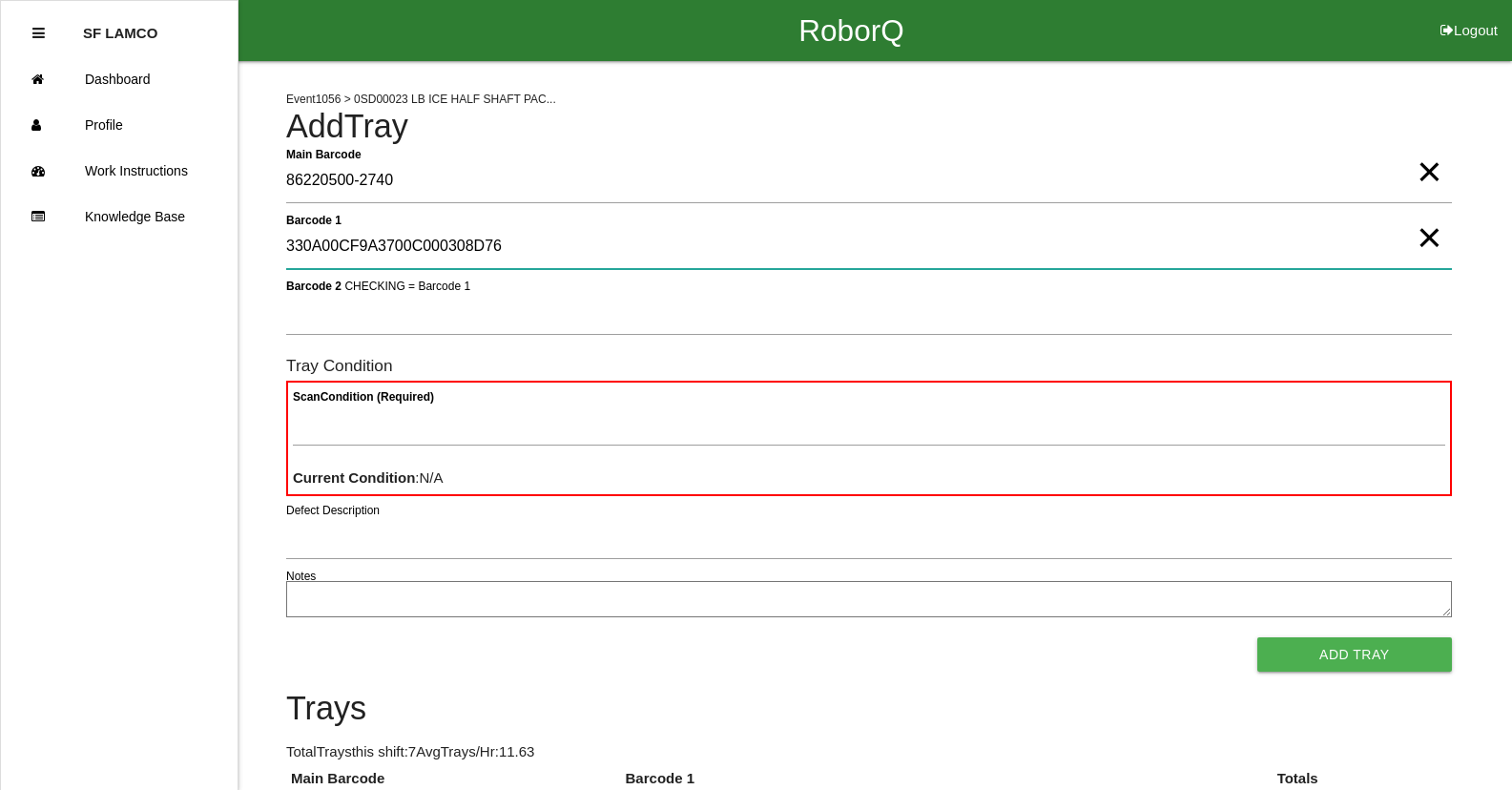 type on "330A00CF9A3700C000308D76" 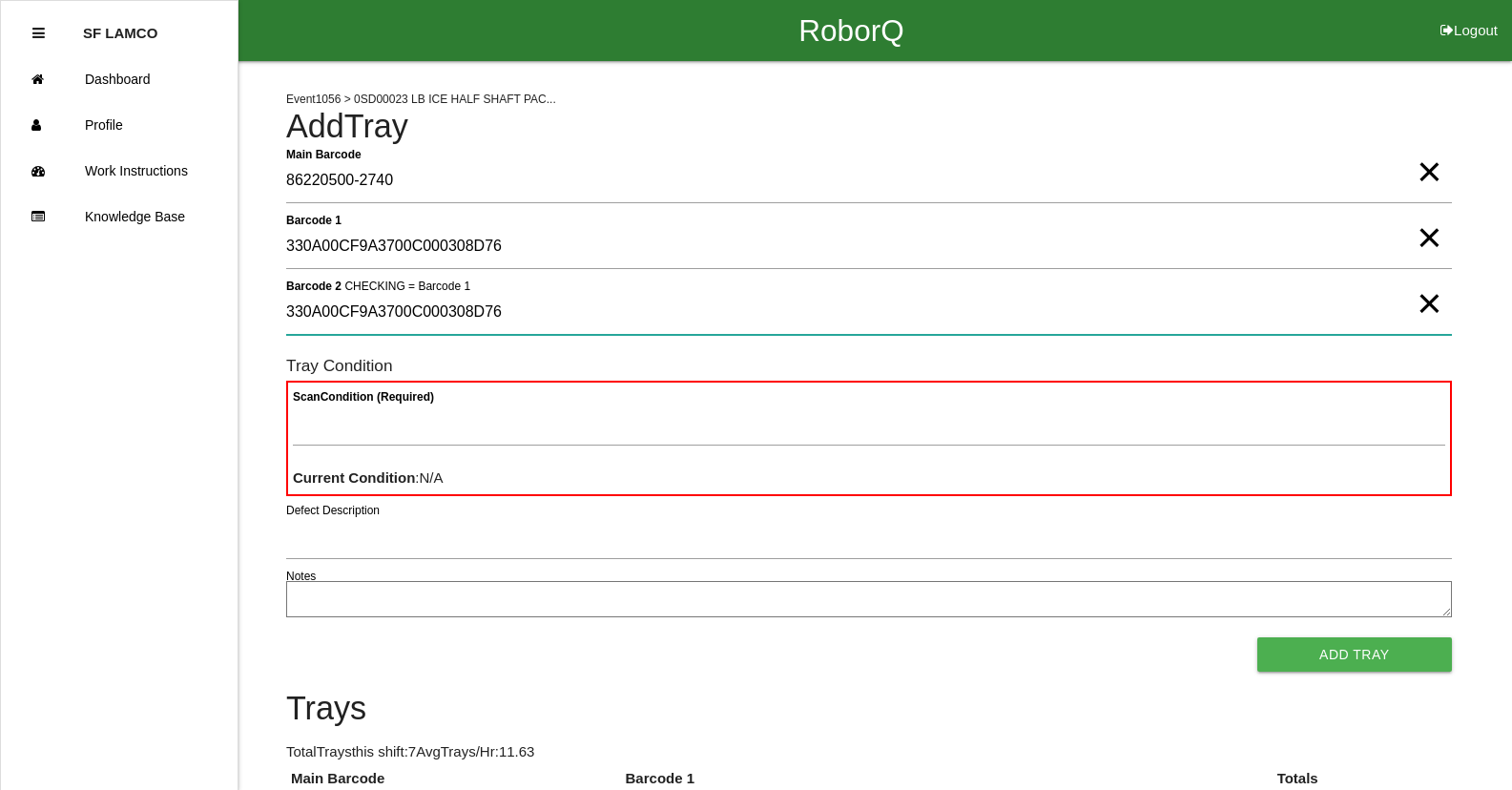 type on "330A00CF9A3700C000308D76" 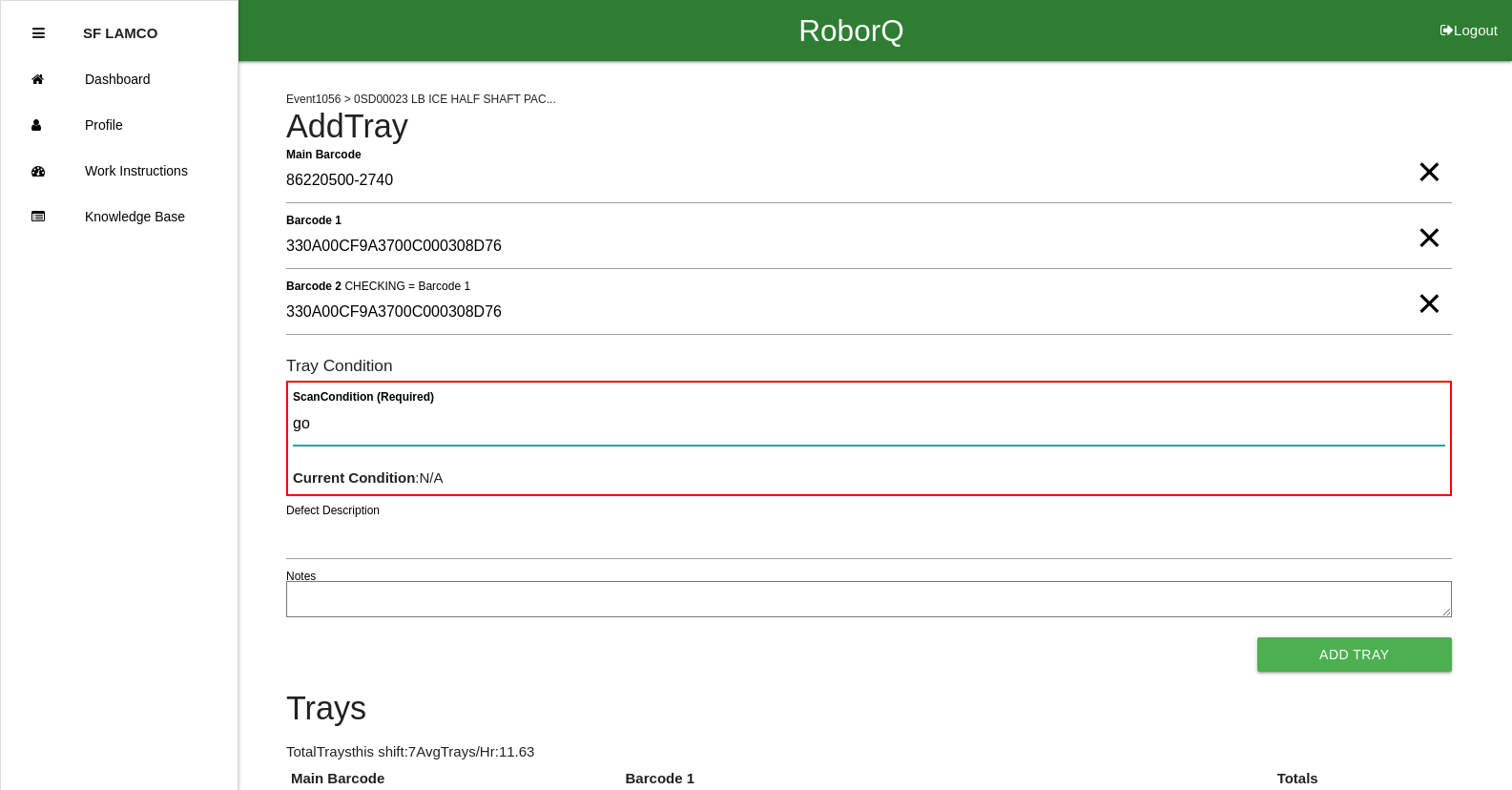 type on "goo" 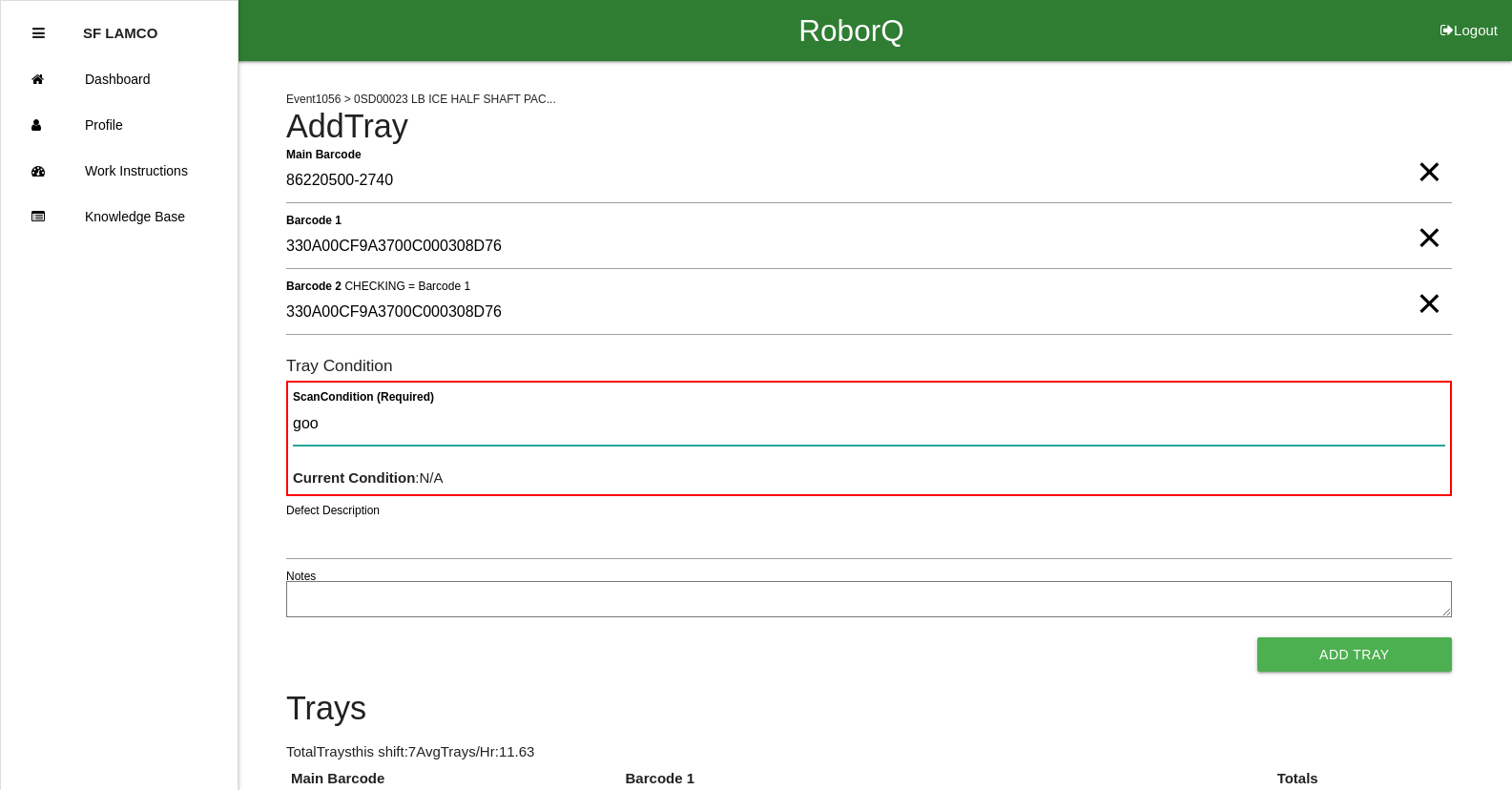 type 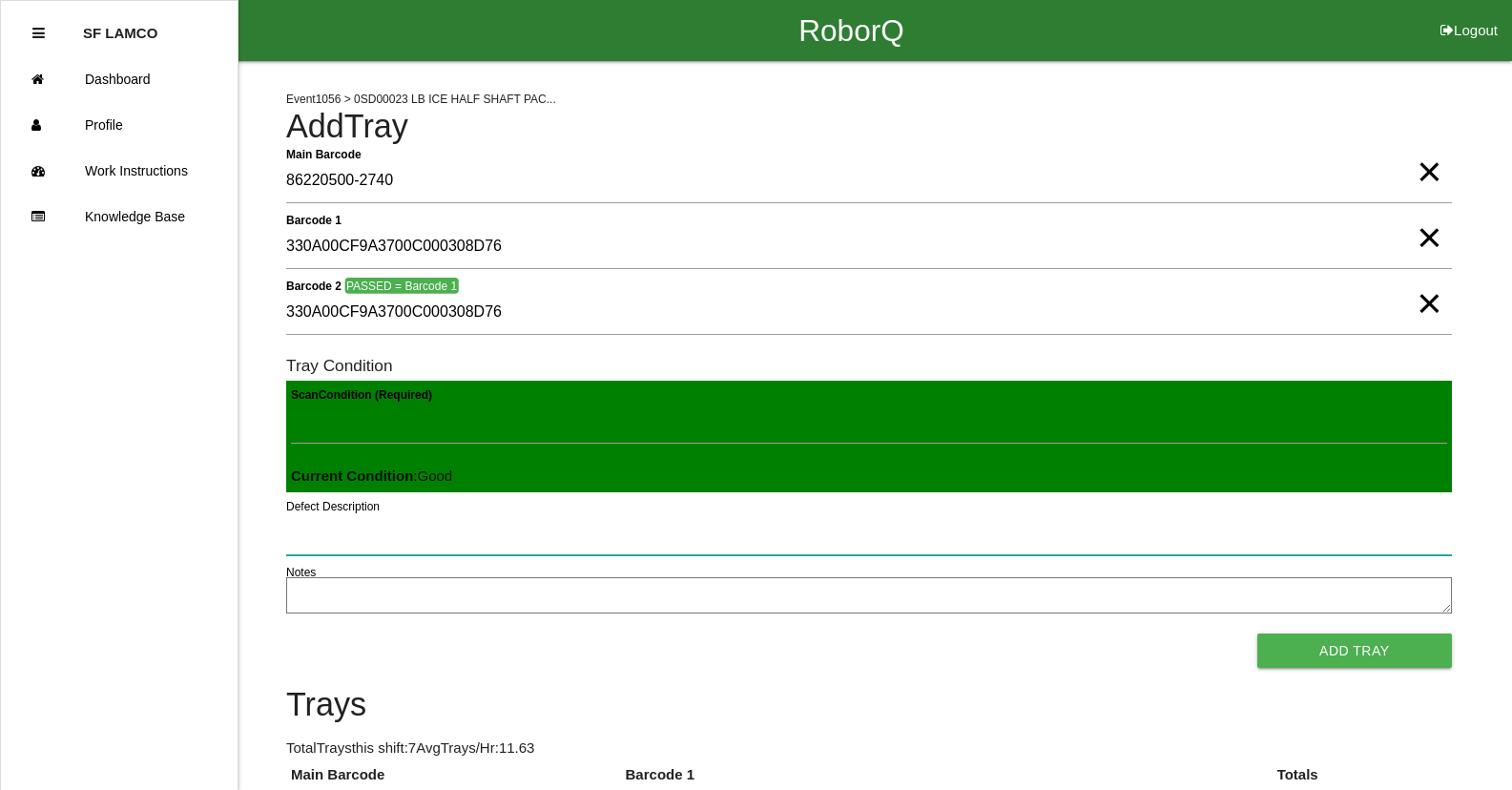 type 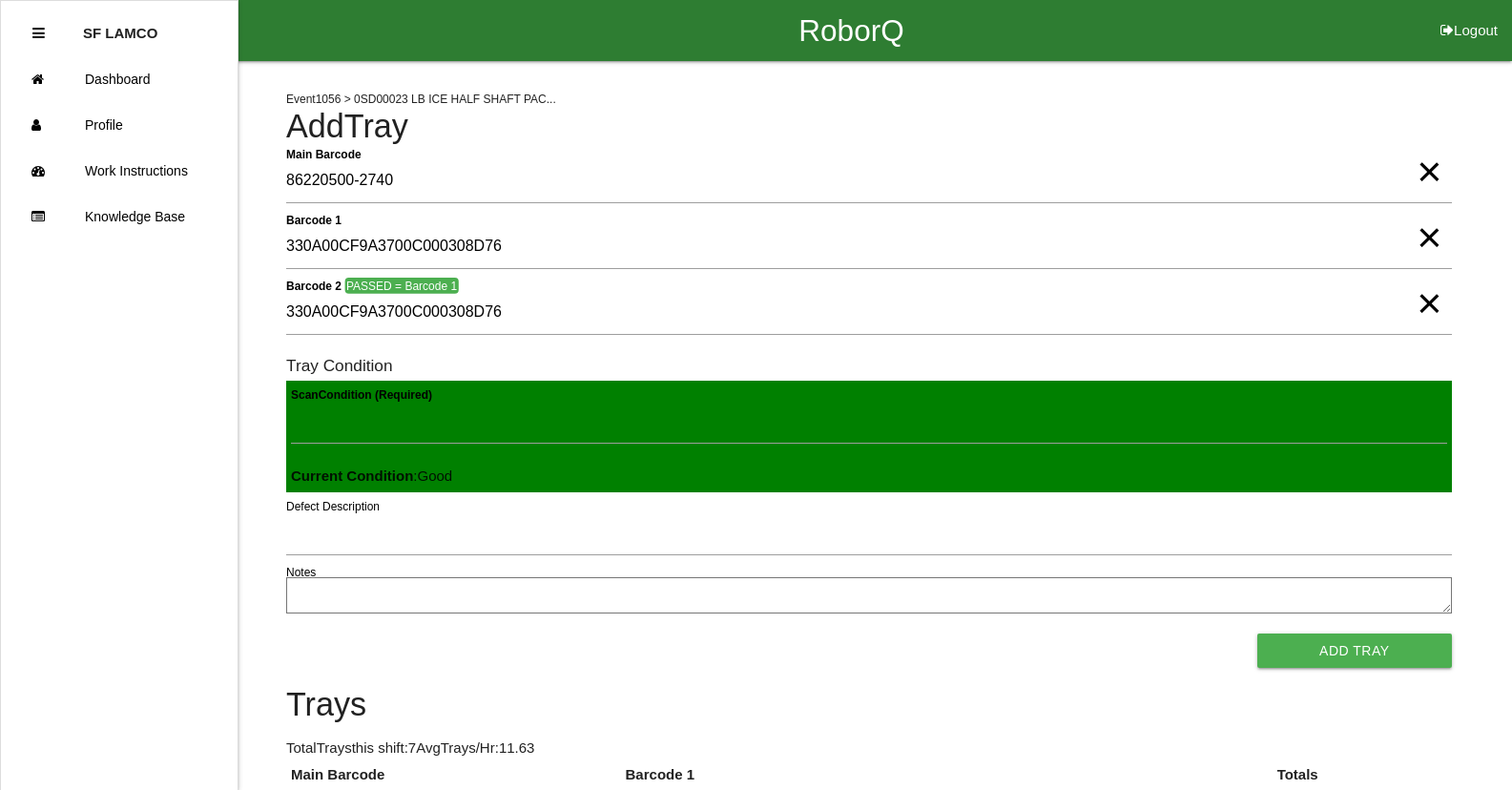 type 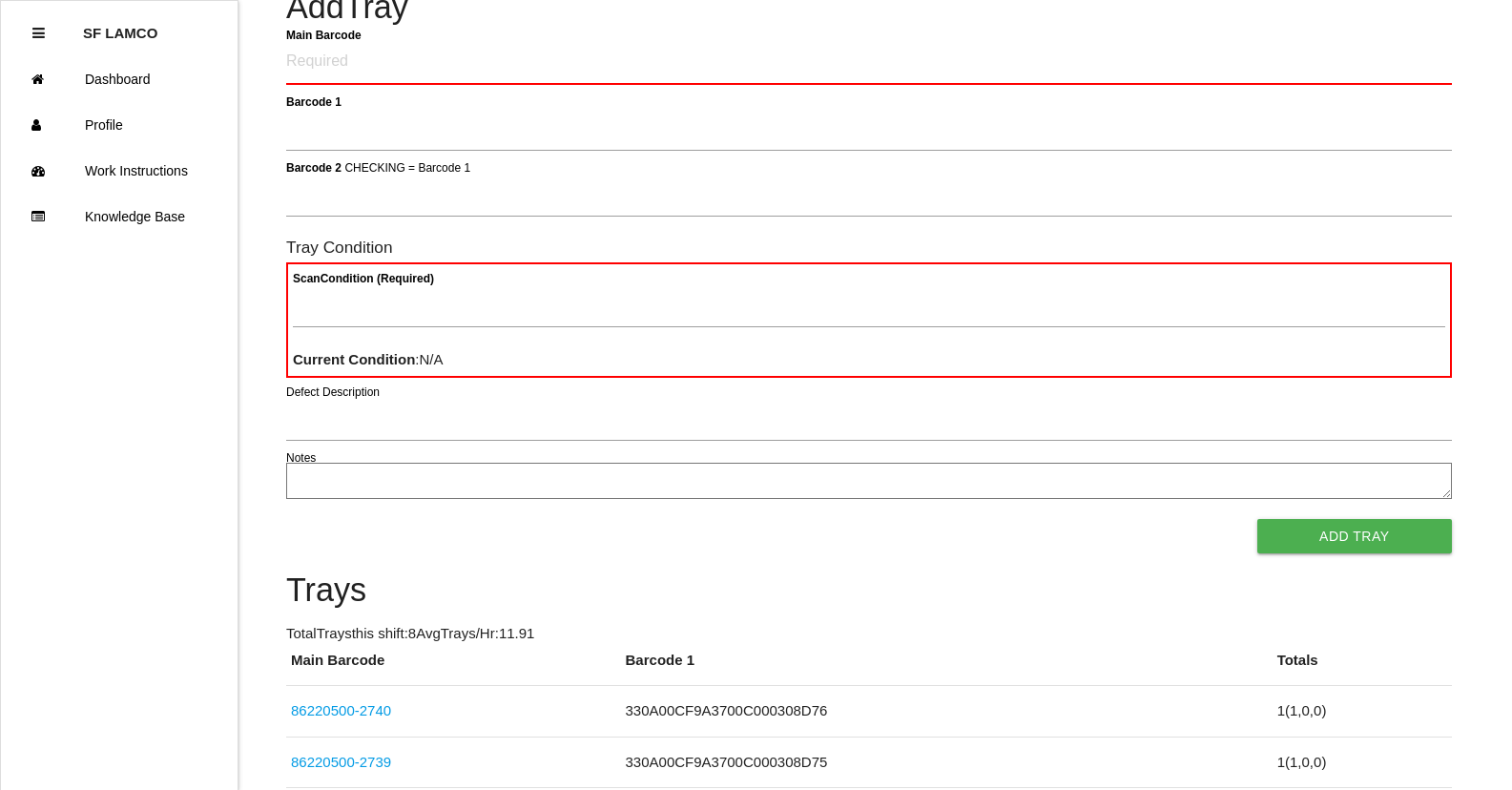 scroll, scrollTop: 0, scrollLeft: 0, axis: both 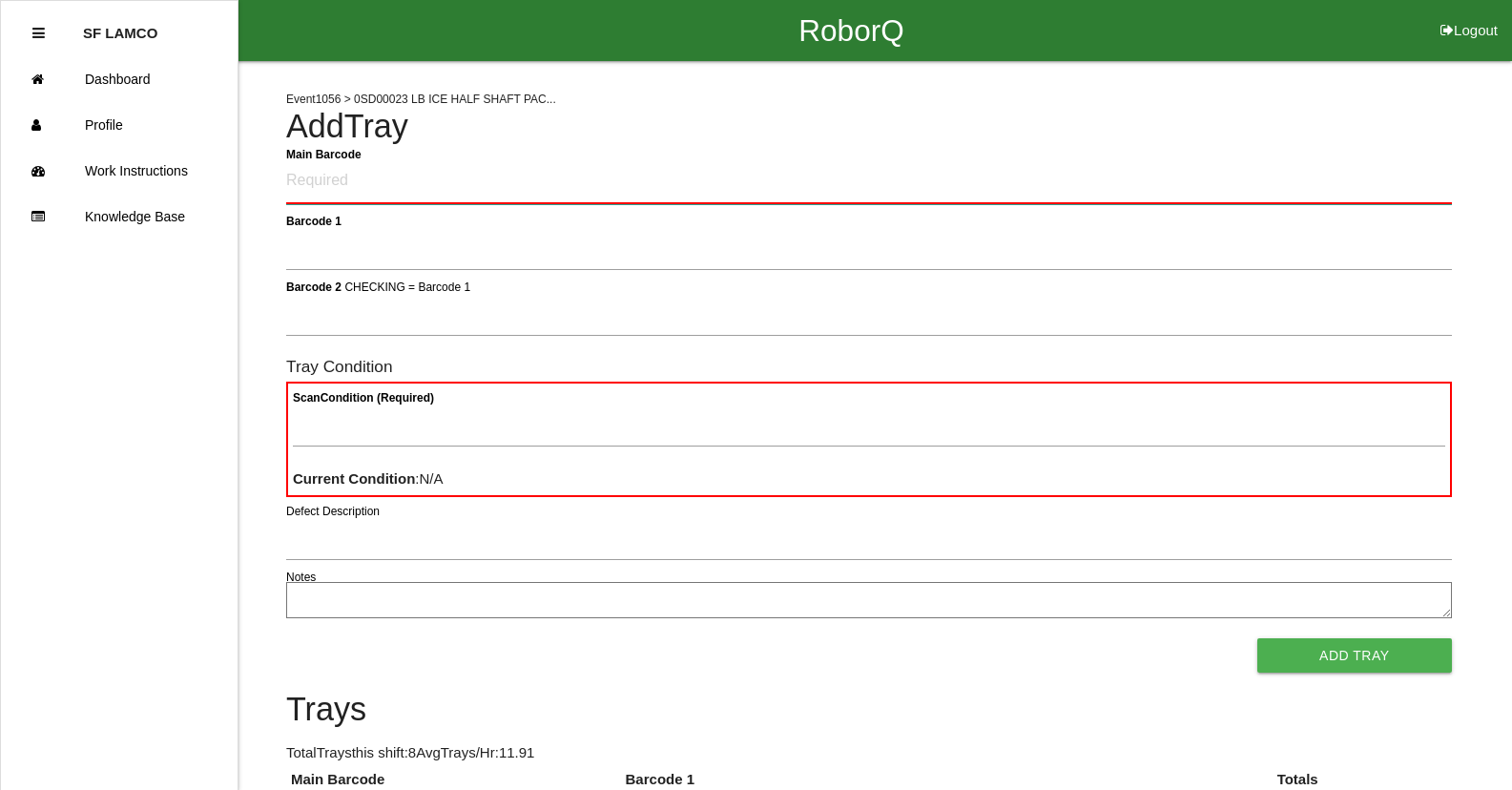 click on "Main Barcode" at bounding box center (869, 181) 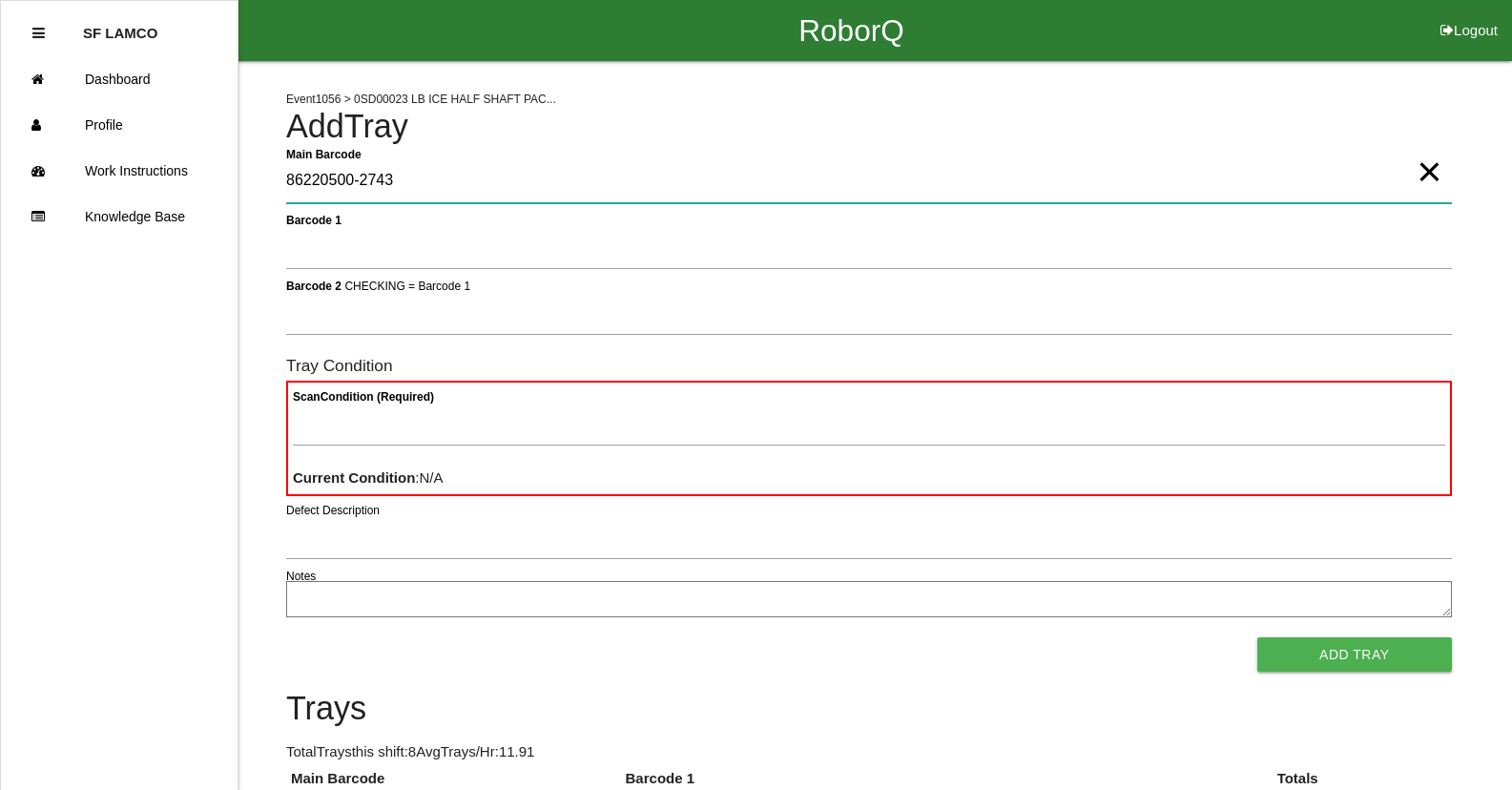 type on "86220500-2743" 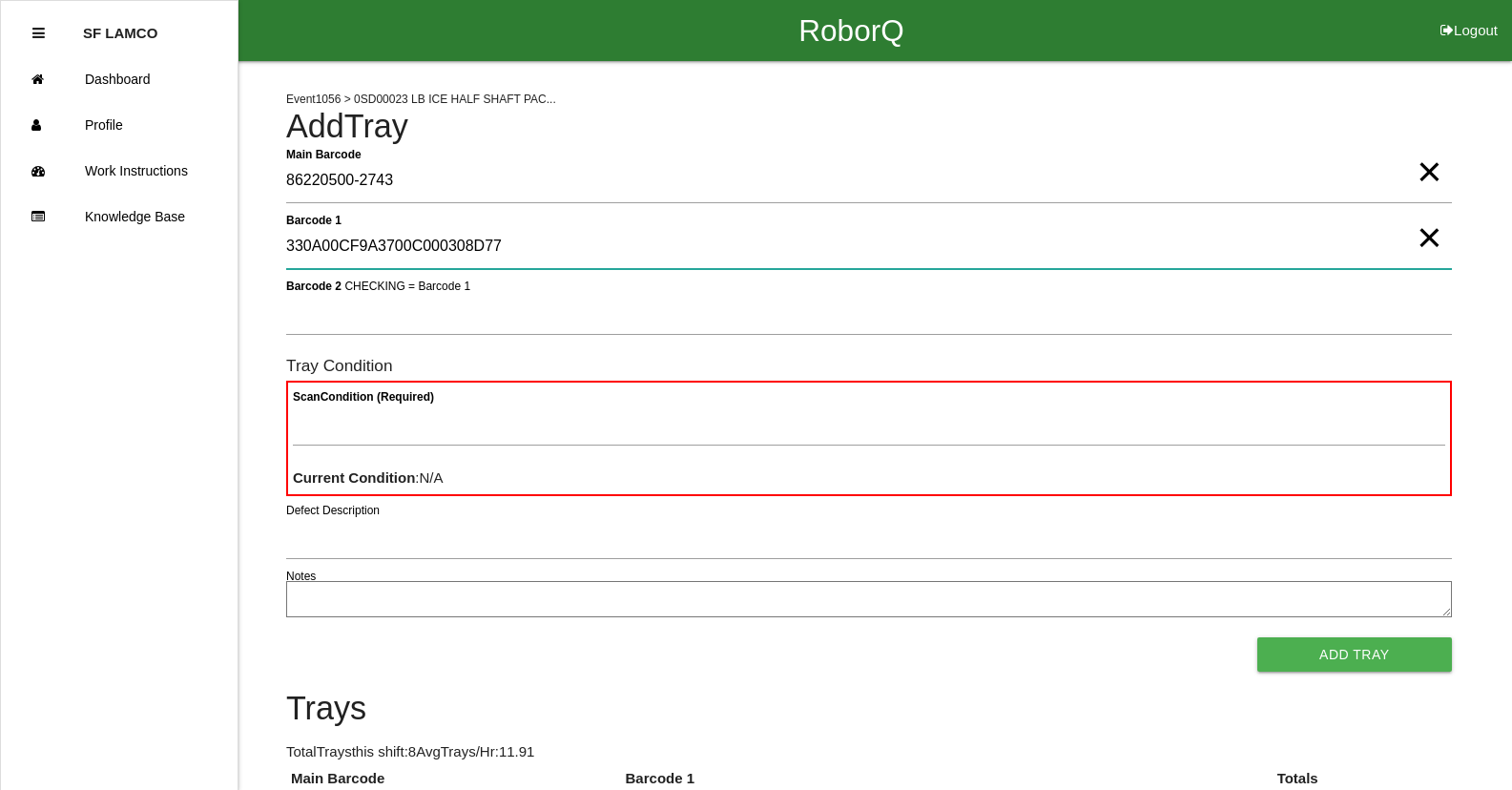 type on "330A00CF9A3700C000308D77" 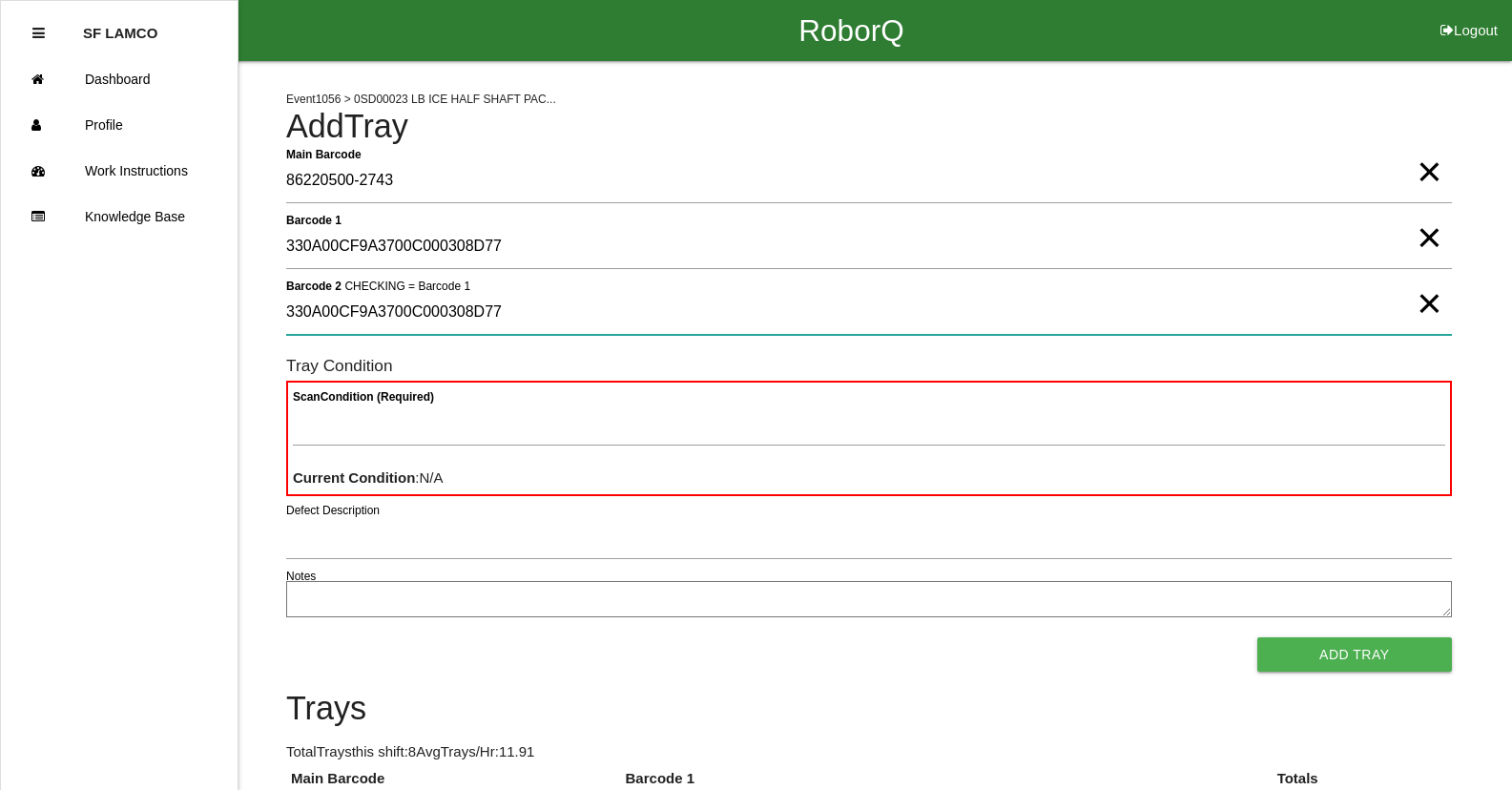 type on "330A00CF9A3700C000308D77" 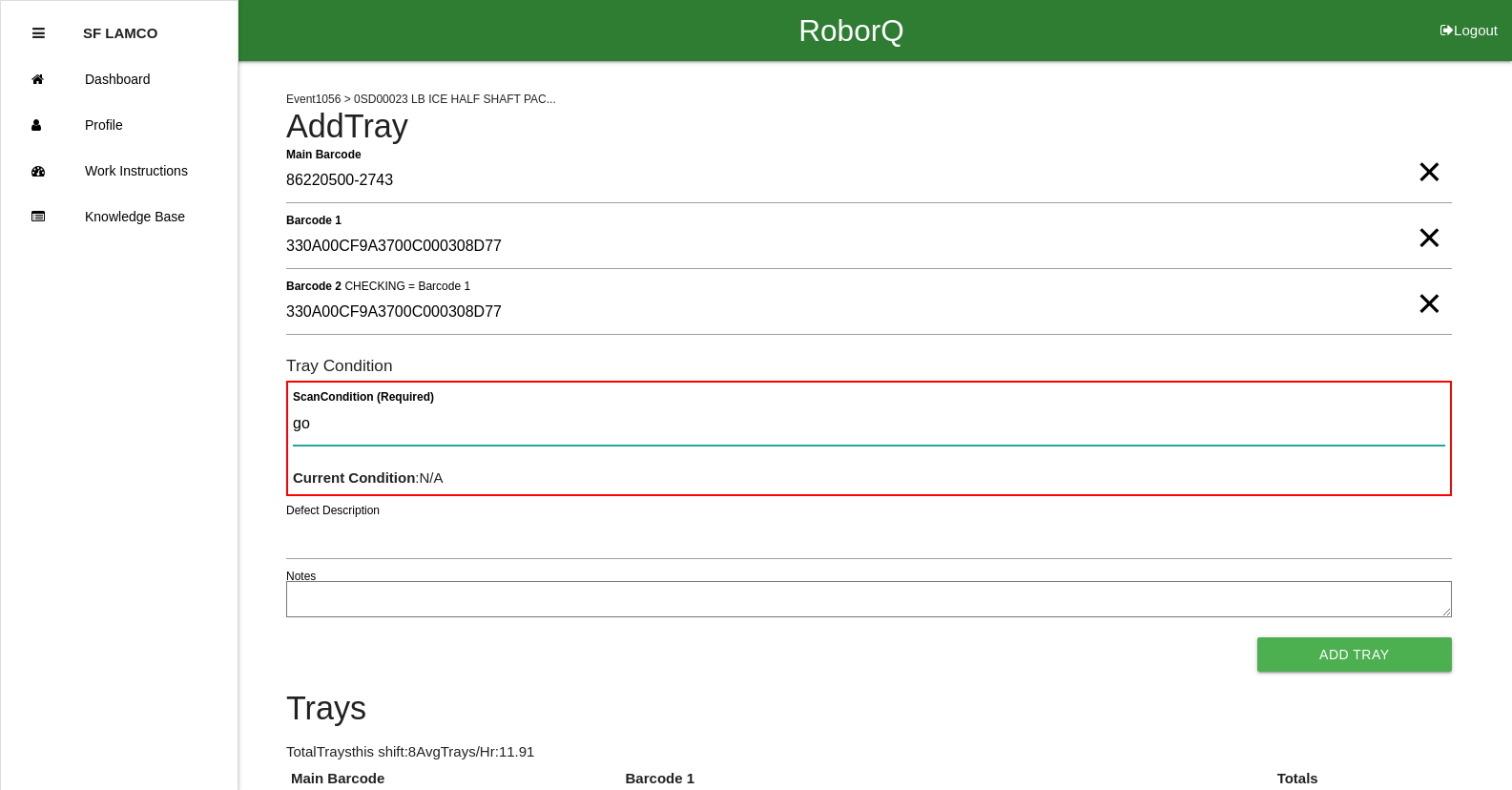 type on "goo" 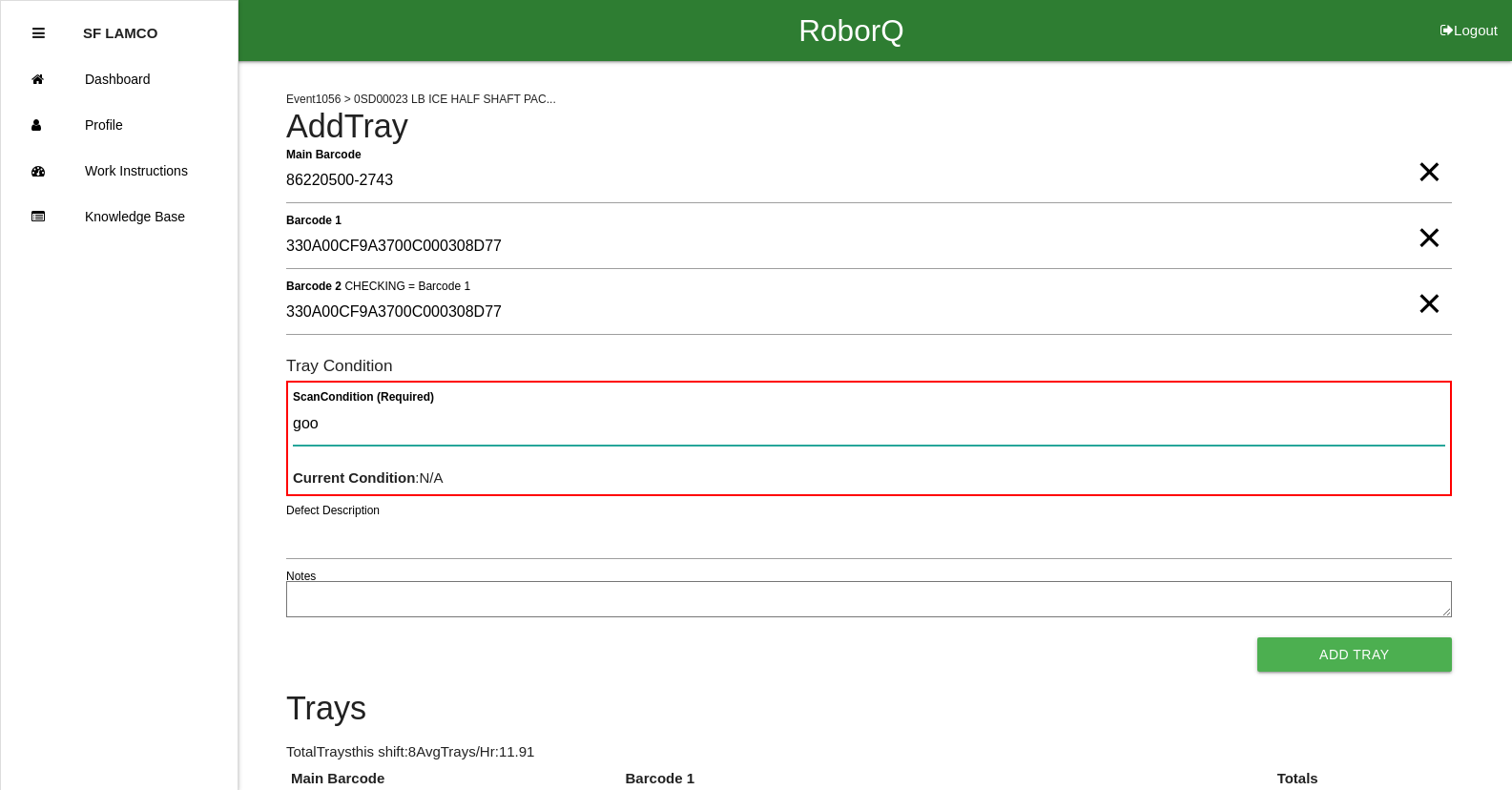 type 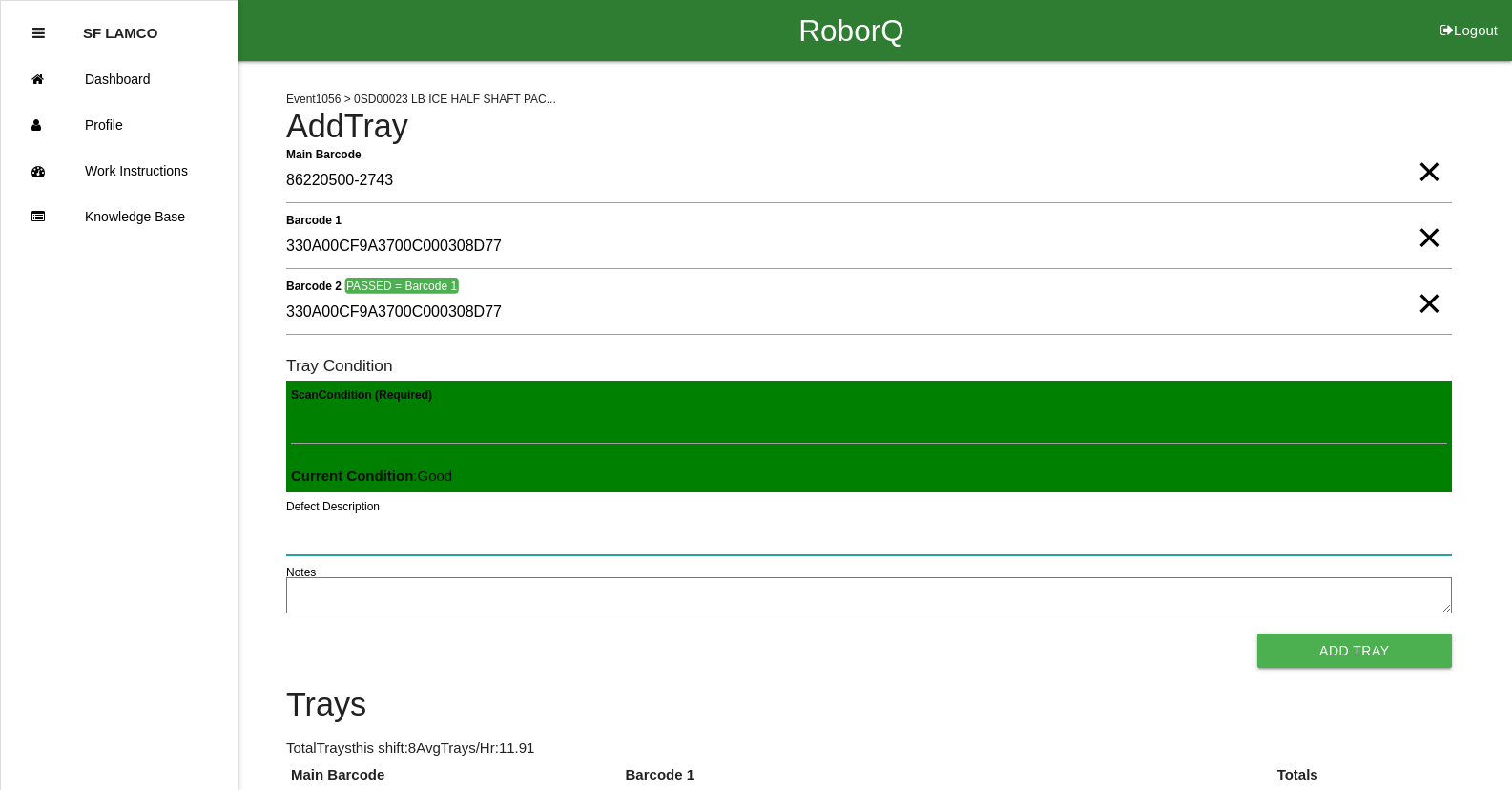 type 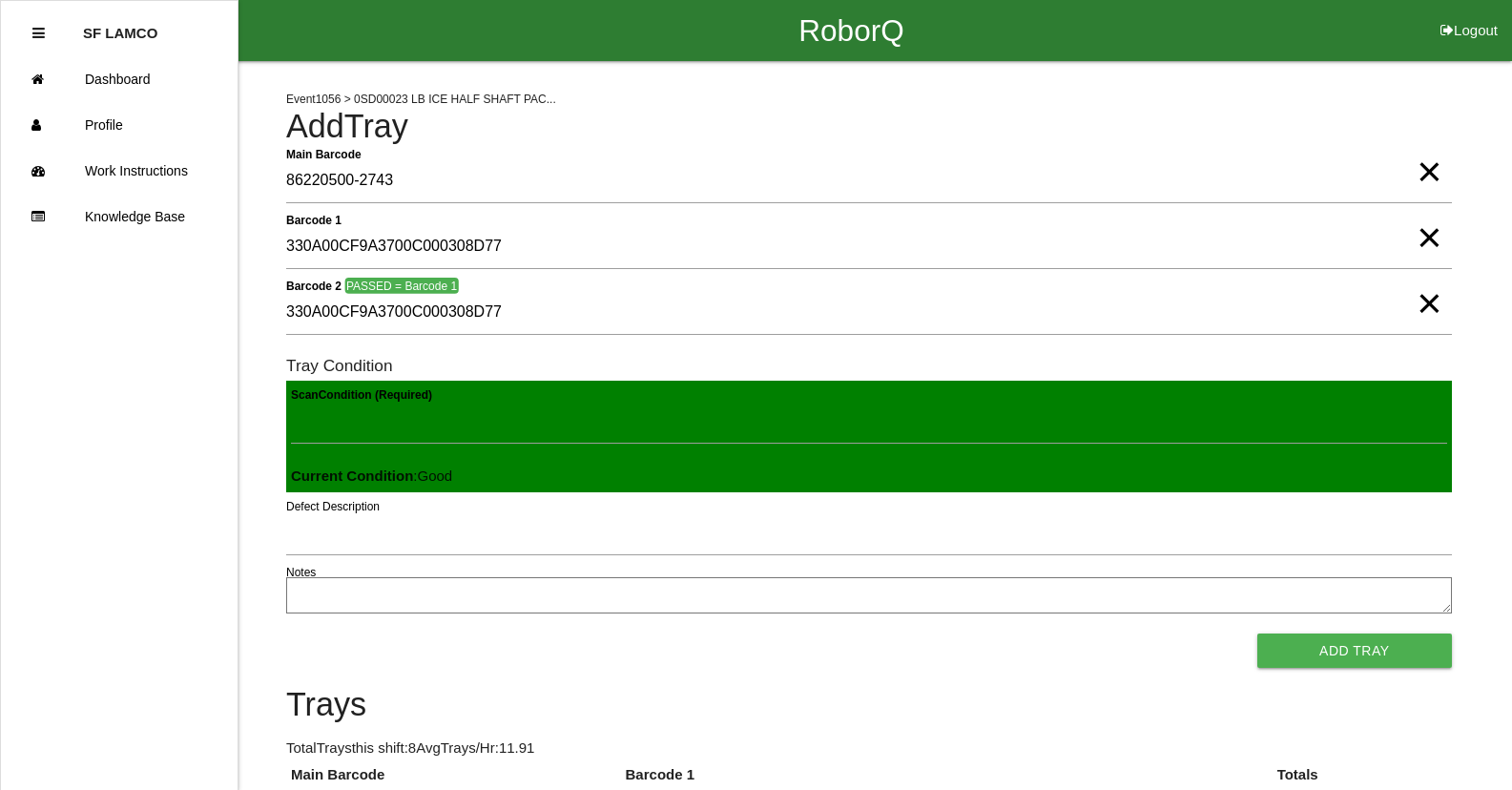 type 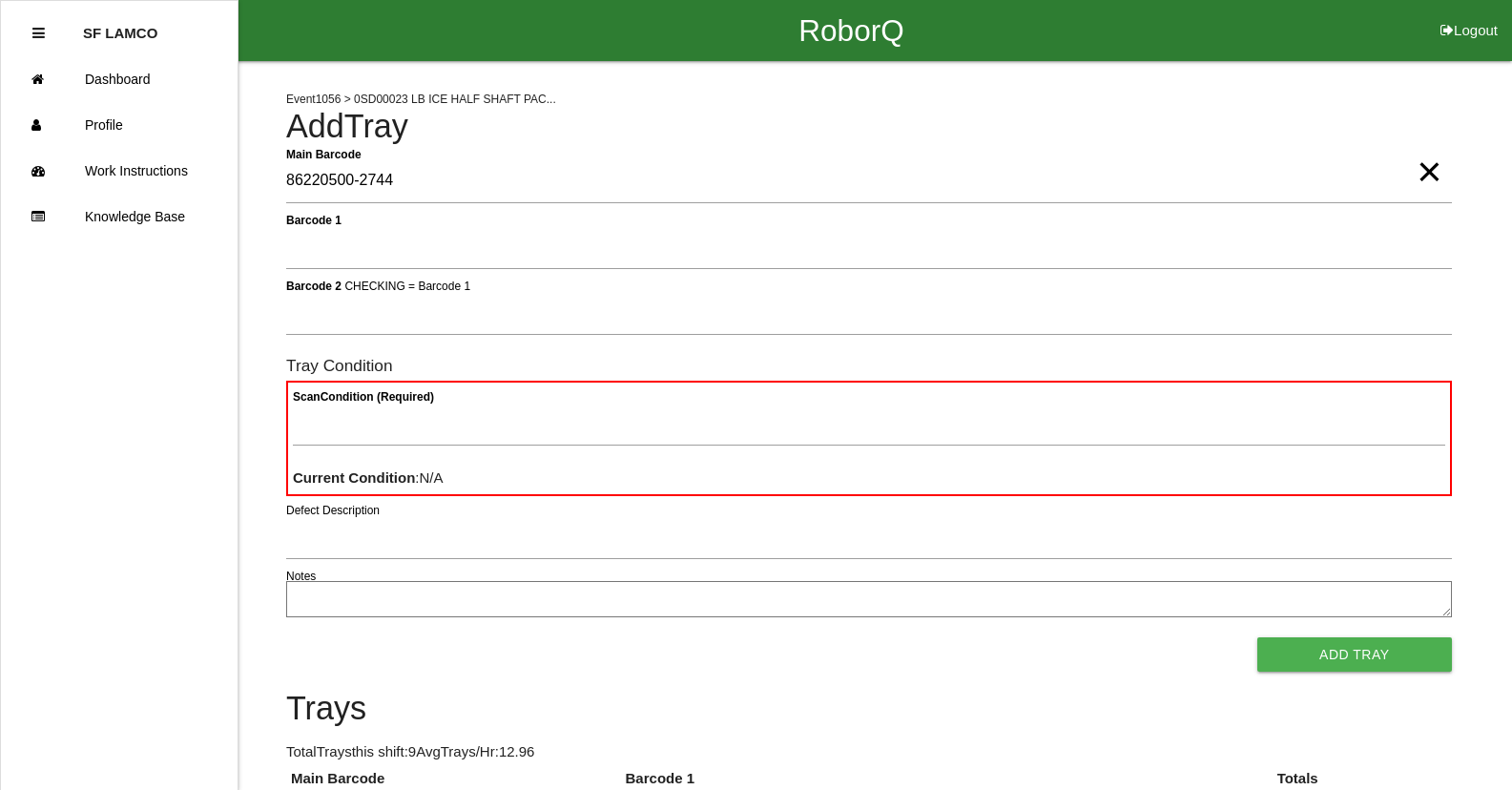 type on "86220500-2744" 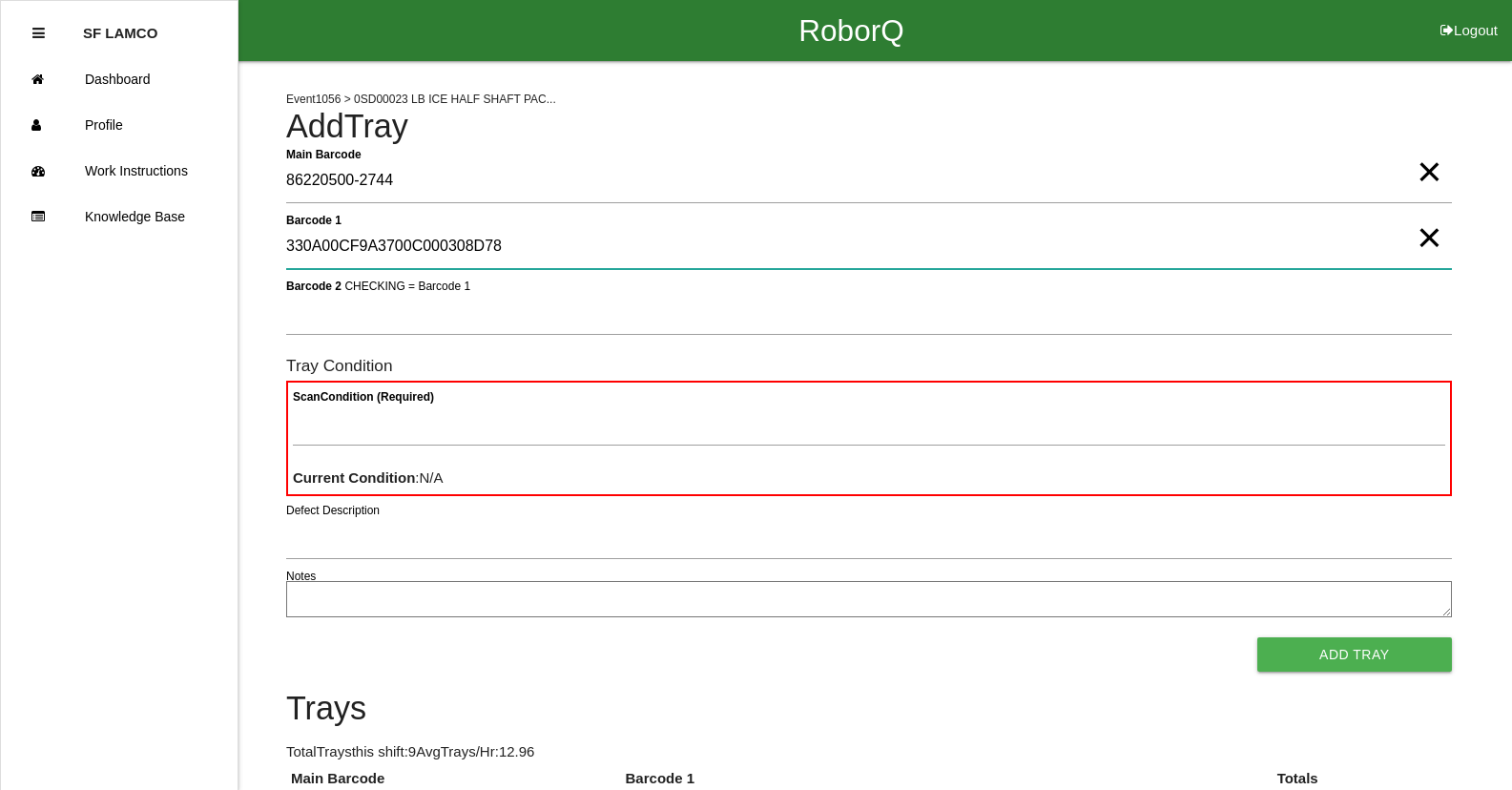 type on "330A00CF9A3700C000308D78" 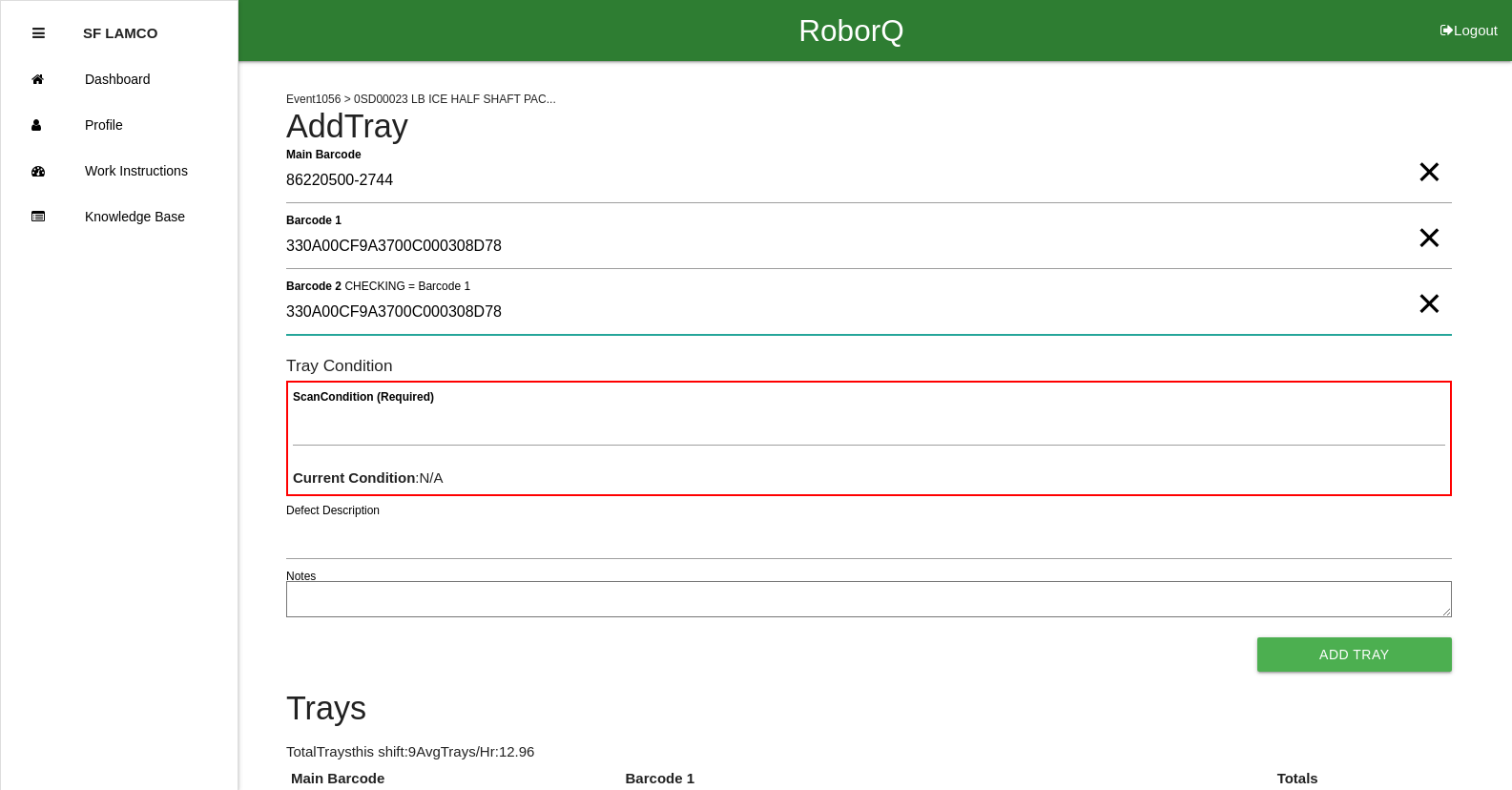type on "330A00CF9A3700C000308D78" 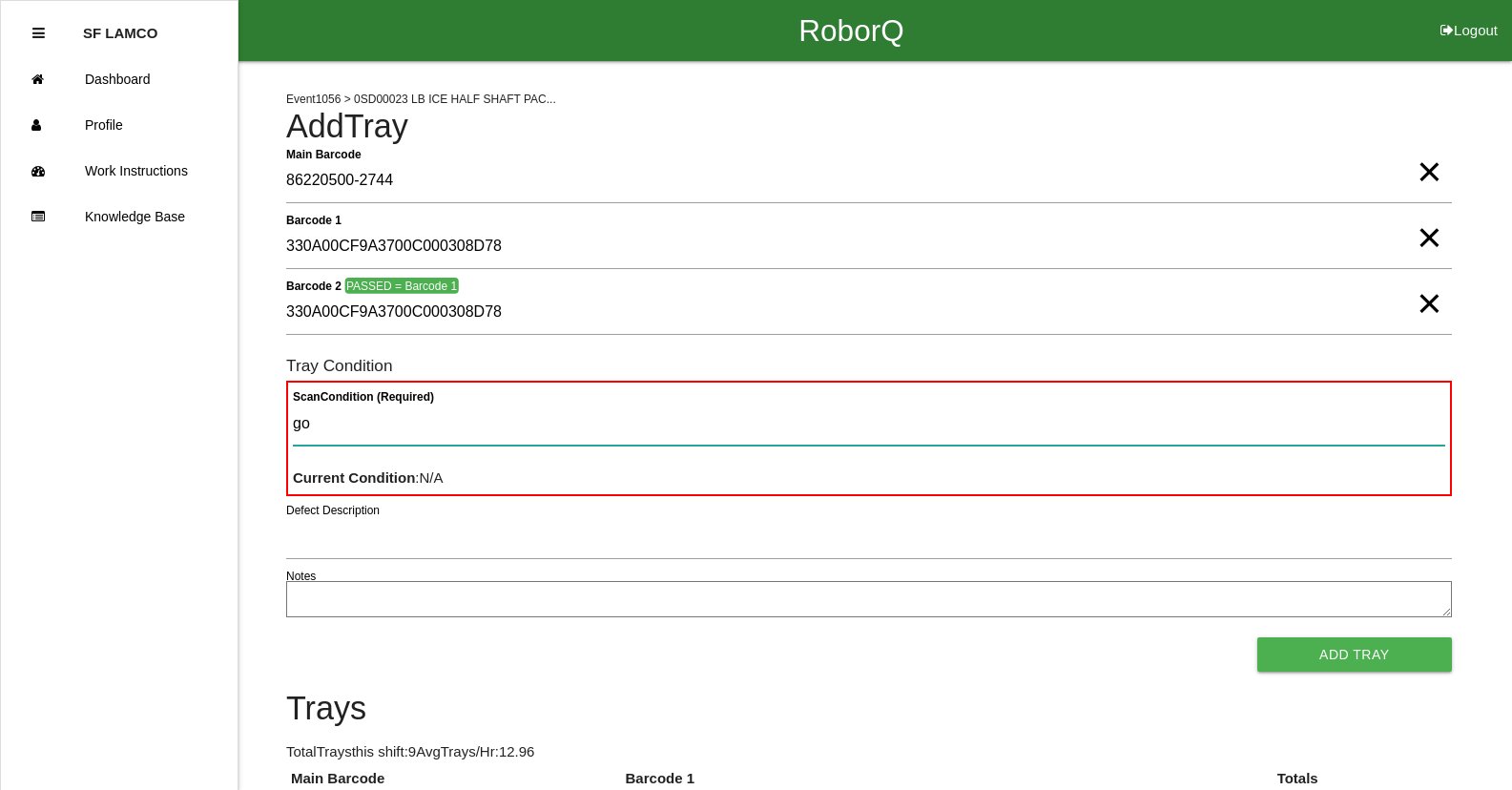 type on "goo" 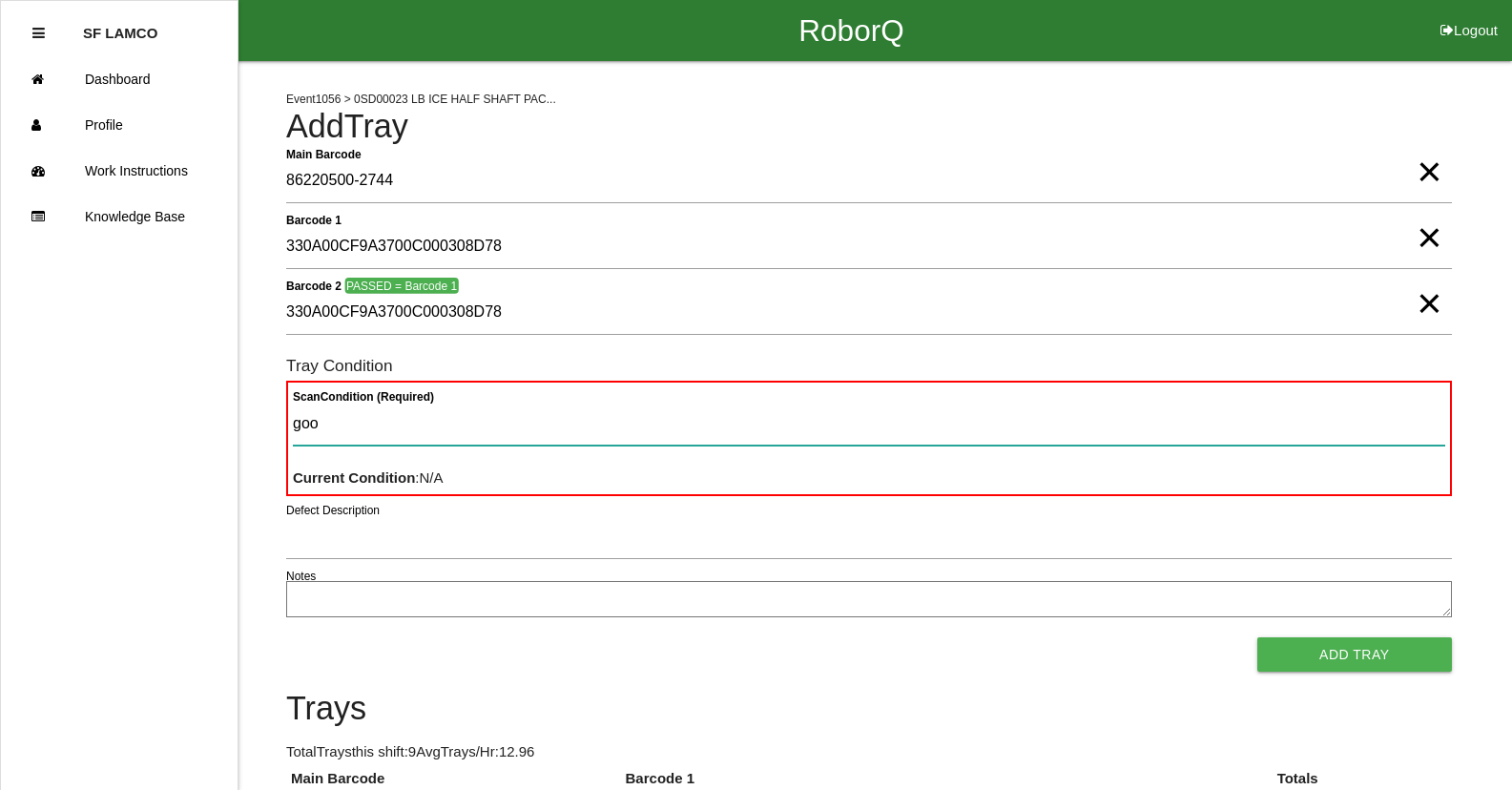 type 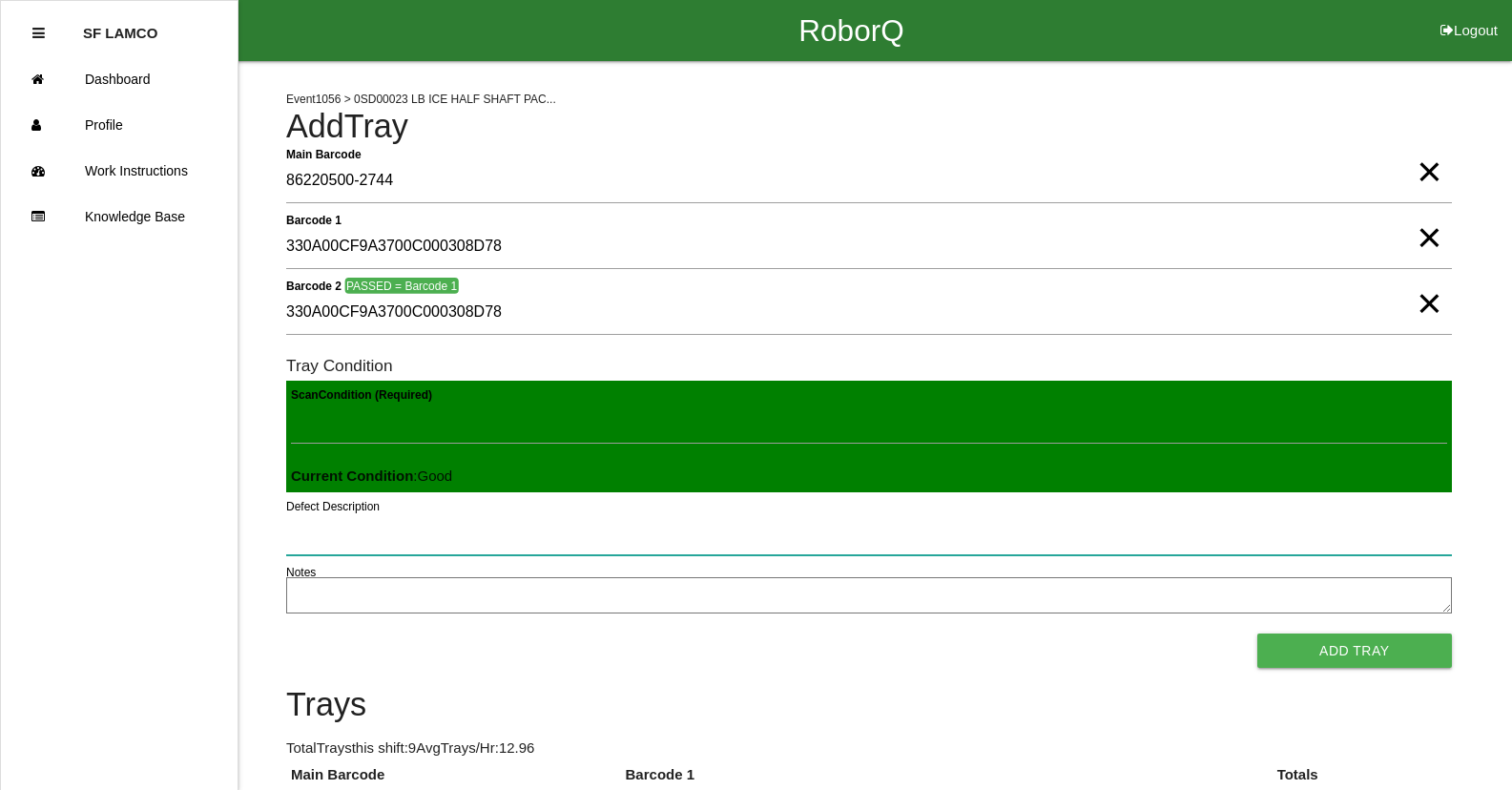 type 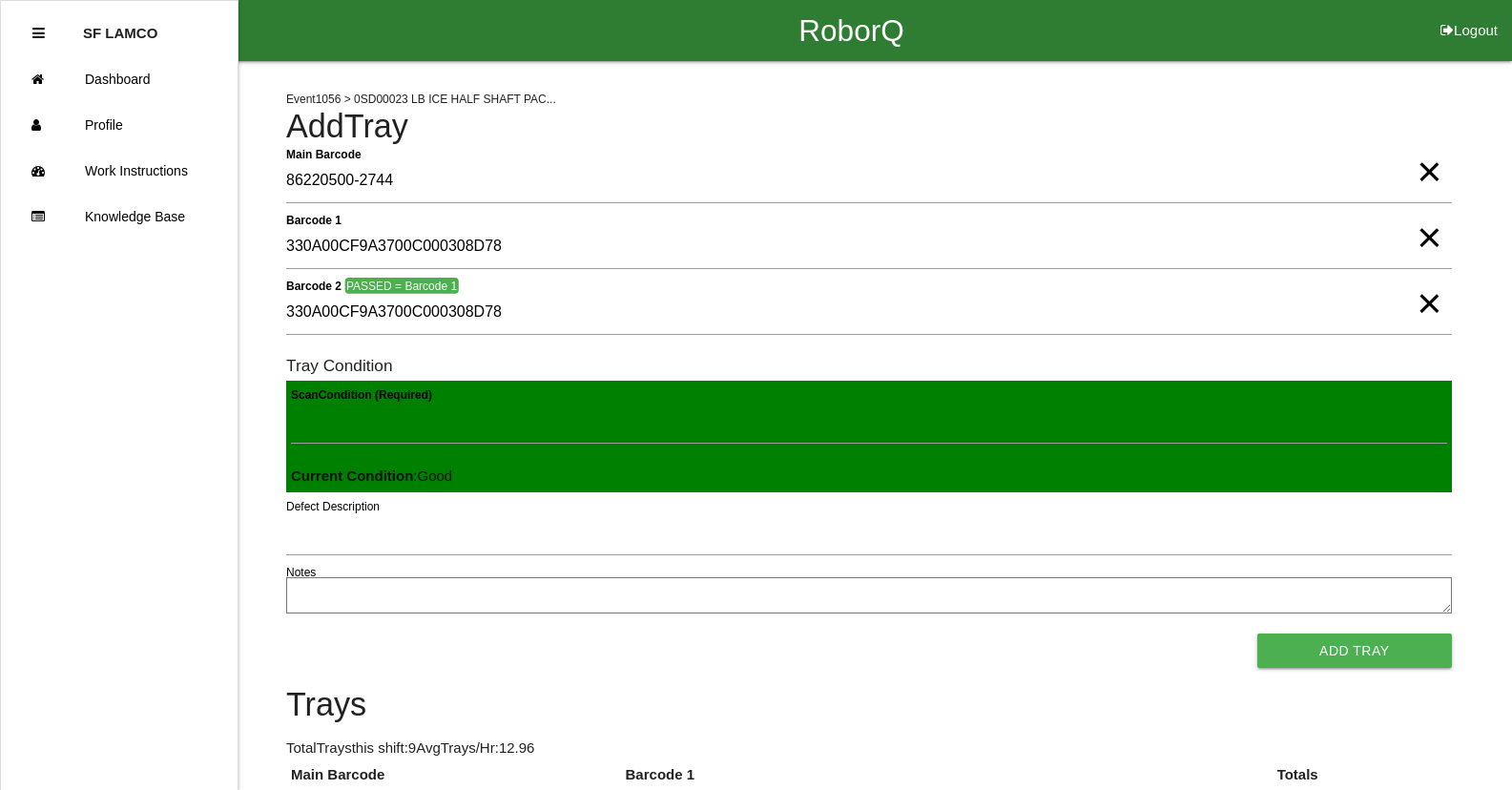 type 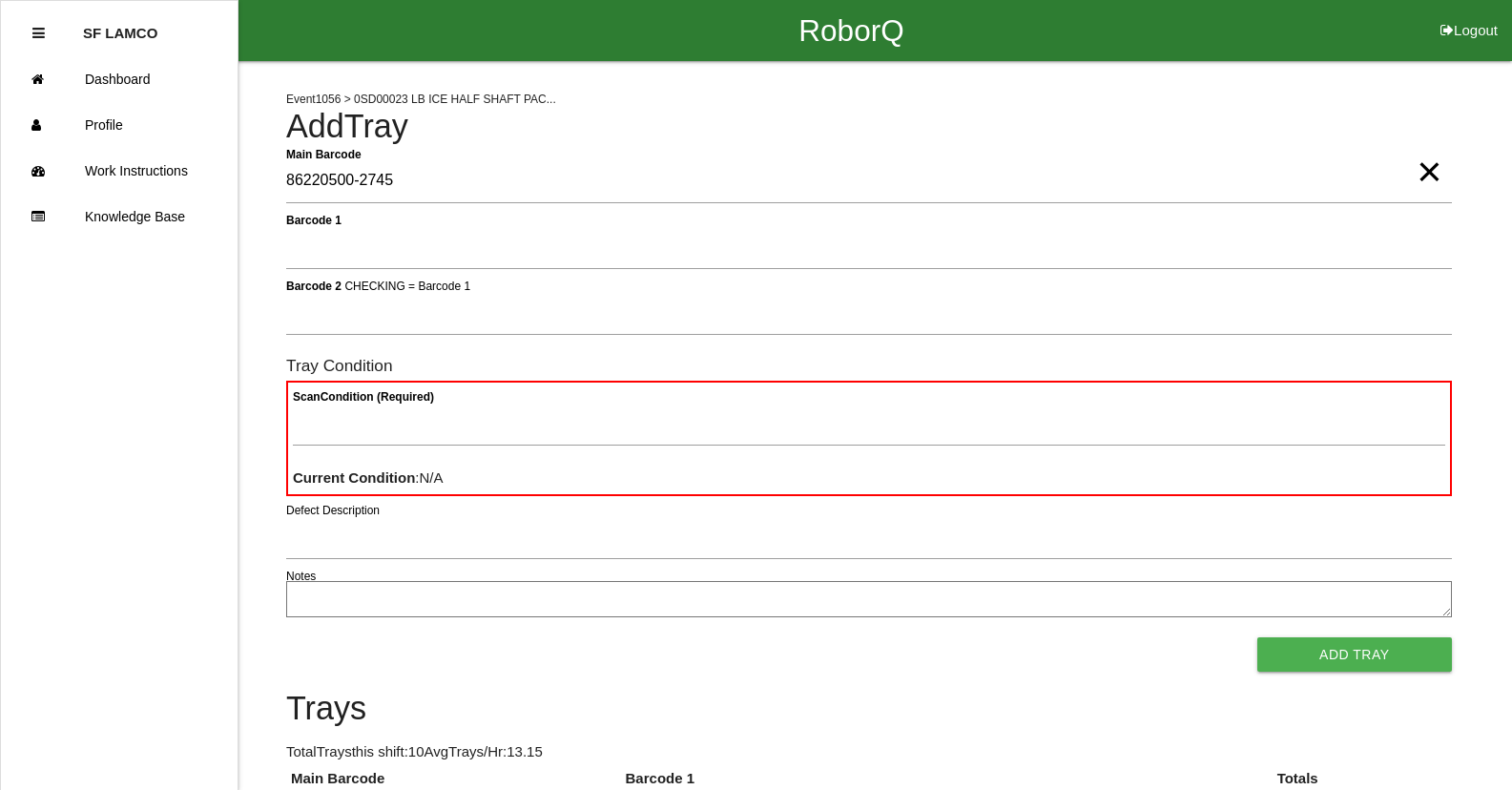type on "86220500-2745" 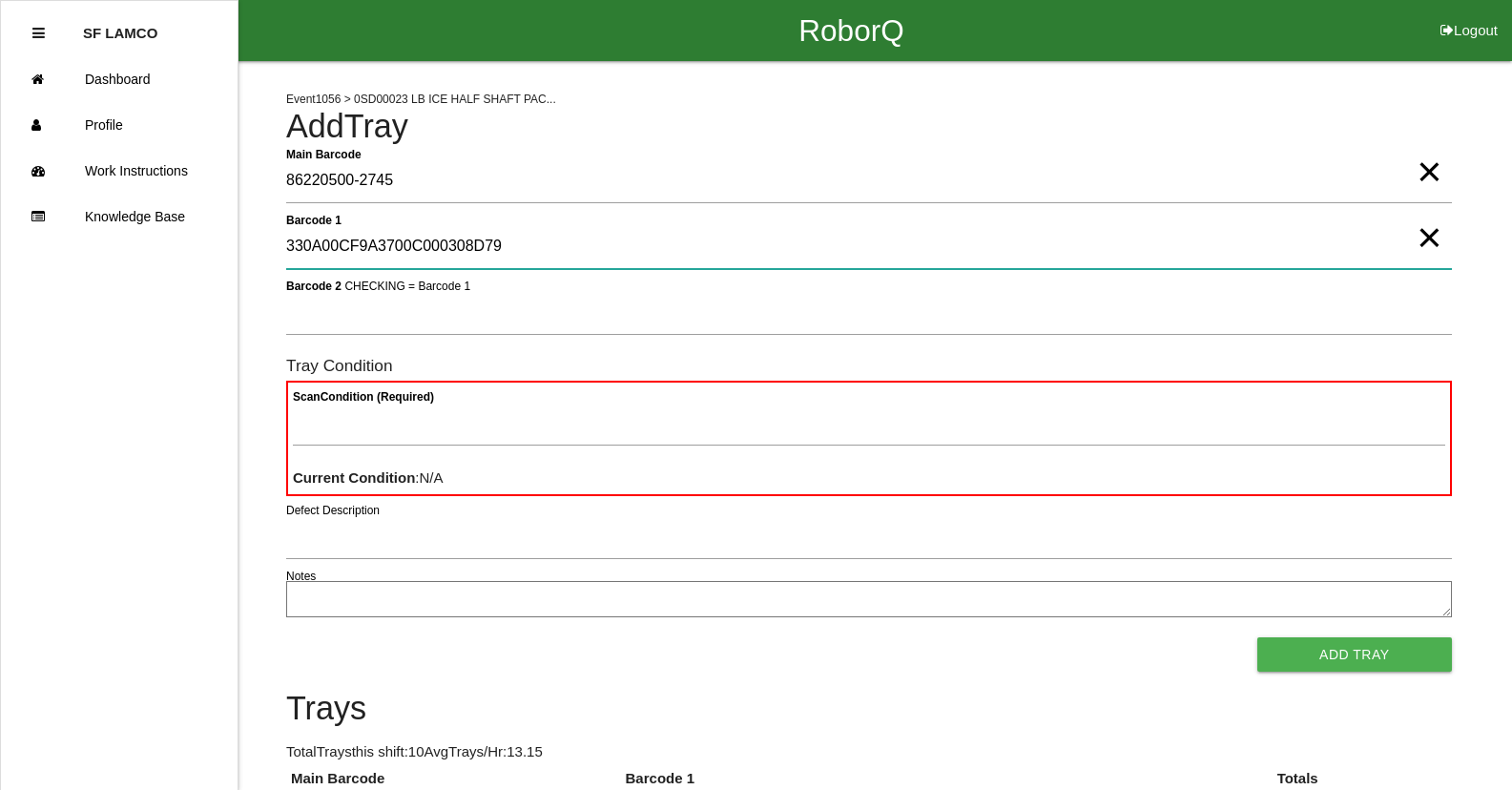 type on "330A00CF9A3700C000308D79" 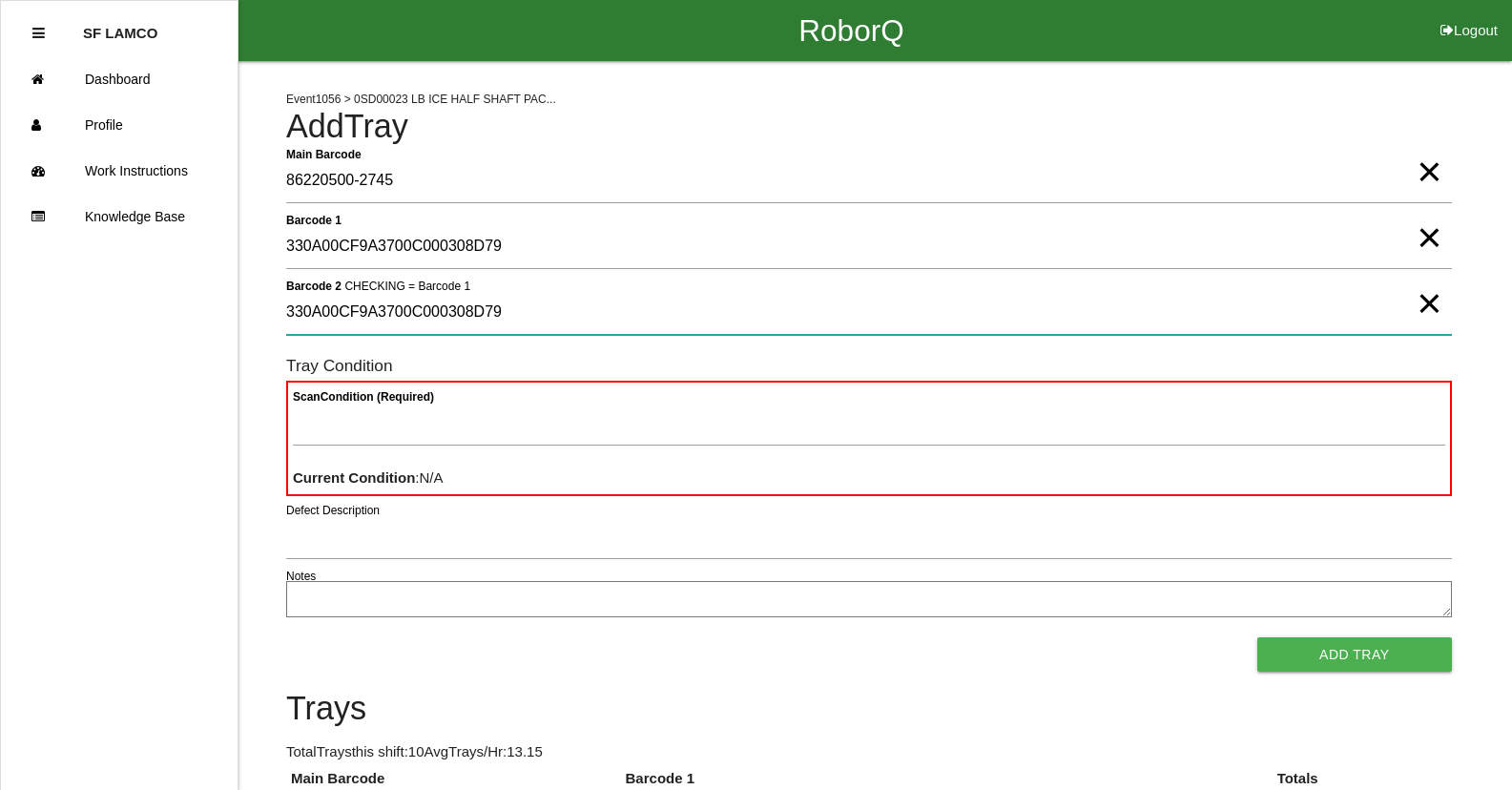type on "330A00CF9A3700C000308D79" 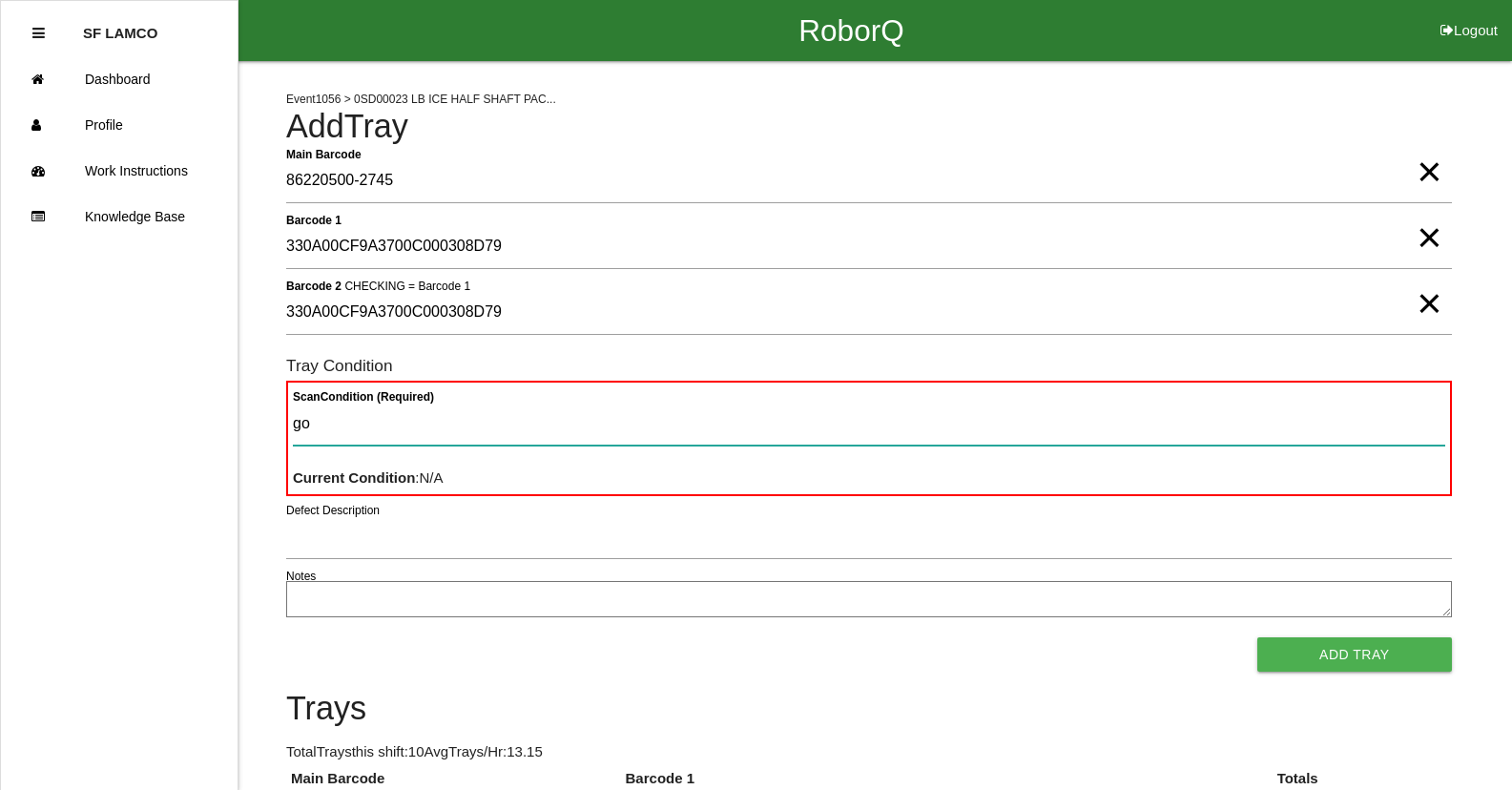 type on "goo" 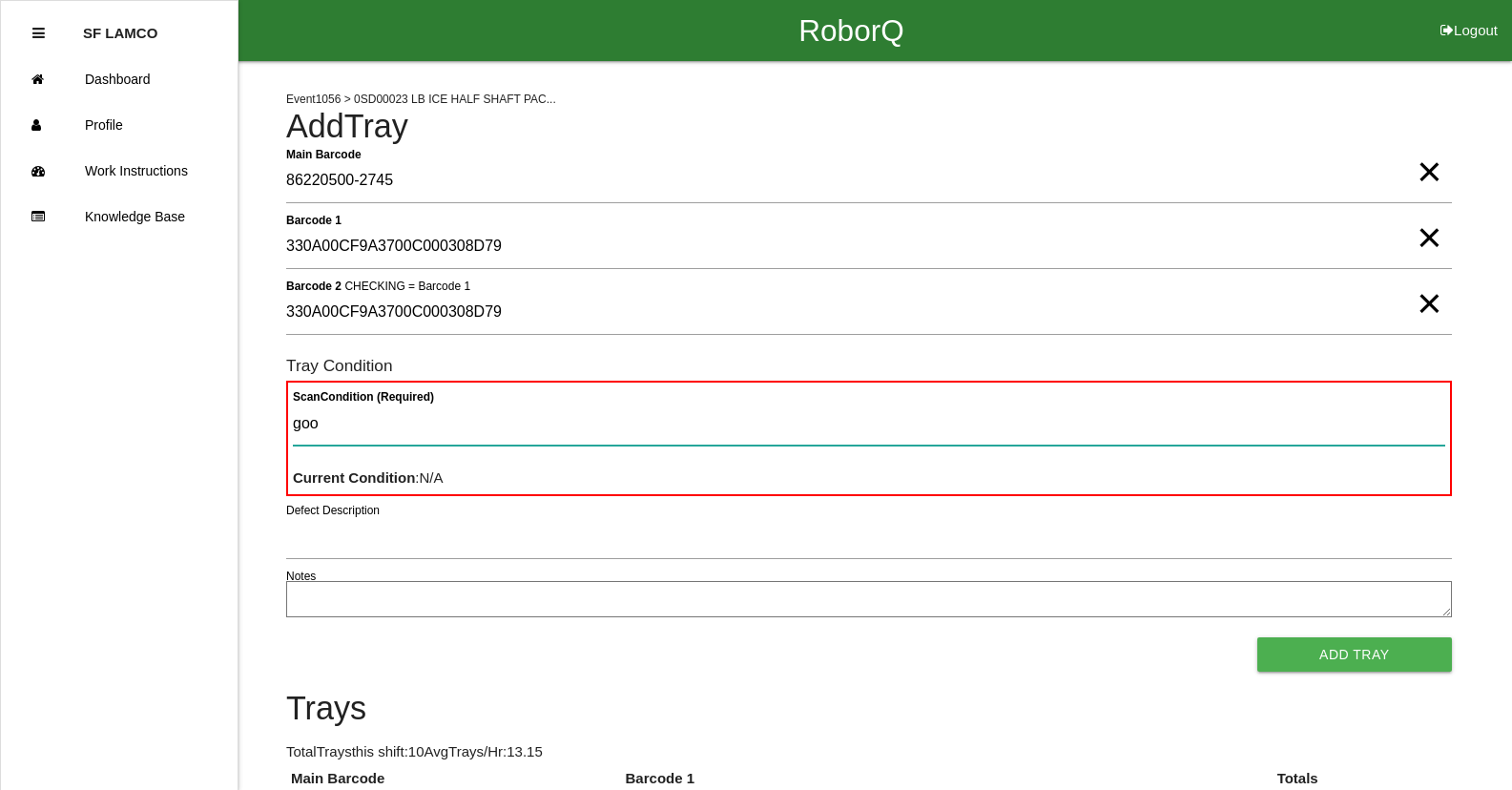 type 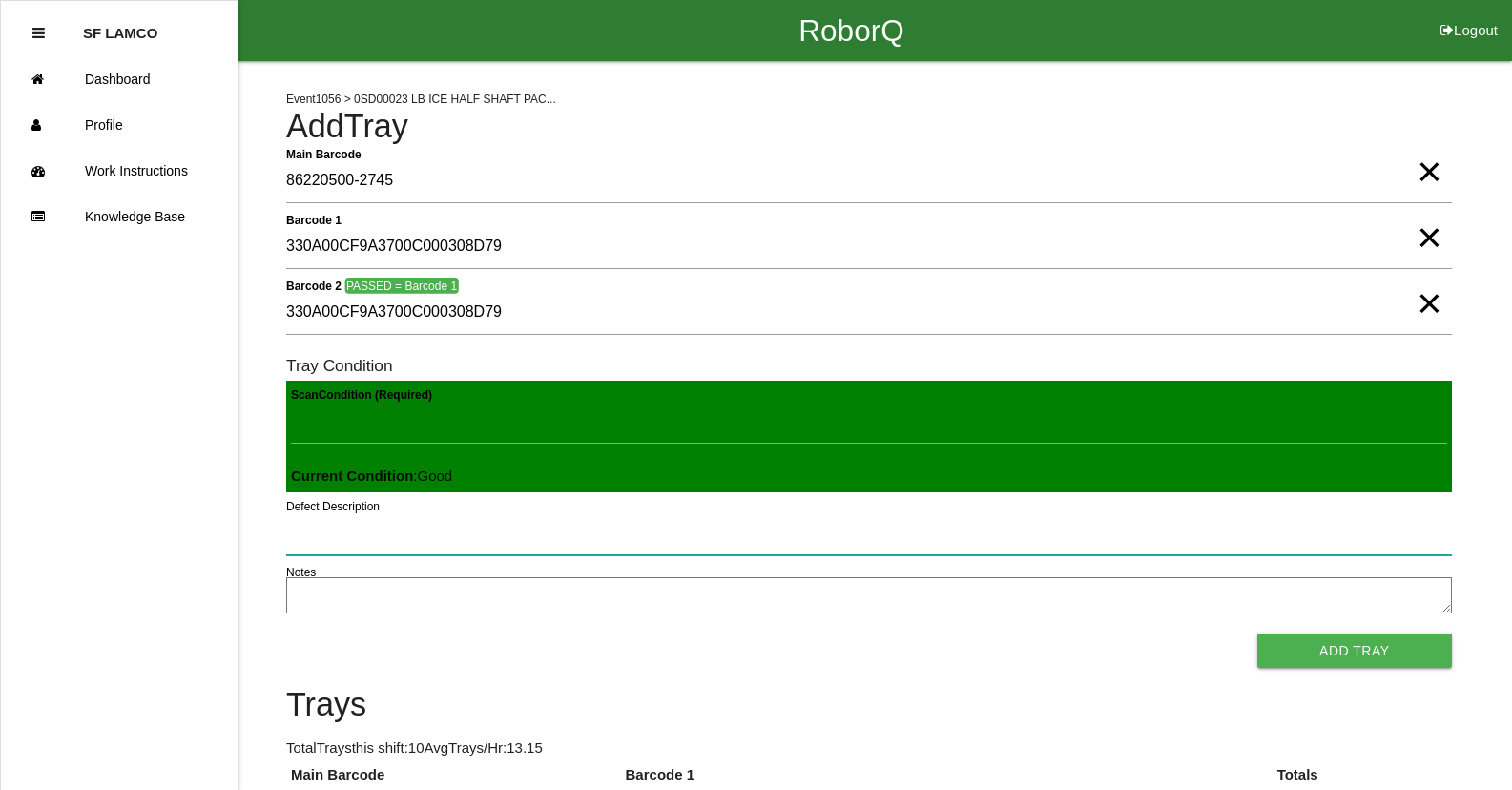 type 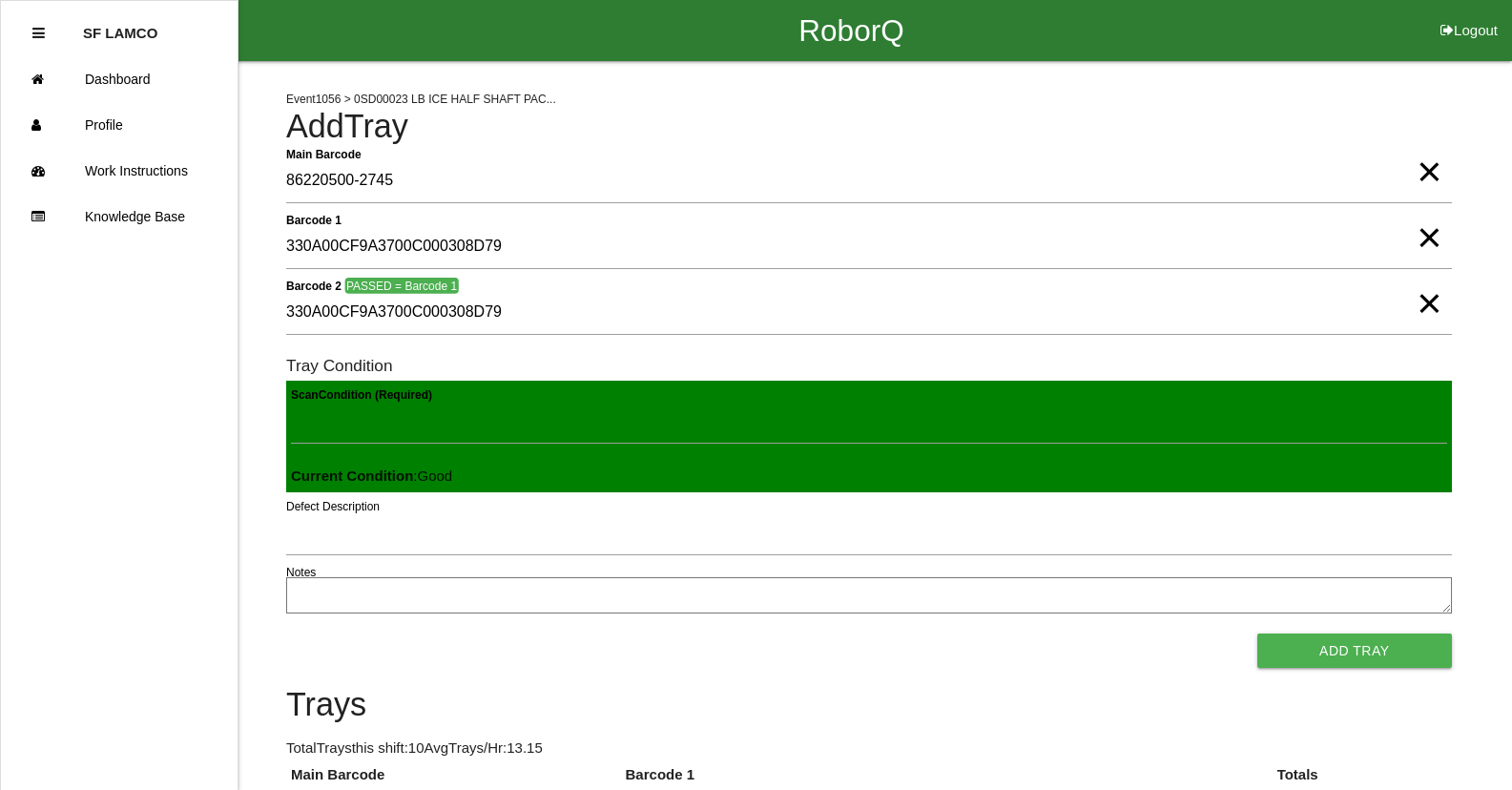 type 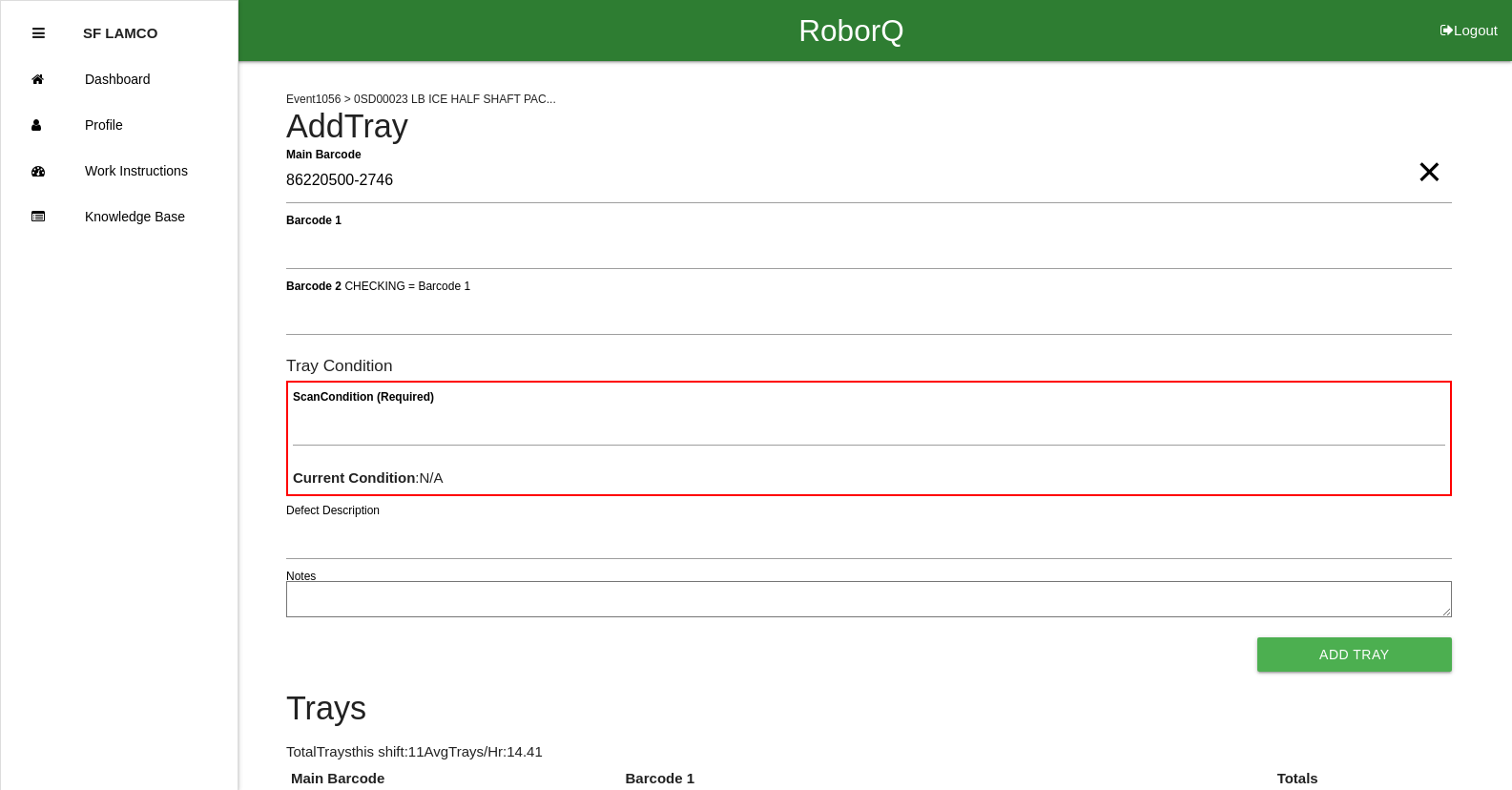 type on "86220500-2746" 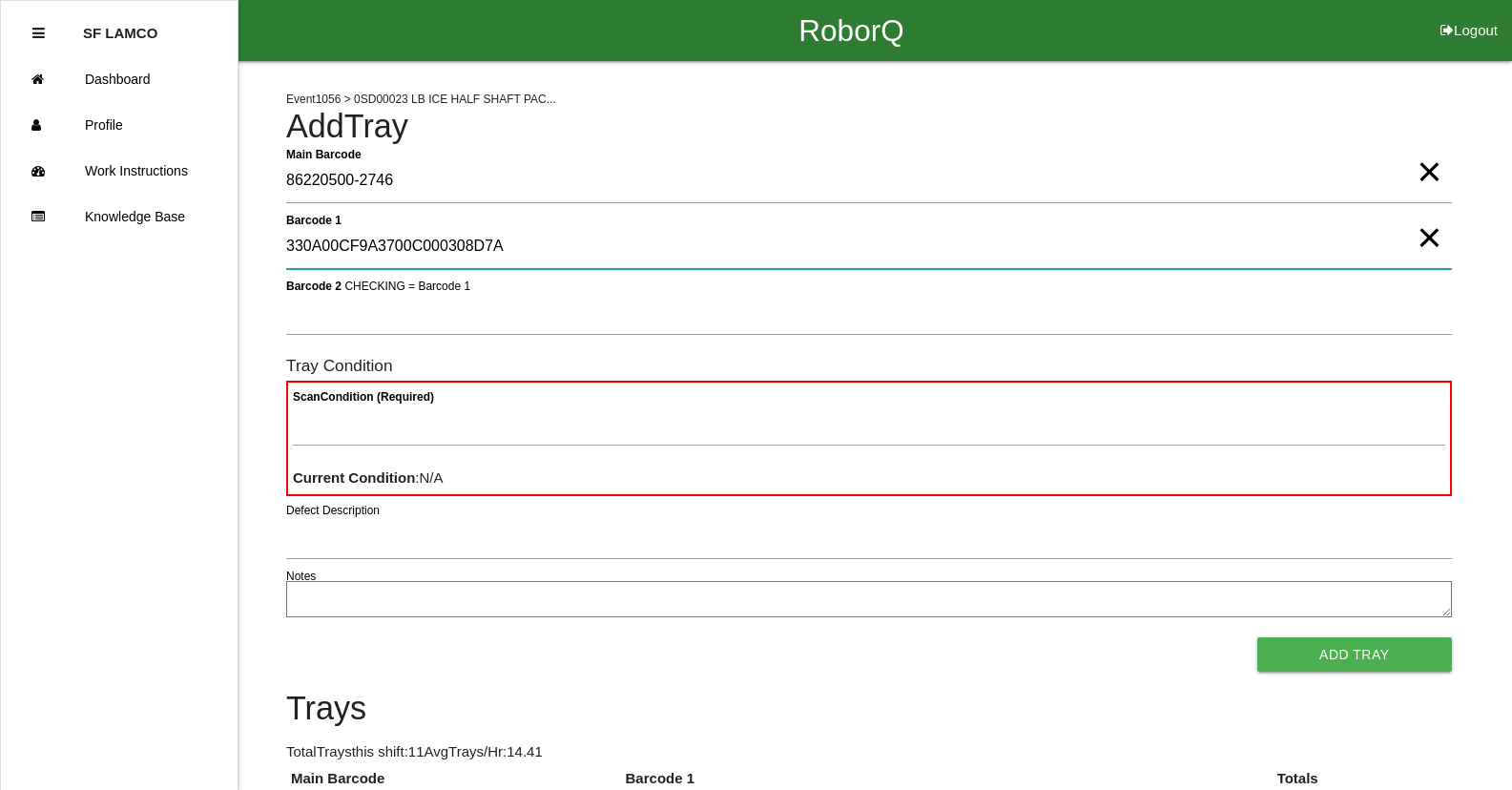 type on "330A00CF9A3700C000308D7A" 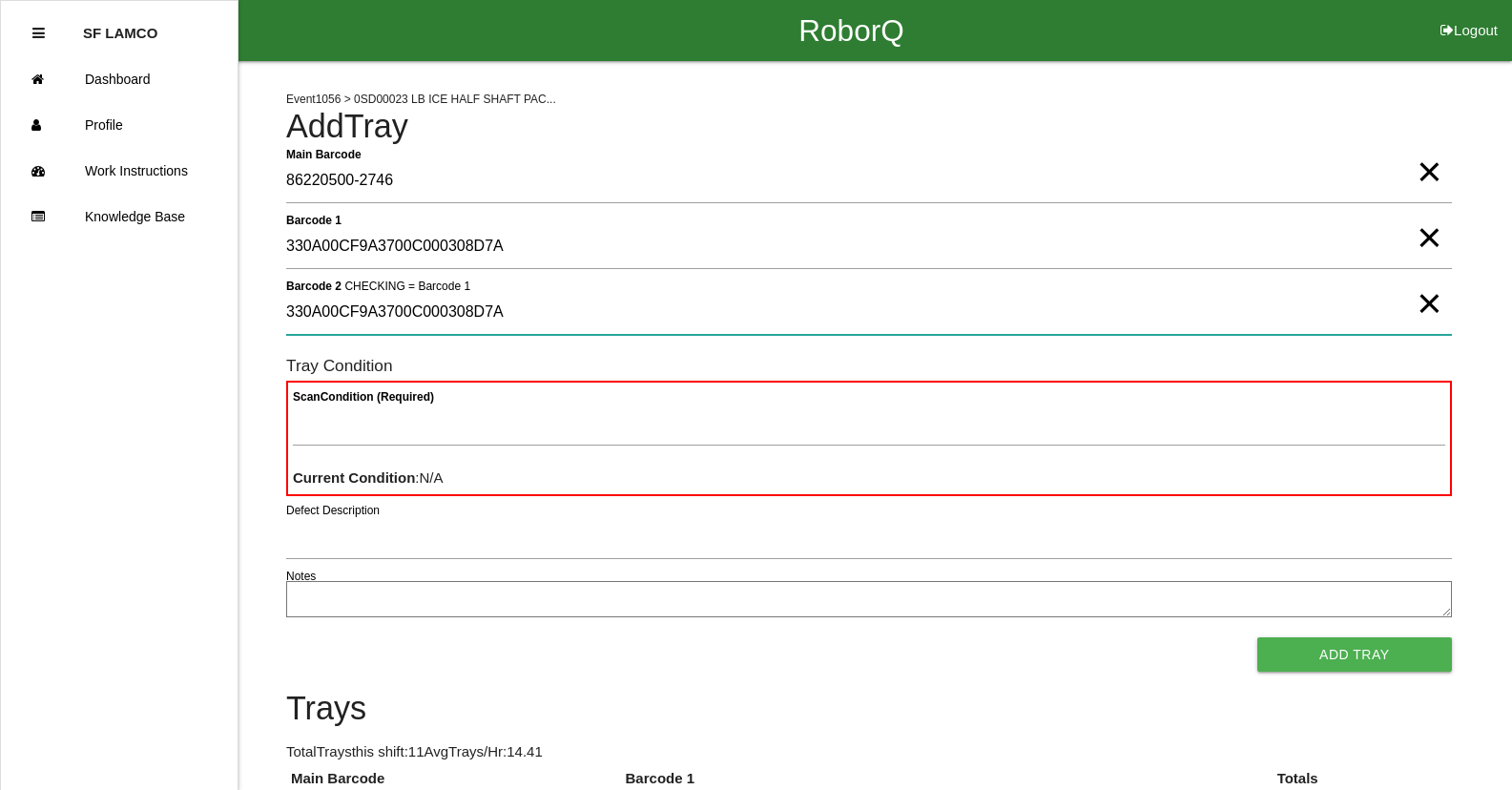 type on "330A00CF9A3700C000308D7A" 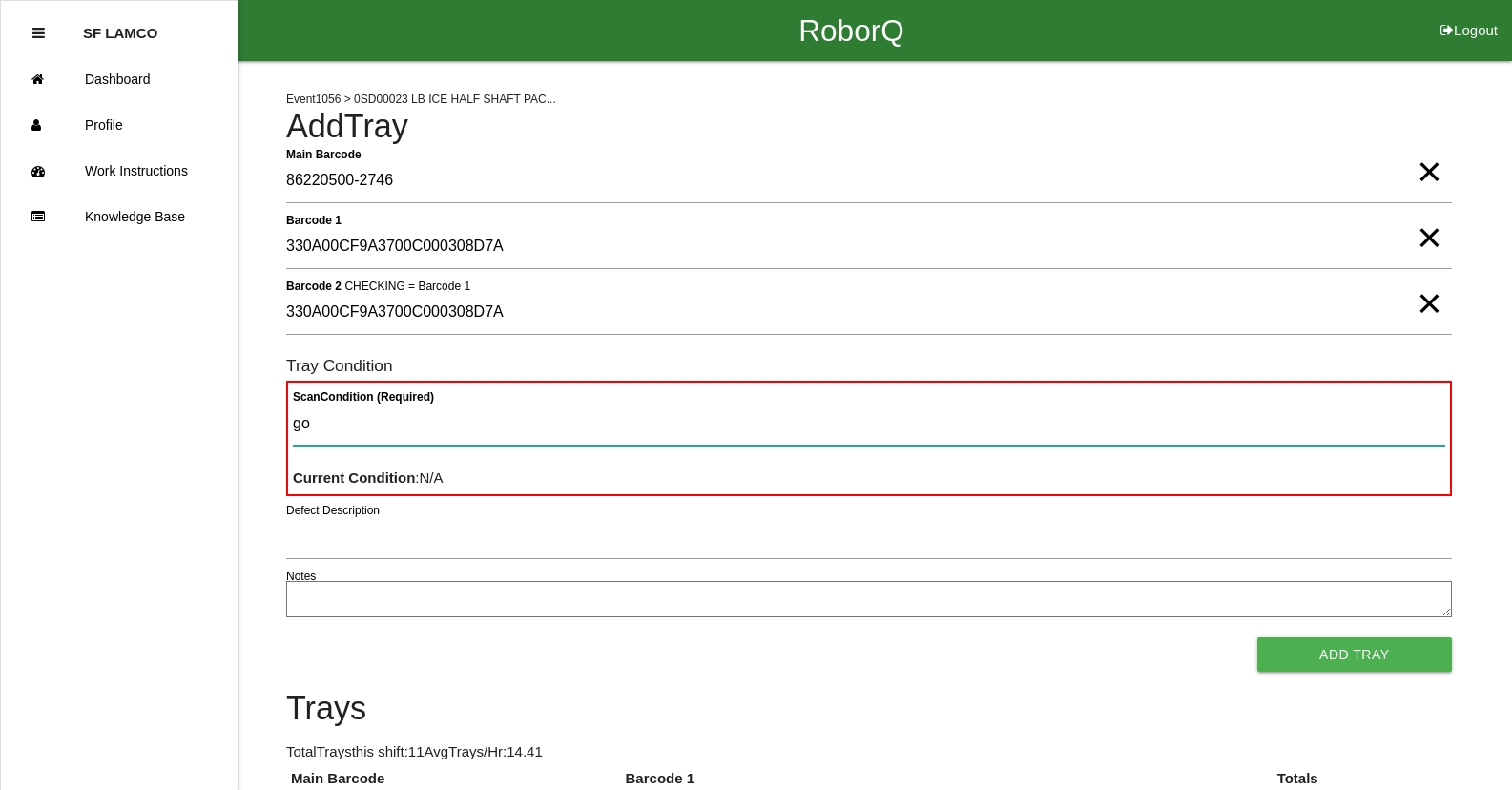type on "goo" 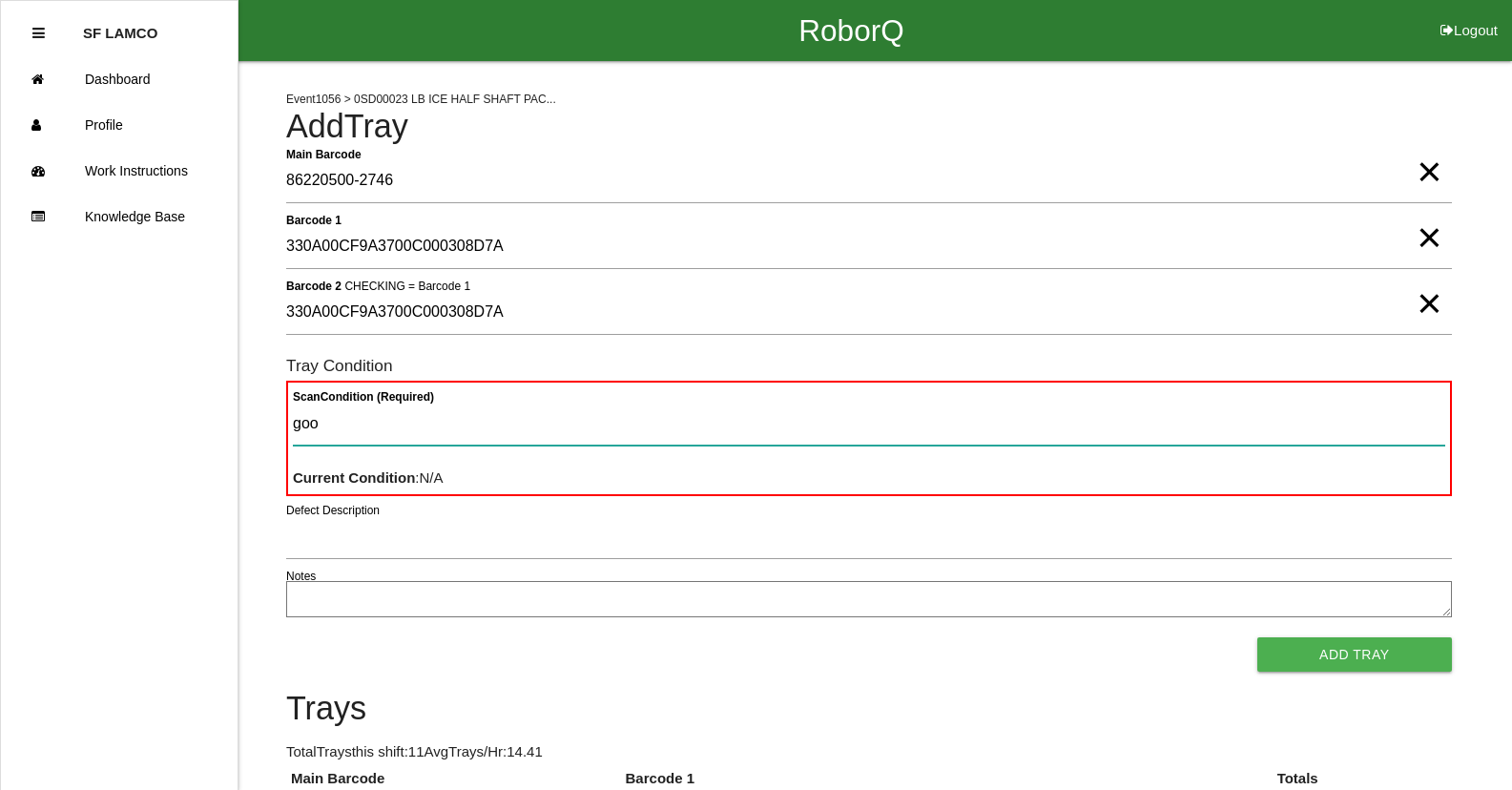 type 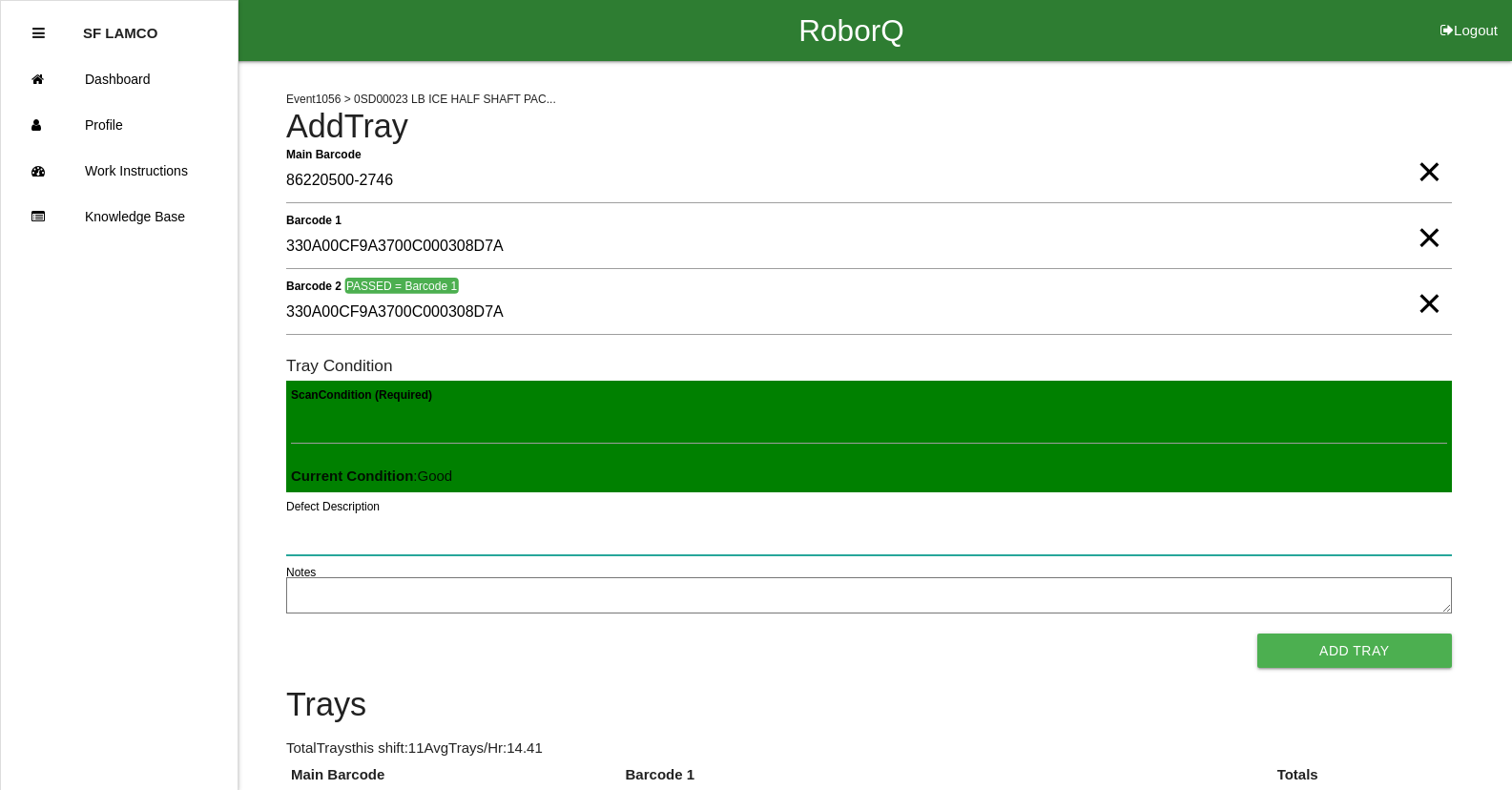 type 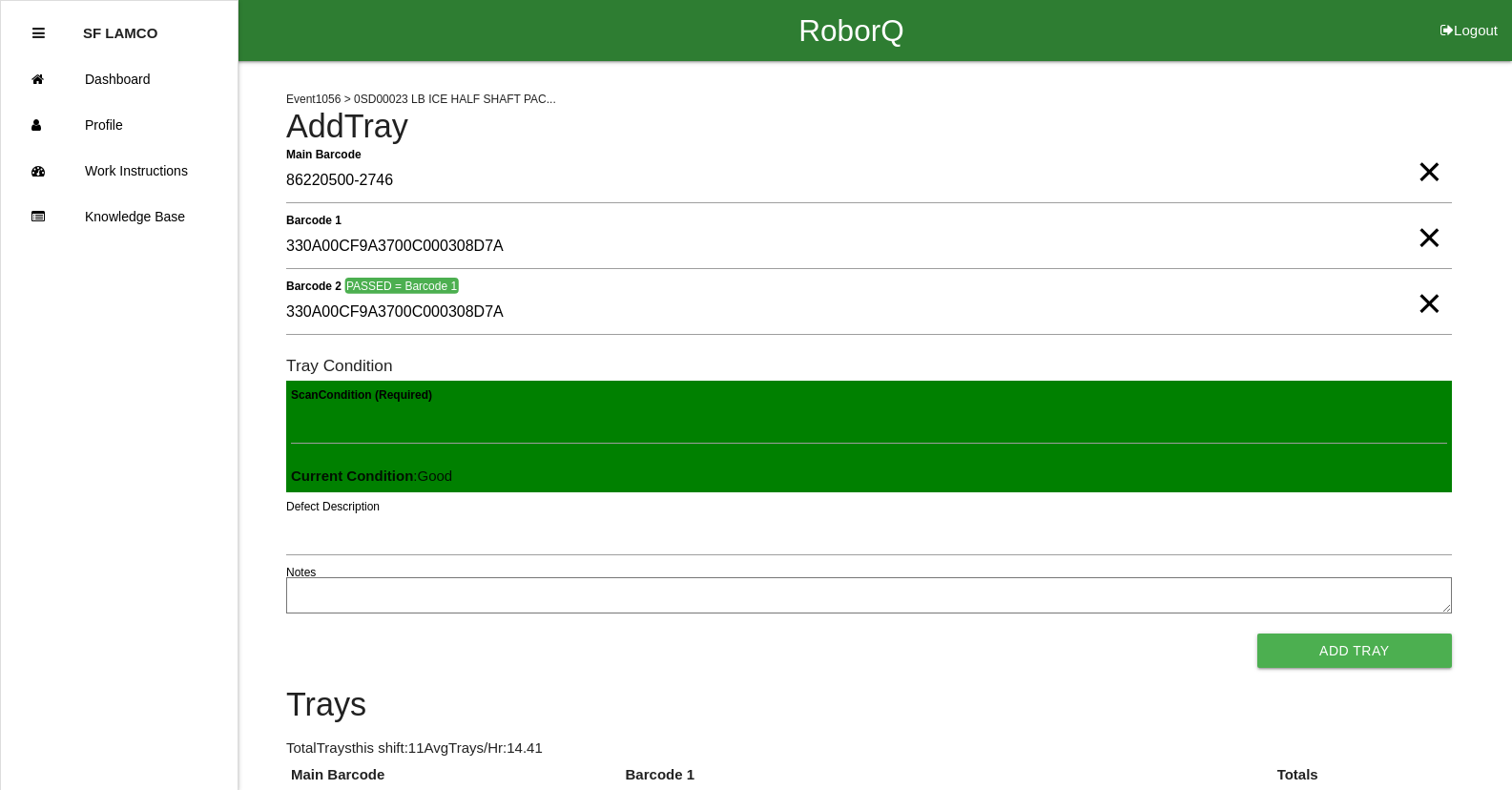 type 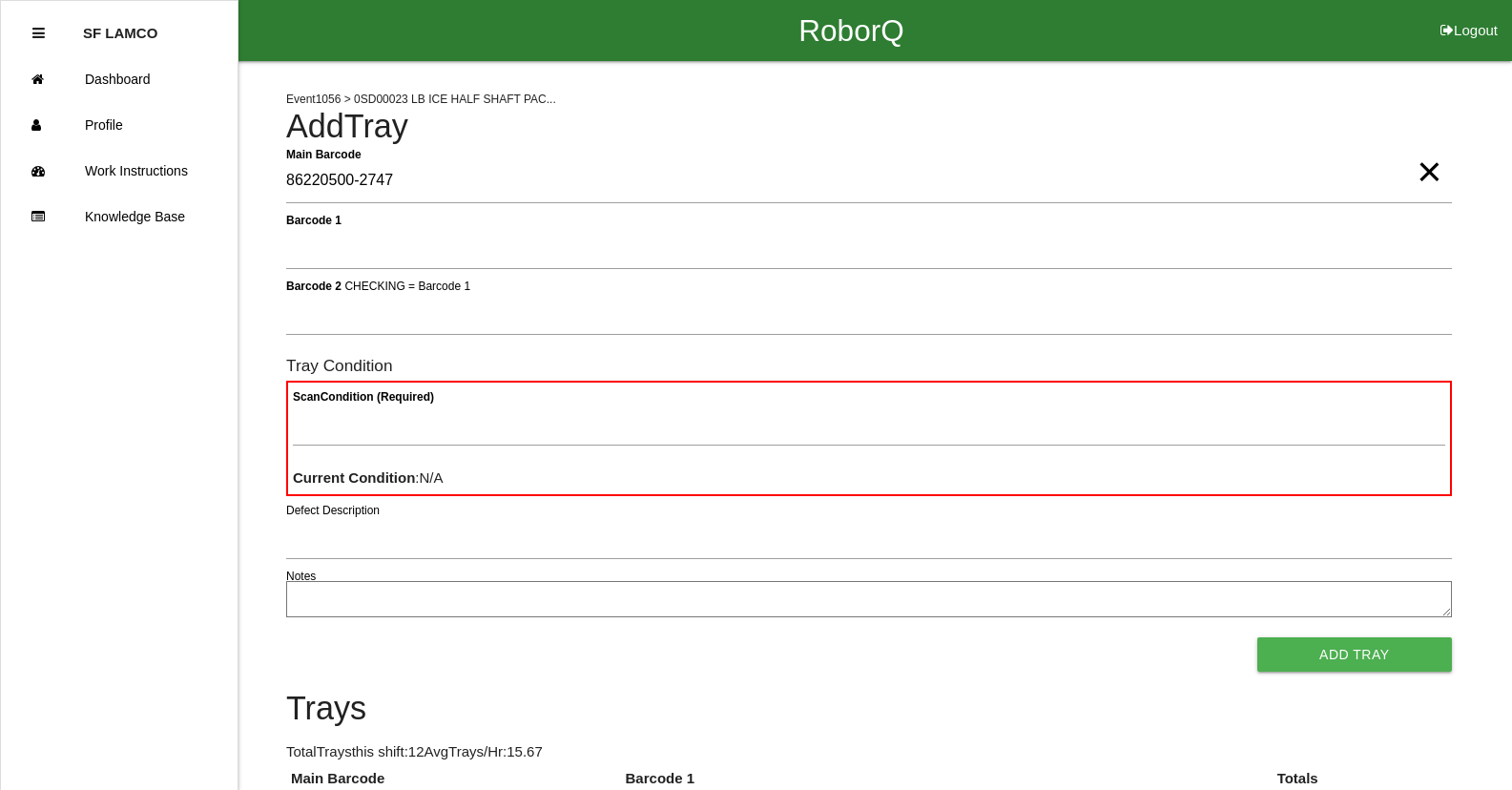 type on "86220500-2747" 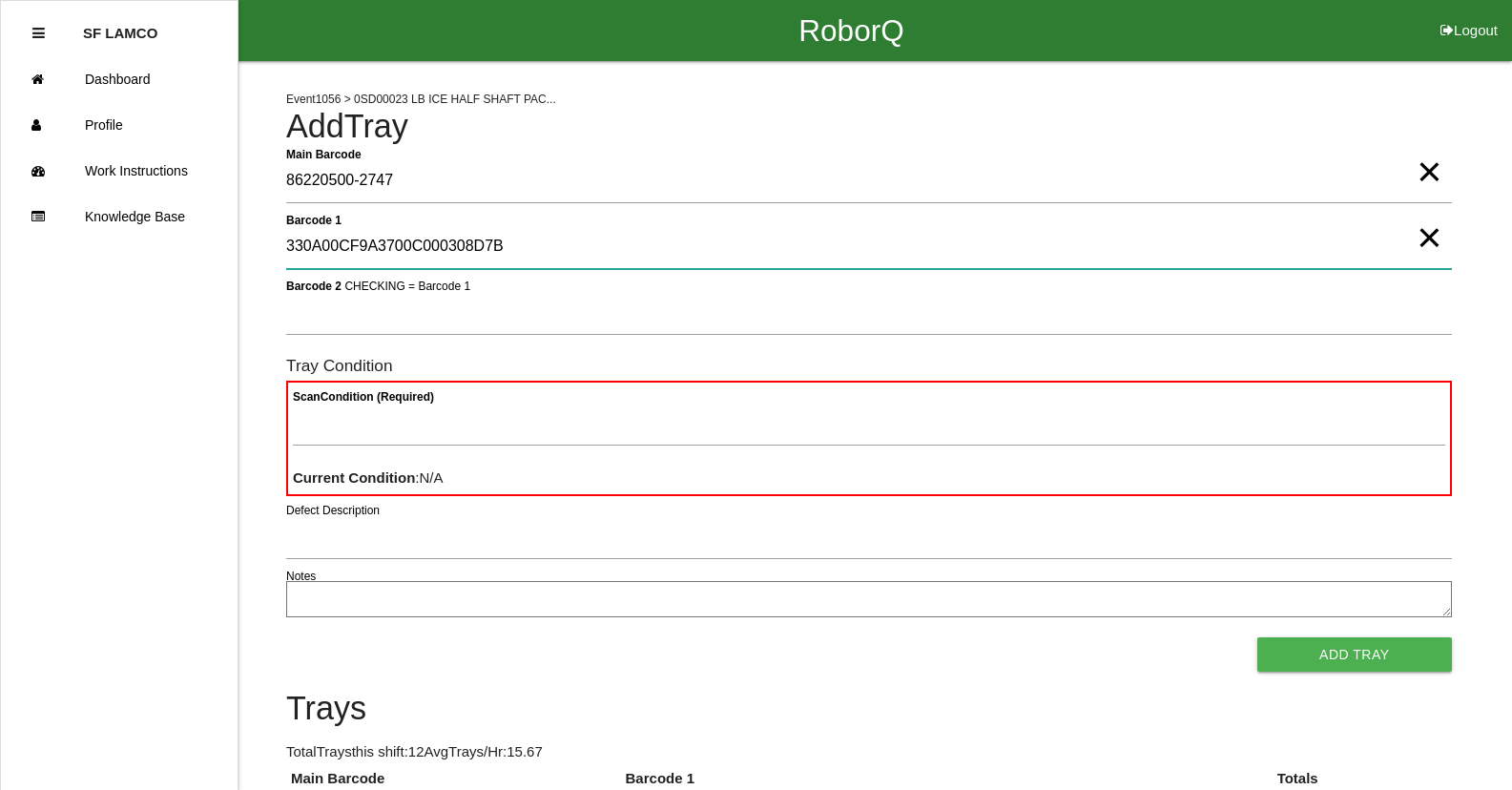 type on "330A00CF9A3700C000308D7B" 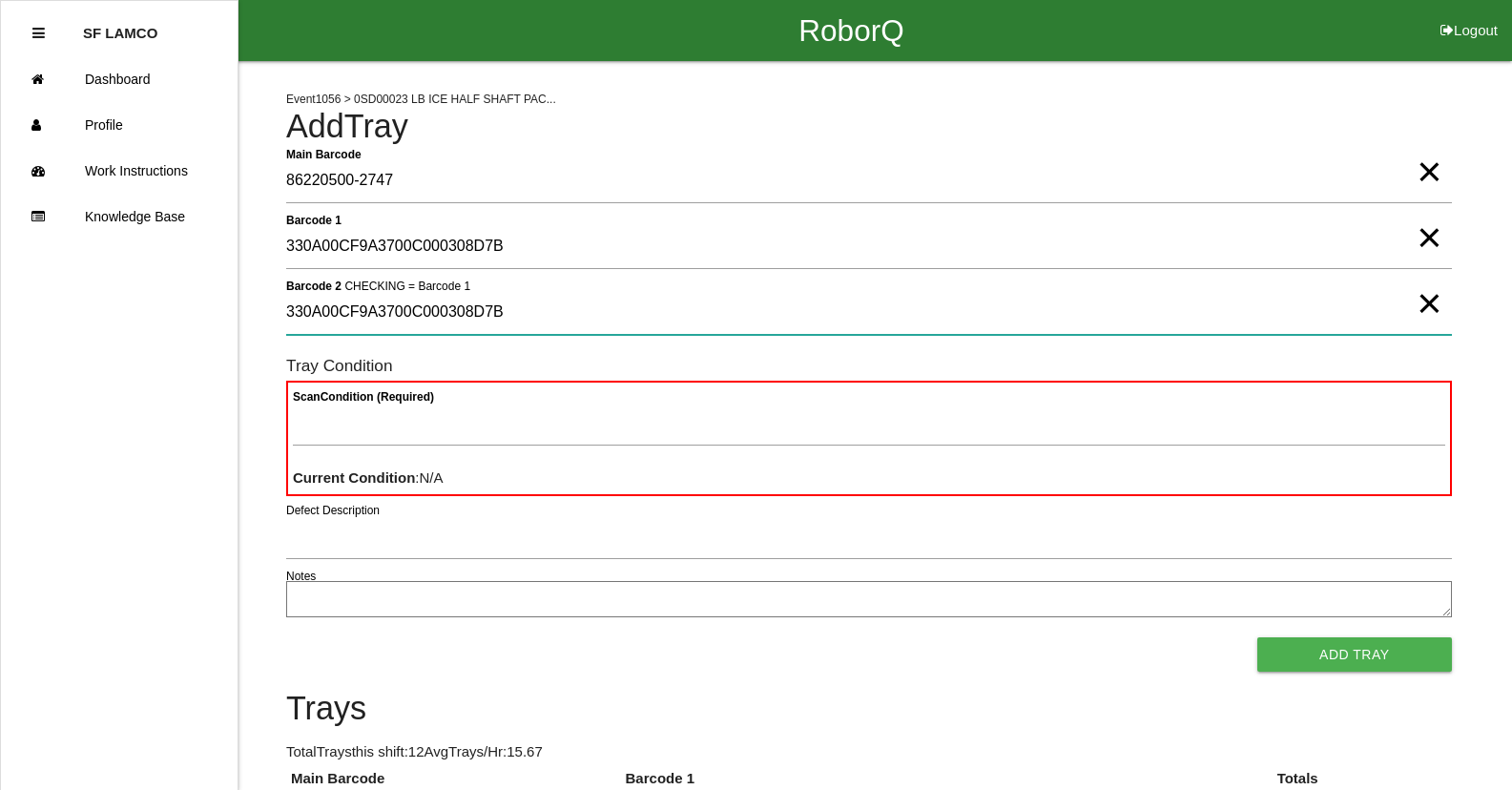 type on "330A00CF9A3700C000308D7B" 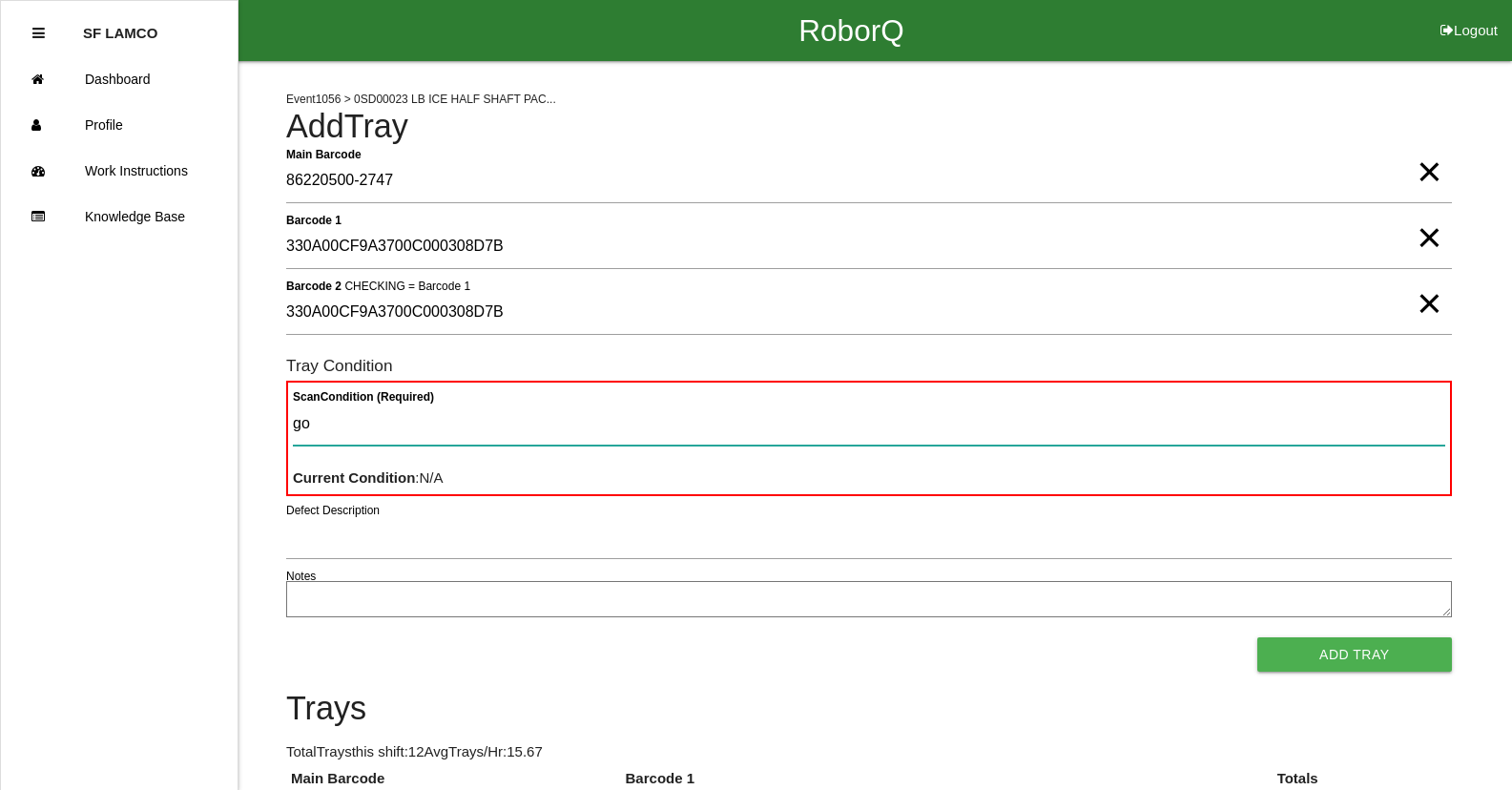 type on "goo" 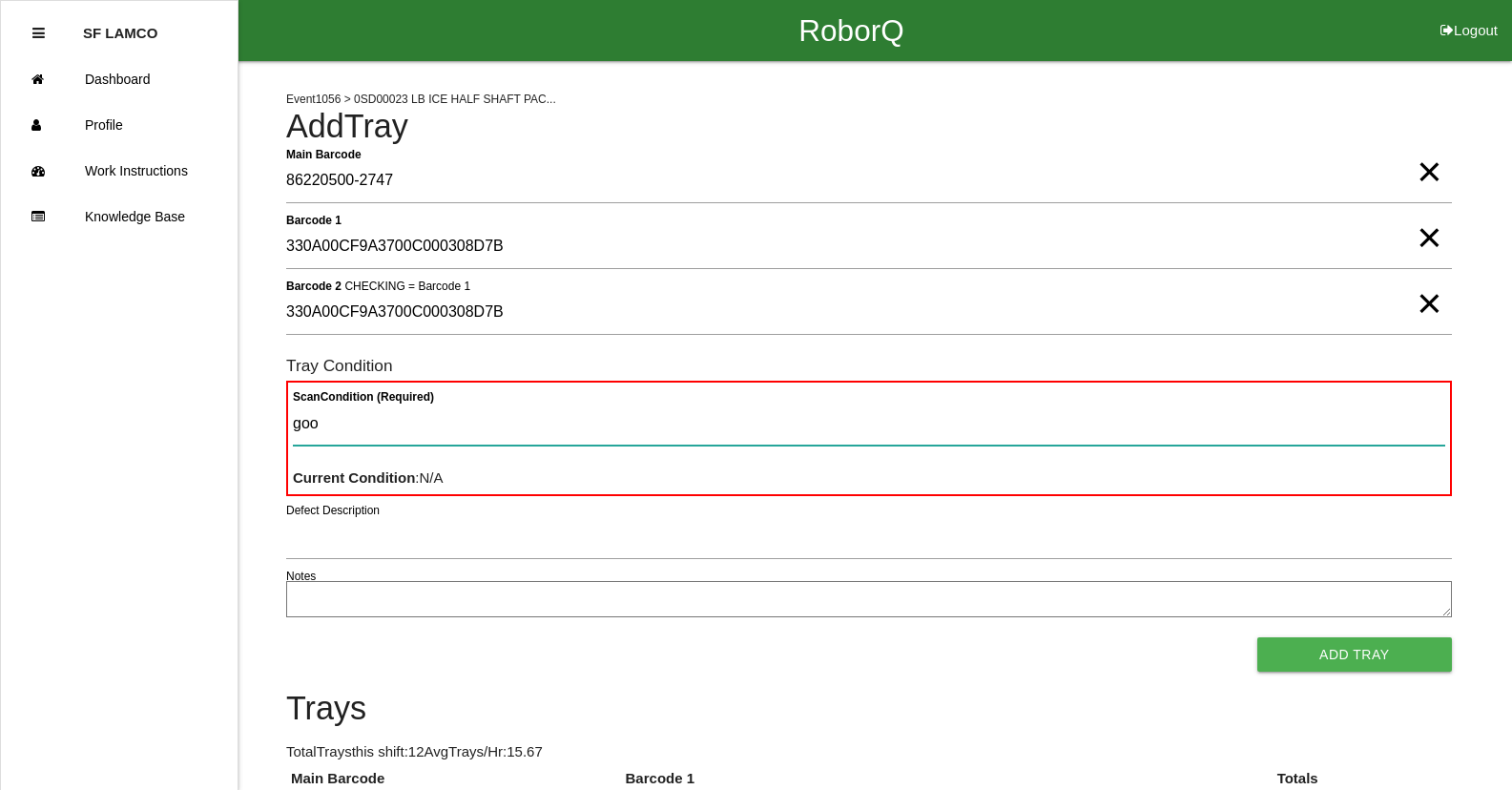 type 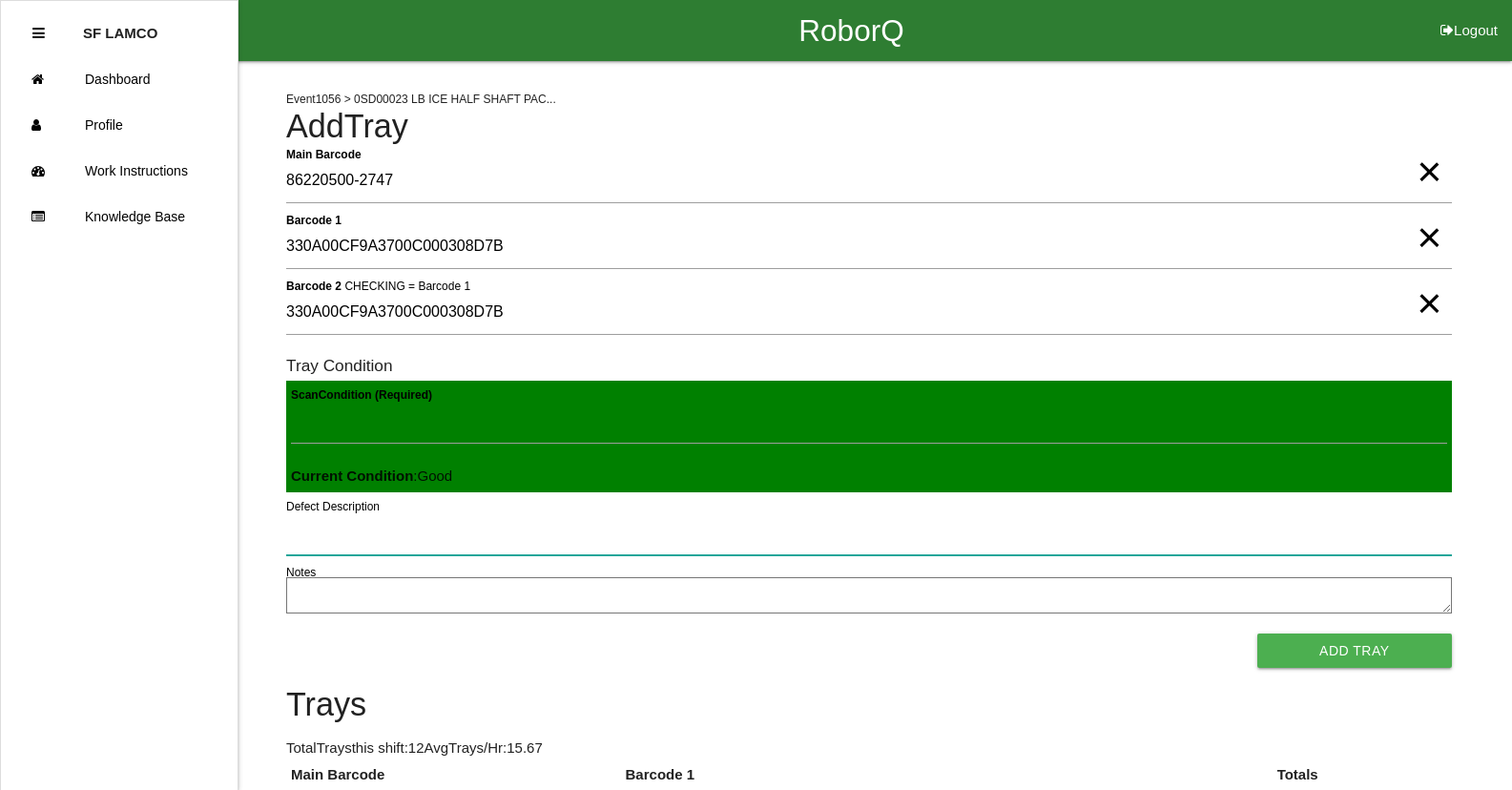 type 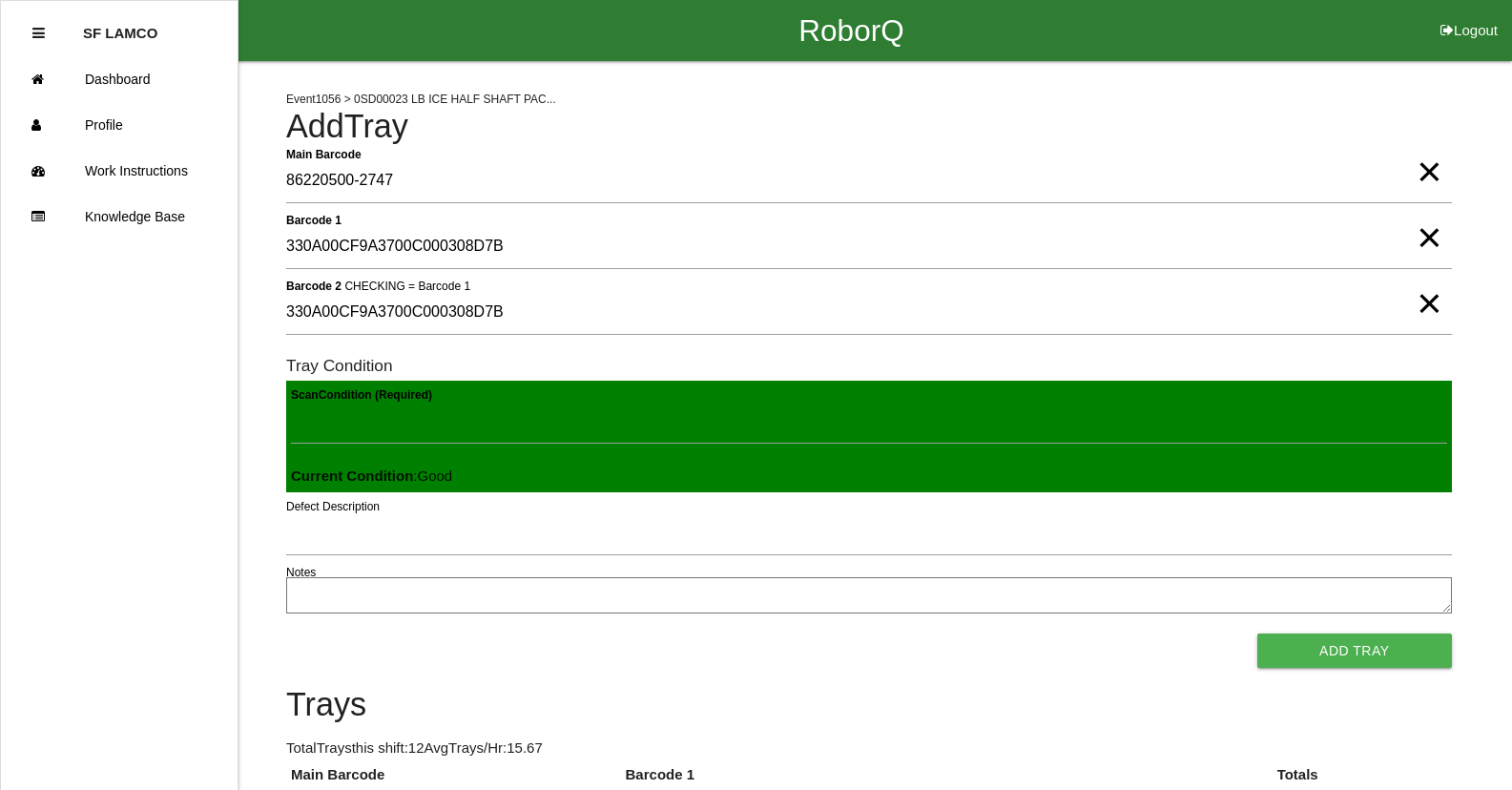 type 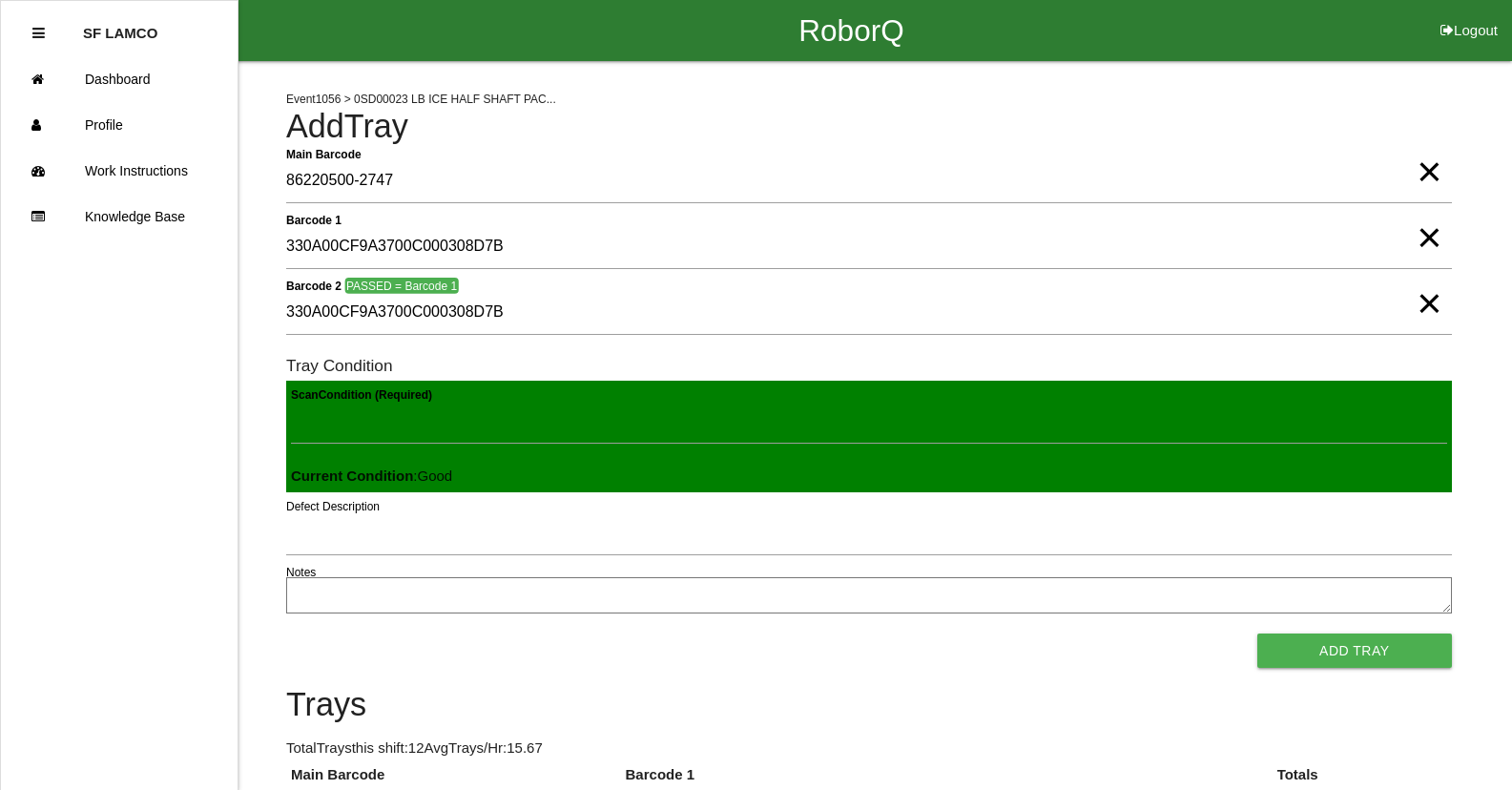 click on "Add Tray" at bounding box center (1355, 651) 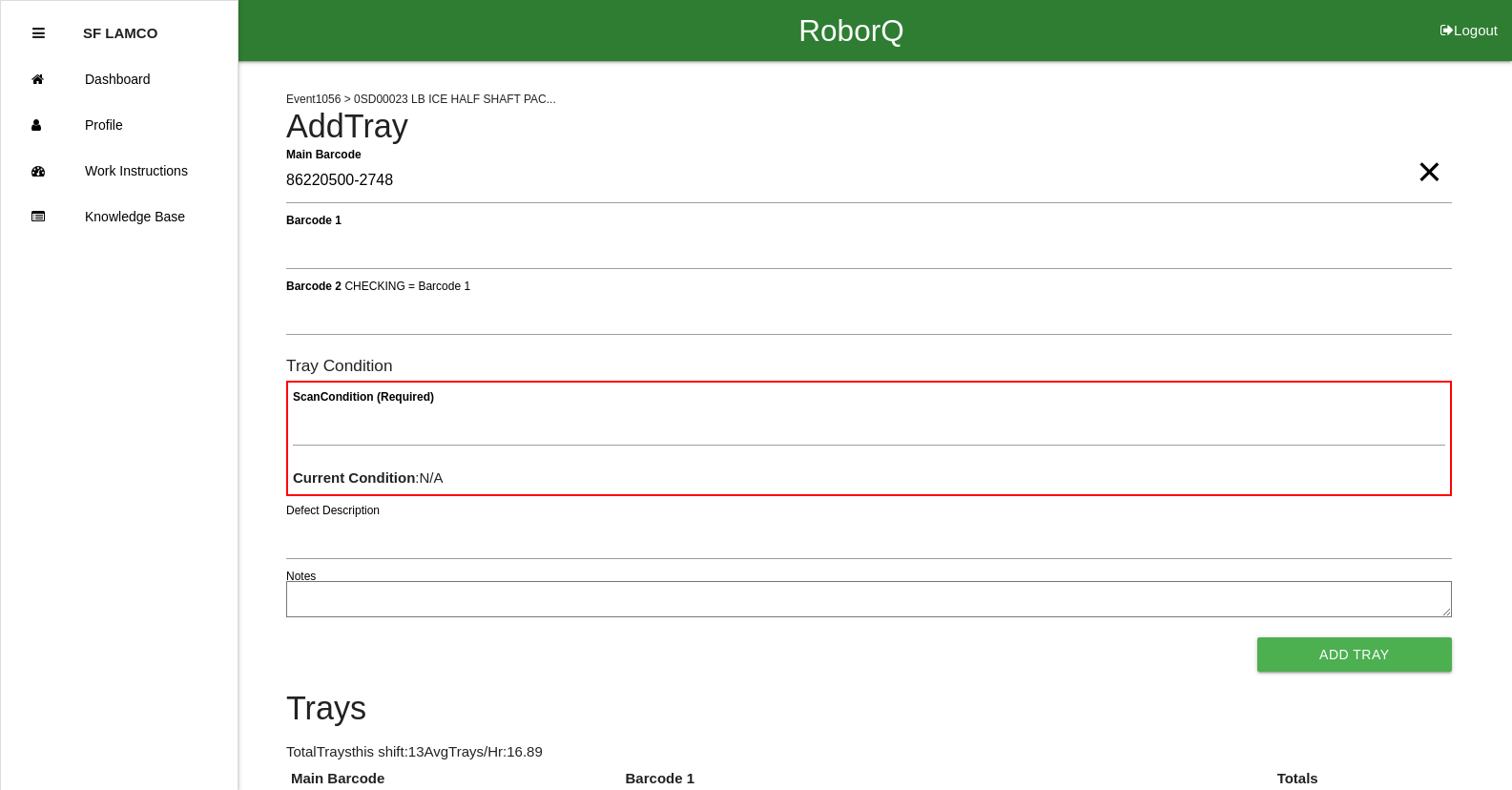 type on "86220500-2748" 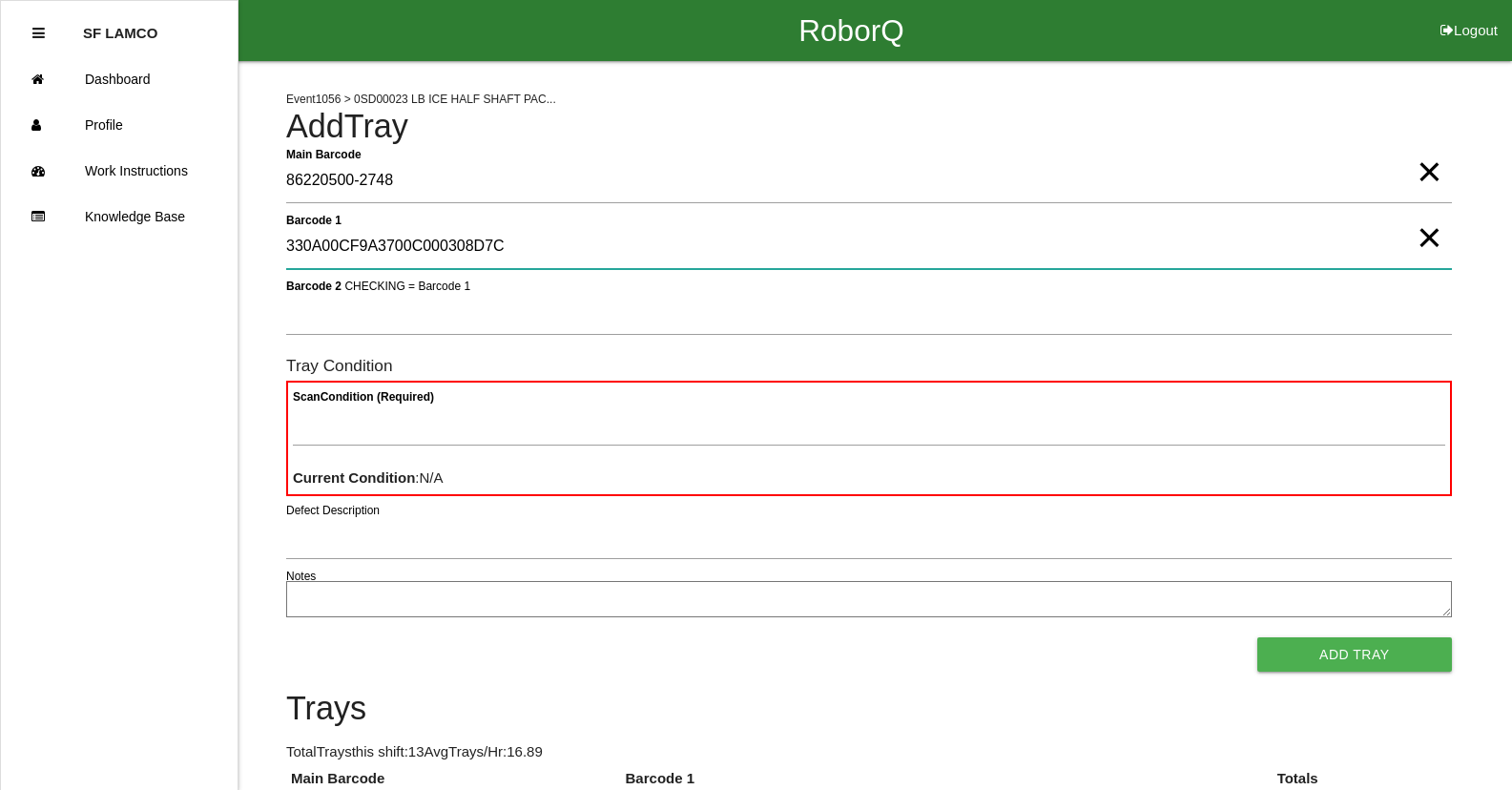 type on "330A00CF9A3700C000308D7C" 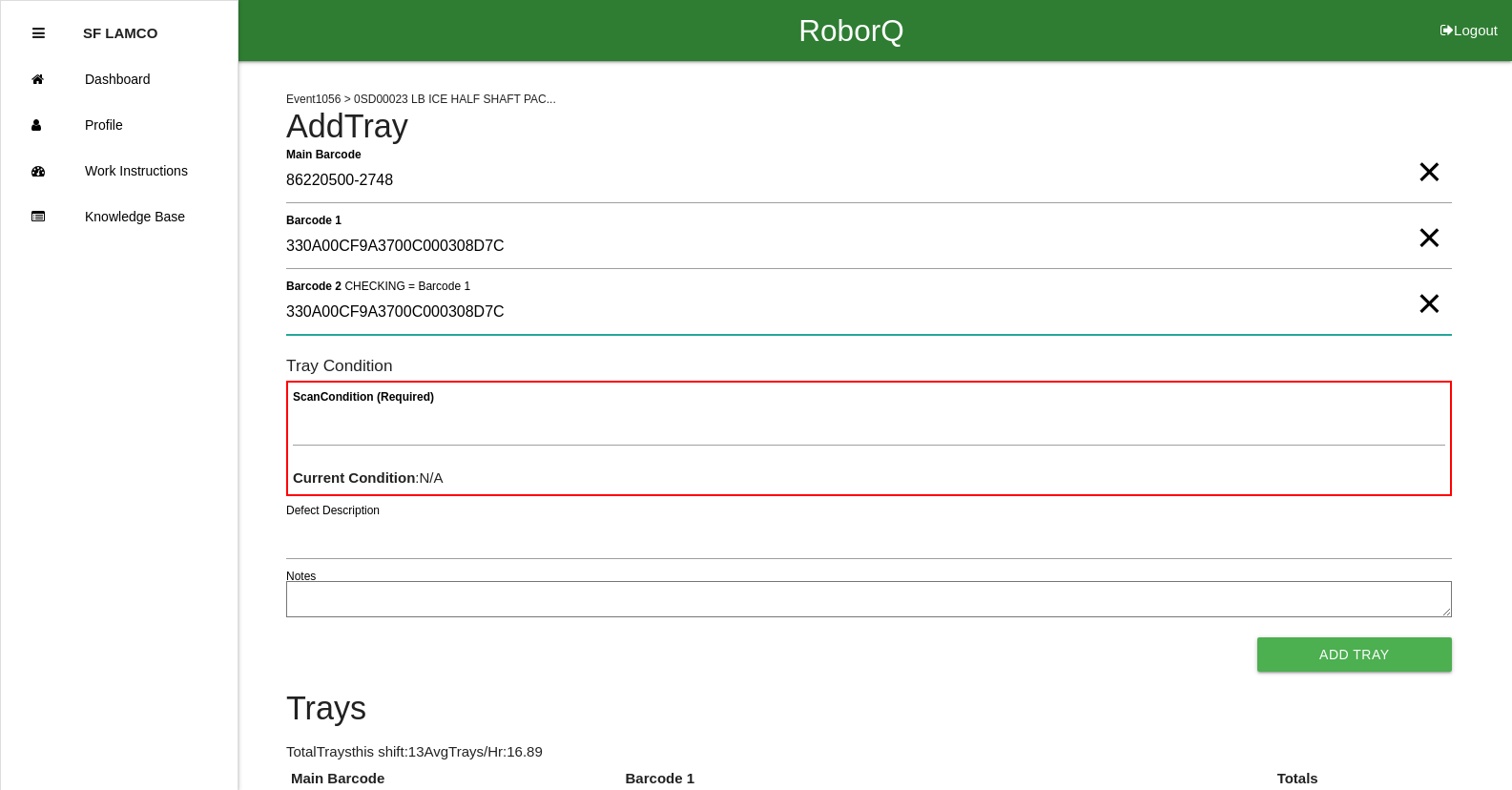 type on "330A00CF9A3700C000308D7C" 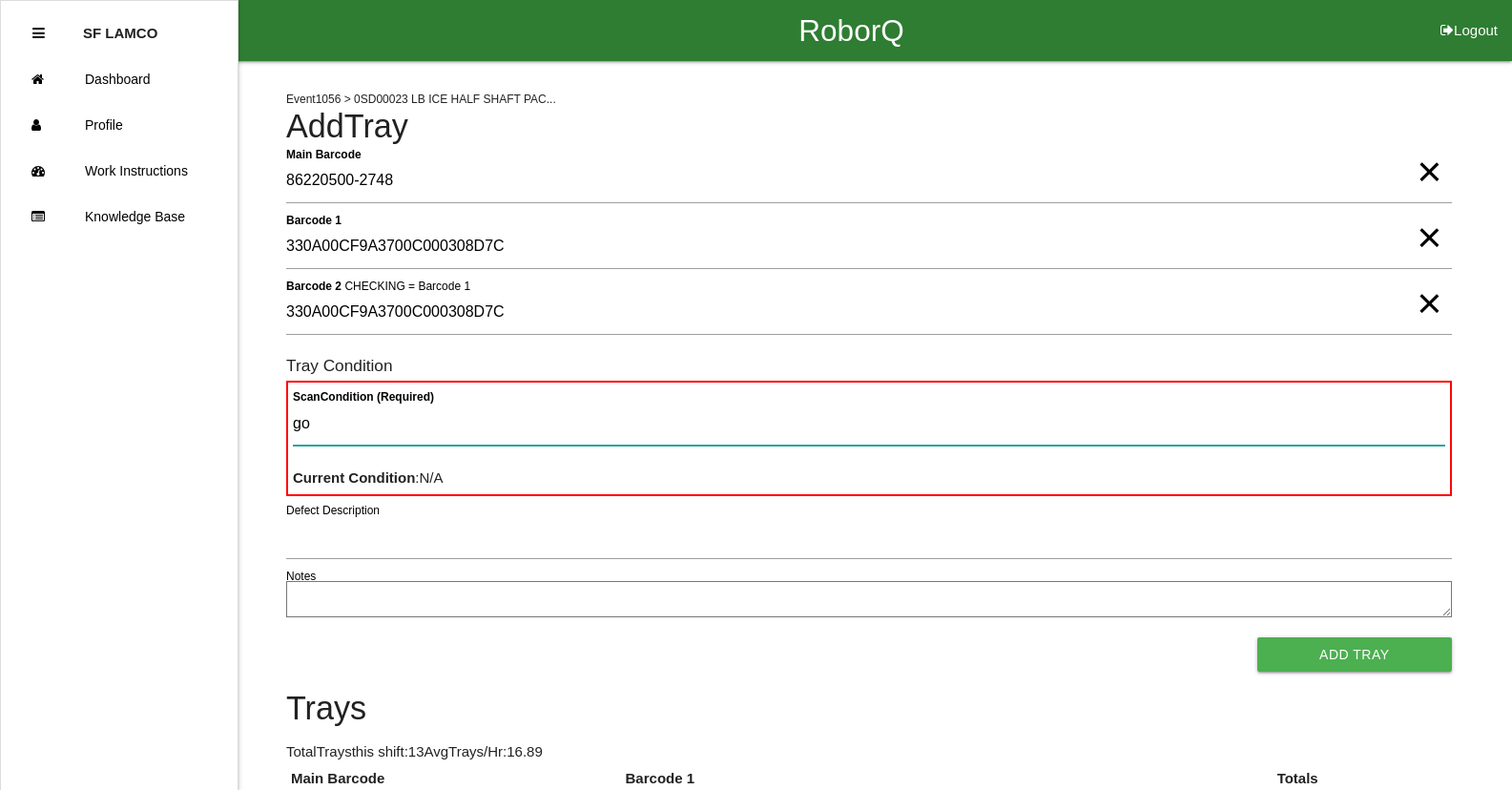 type on "goo" 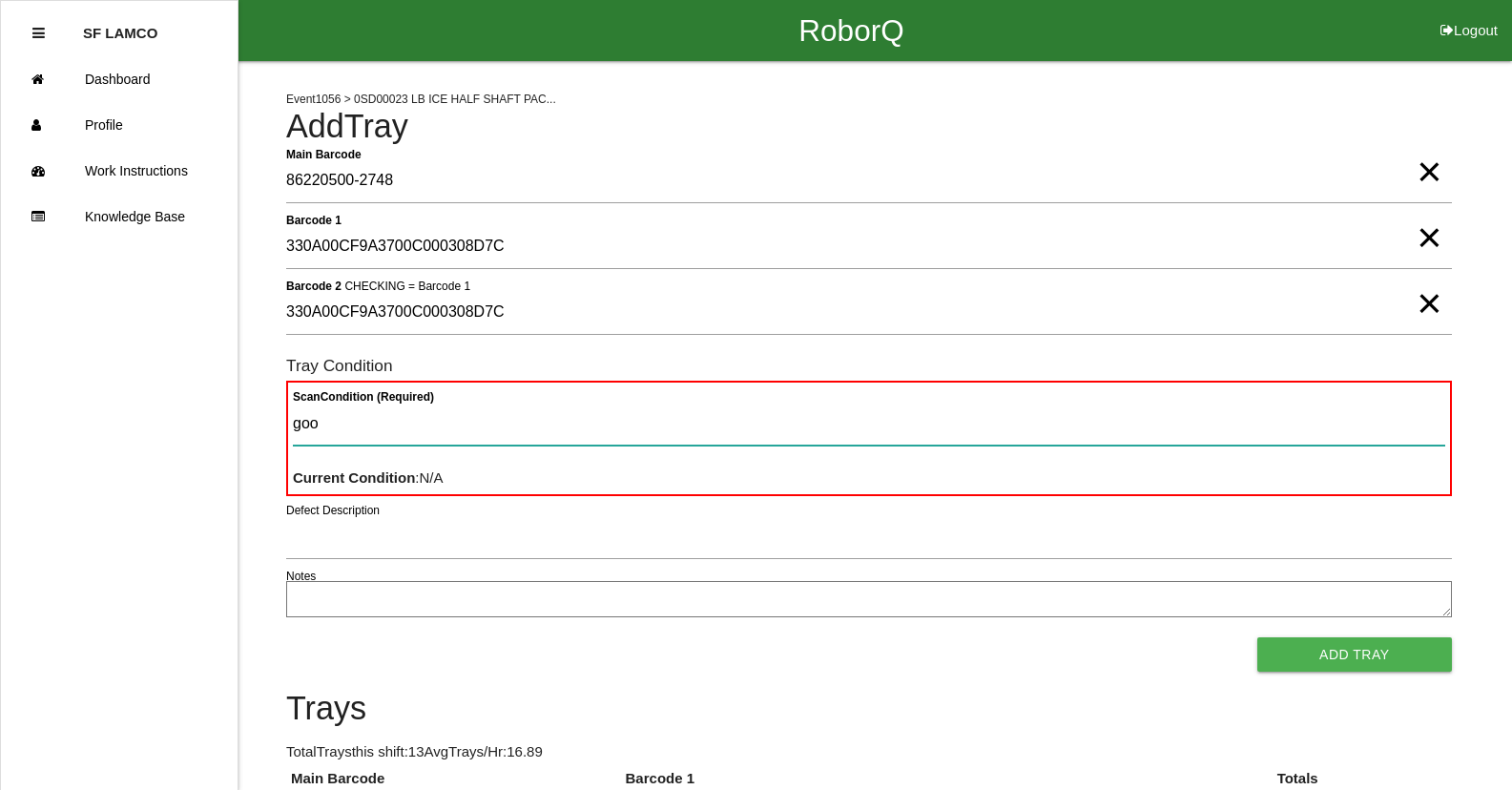 type 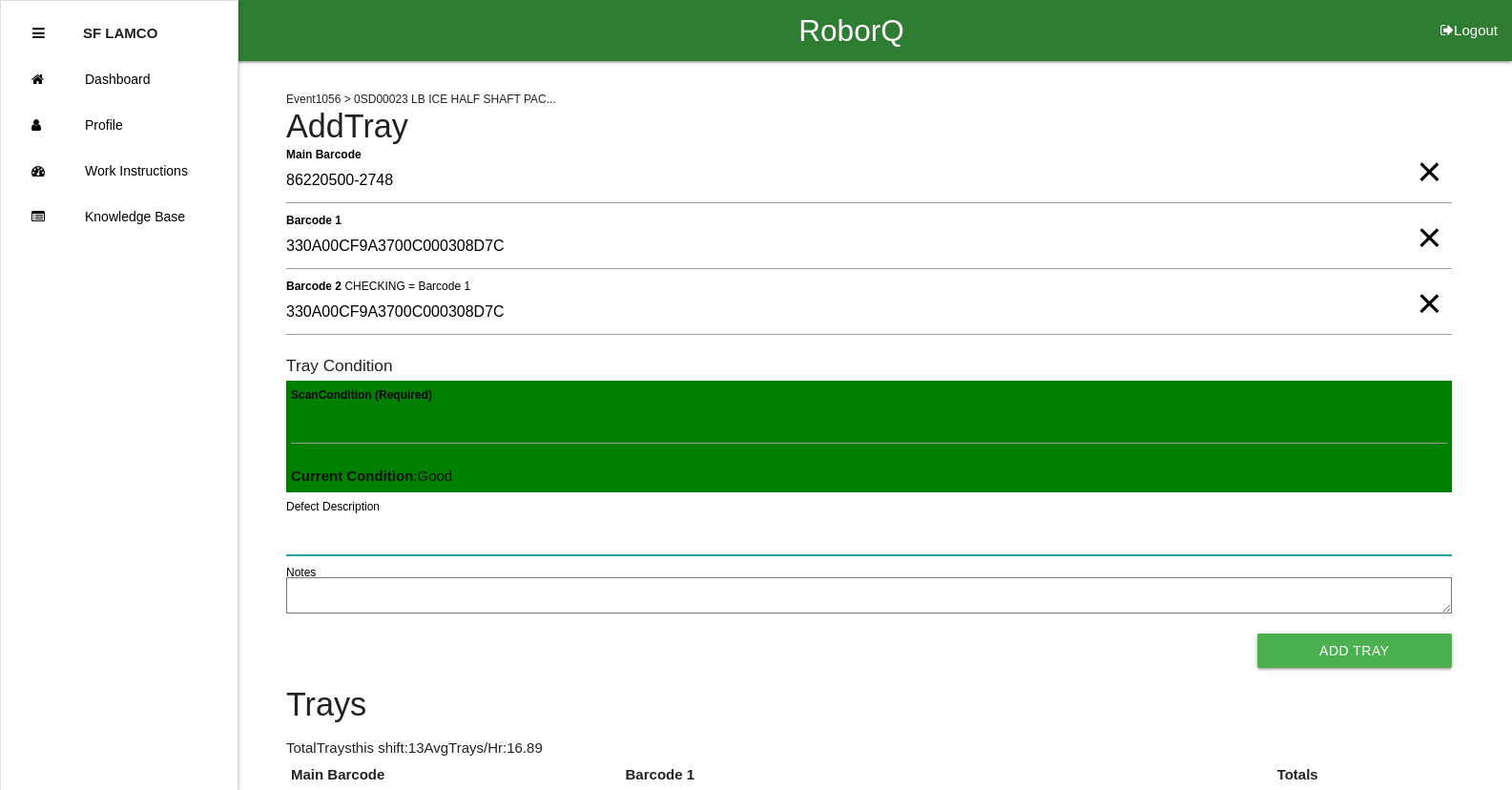 type 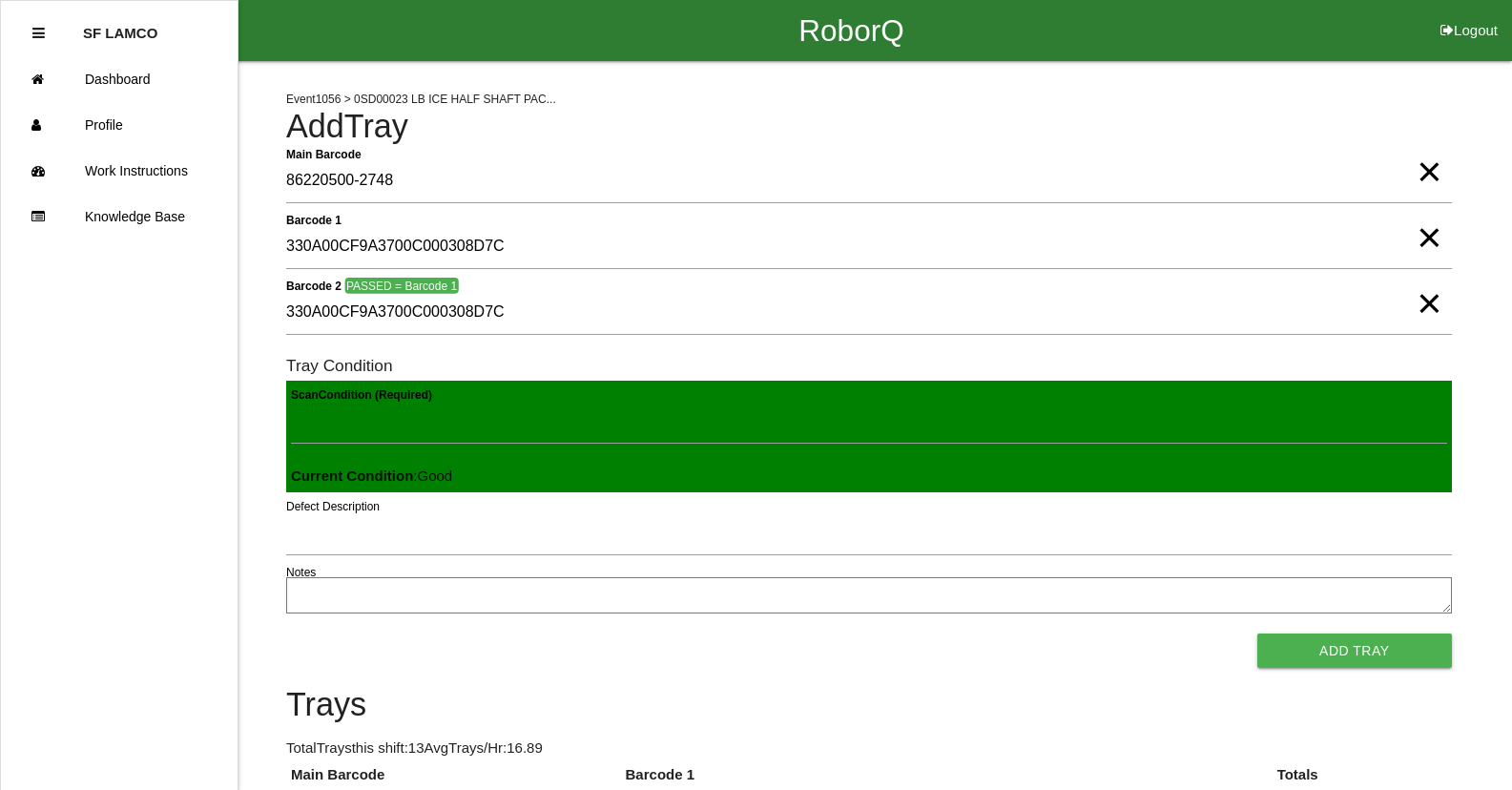 type 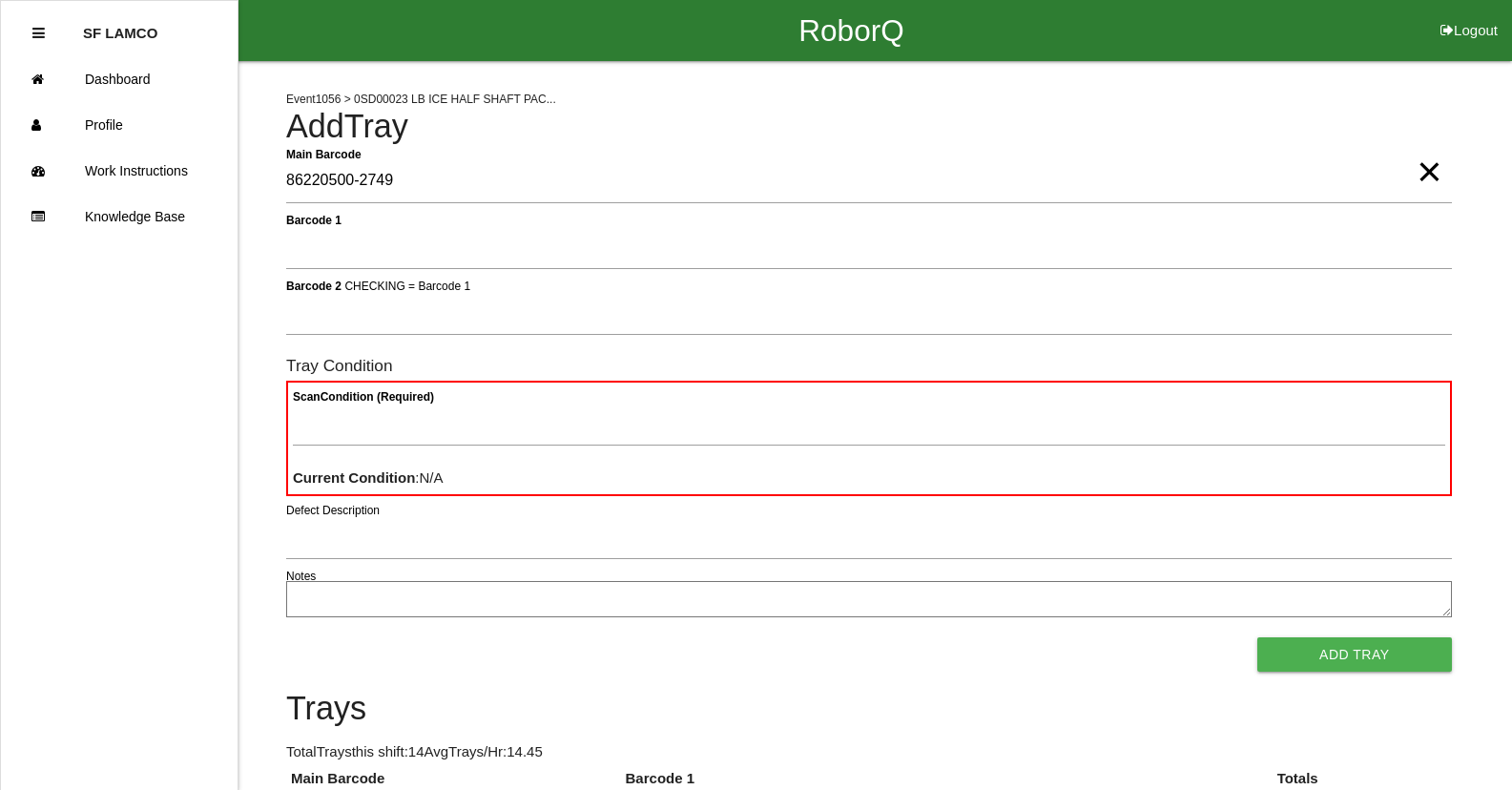 type on "86220500-2749" 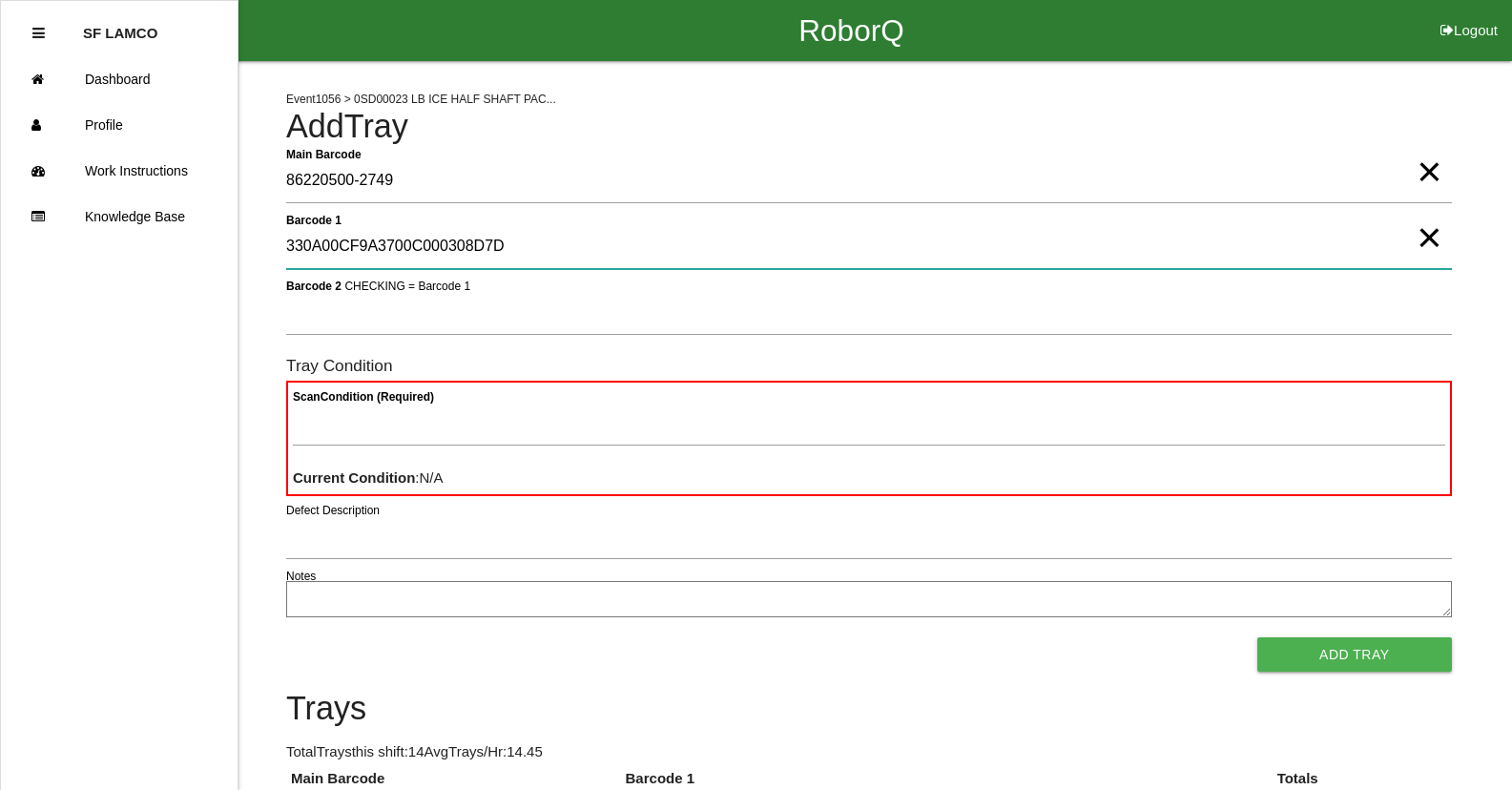 type on "330A00CF9A3700C000308D7D" 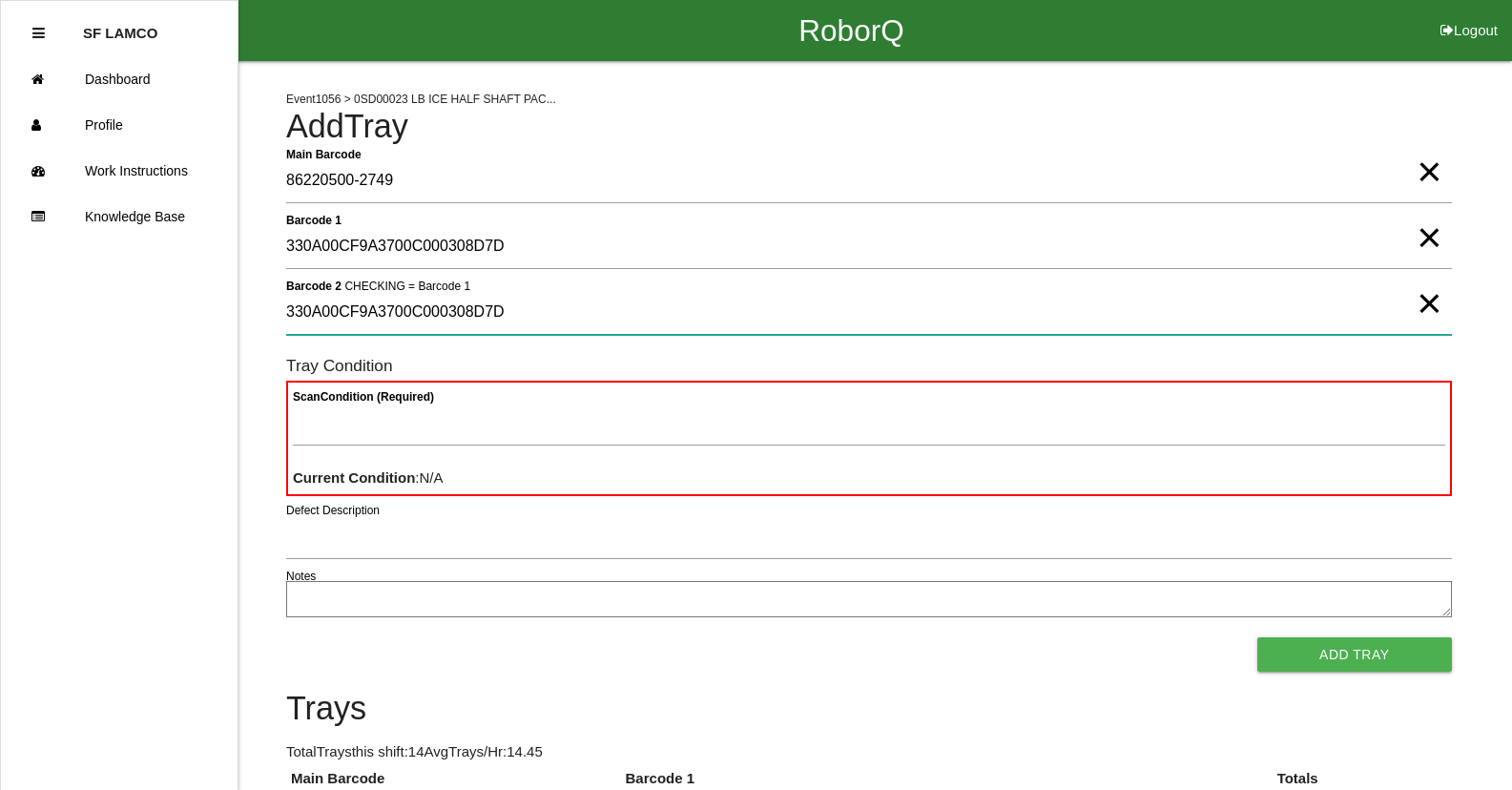 type on "330A00CF9A3700C000308D7D" 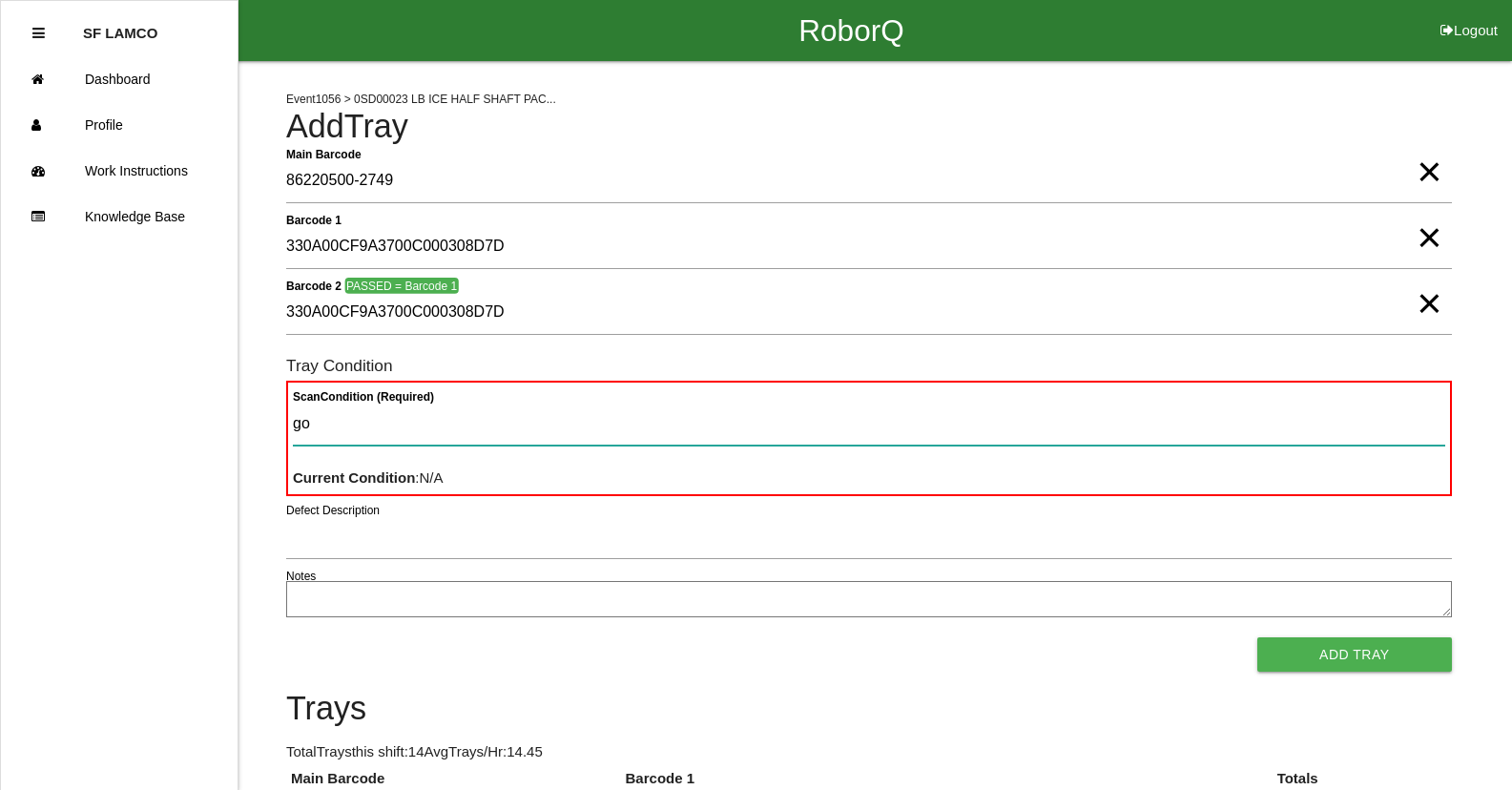 type on "goo" 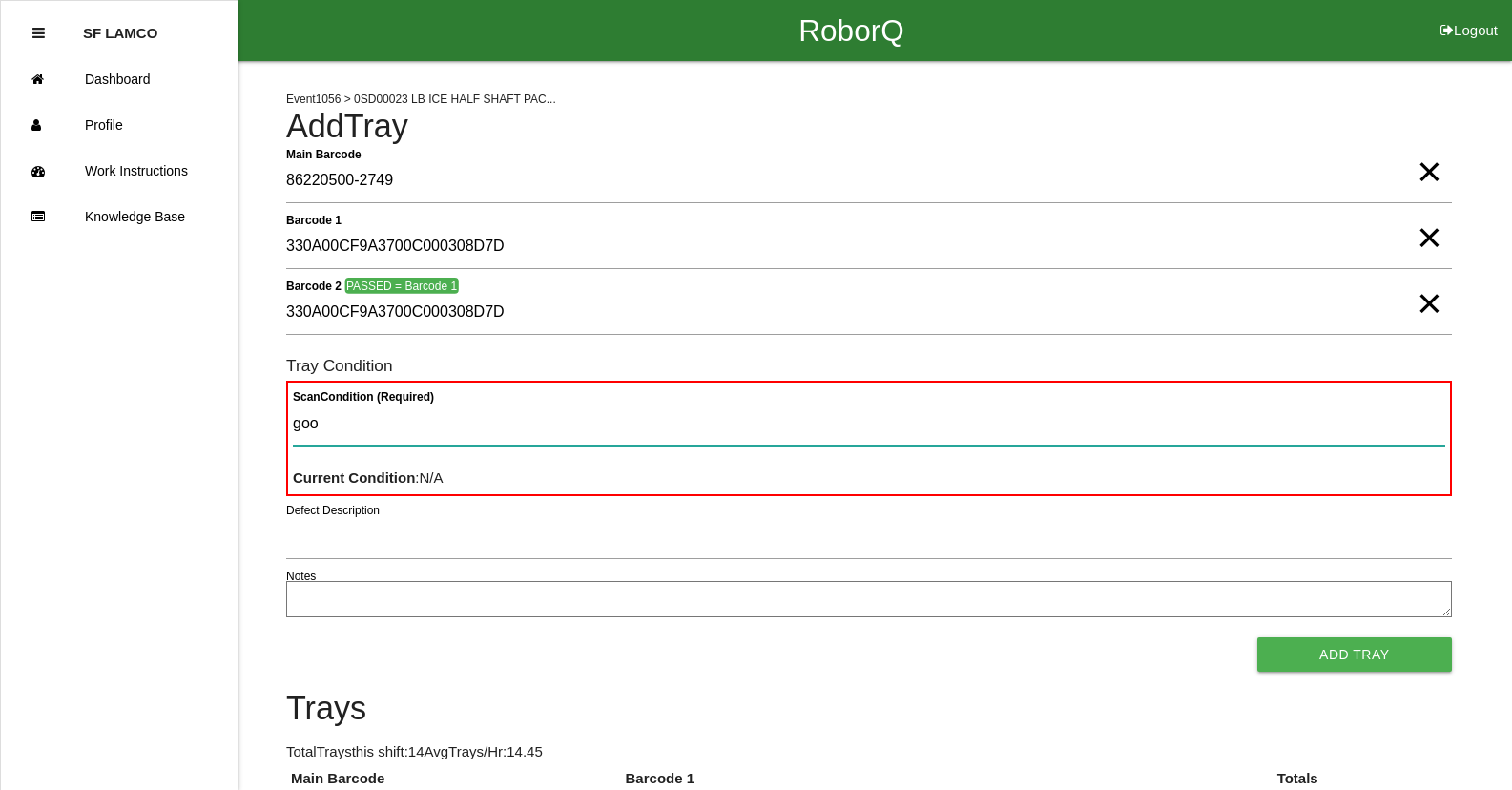 type 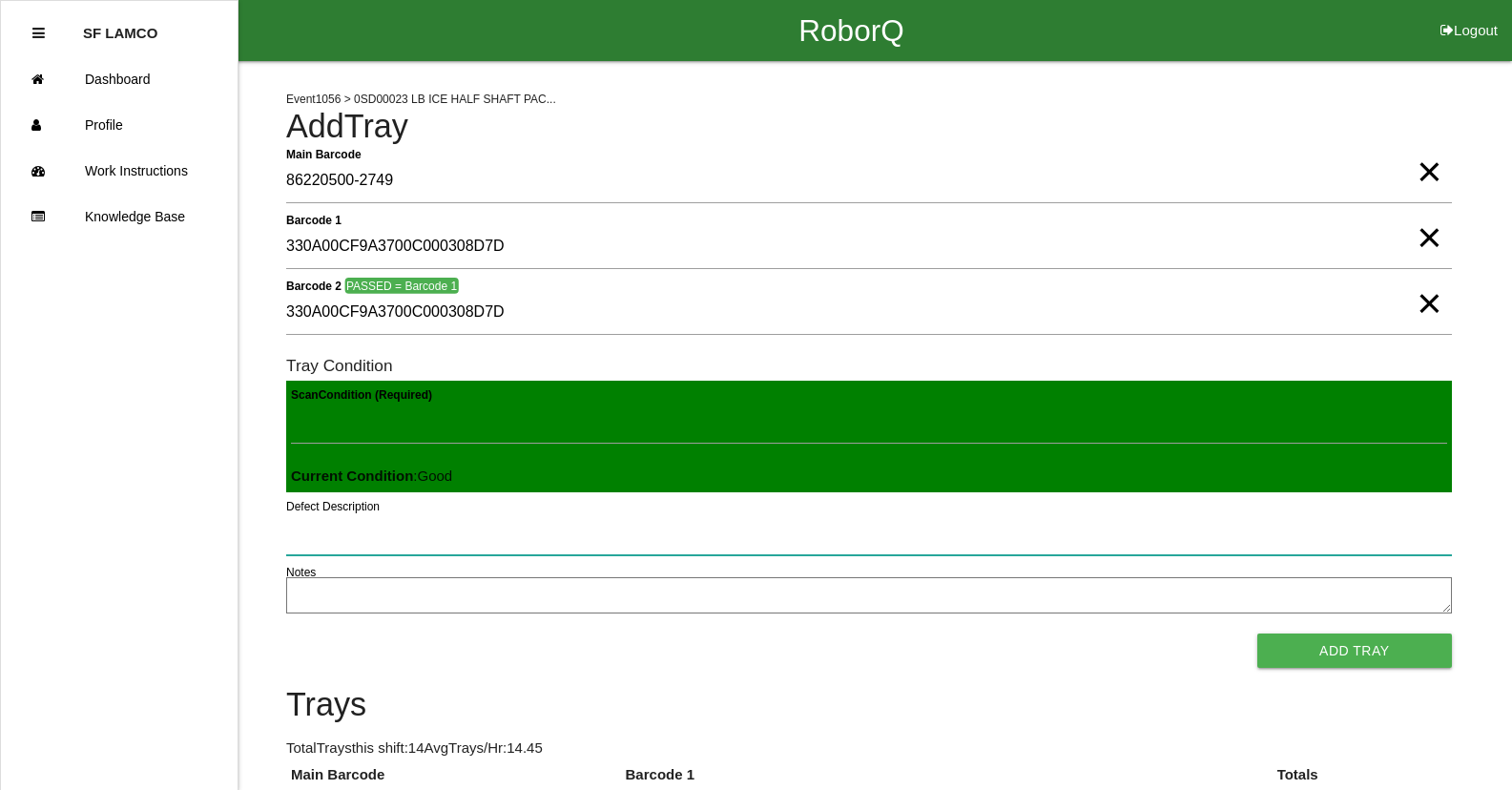 type 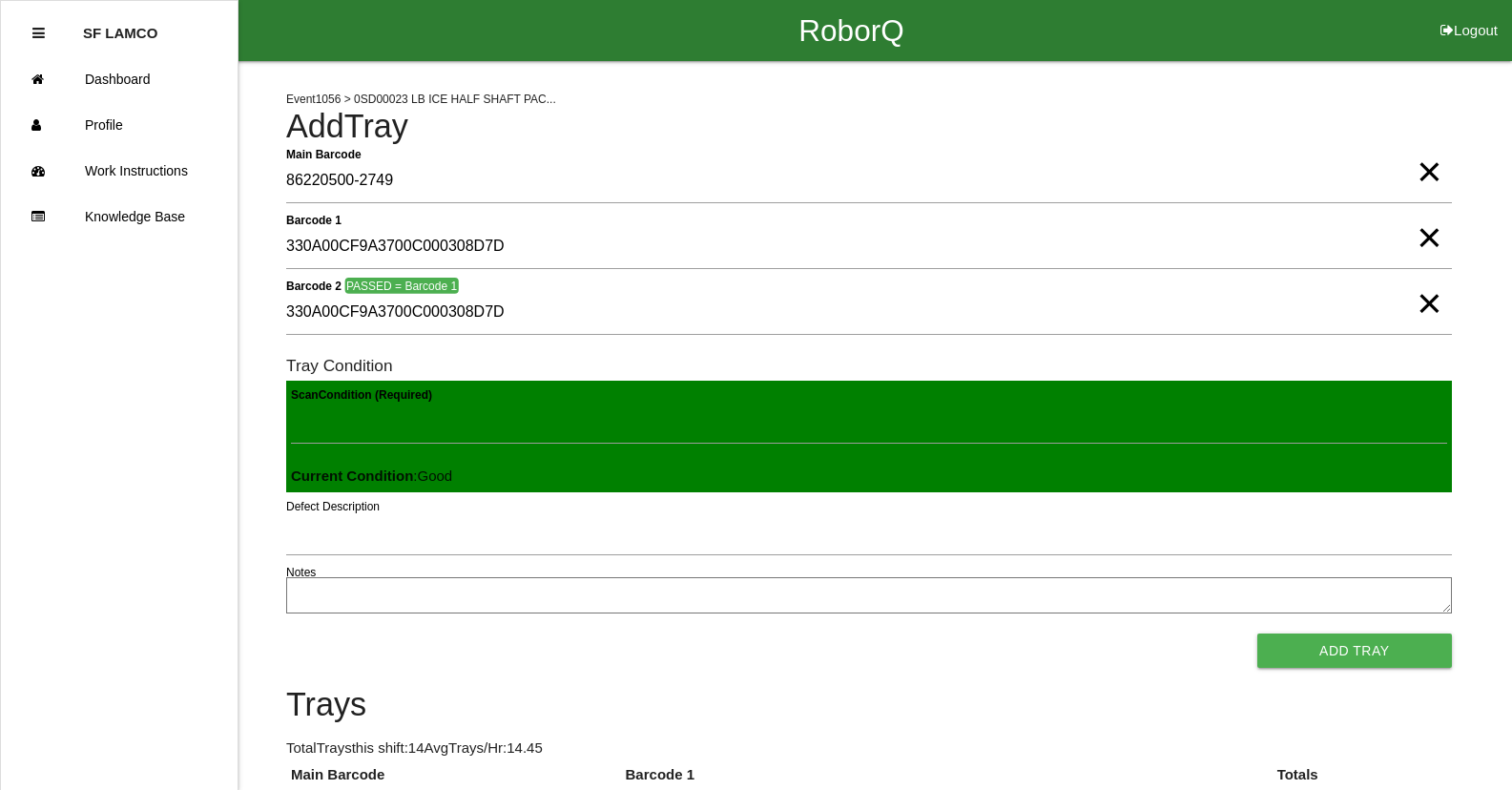 type 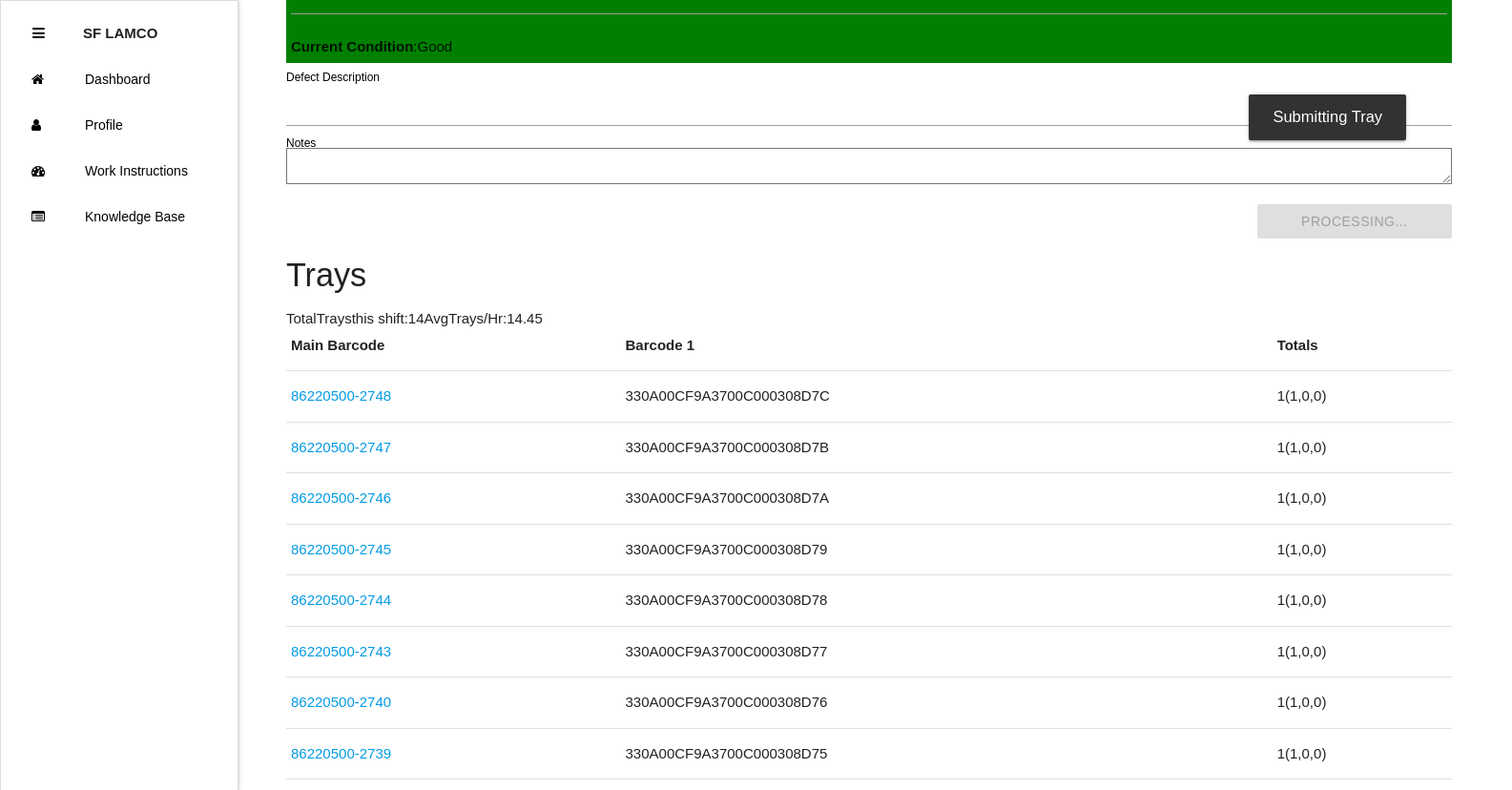 scroll, scrollTop: 0, scrollLeft: 0, axis: both 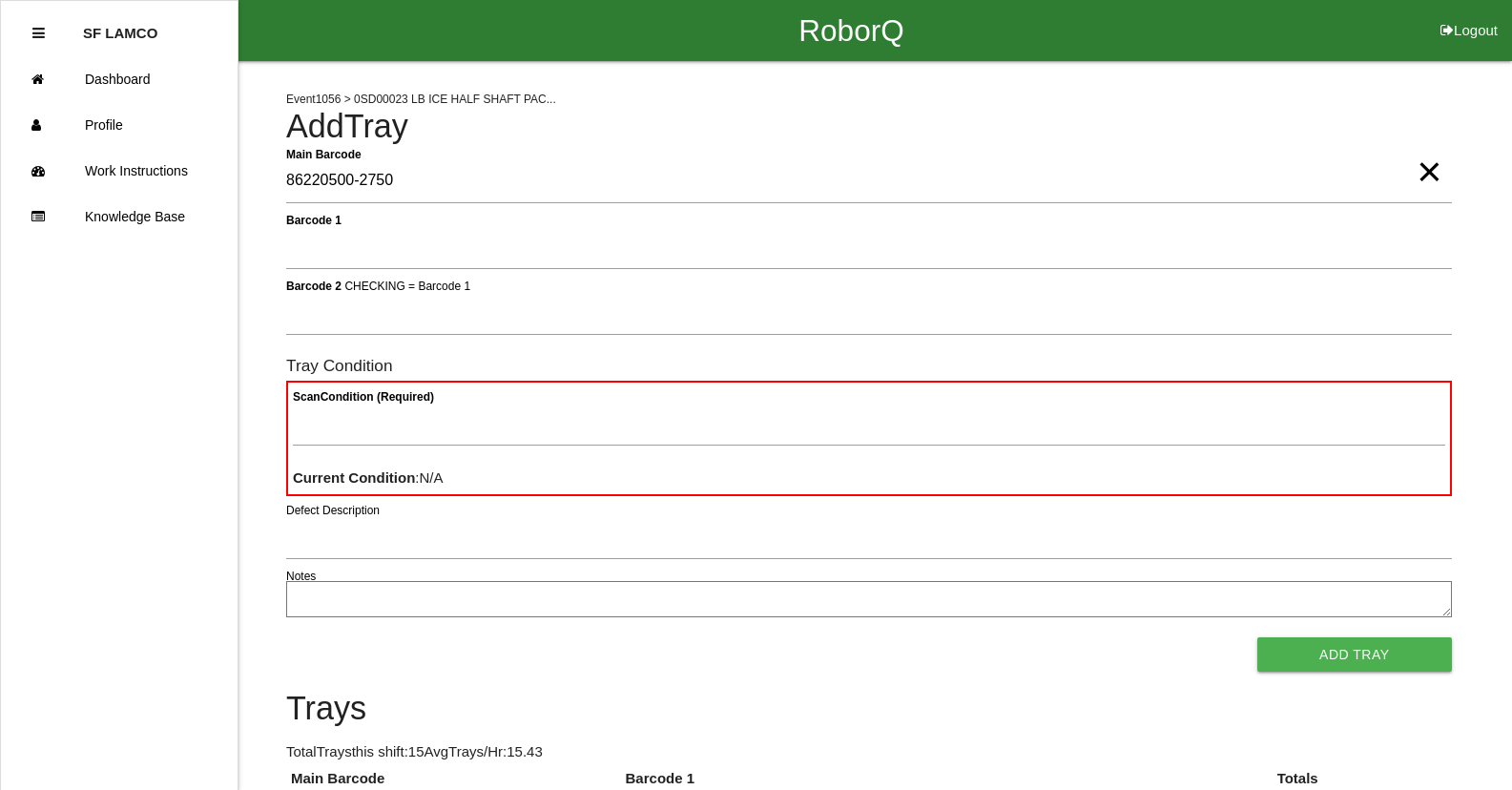 type on "86220500-2750" 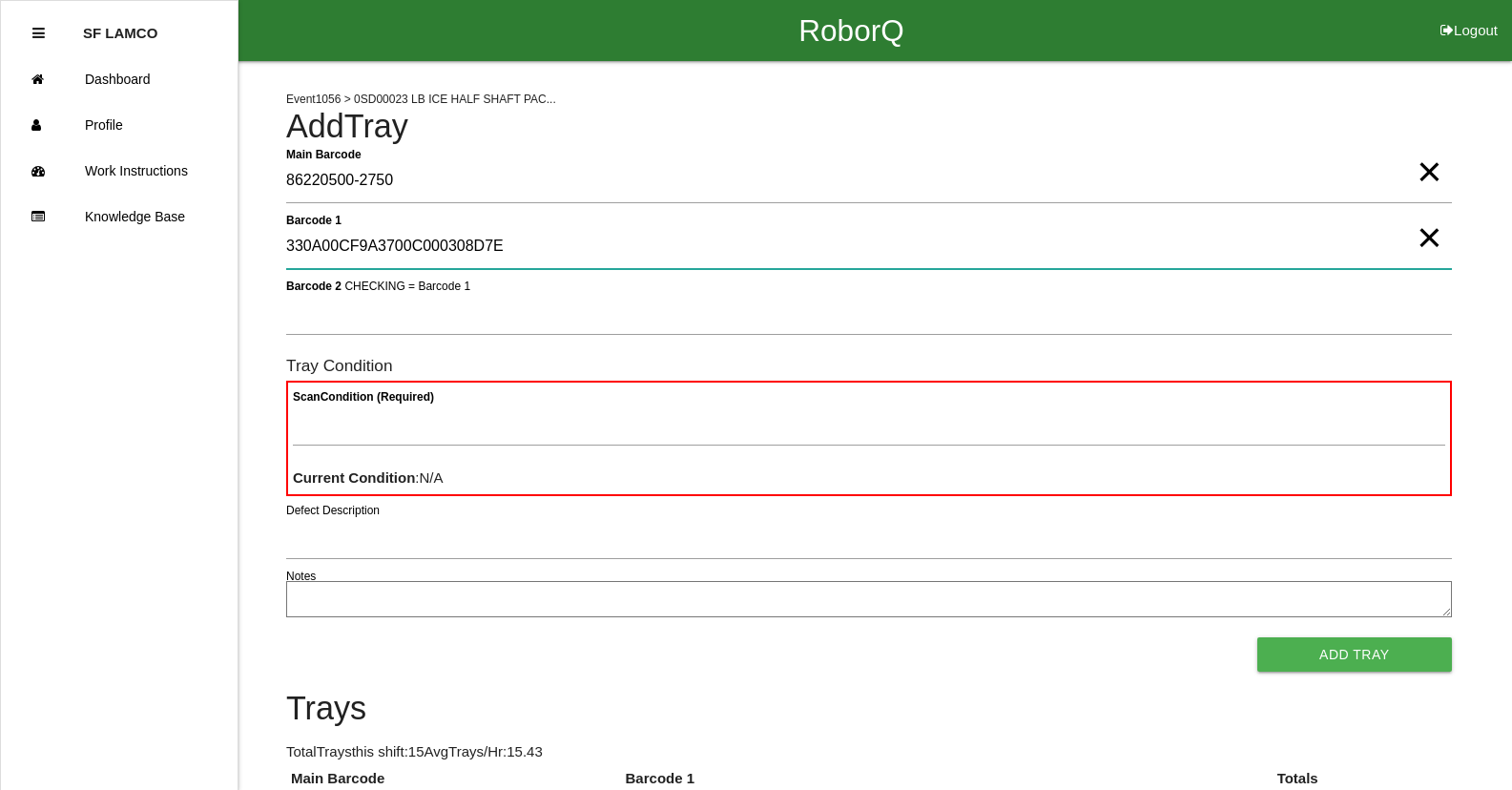 type on "330A00CF9A3700C000308D7E" 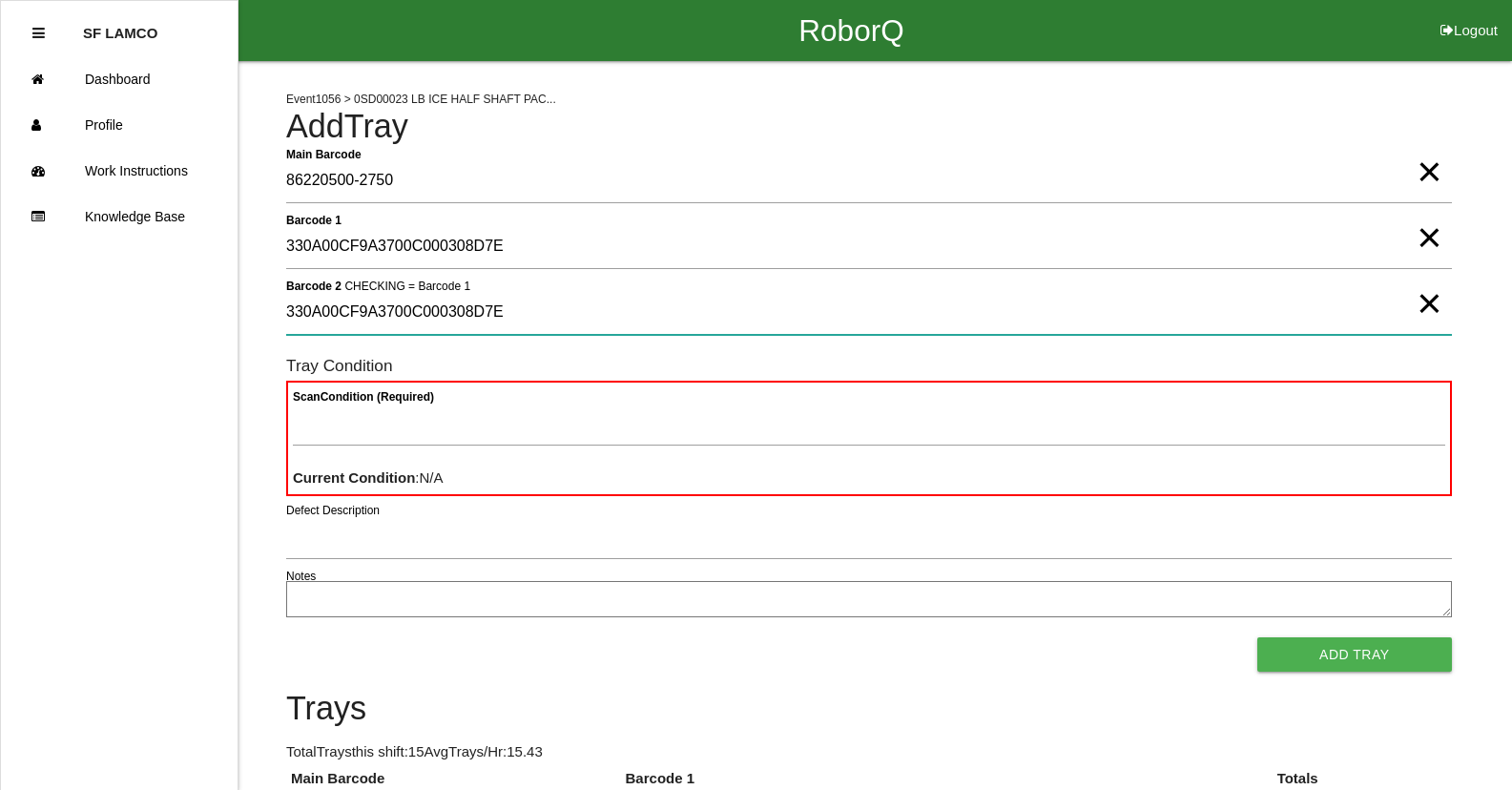 type on "330A00CF9A3700C000308D7E" 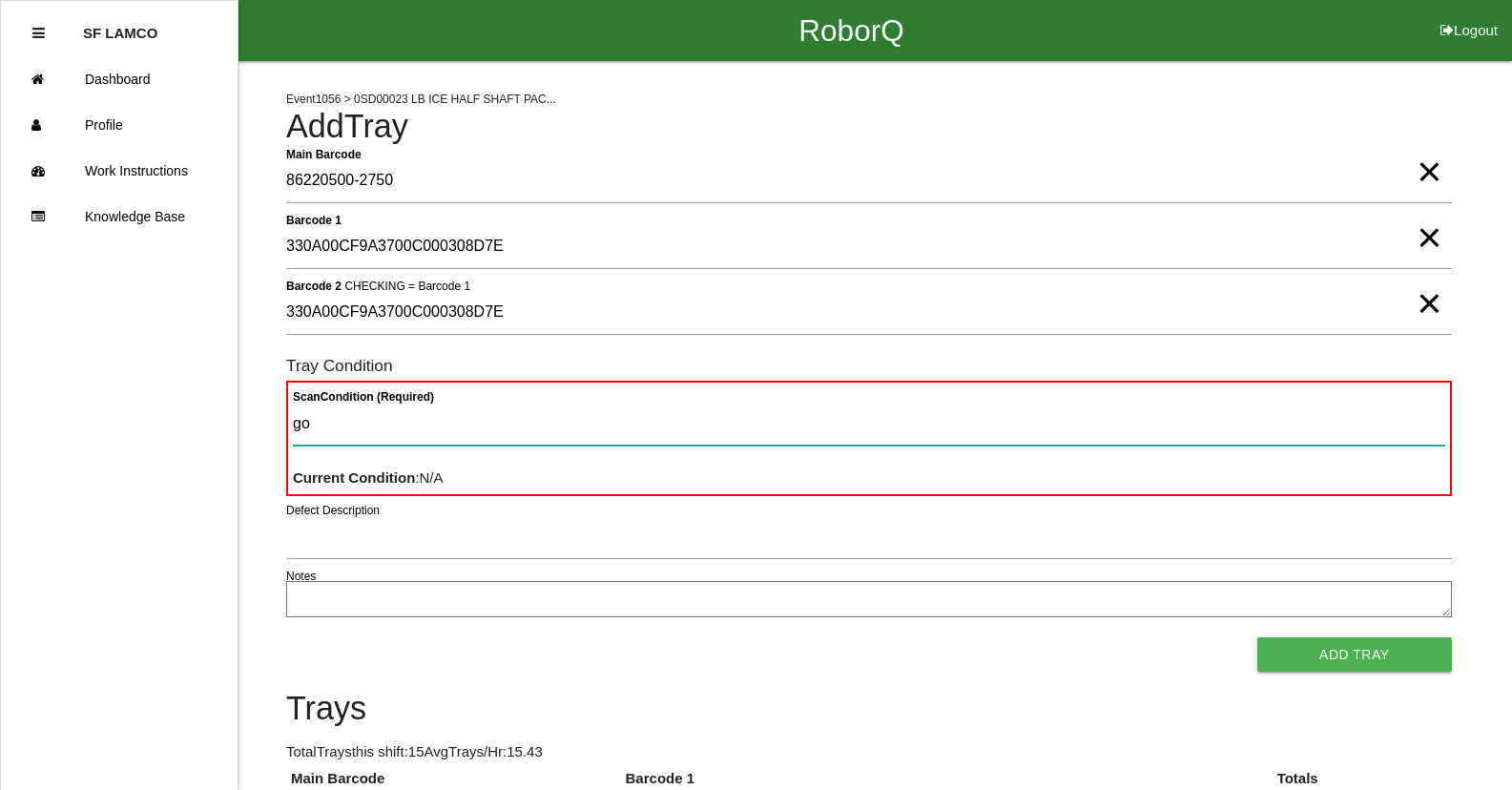 type on "goo" 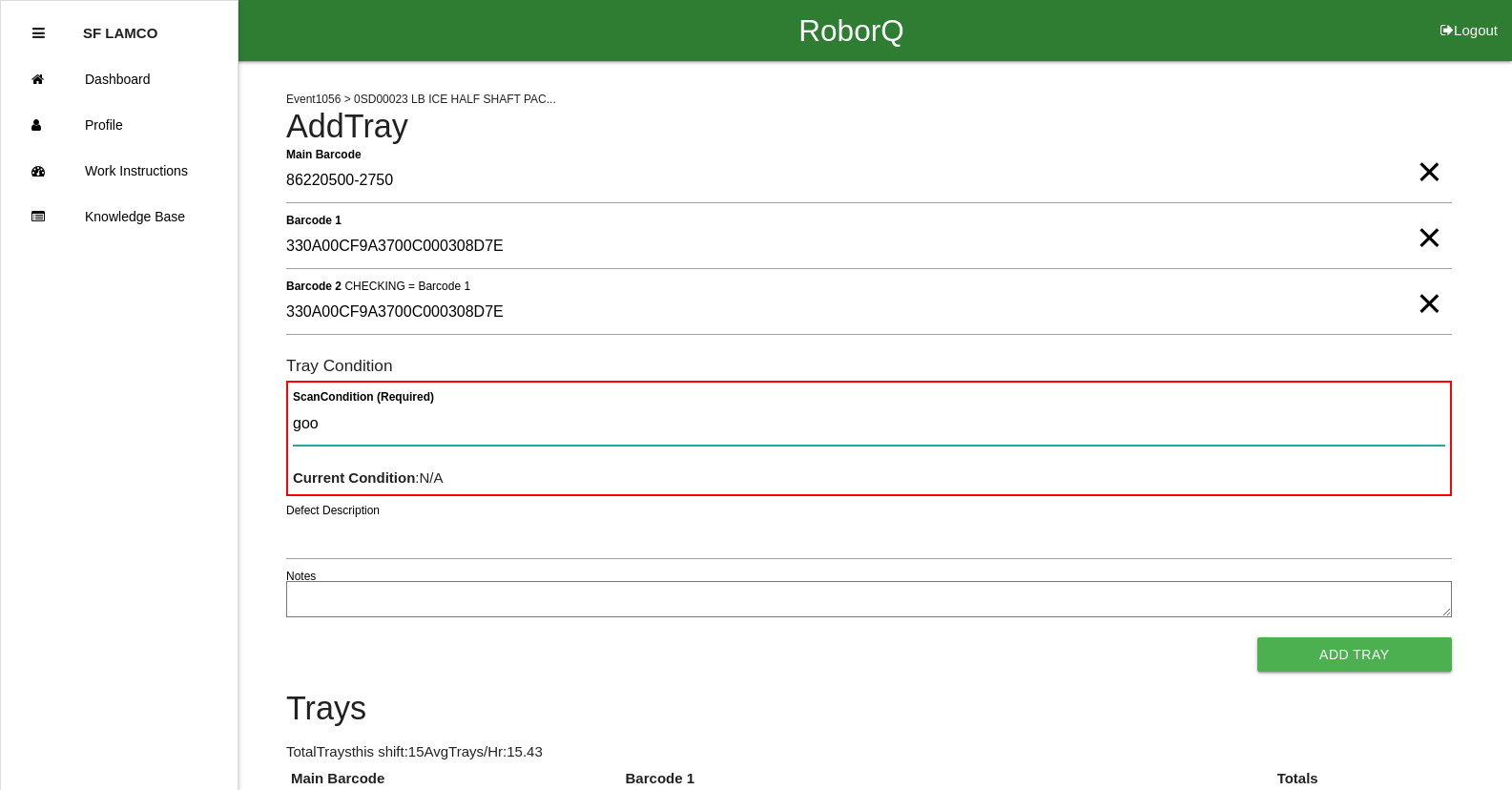 type 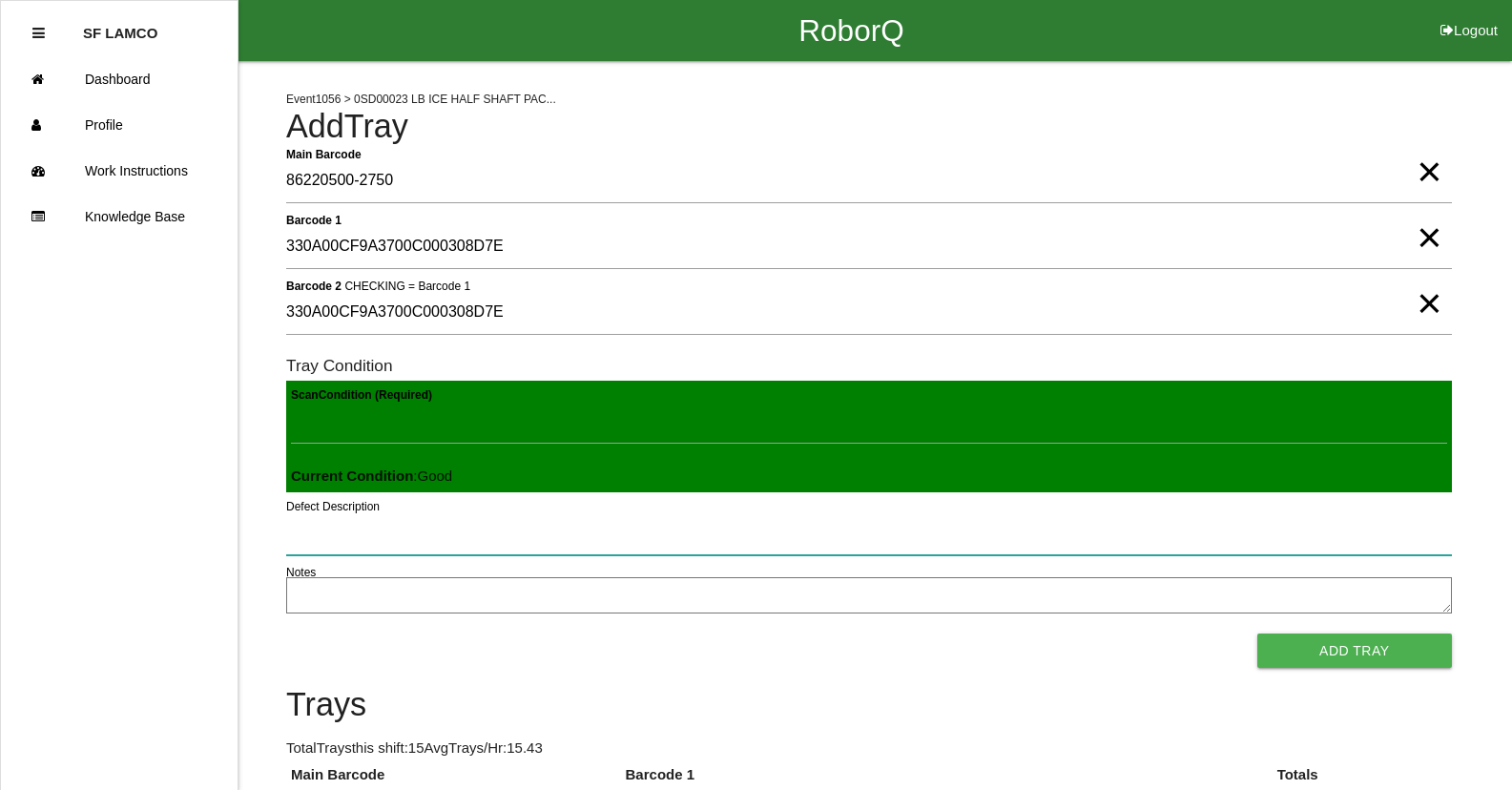 type 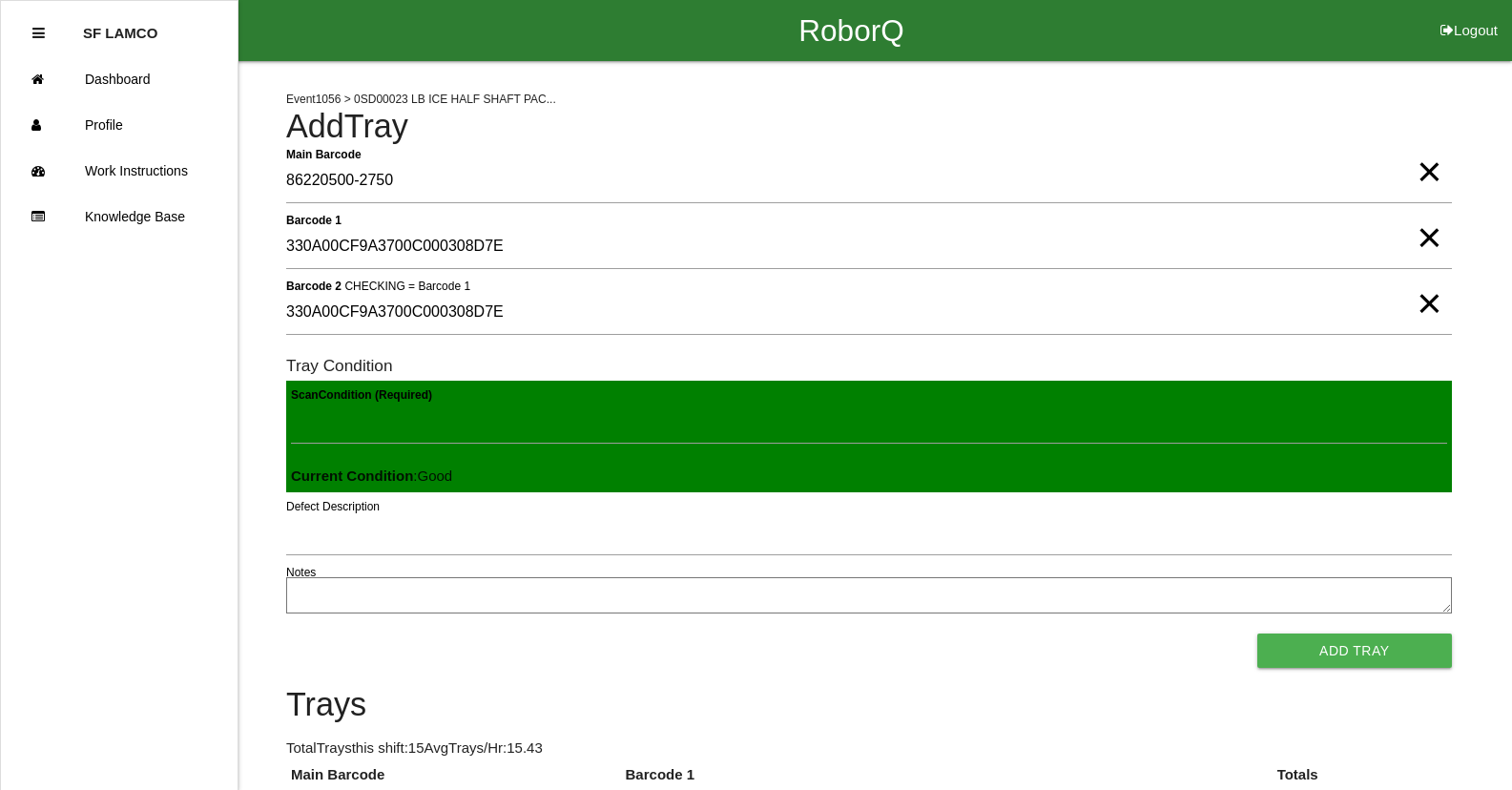 type 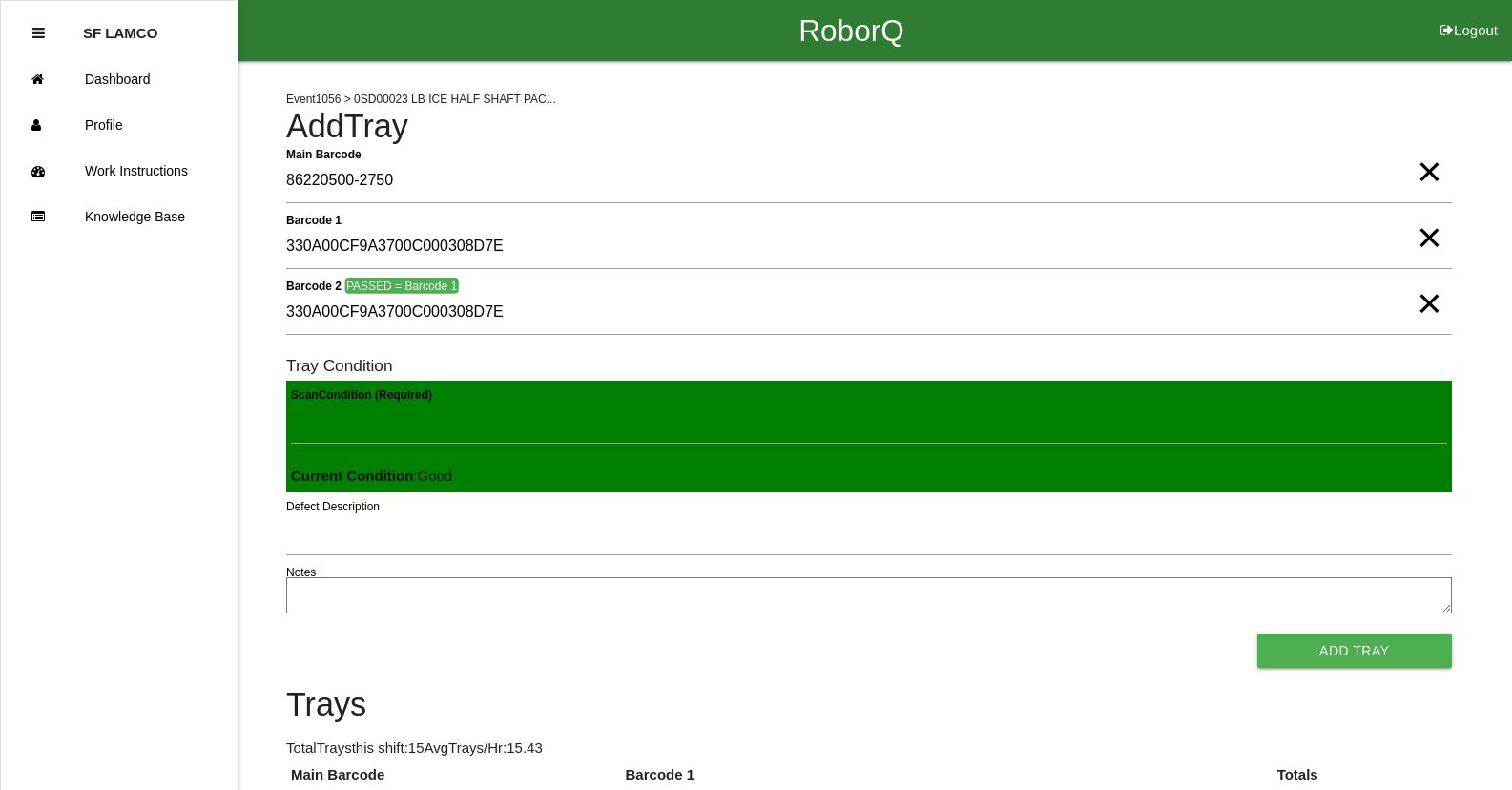 click on "Add Tray" at bounding box center (1355, 651) 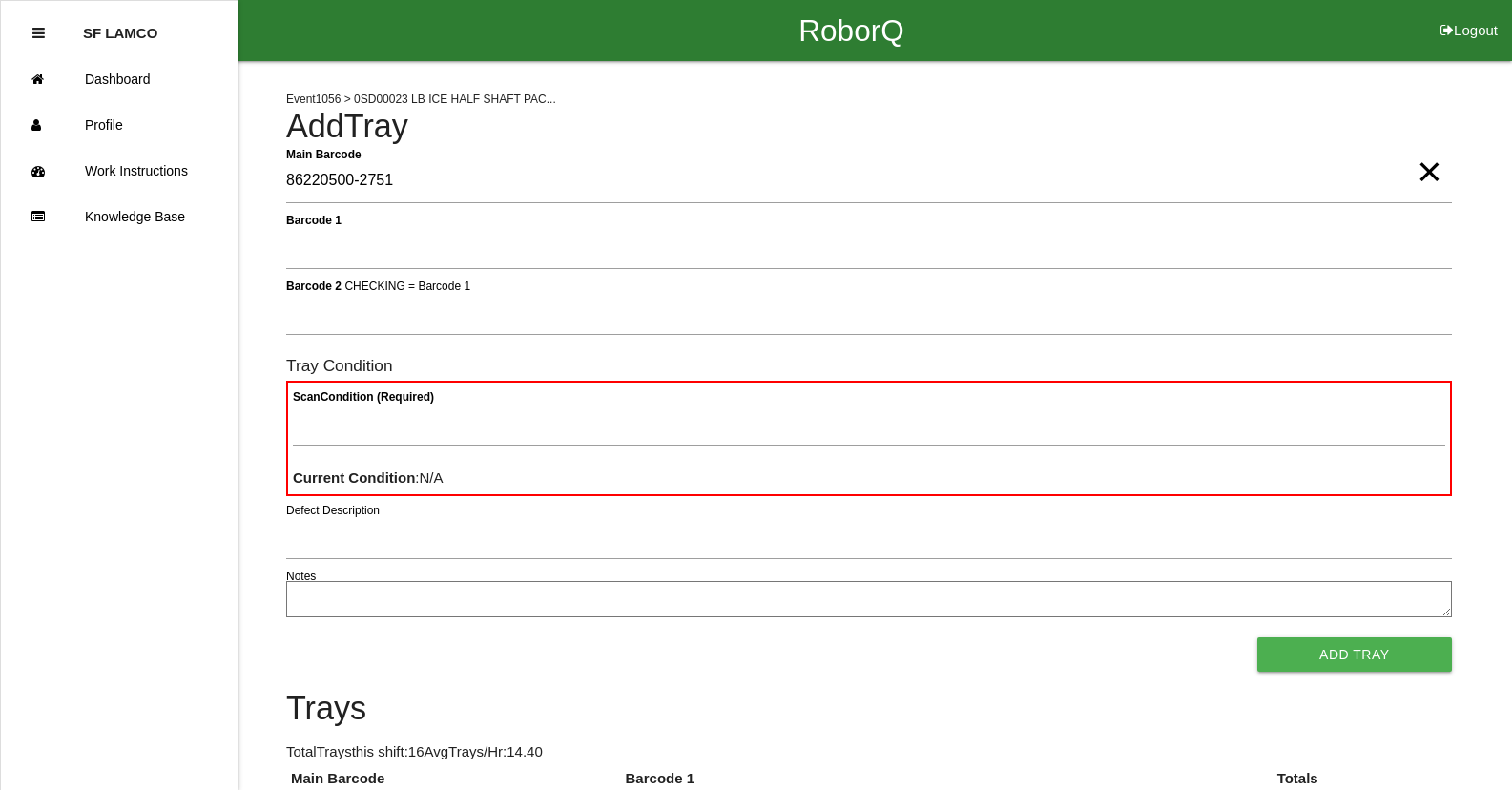 type on "86220500-2751" 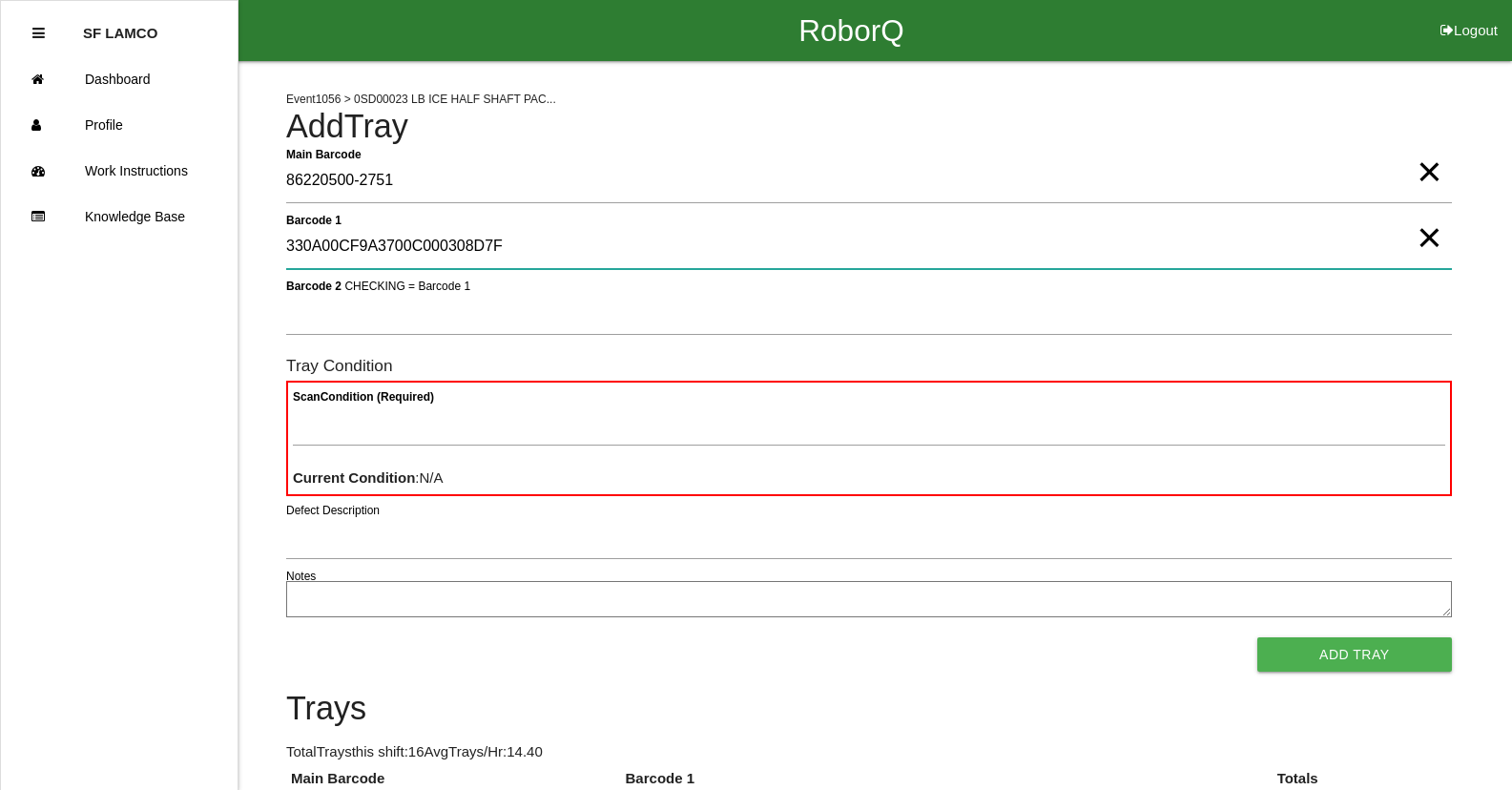 type on "330A00CF9A3700C000308D7F" 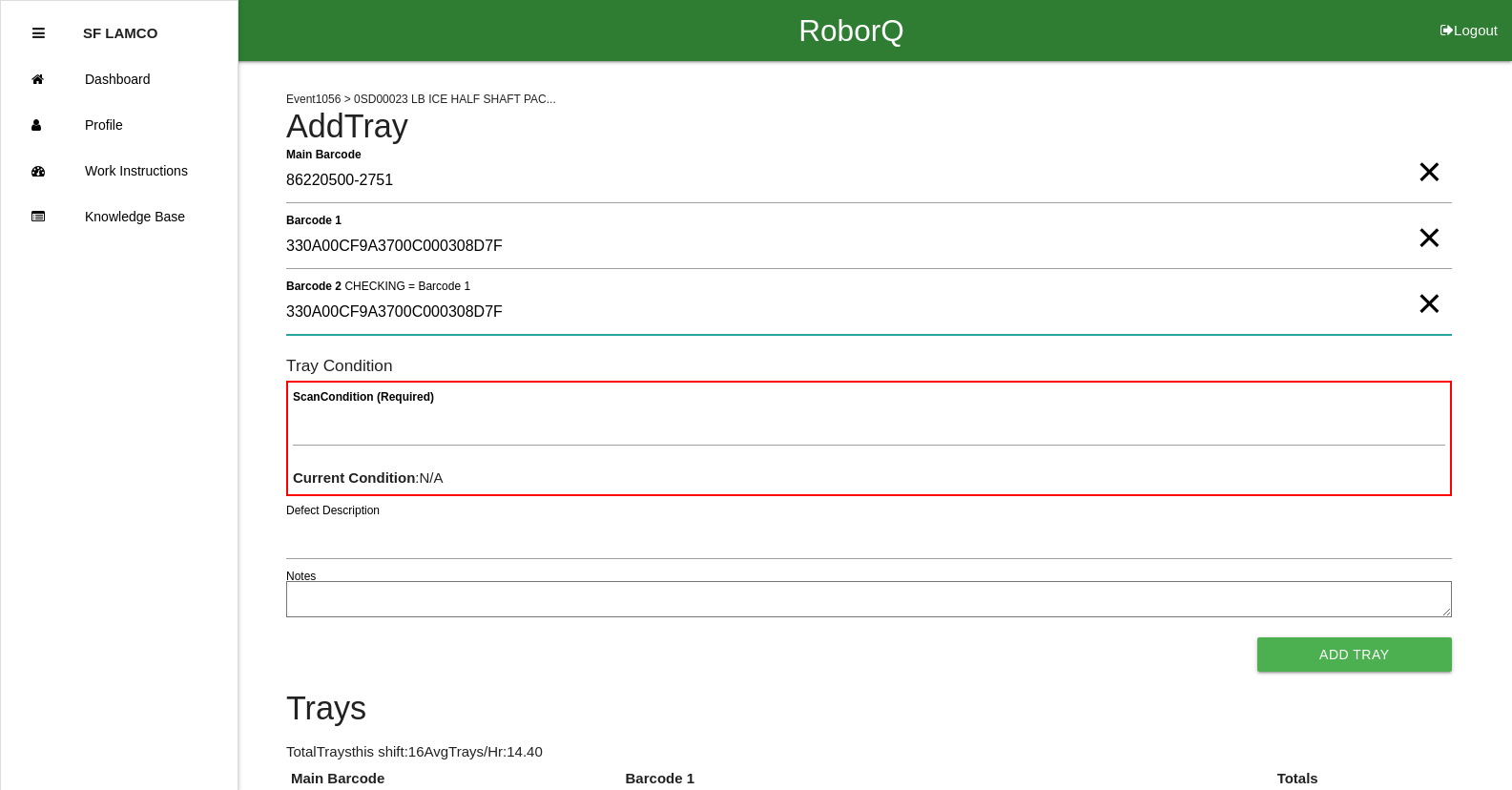 type on "330A00CF9A3700C000308D7F" 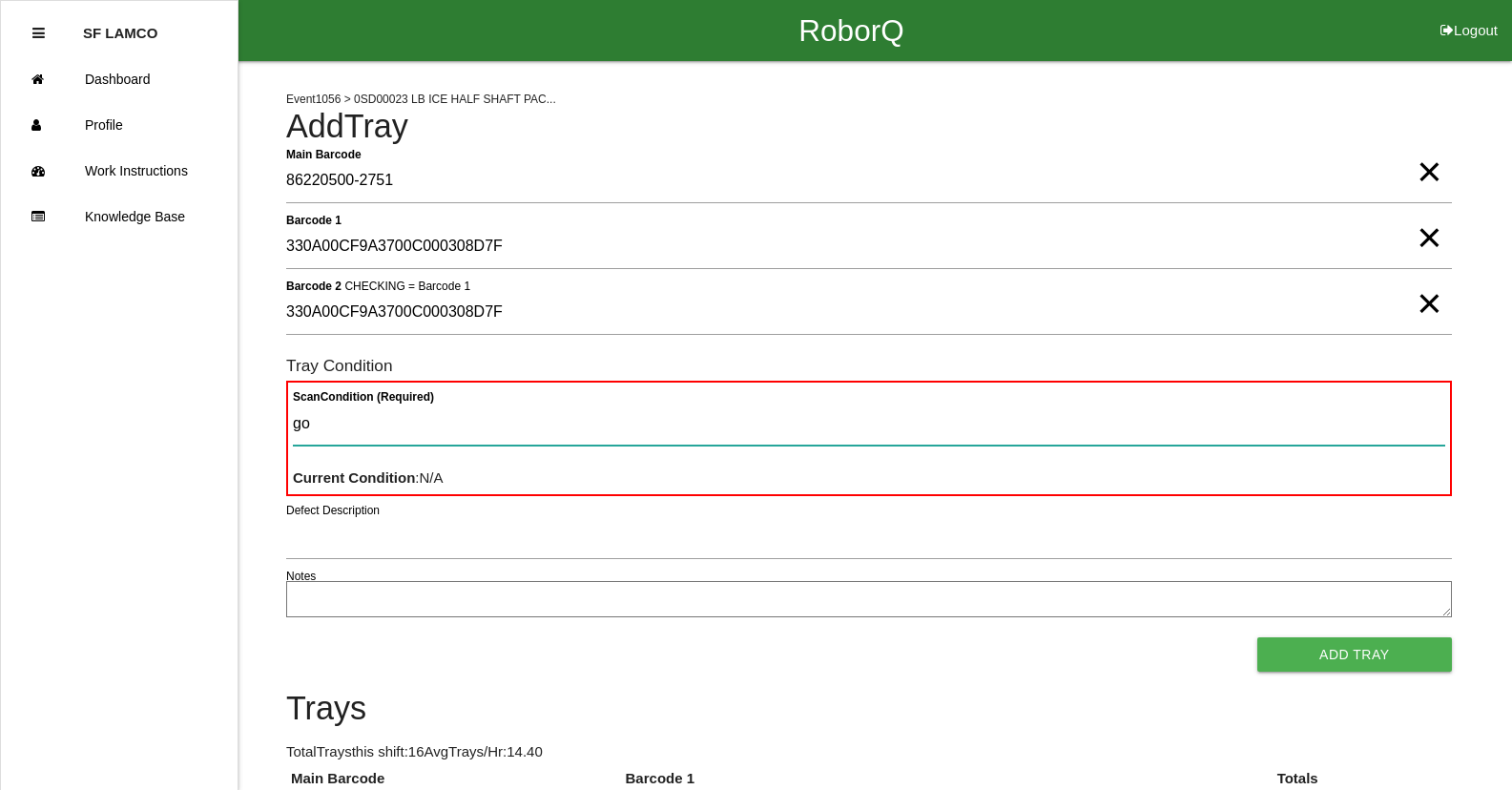 type on "goo" 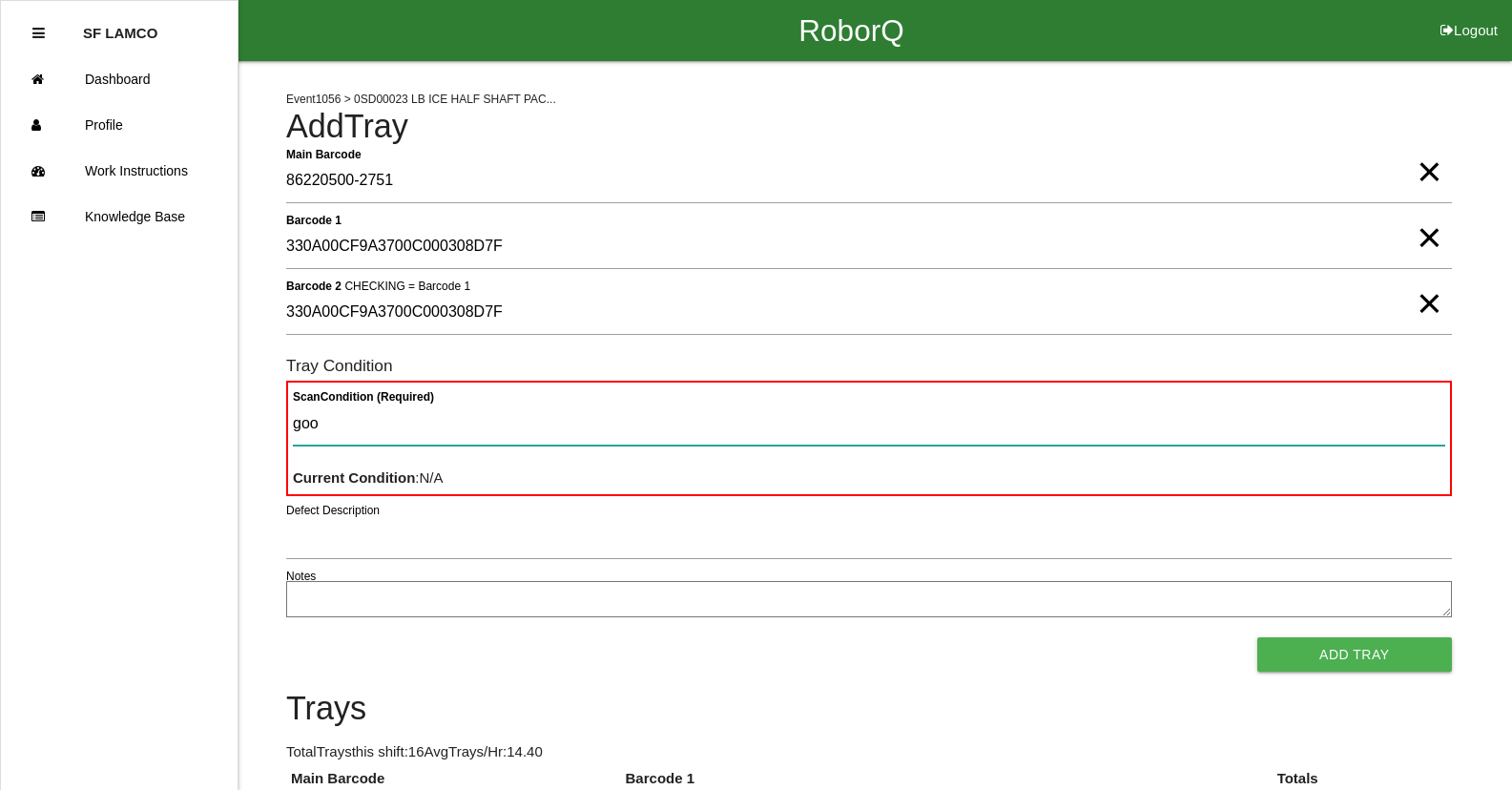 type 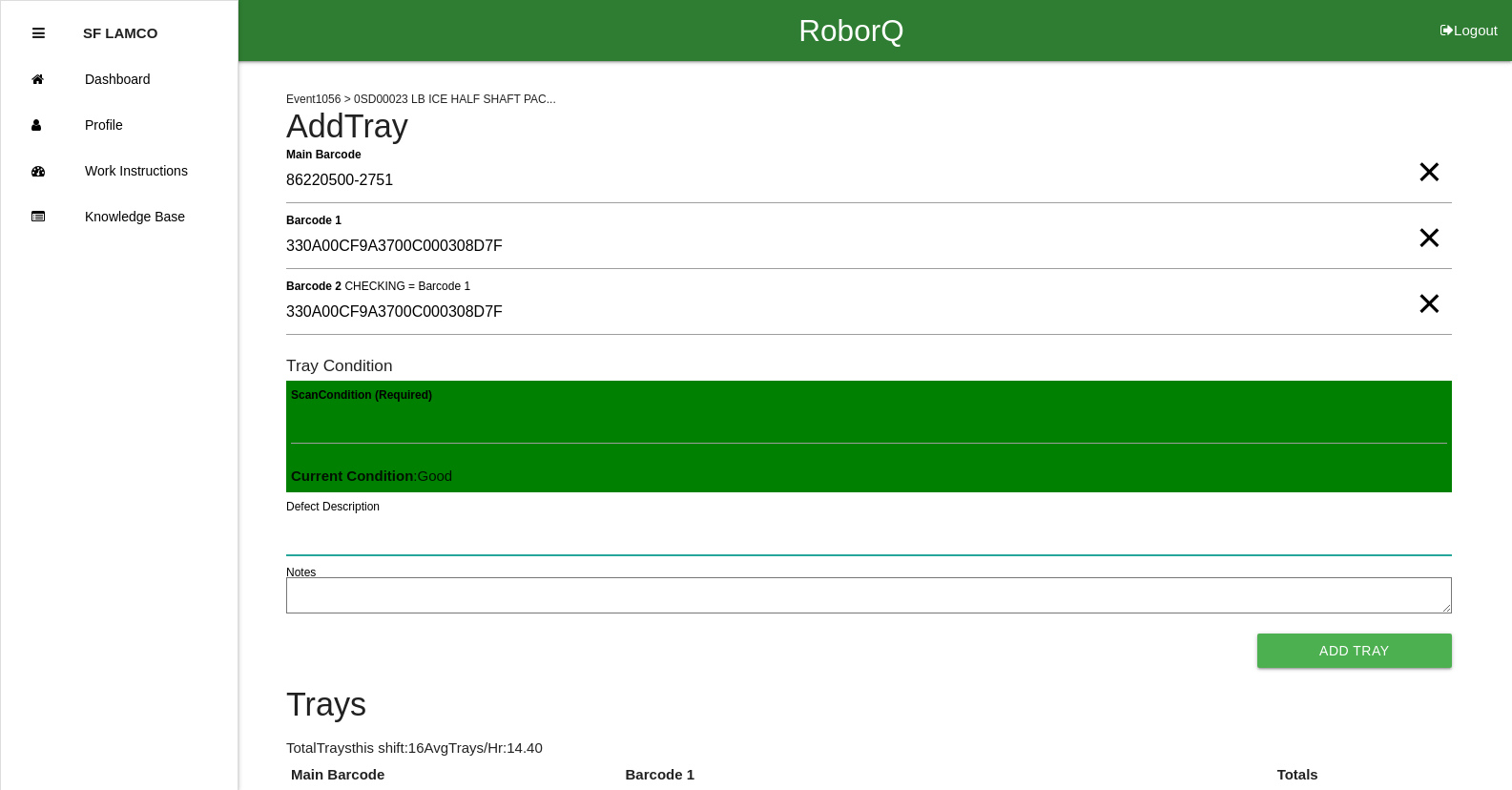 type 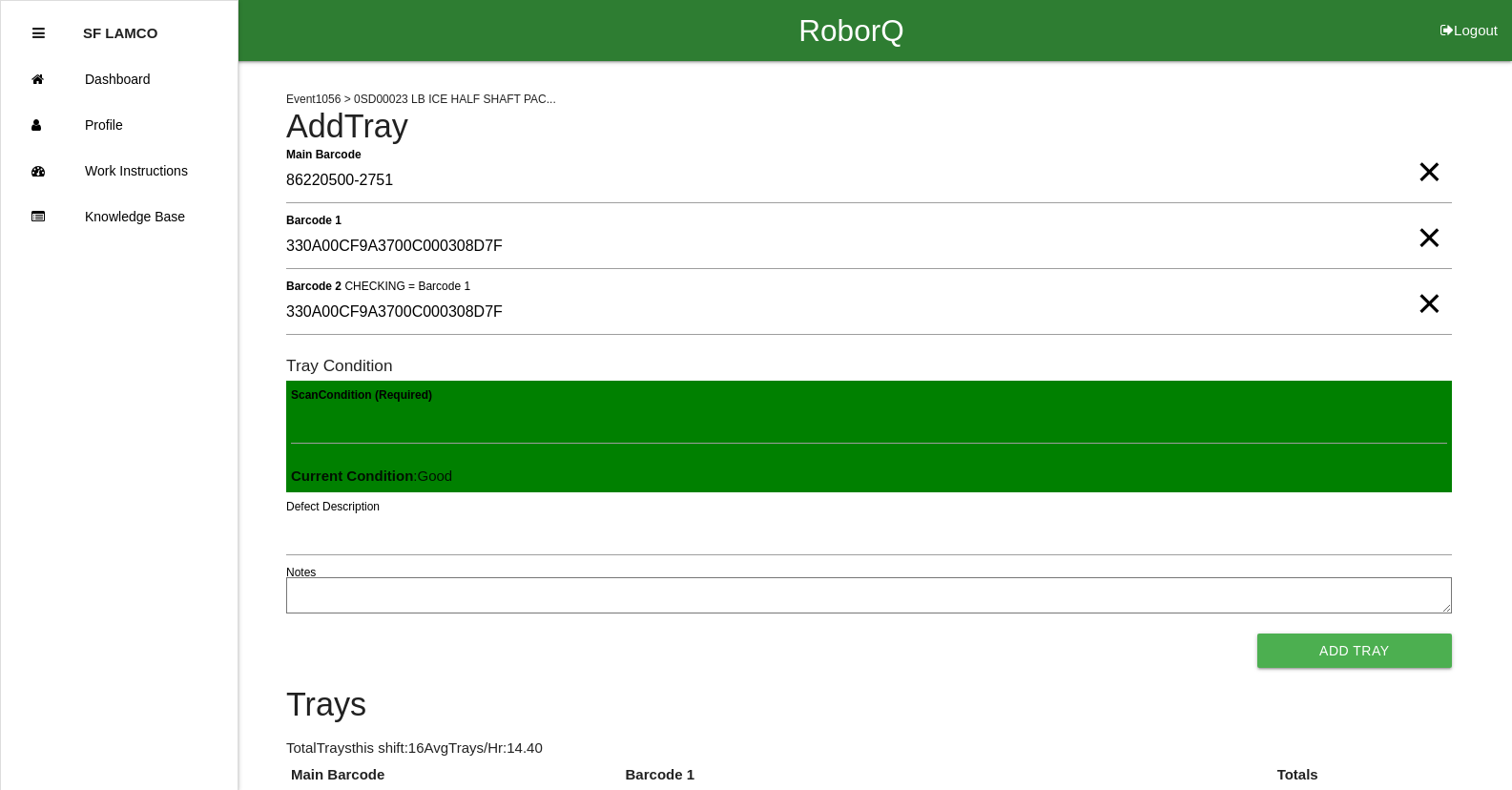 type 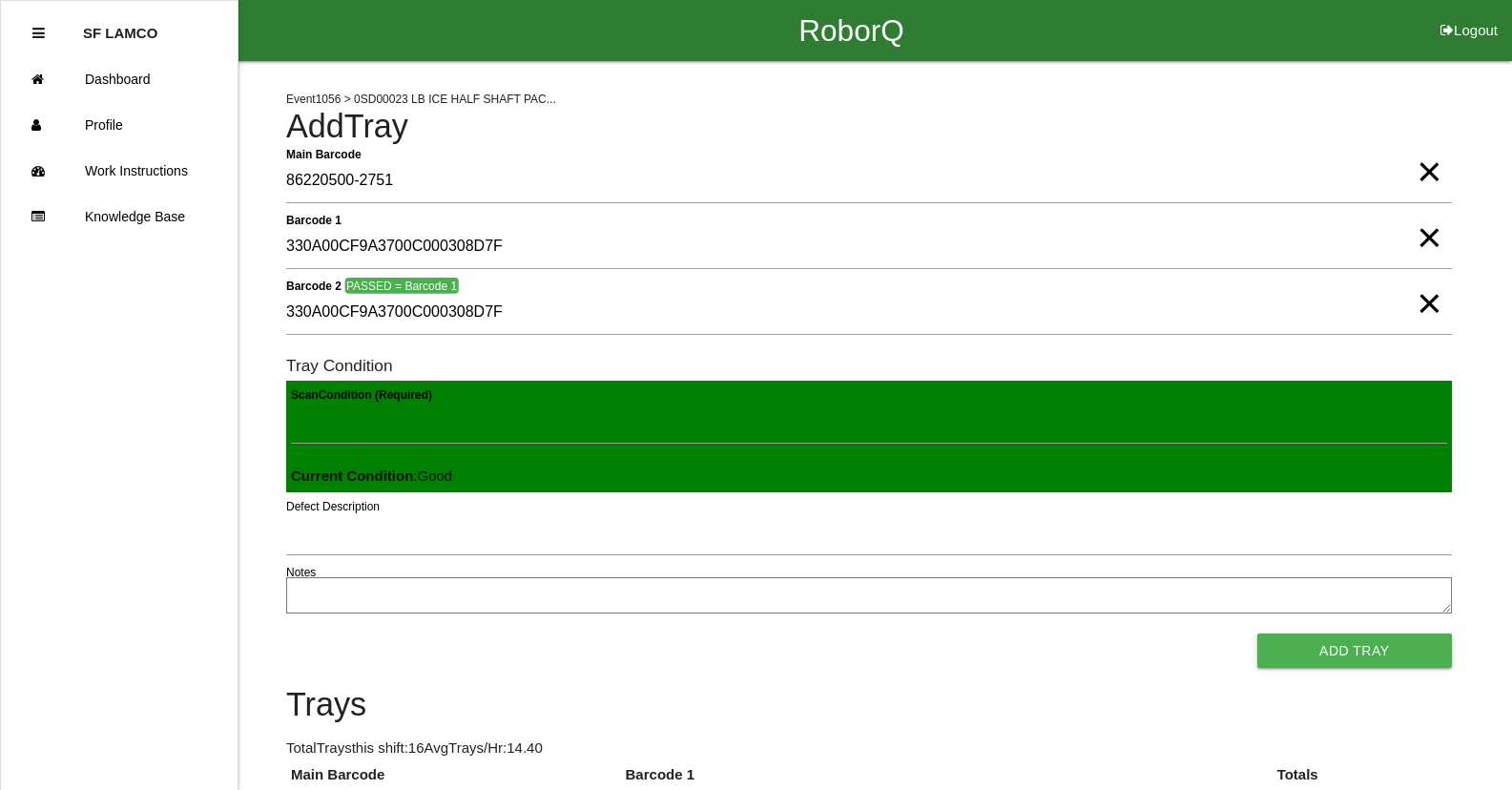 click on "Add Tray" at bounding box center (1355, 651) 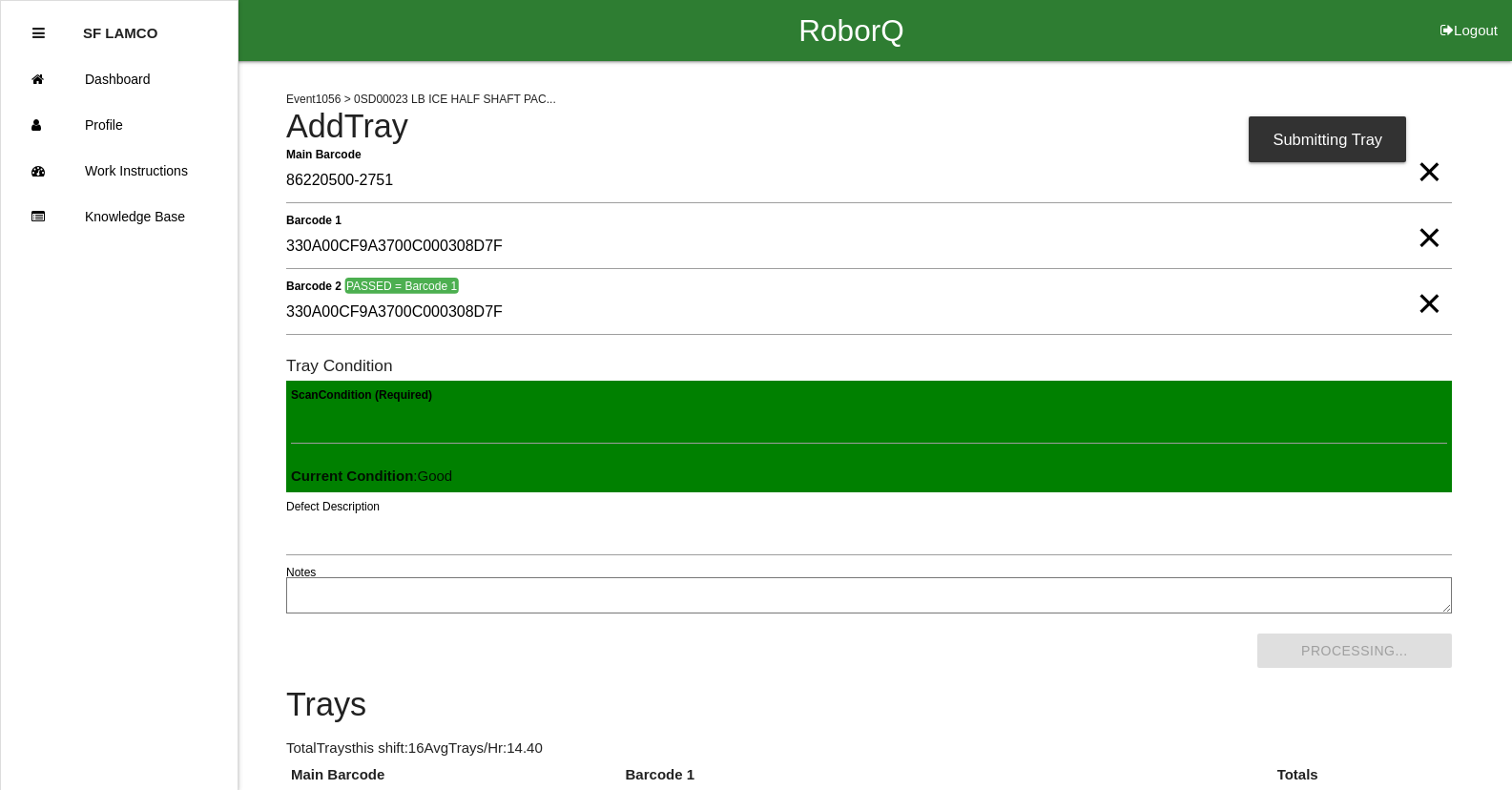 scroll, scrollTop: 0, scrollLeft: 0, axis: both 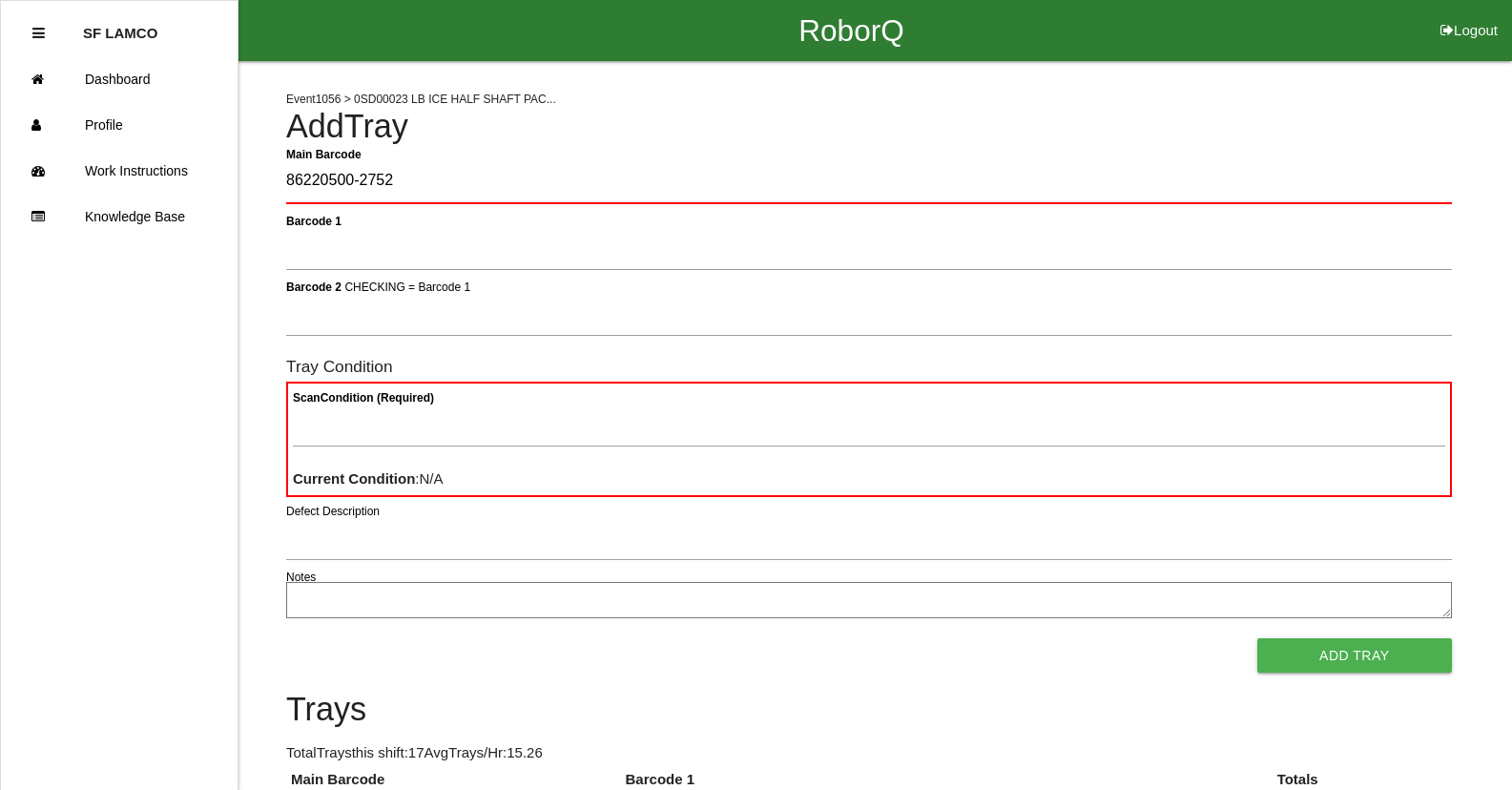 type on "86220500-2752" 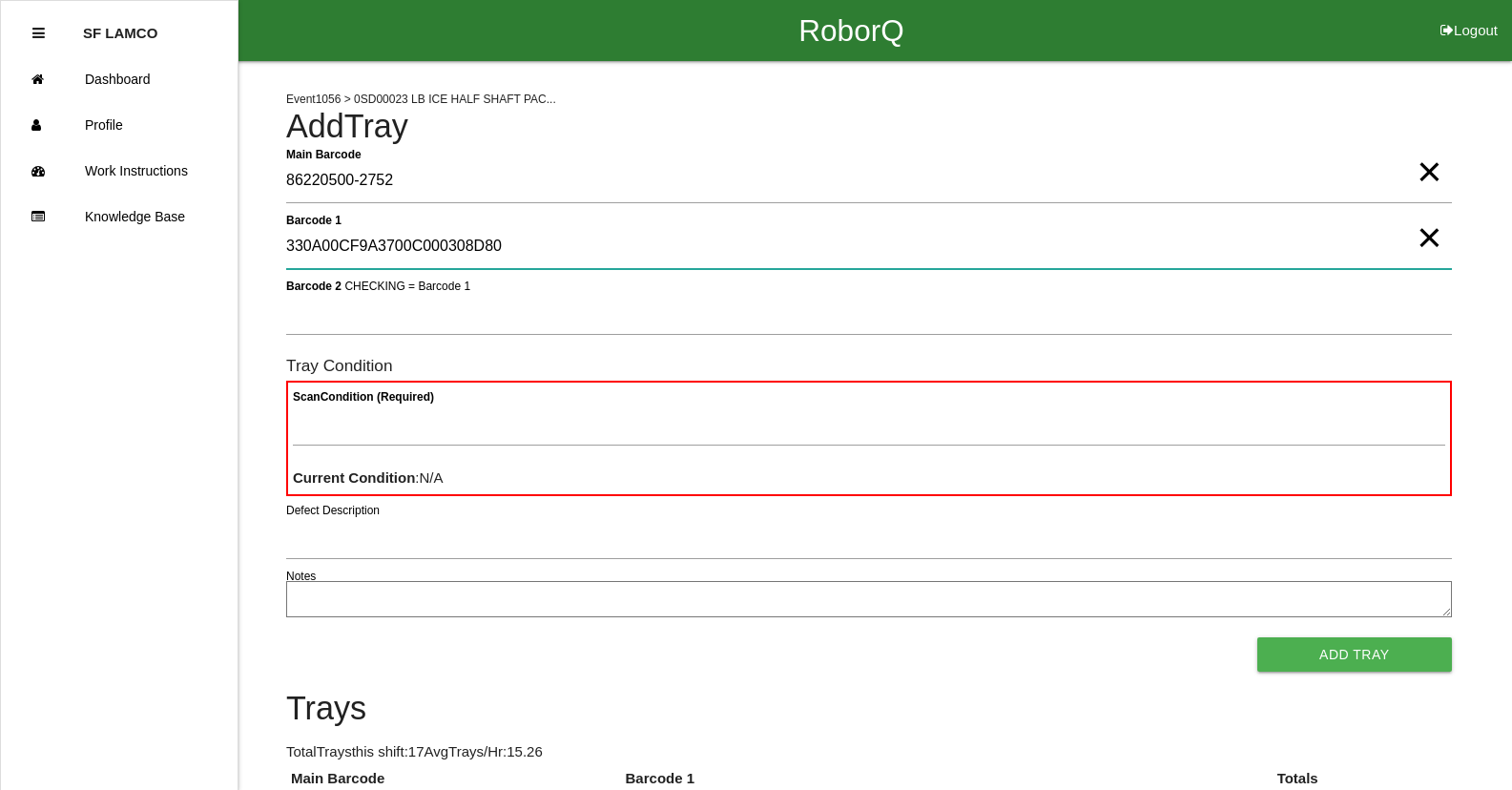 type on "330A00CF9A3700C000308D80" 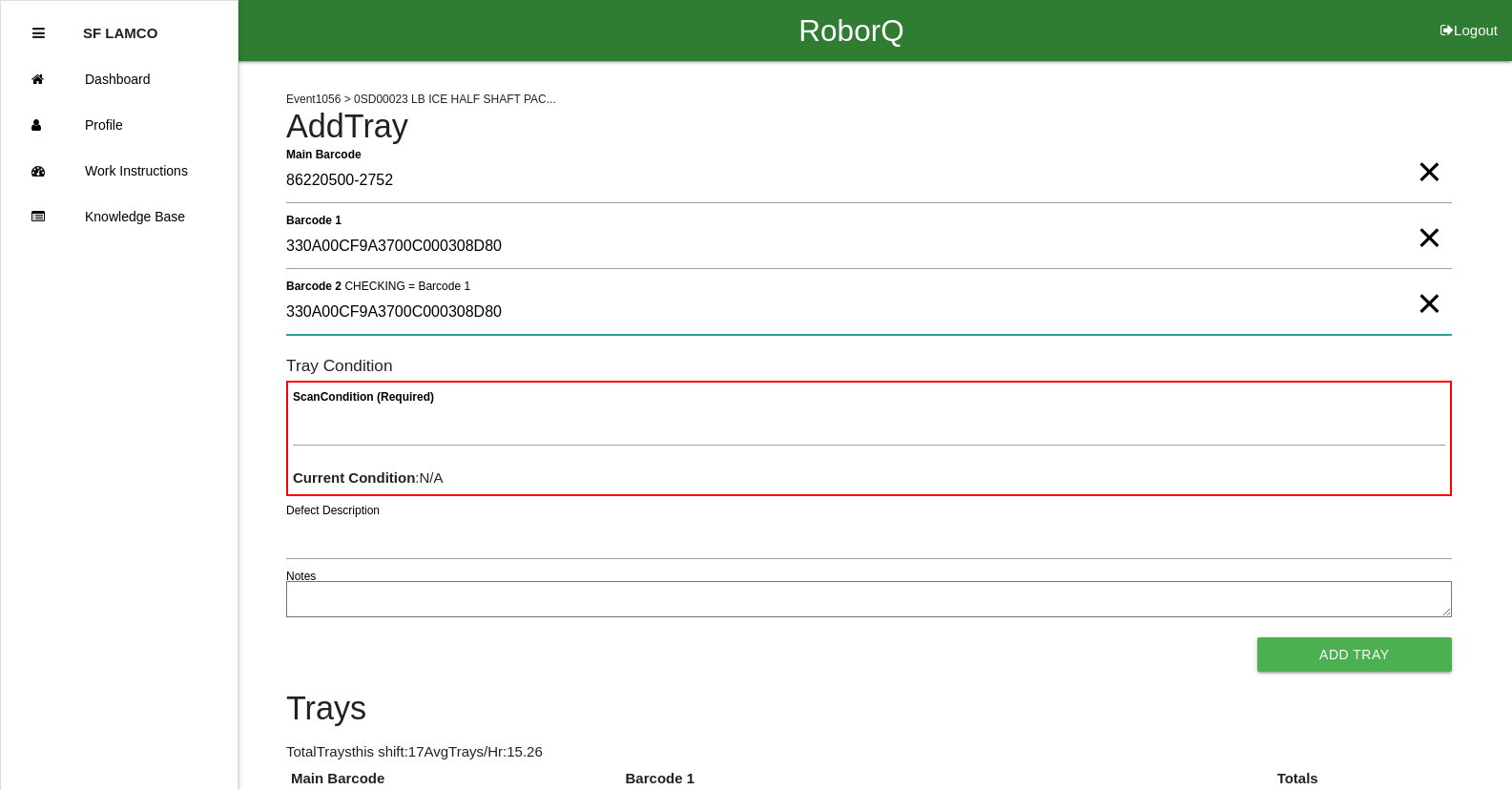 type on "330A00CF9A3700C000308D80" 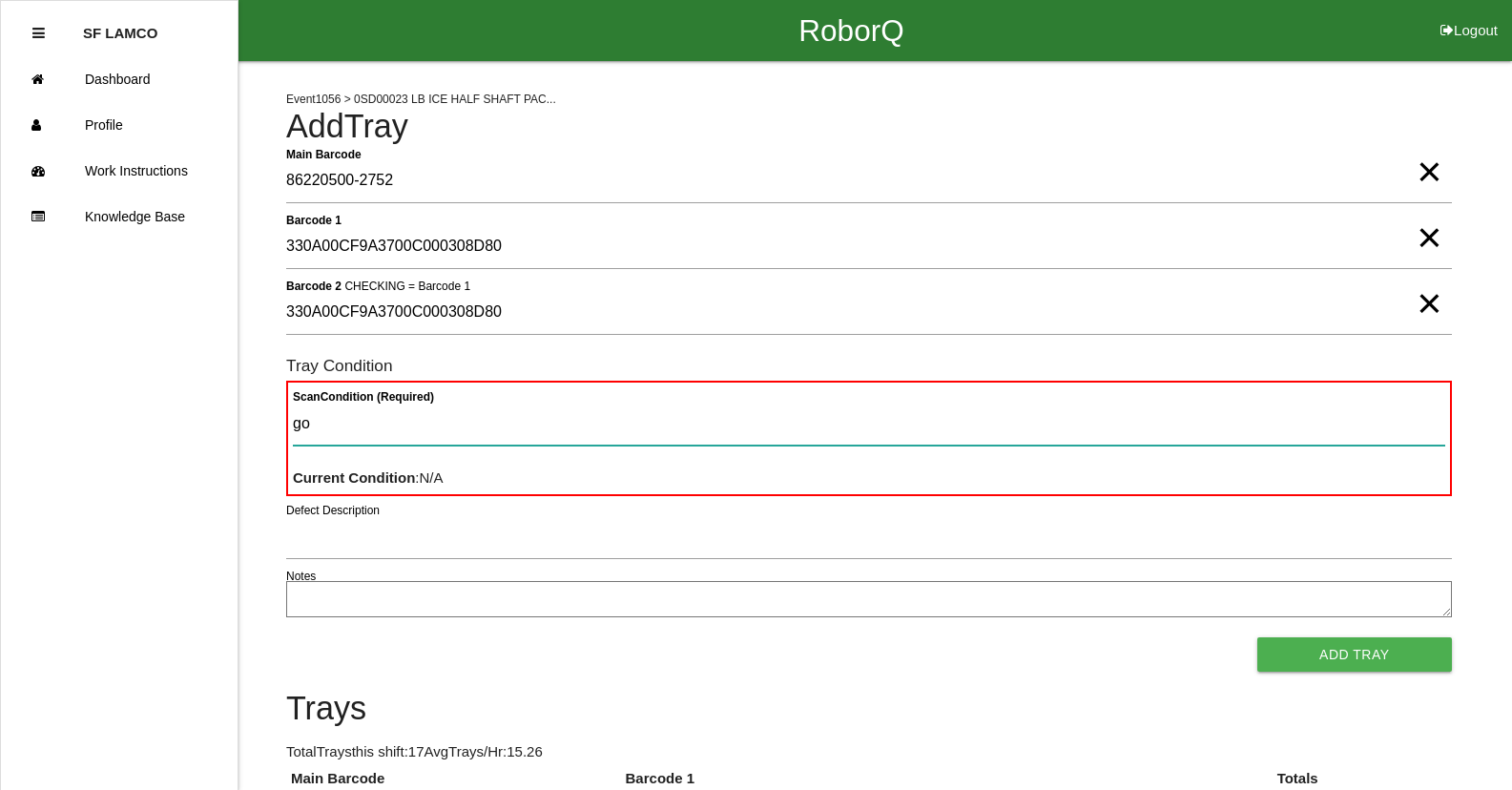 type on "goo" 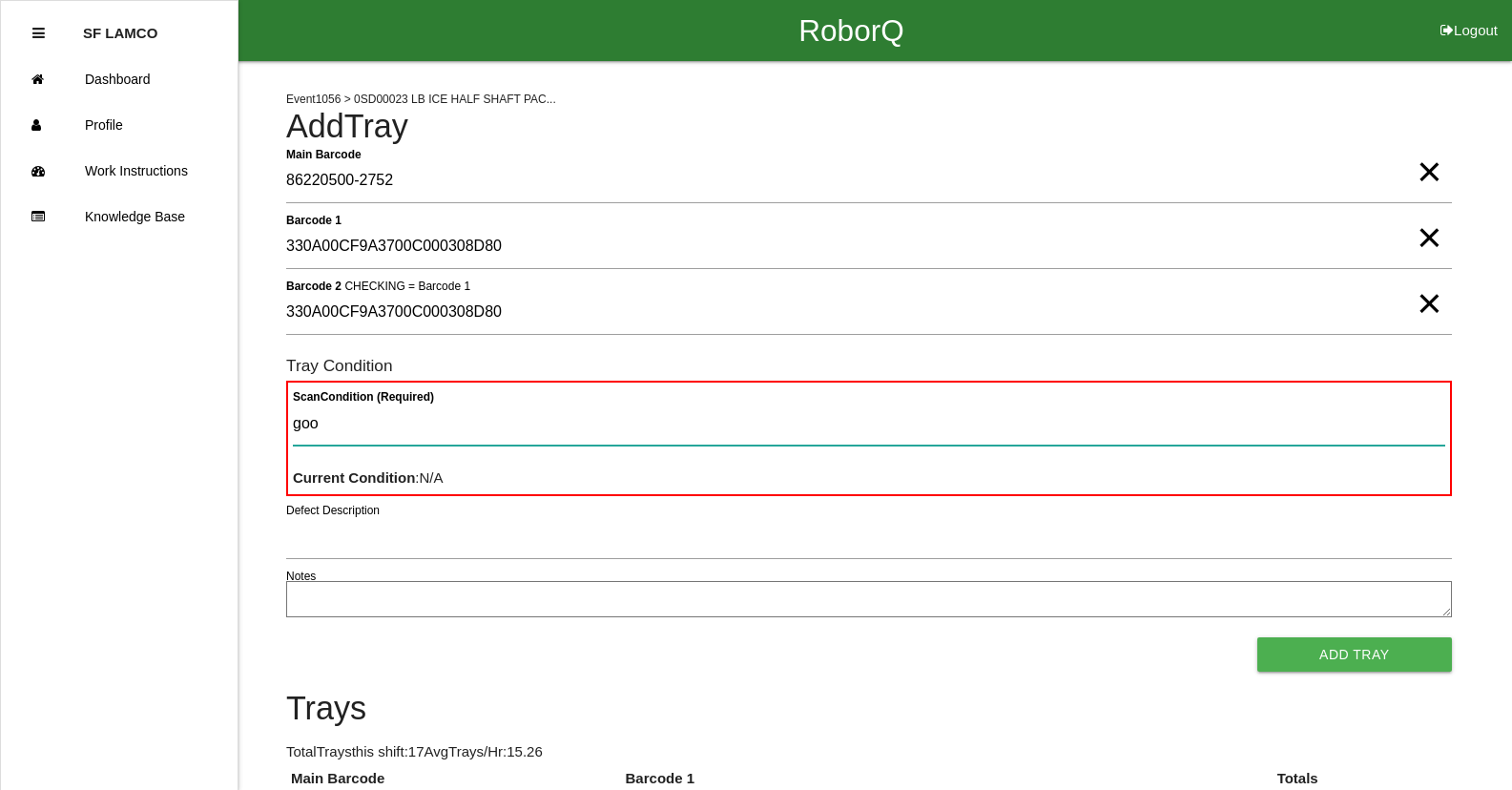 type 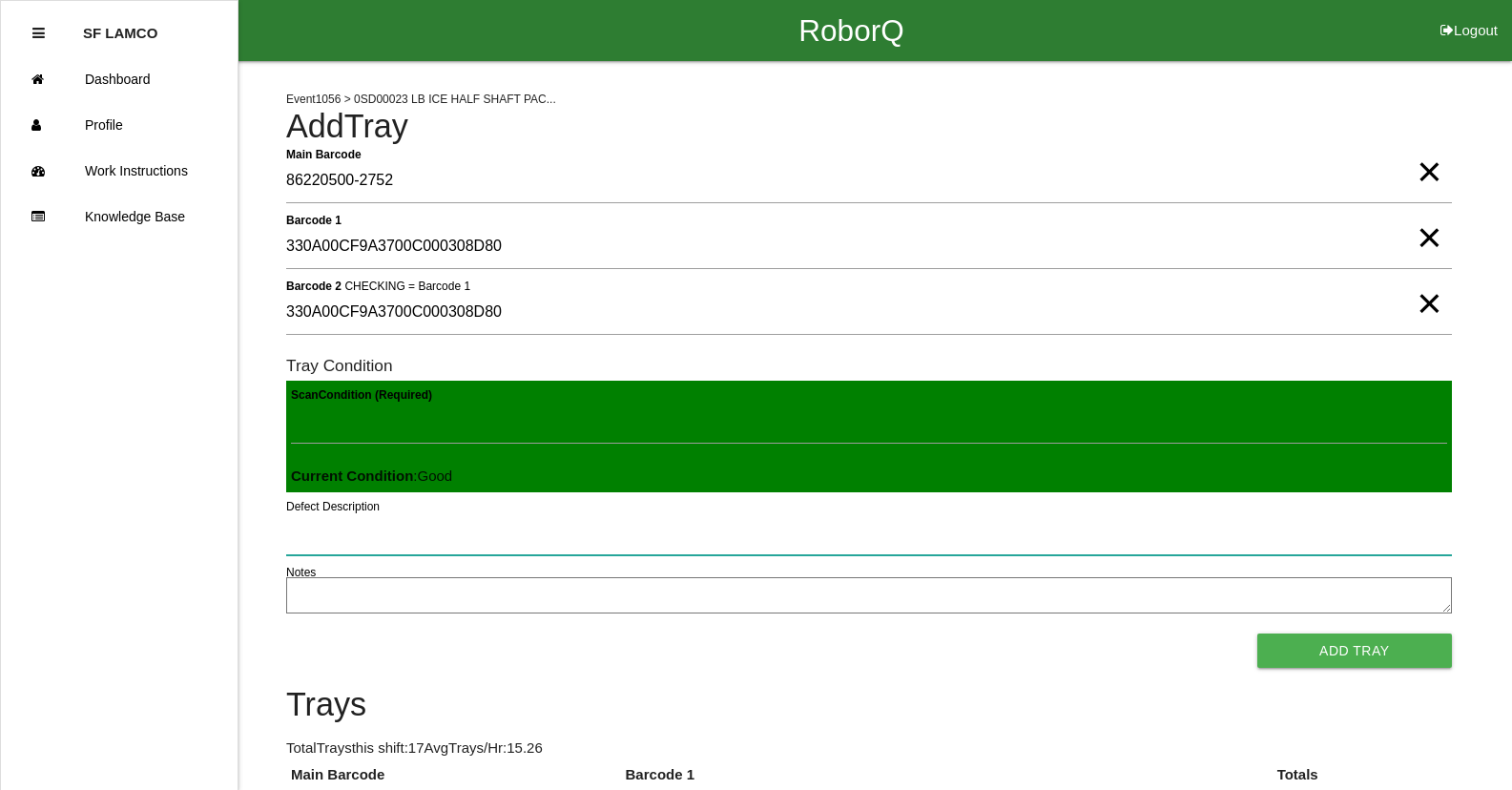 type 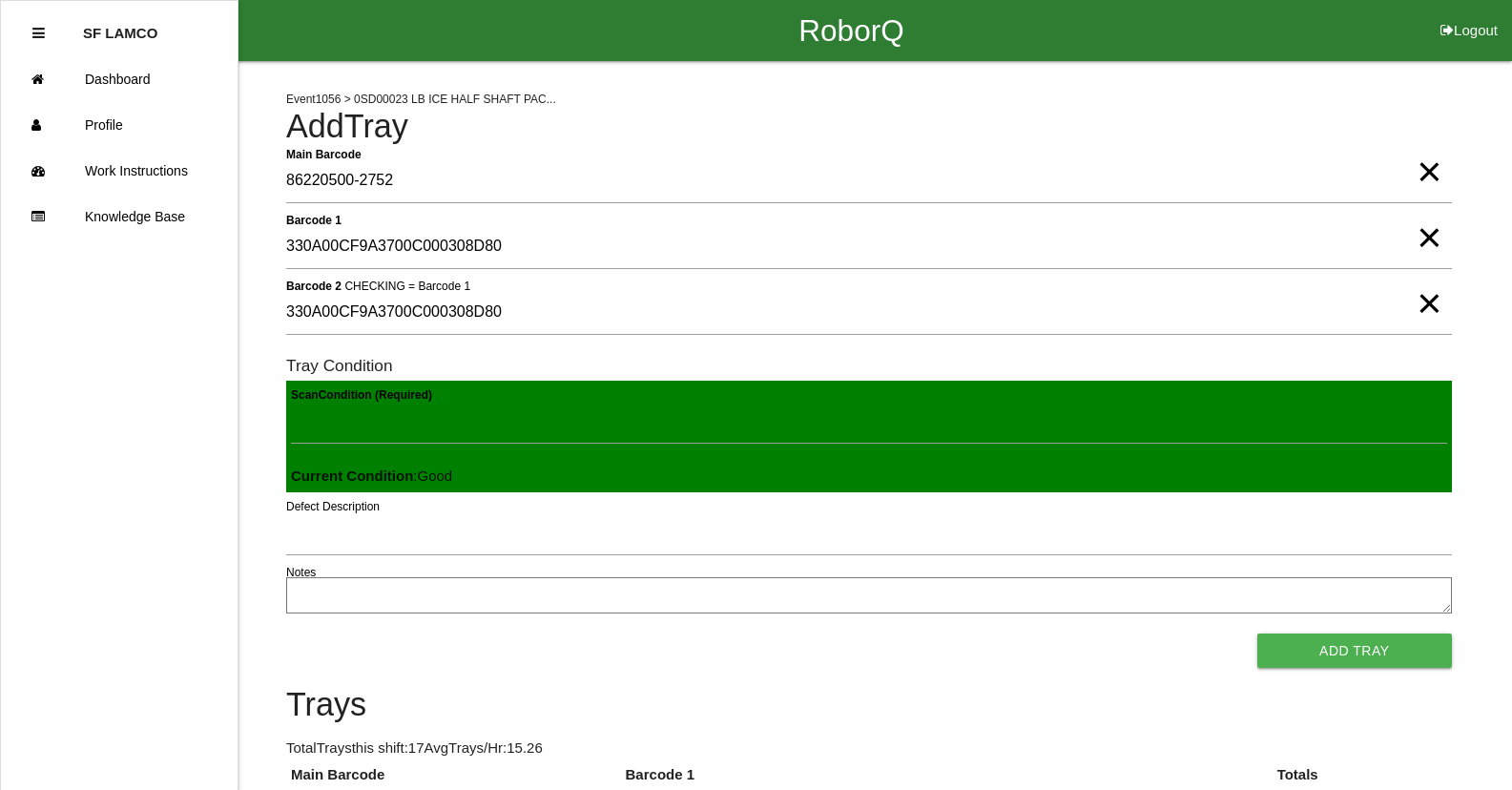 type 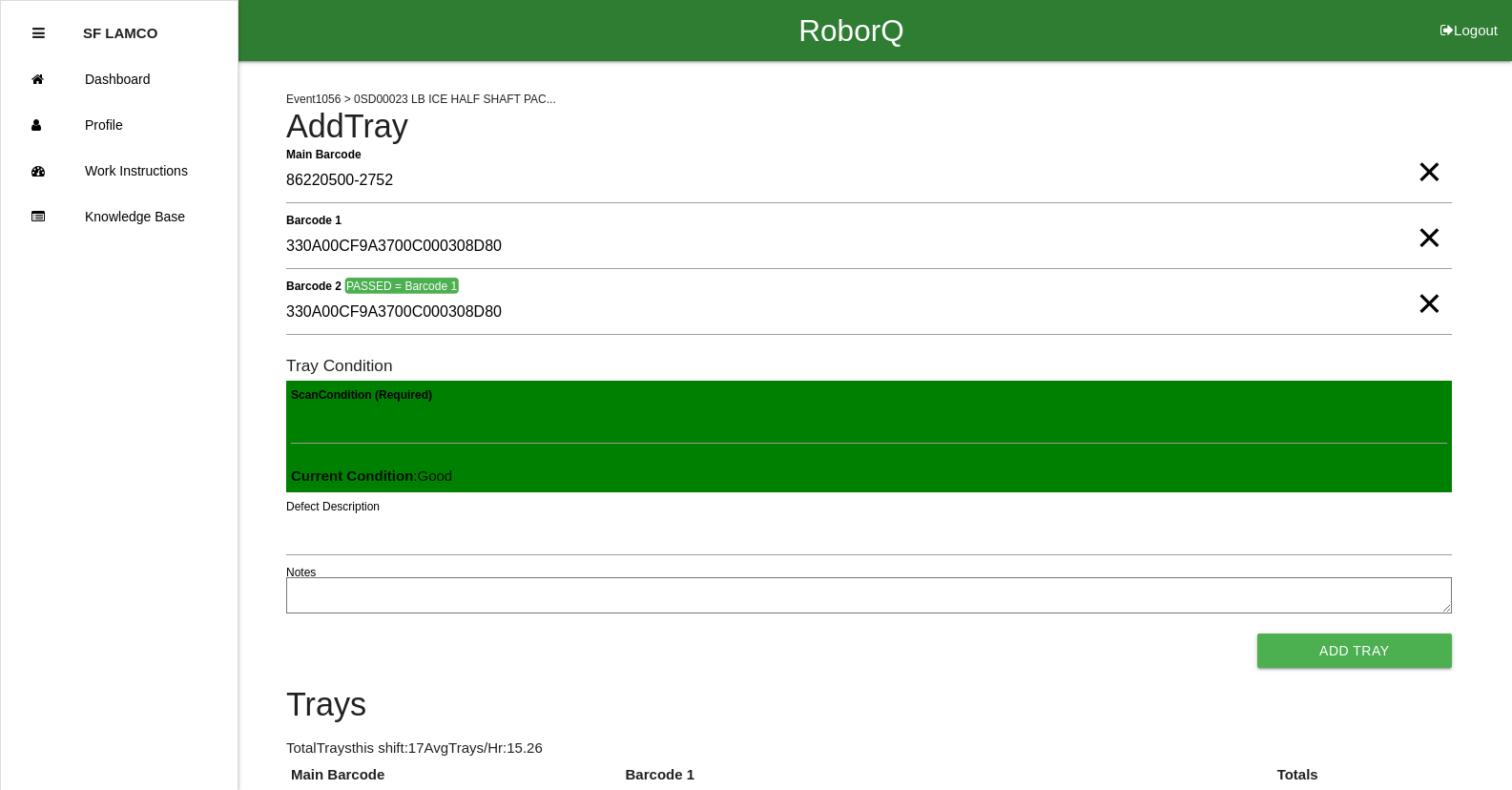 click on "Add Tray" at bounding box center (1355, 651) 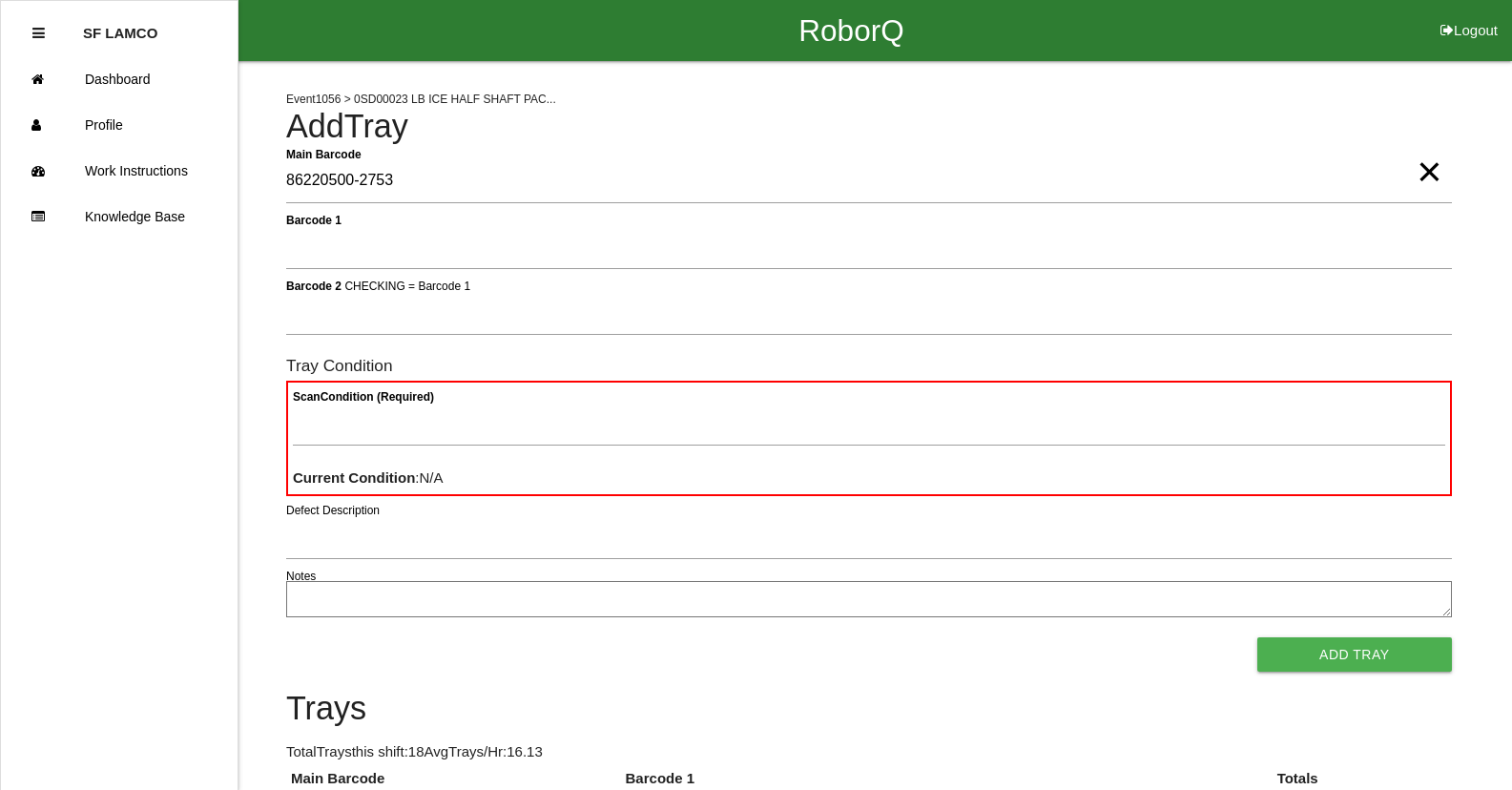 type on "86220500-2753" 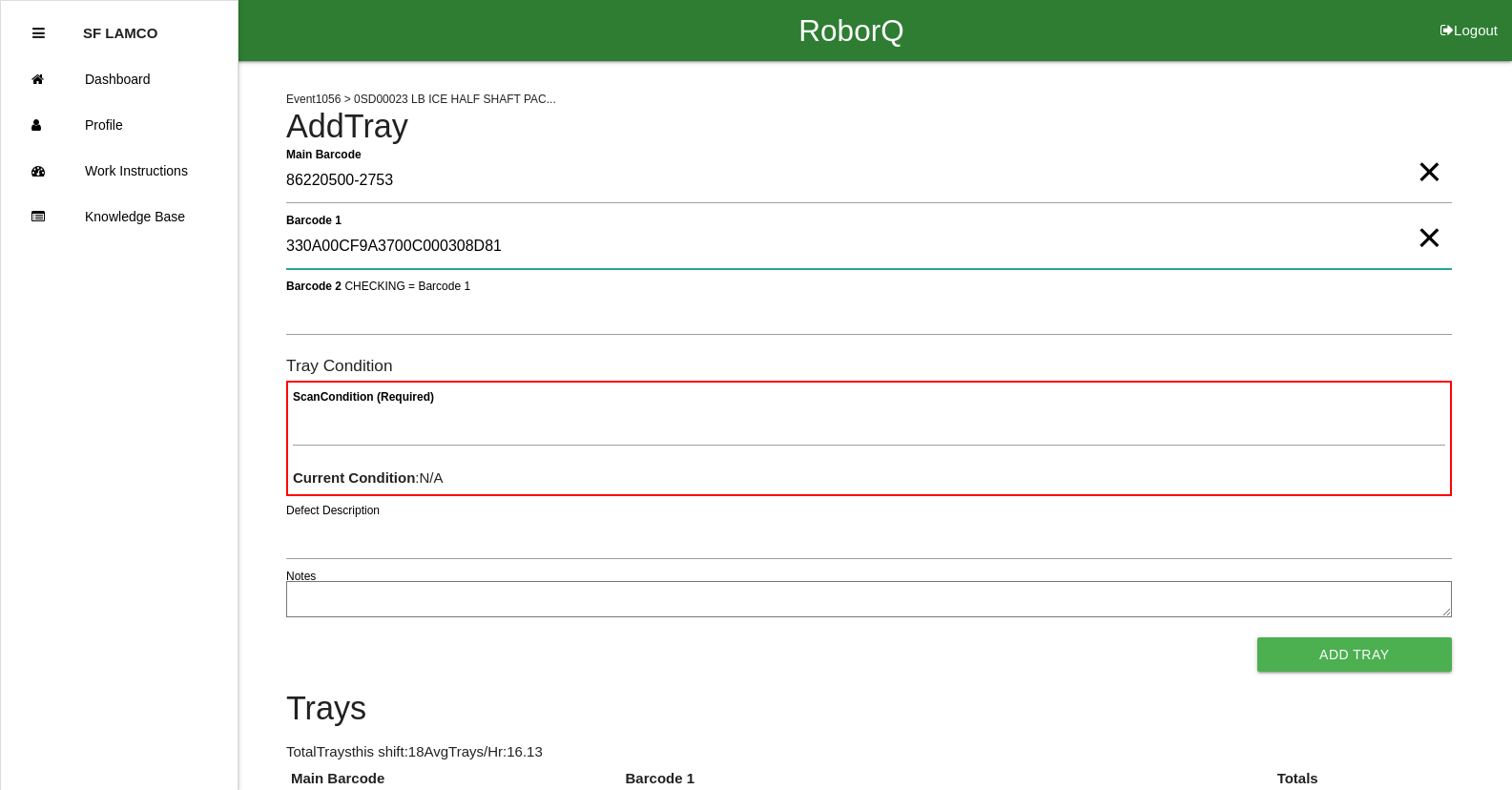 type on "330A00CF9A3700C000308D81" 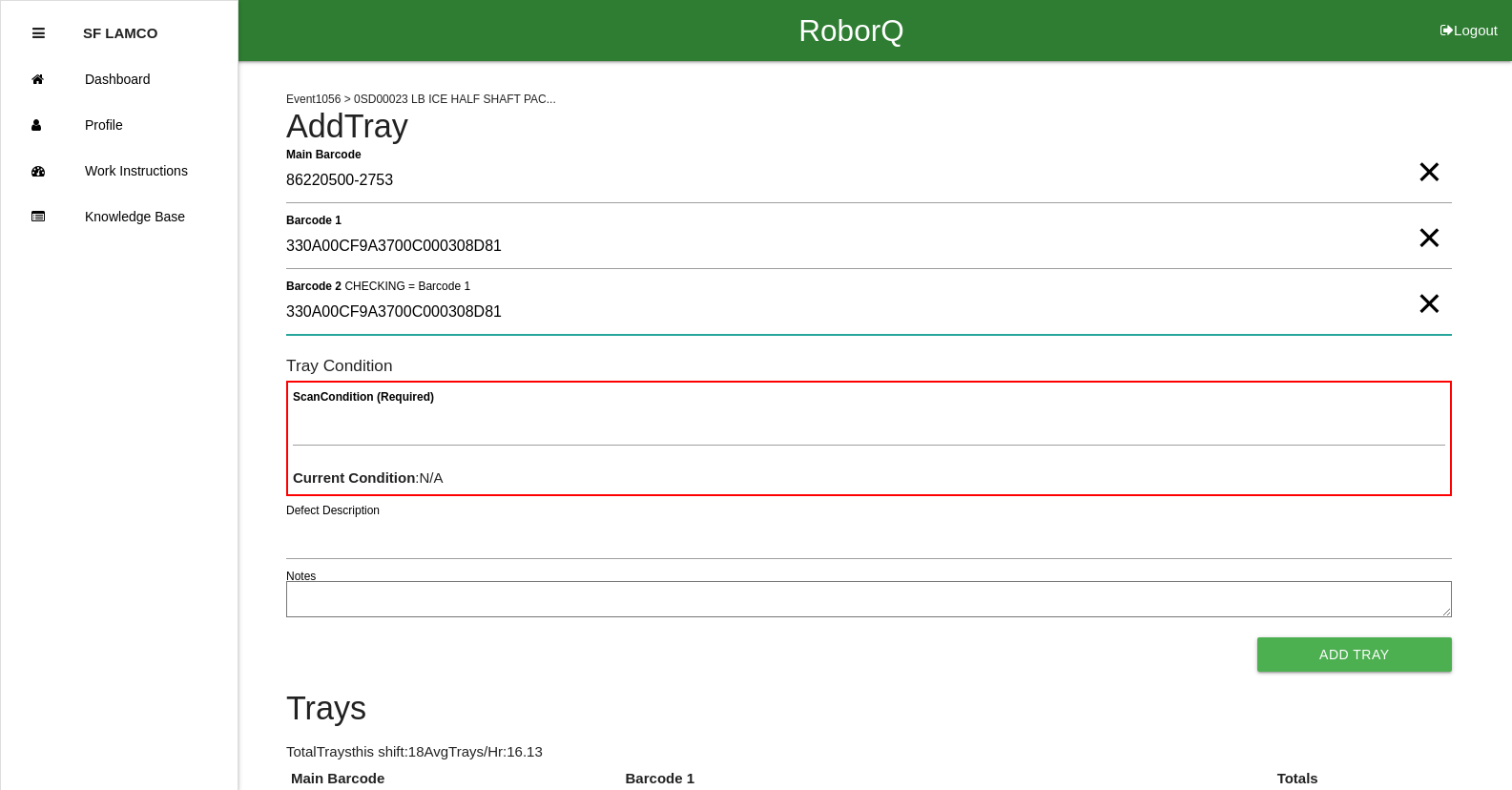 type on "330A00CF9A3700C000308D81" 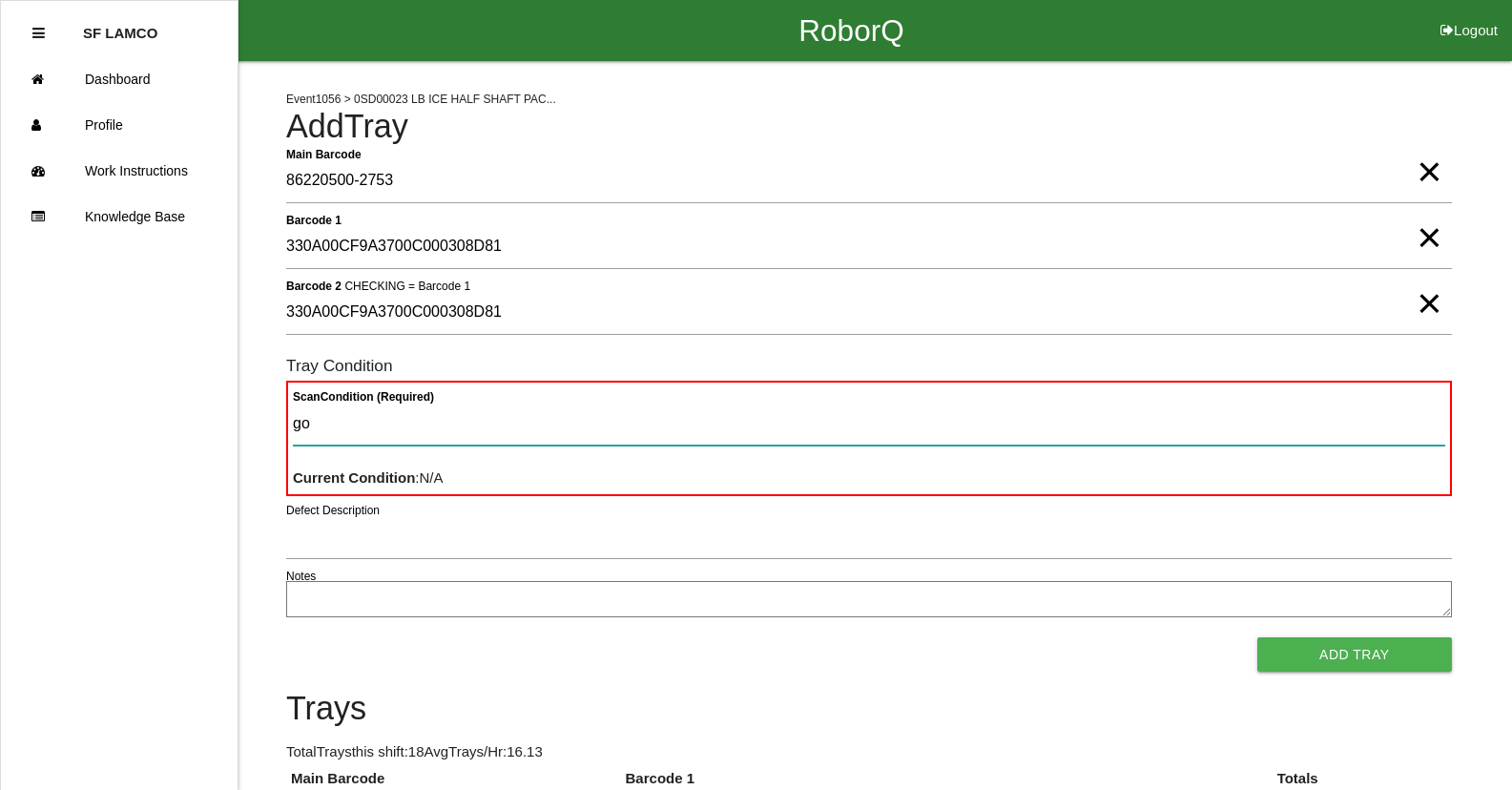 type on "goo" 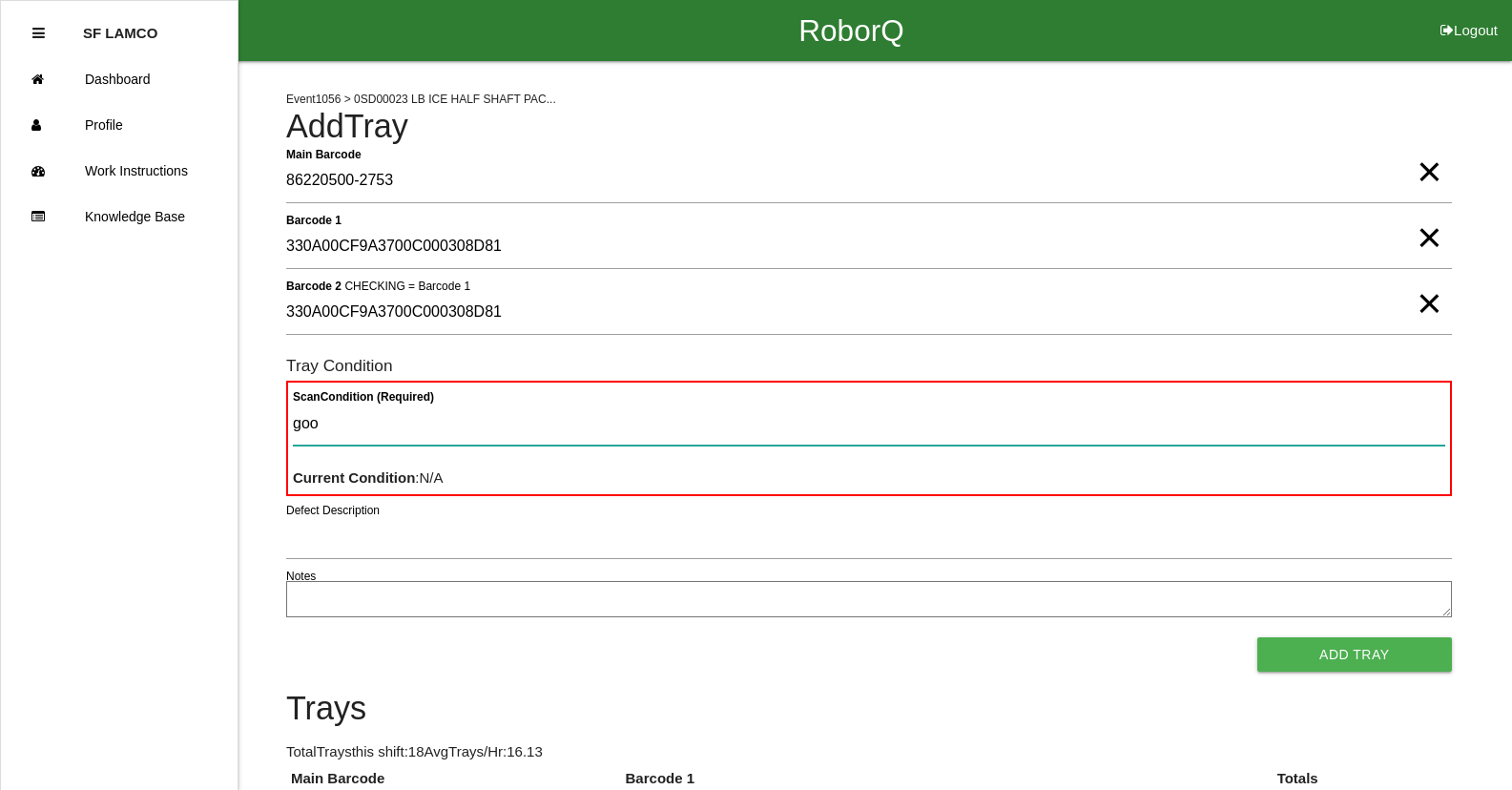 type 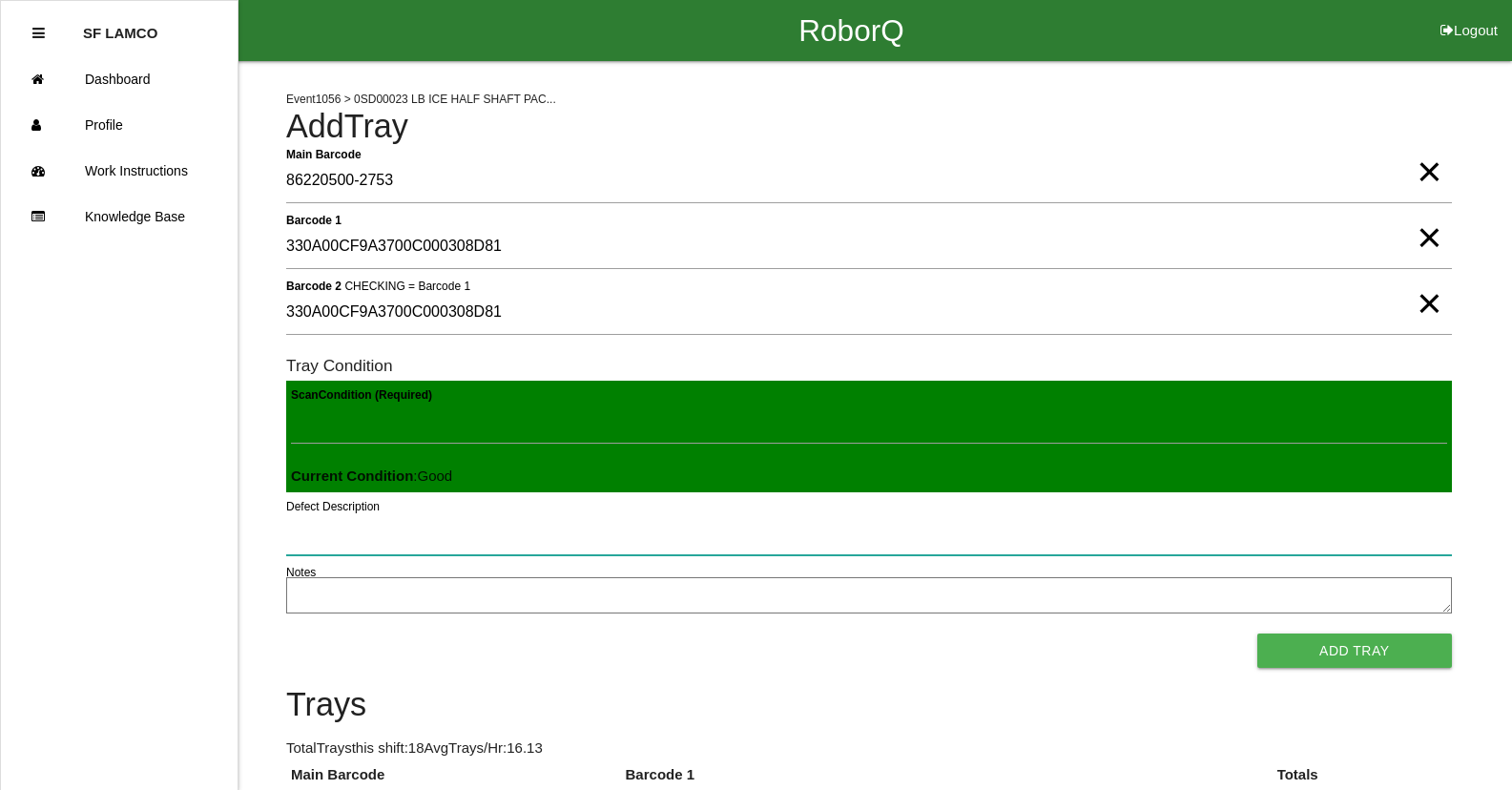 type 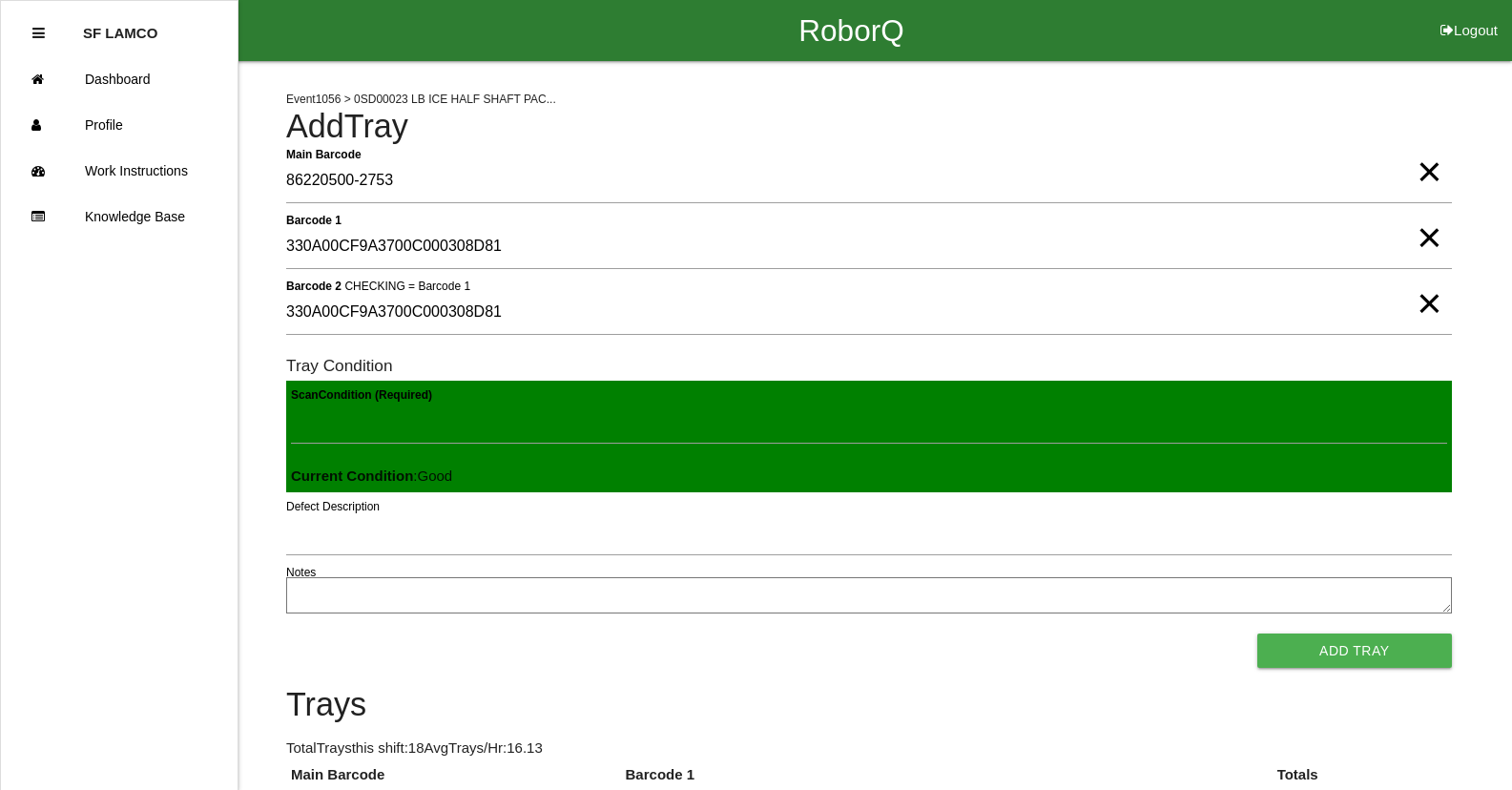 type 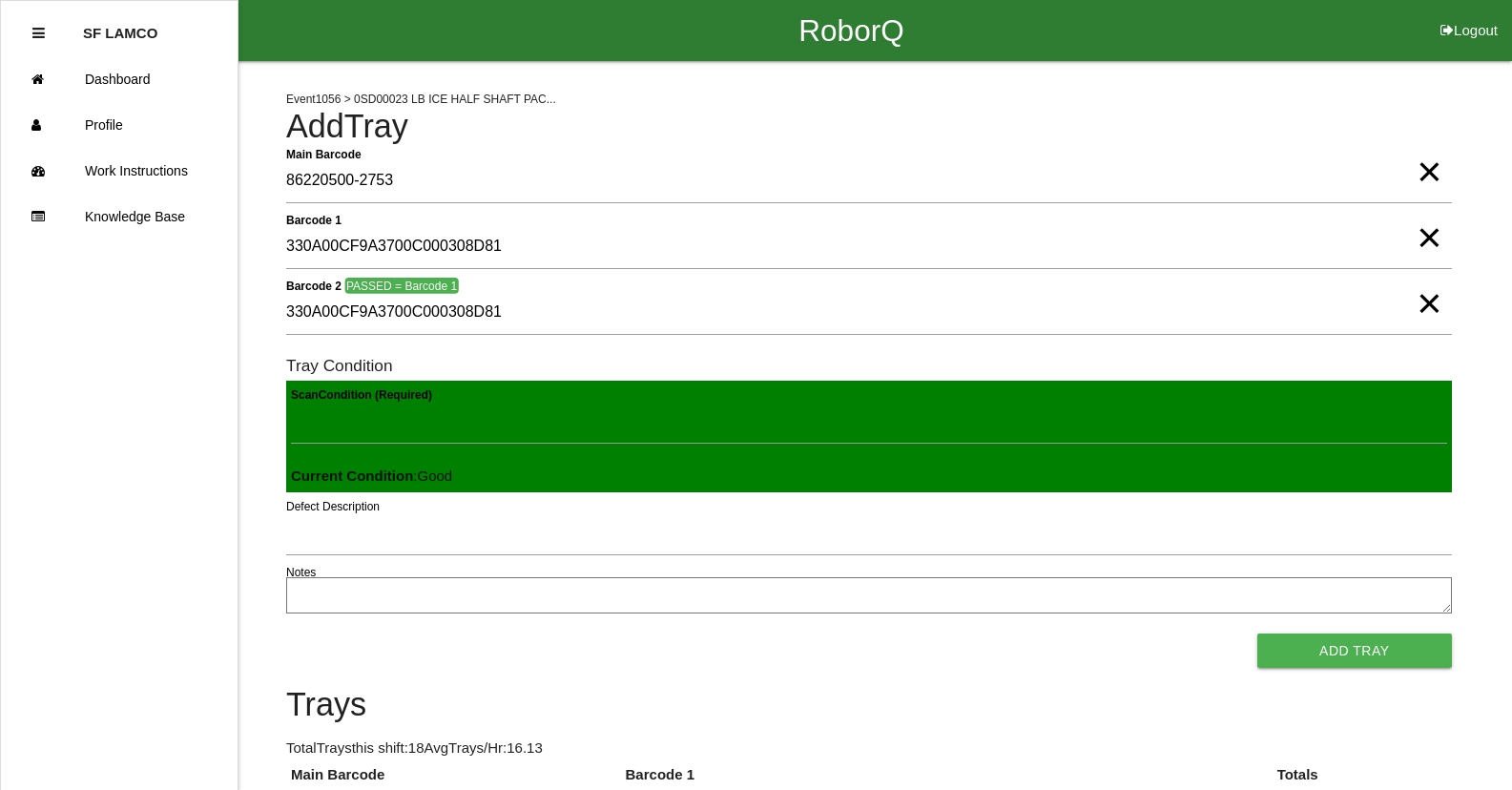 click on "Add Tray" at bounding box center (1355, 651) 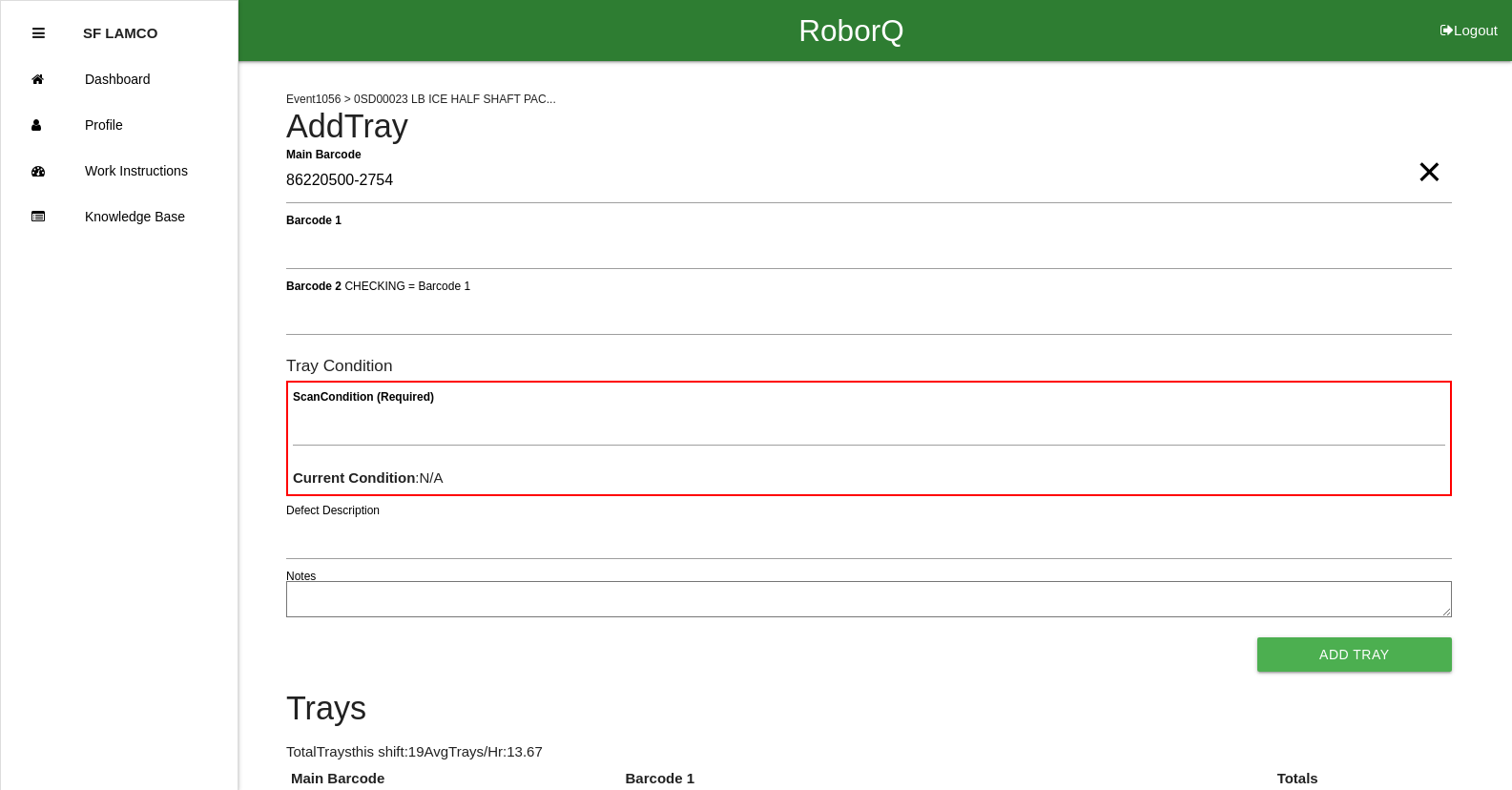 type on "86220500-2754" 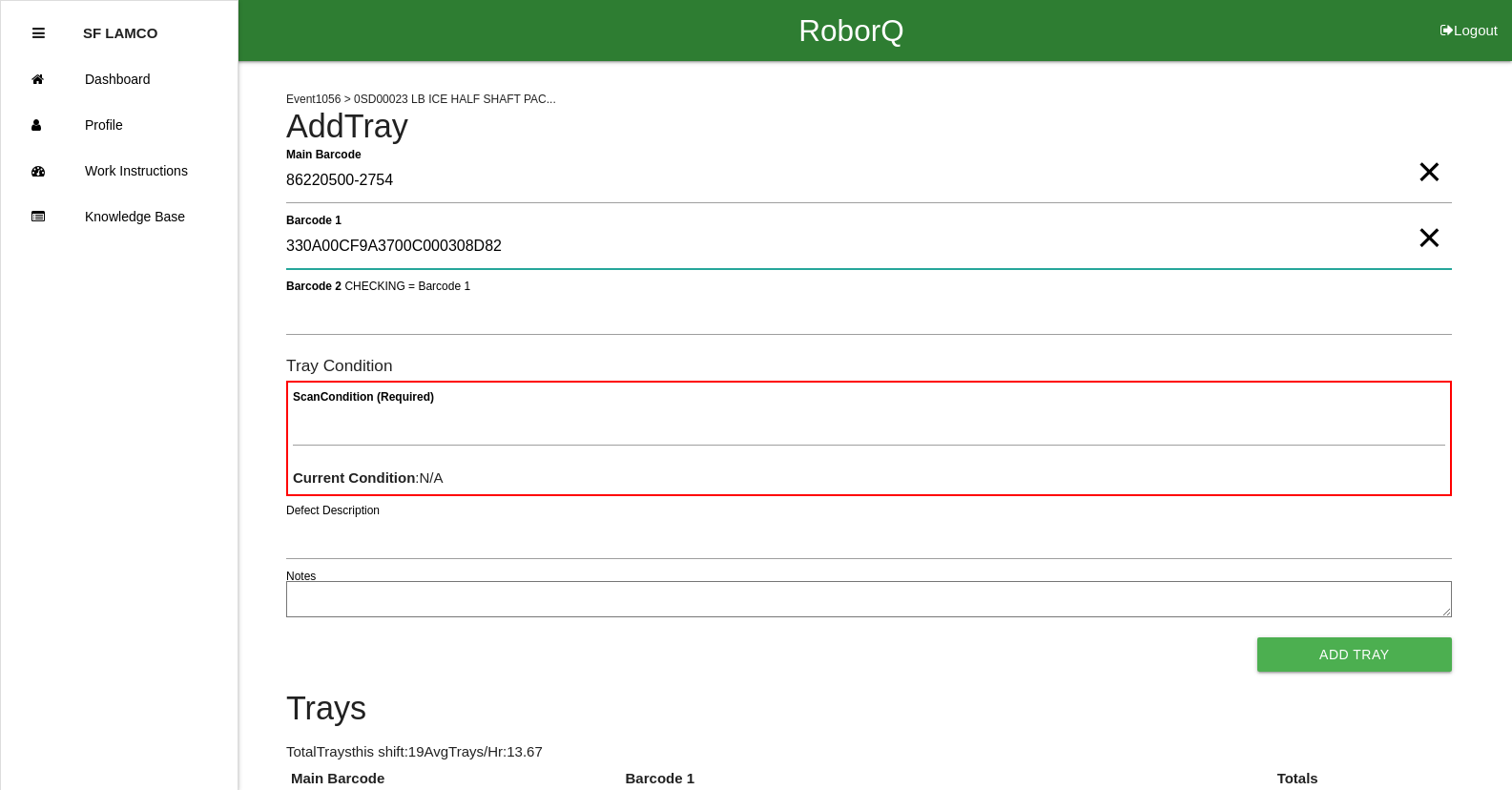 type on "330A00CF9A3700C000308D82" 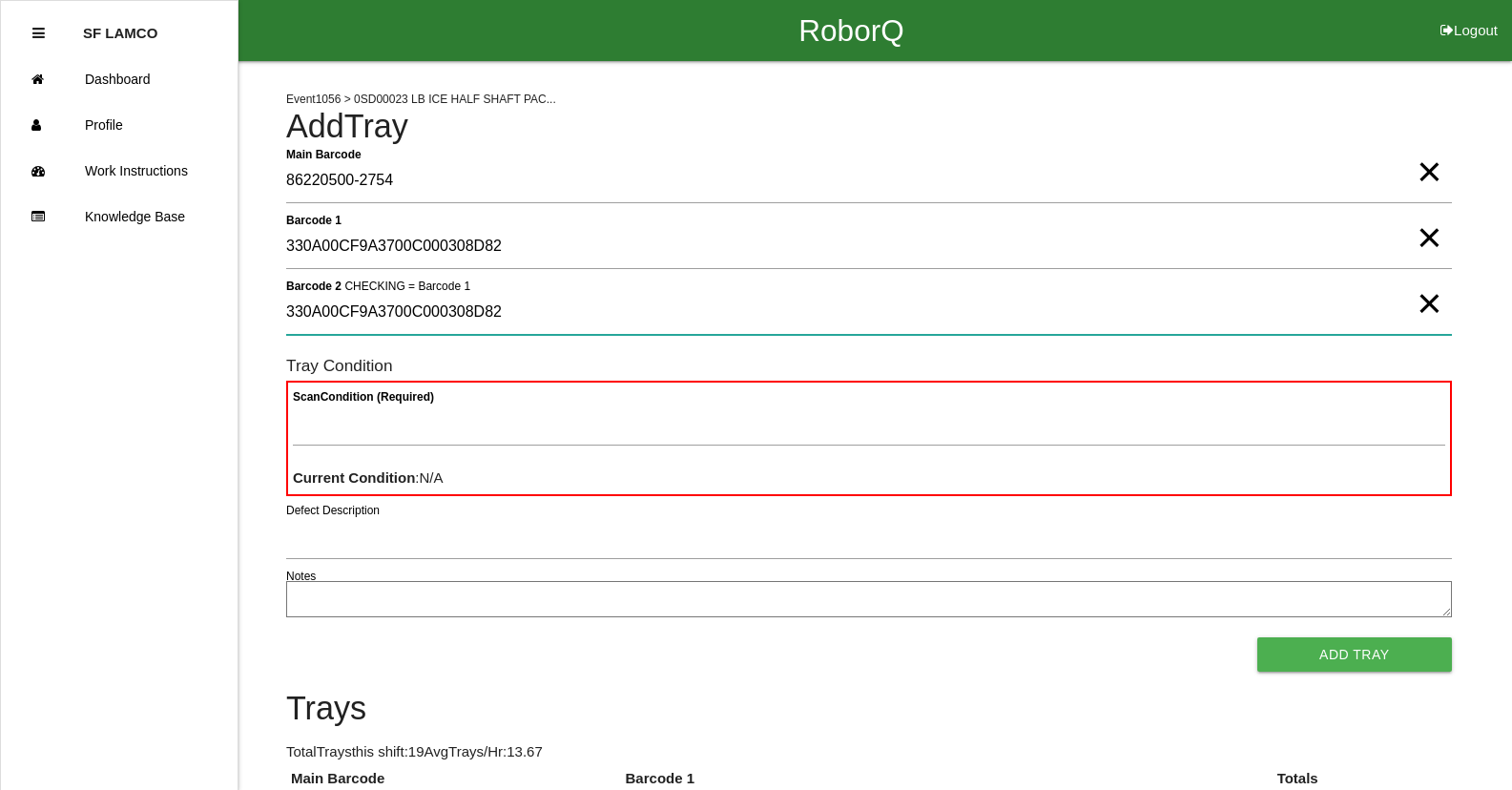 type on "330A00CF9A3700C000308D82" 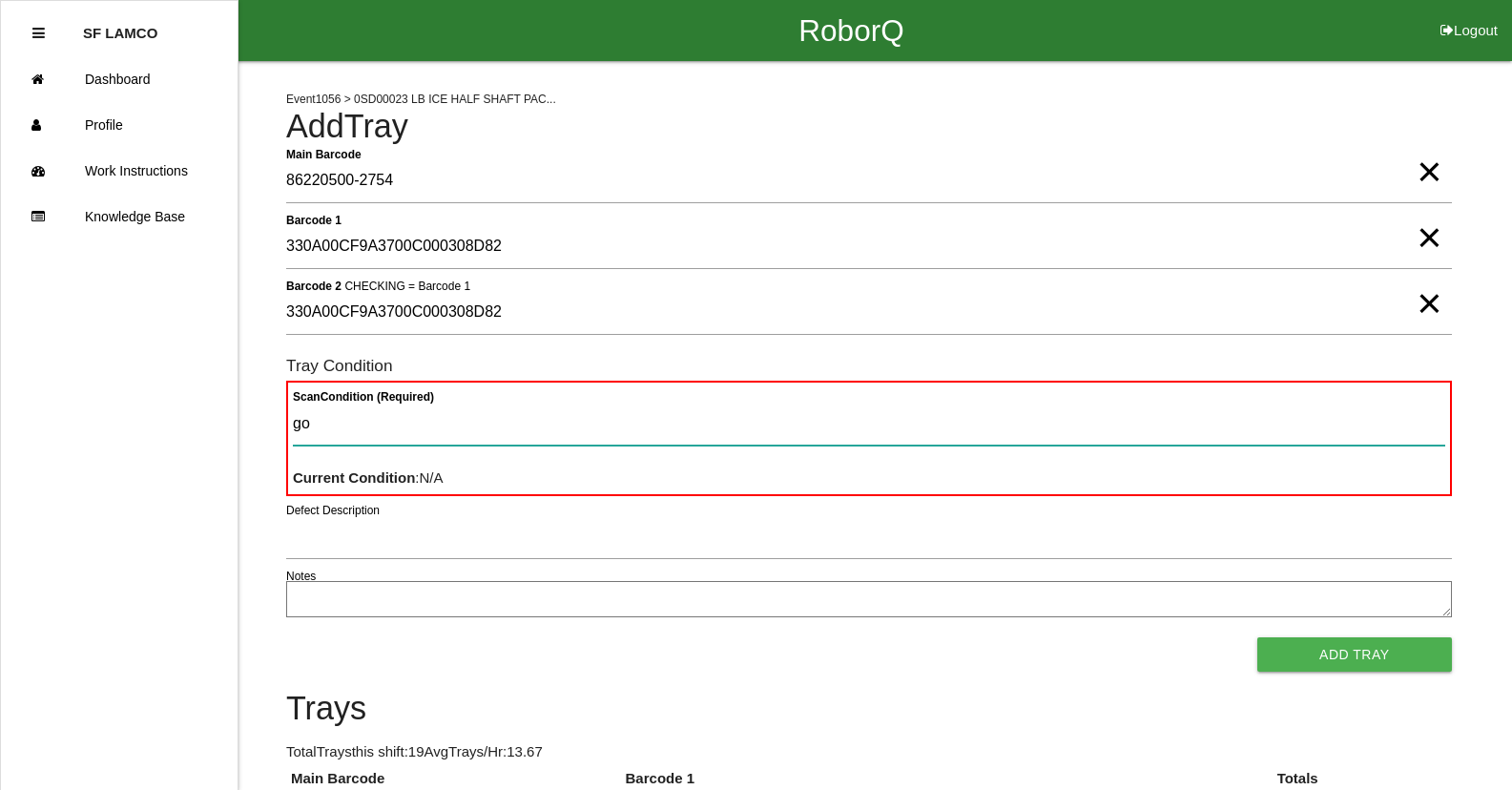 type on "goo" 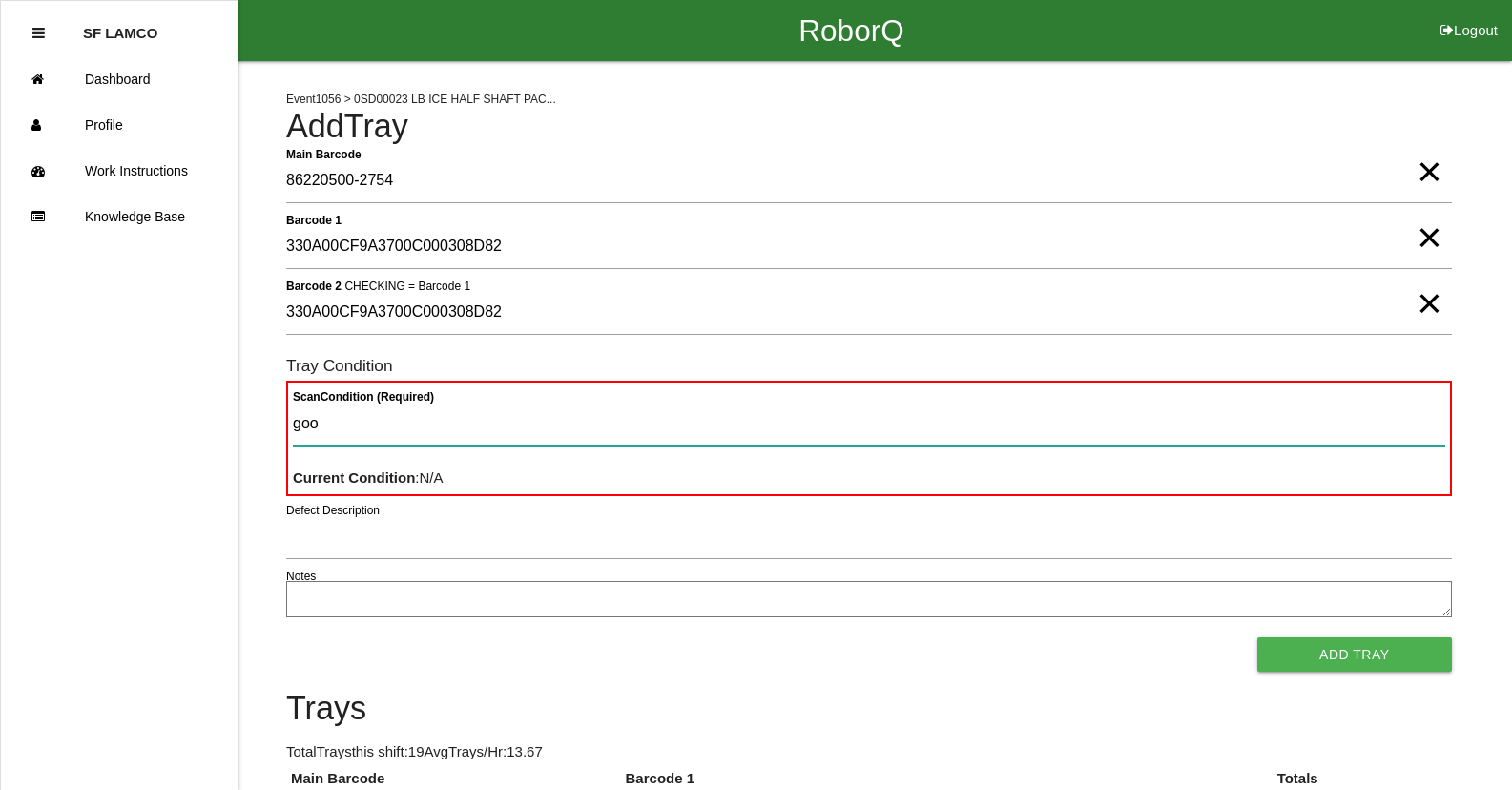 type 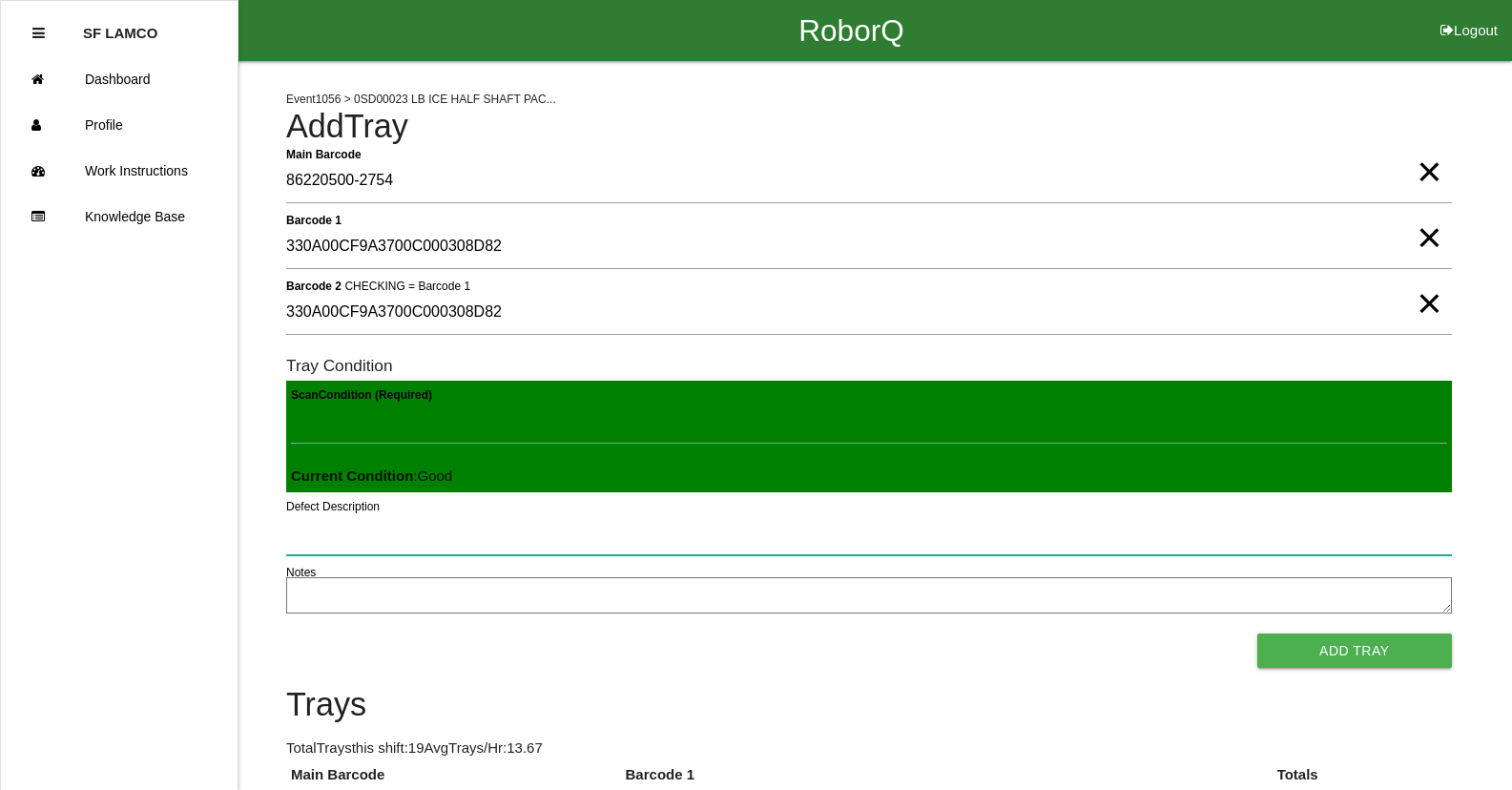 type 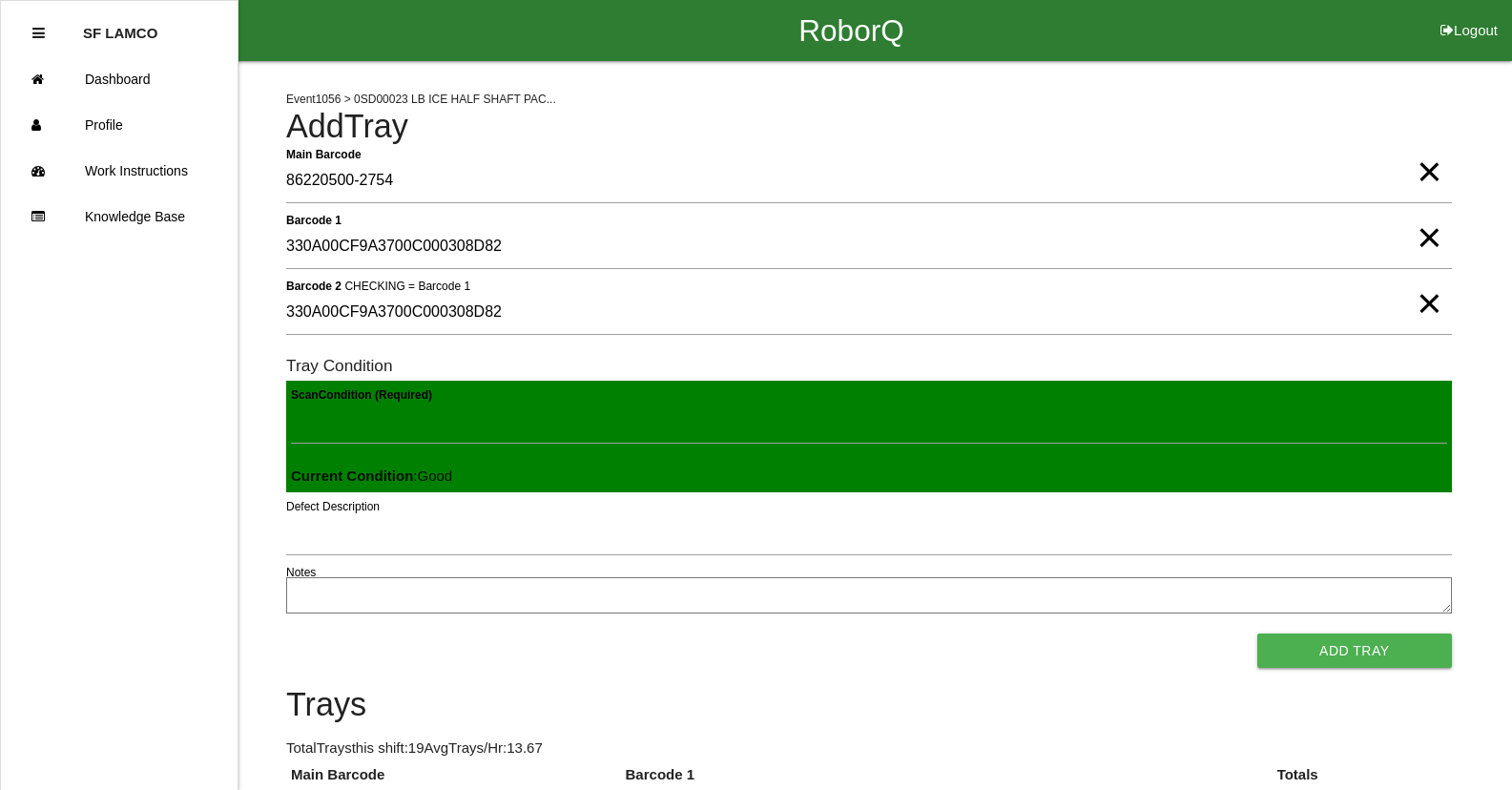 type 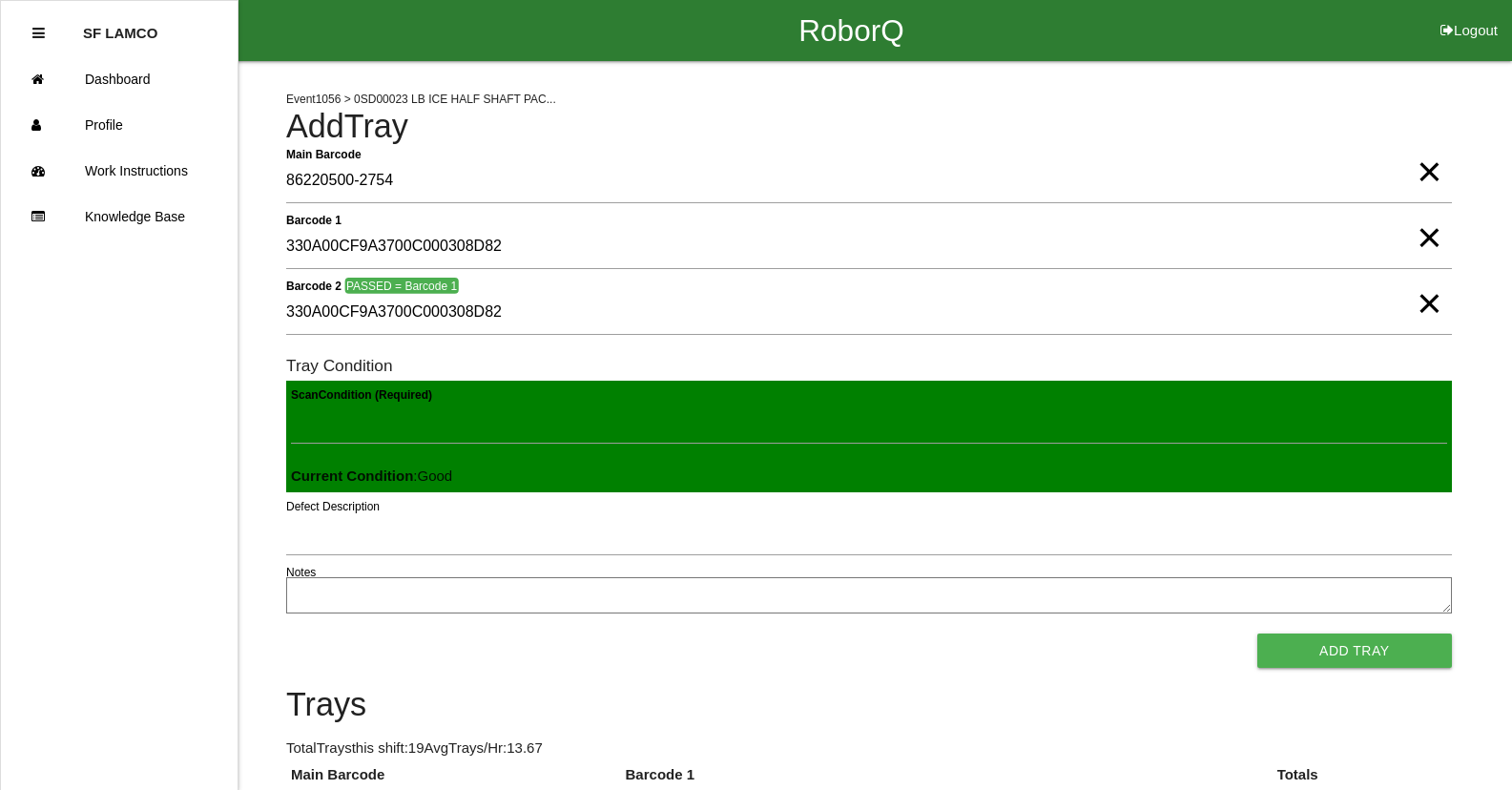 click on "Add Tray" at bounding box center (1355, 651) 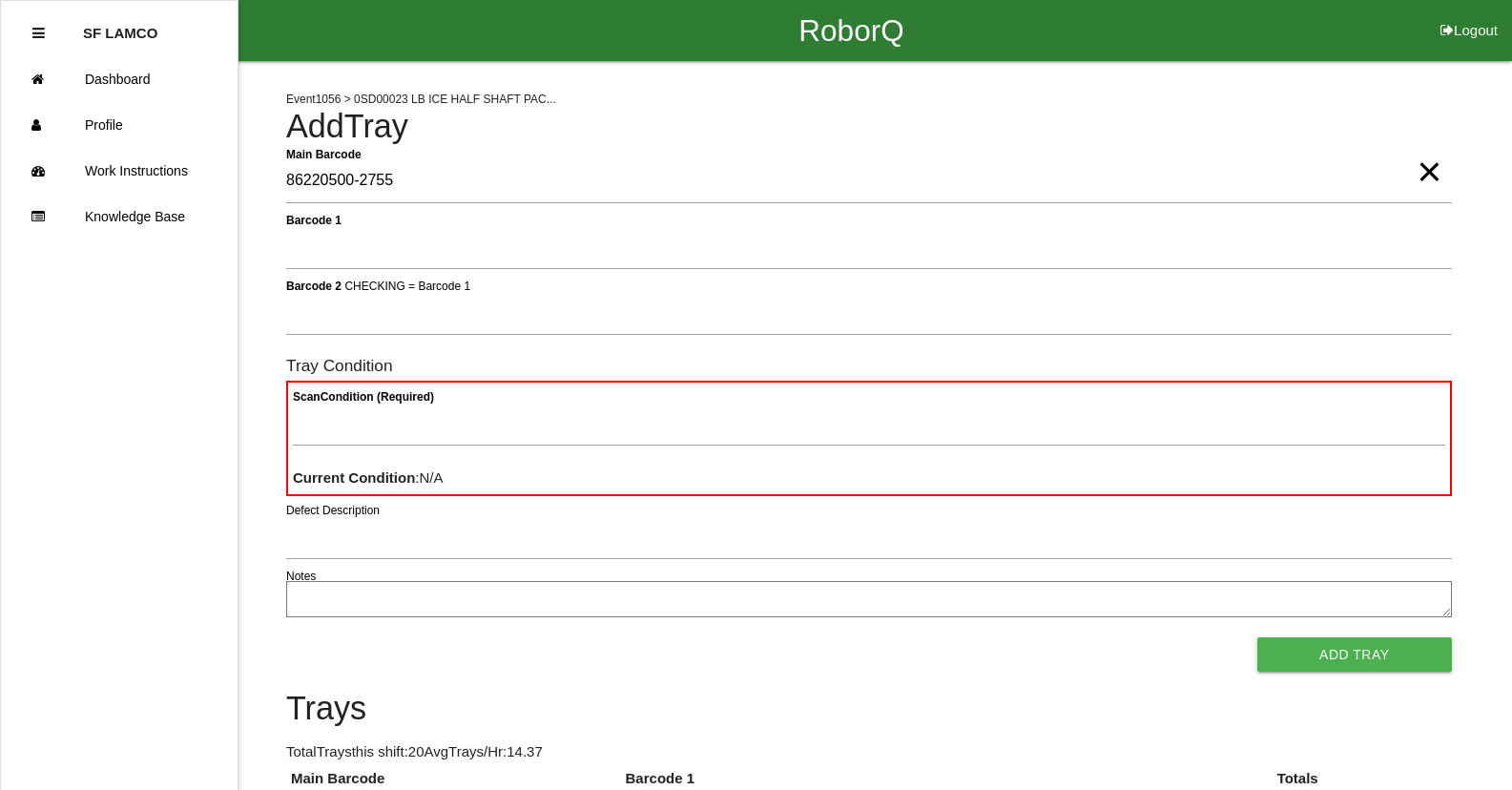 type on "86220500-2755" 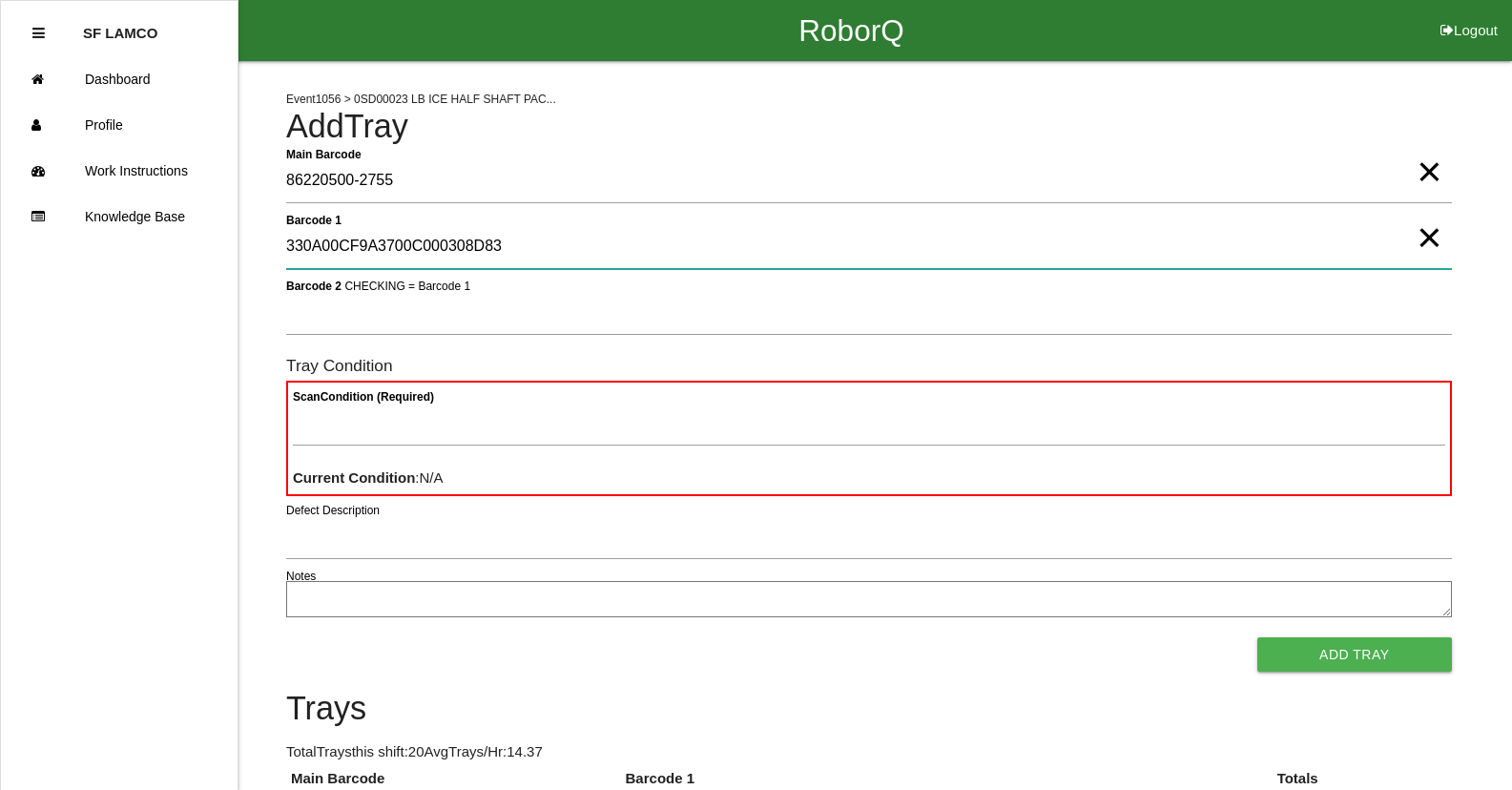 type on "330A00CF9A3700C000308D83" 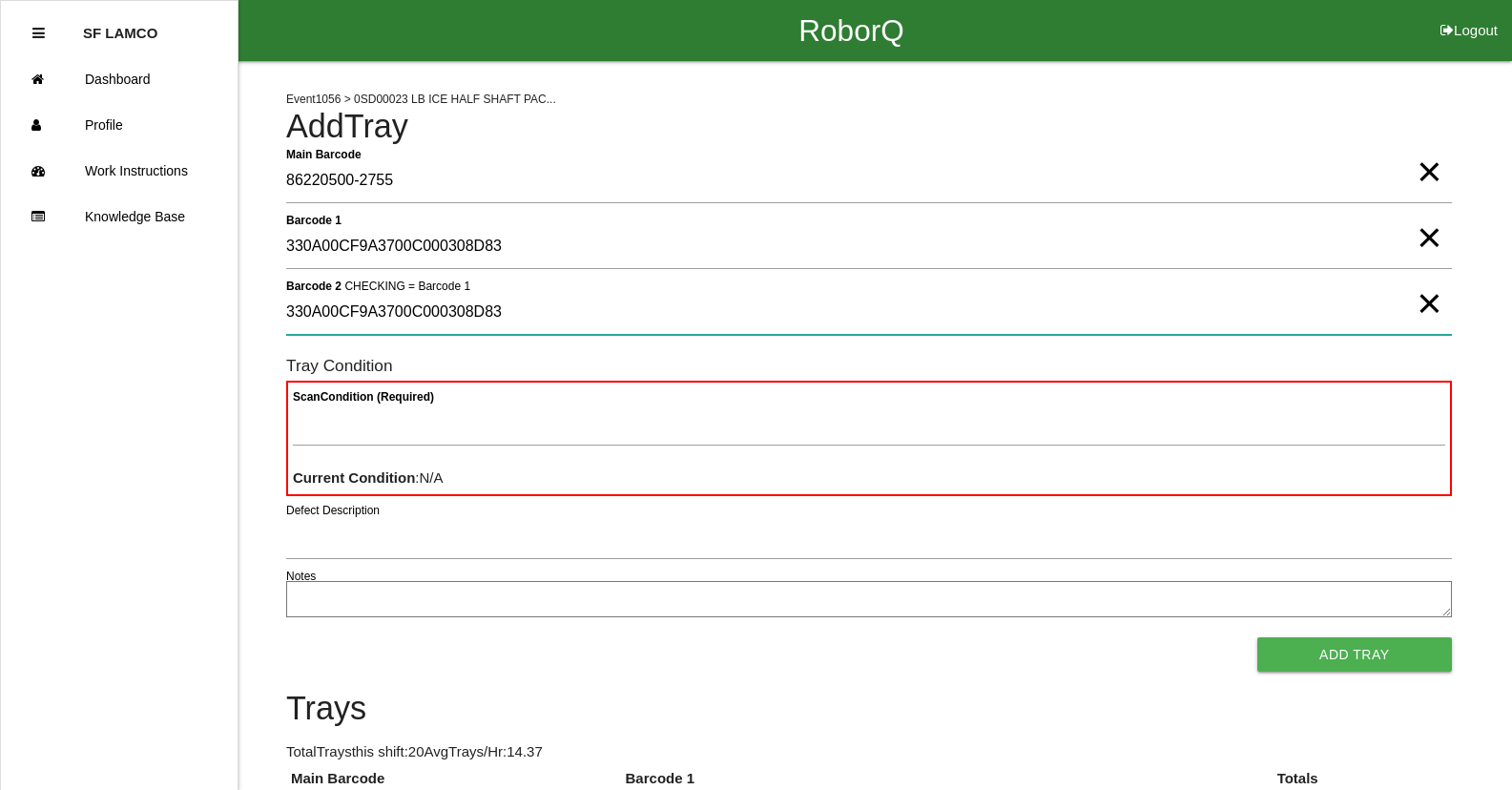 type on "330A00CF9A3700C000308D83" 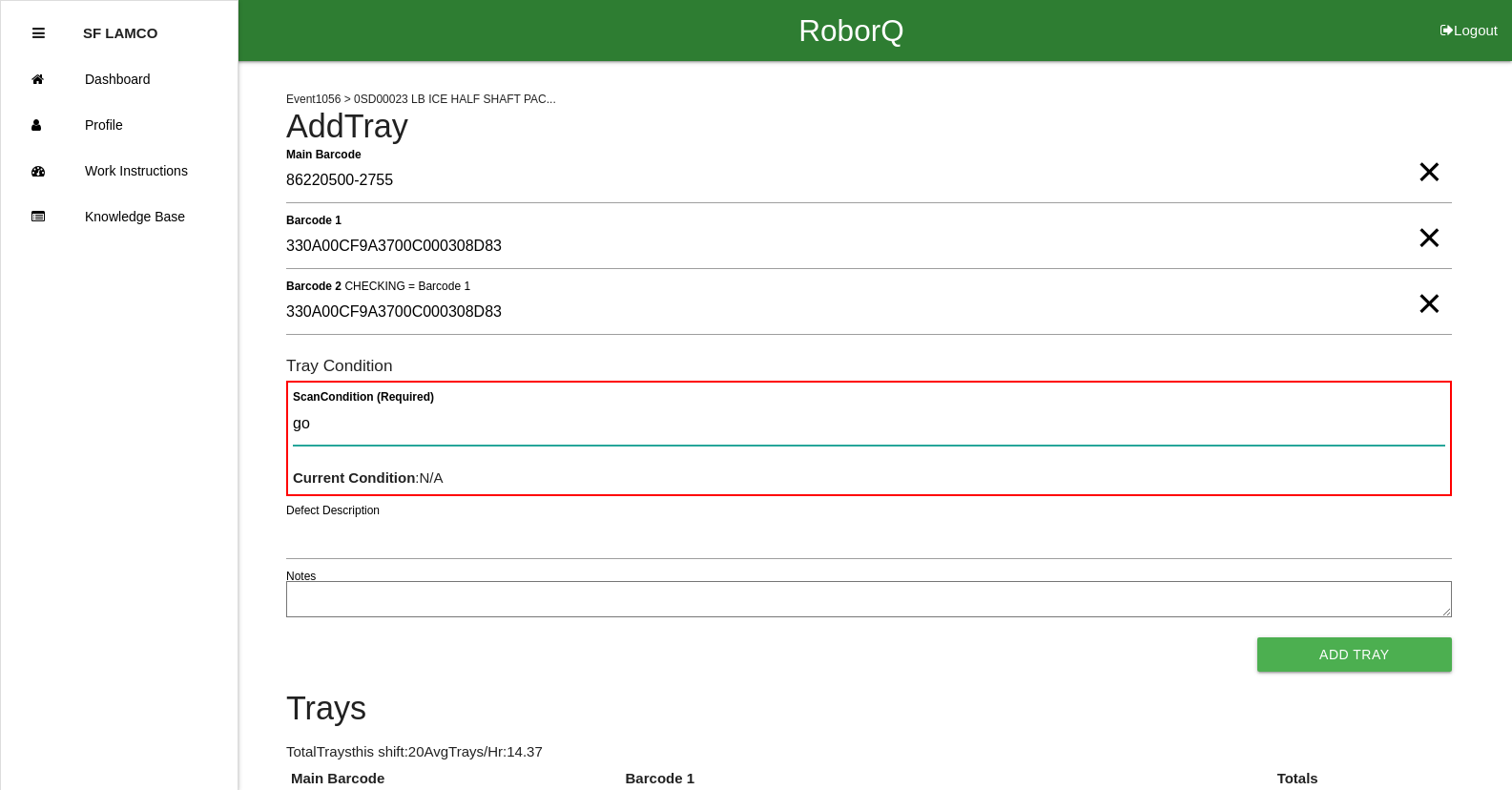 type on "goo" 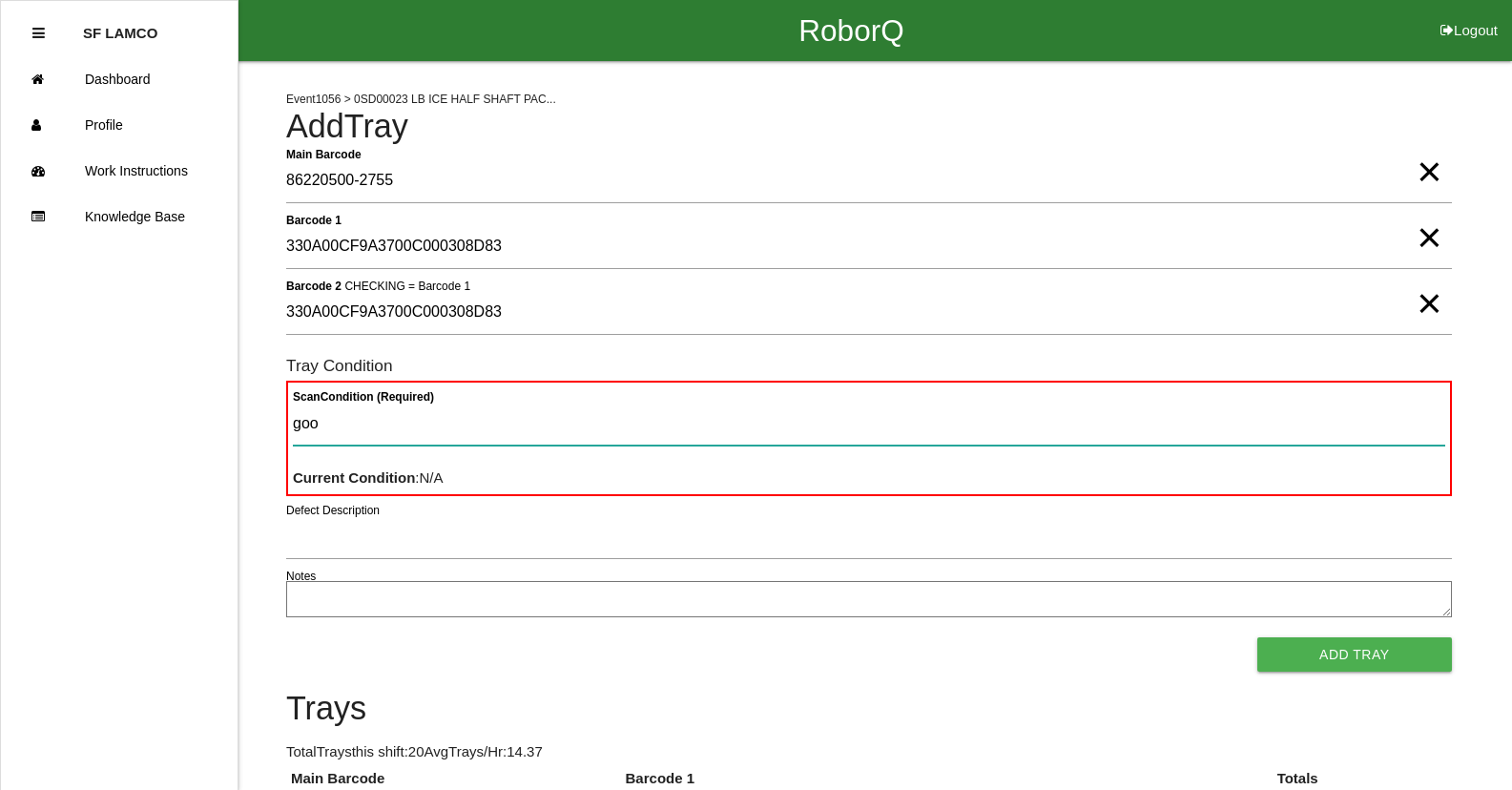 type 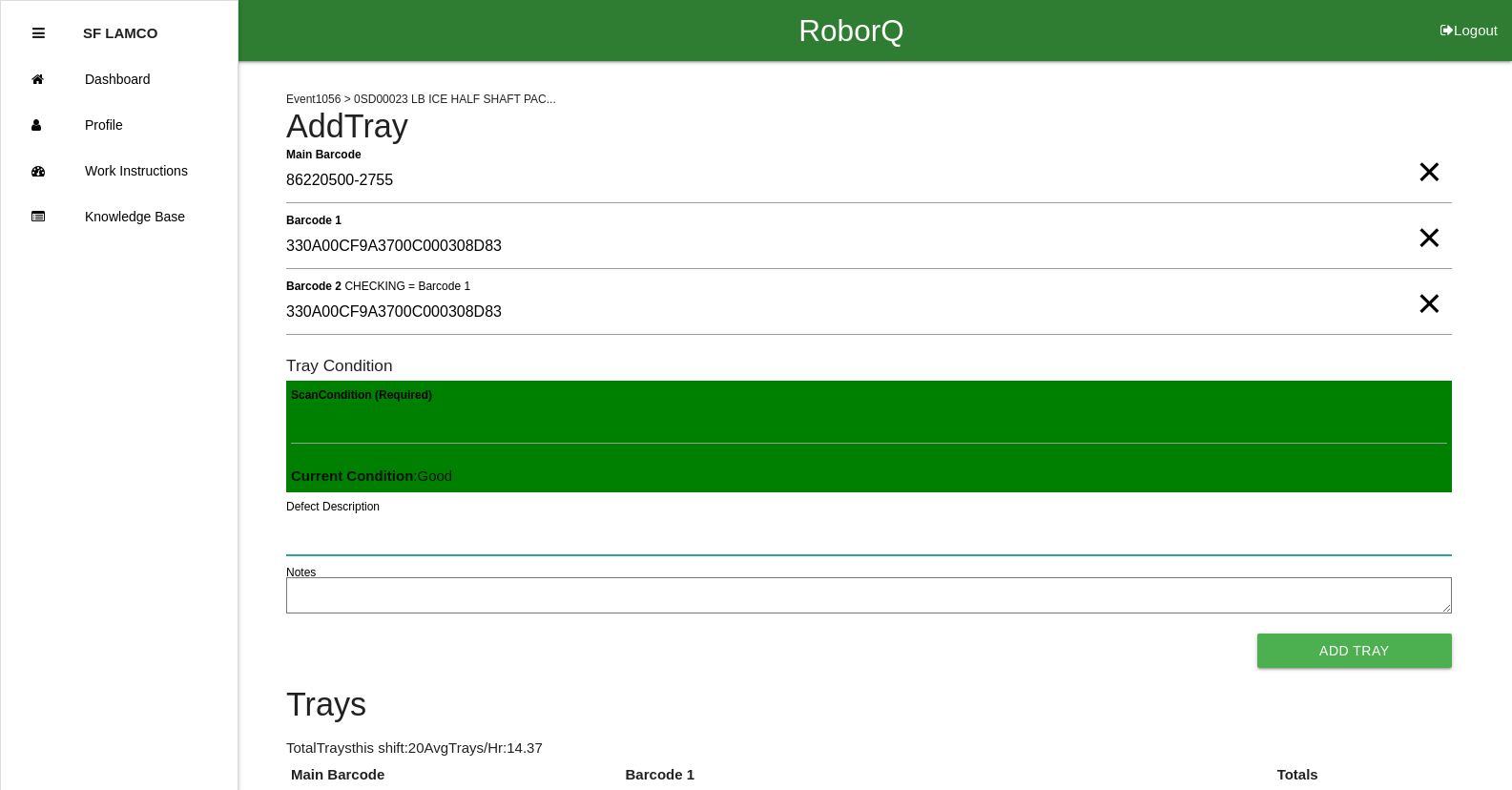 type 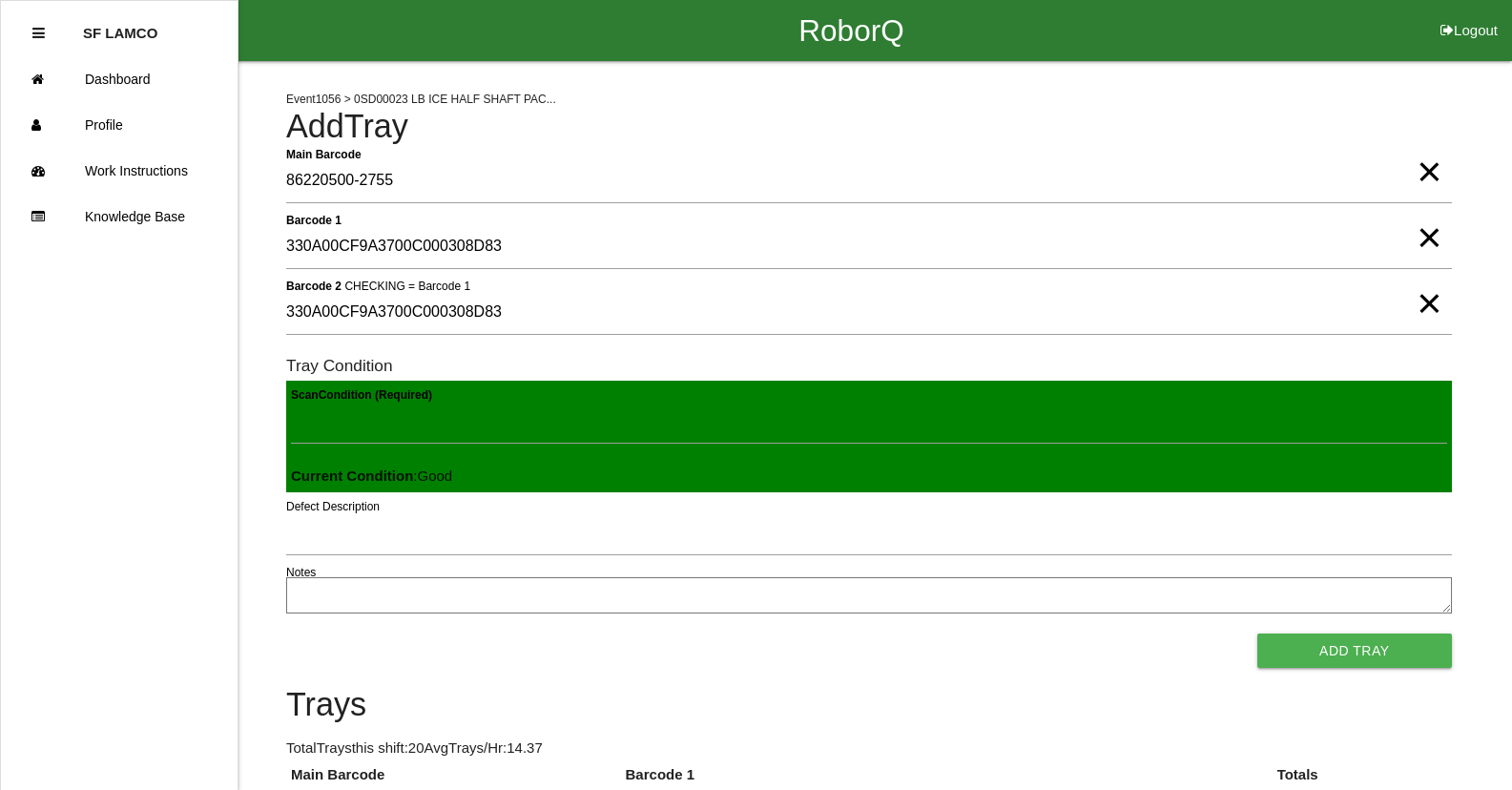 type 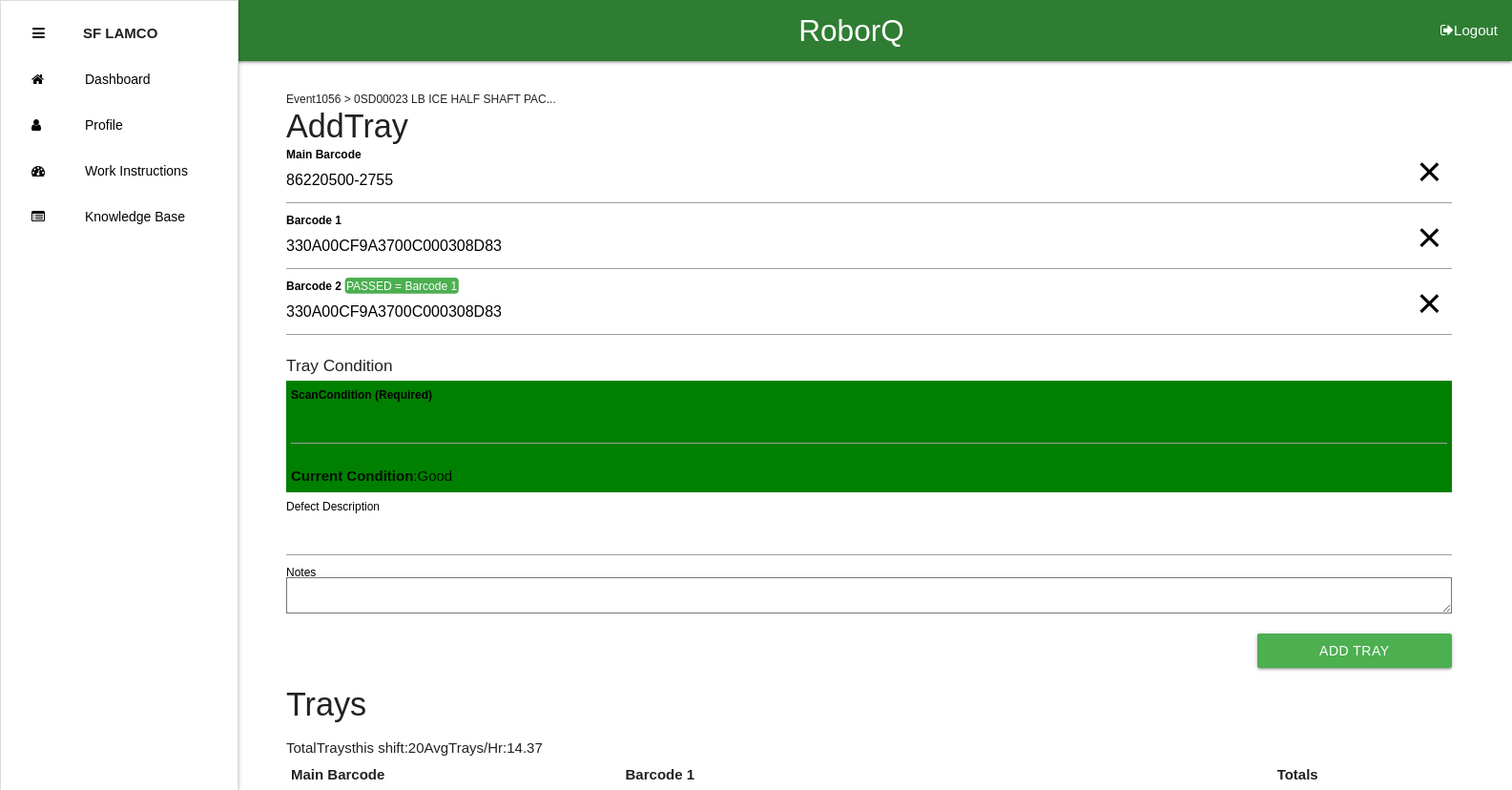 click on "Add Tray" at bounding box center (1355, 651) 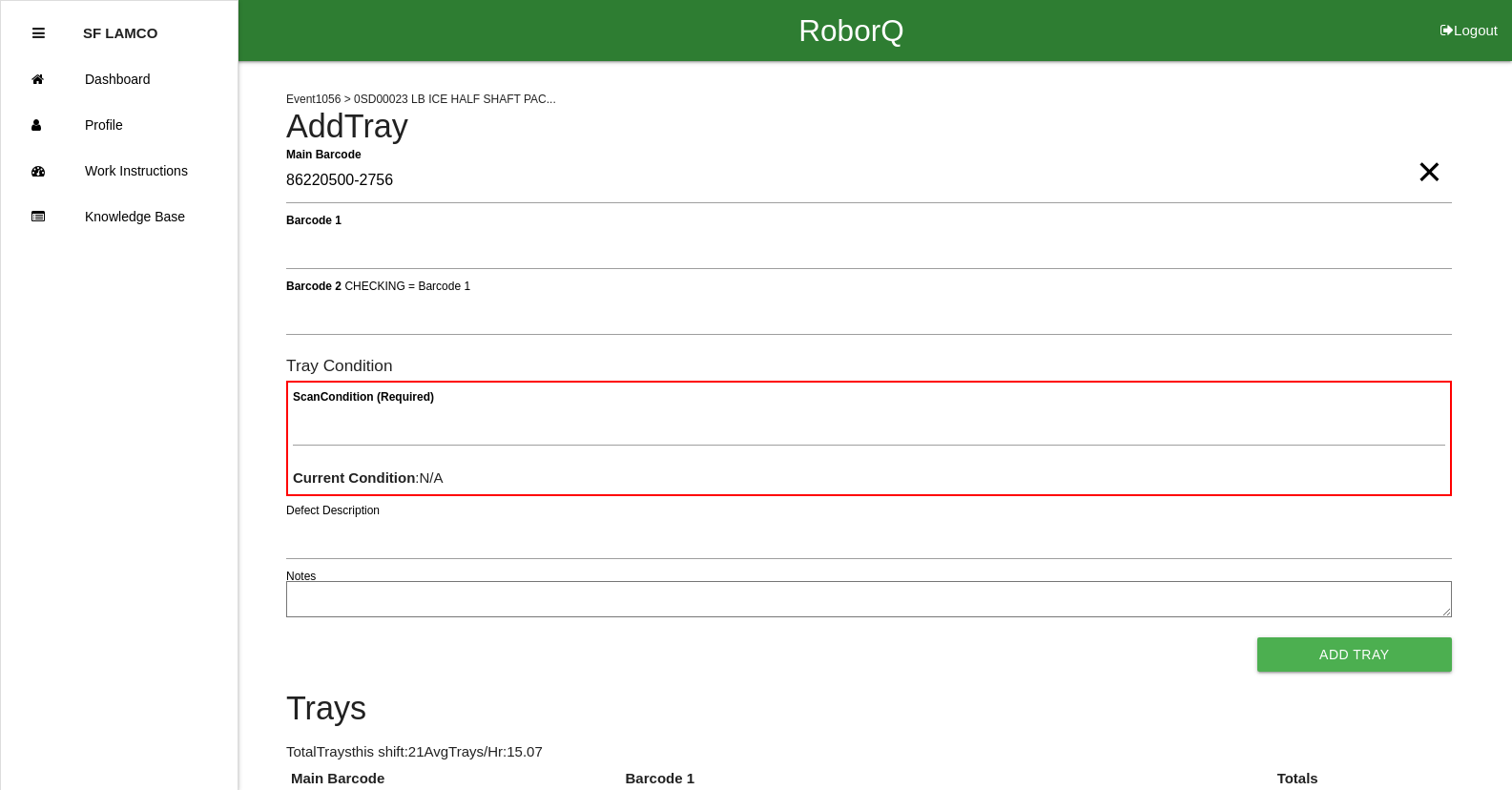type on "86220500-2756" 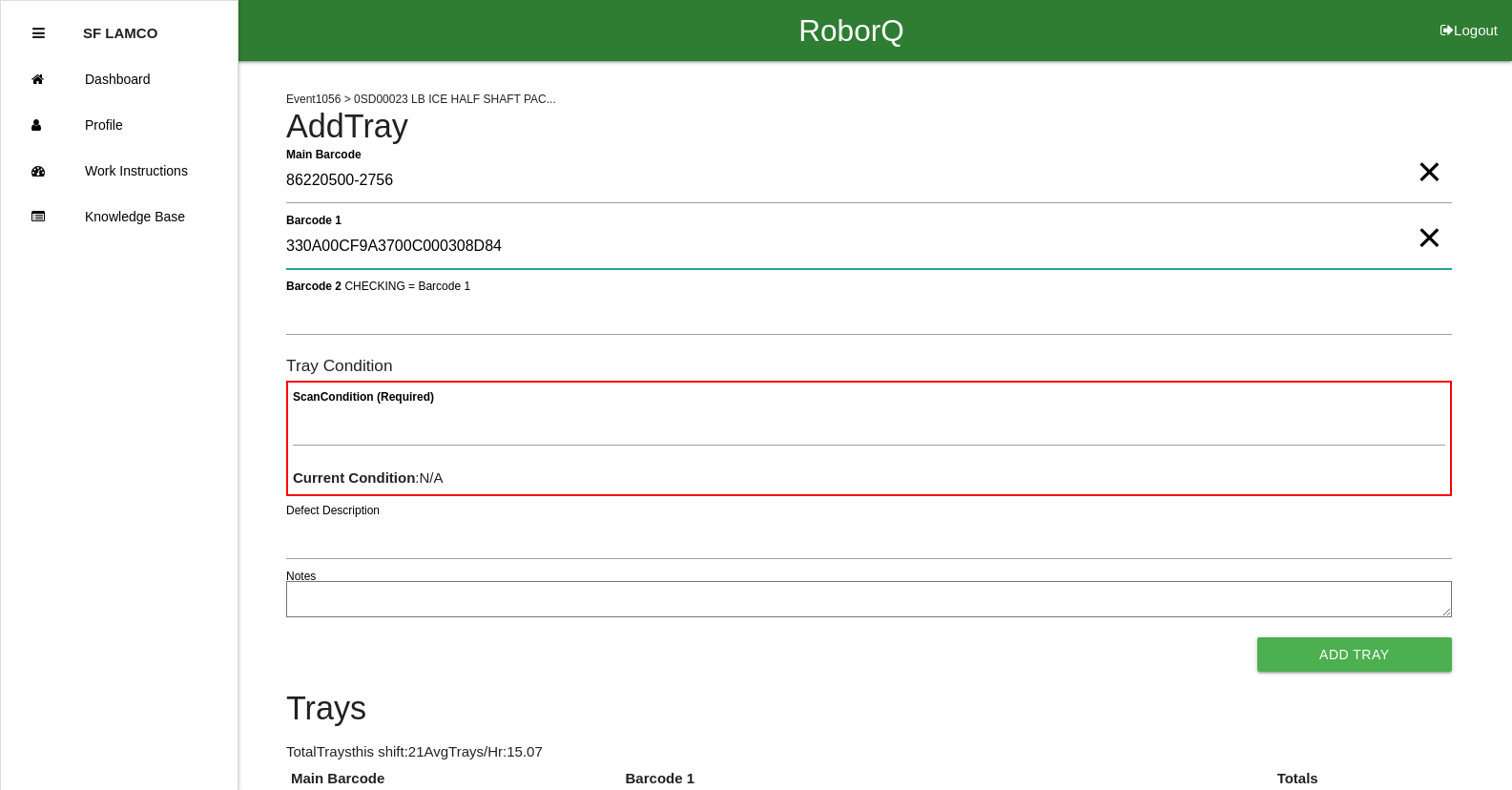type on "330A00CF9A3700C000308D84" 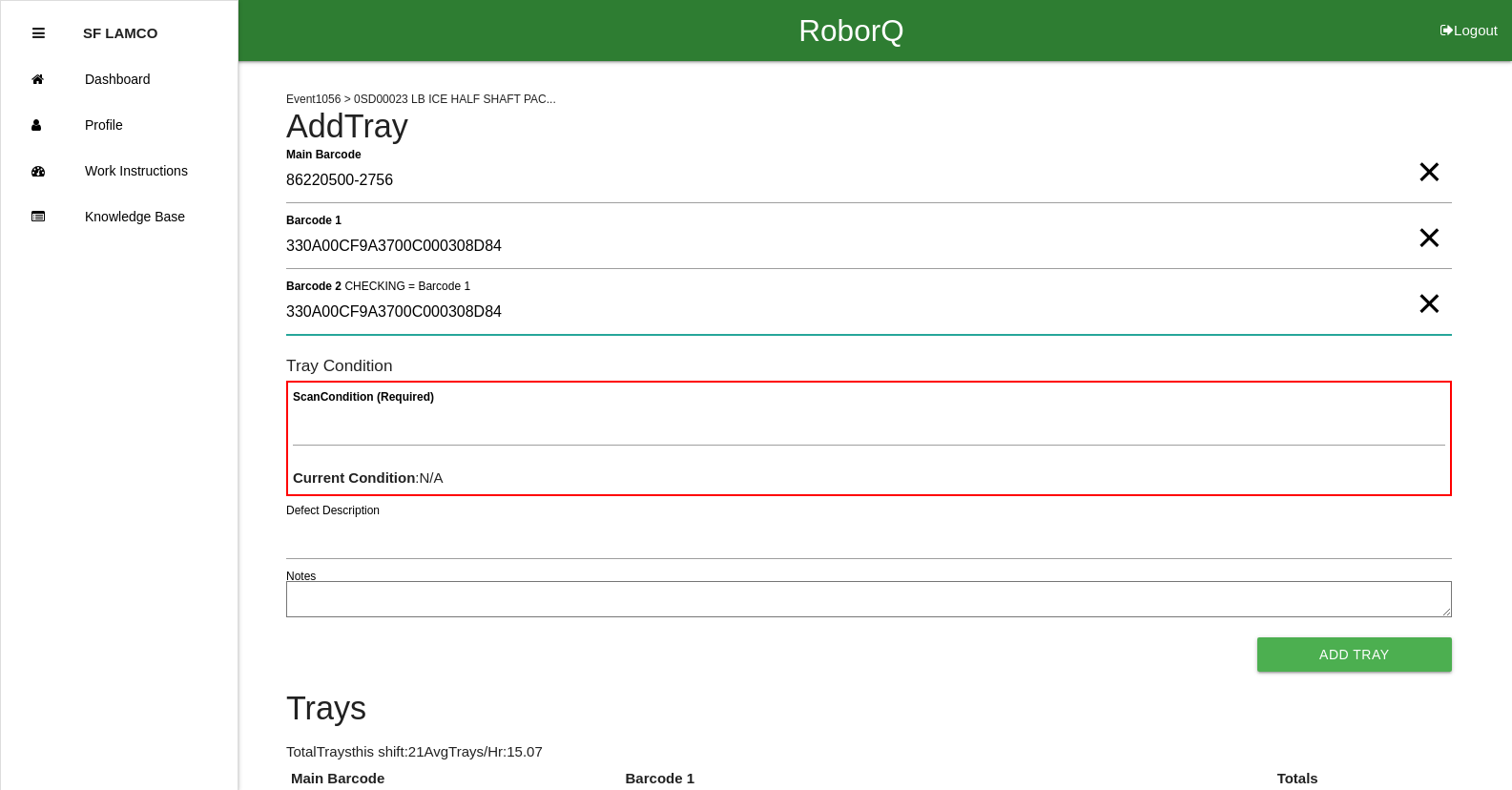 type on "330A00CF9A3700C000308D84" 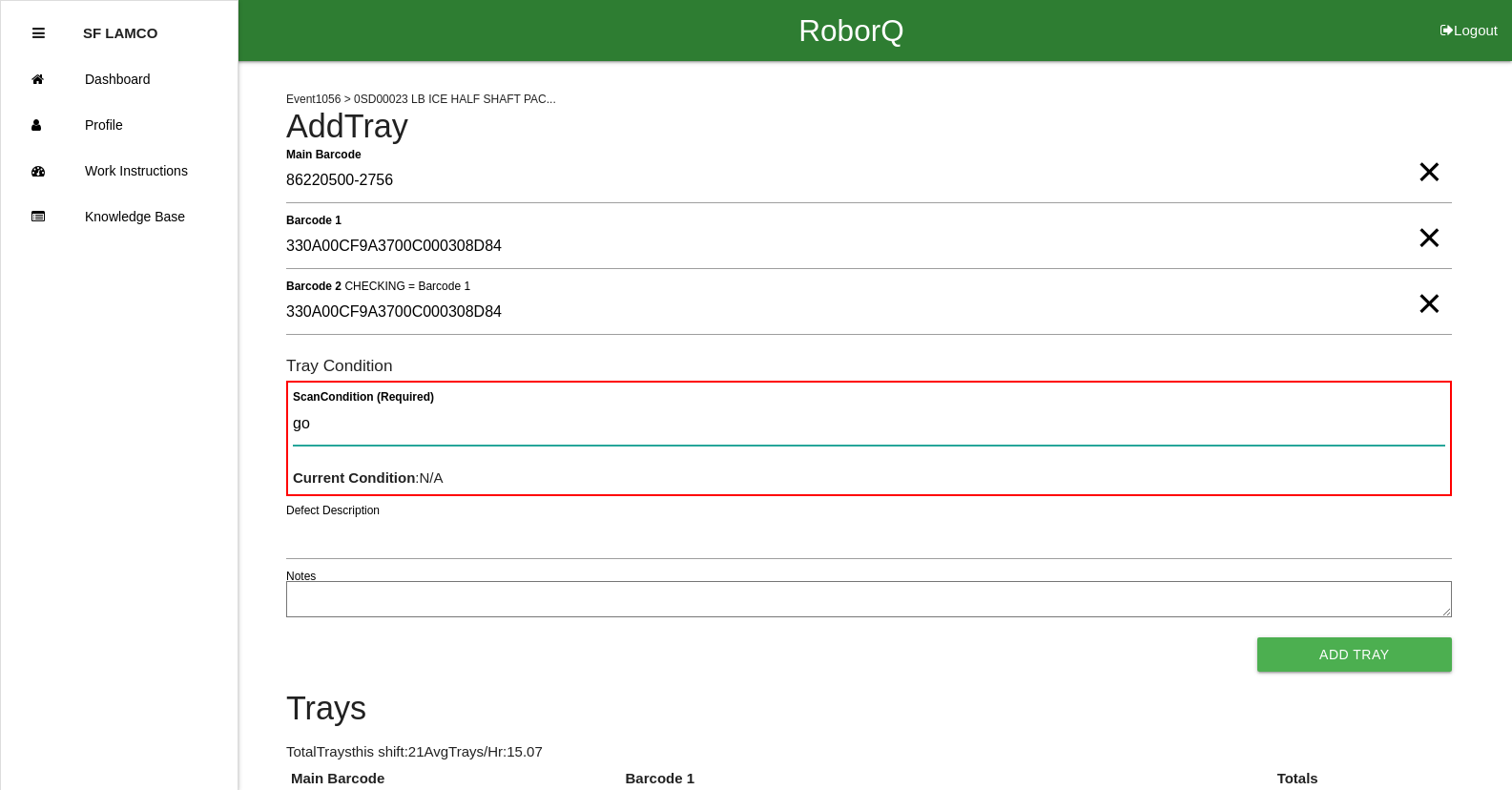 type on "goo" 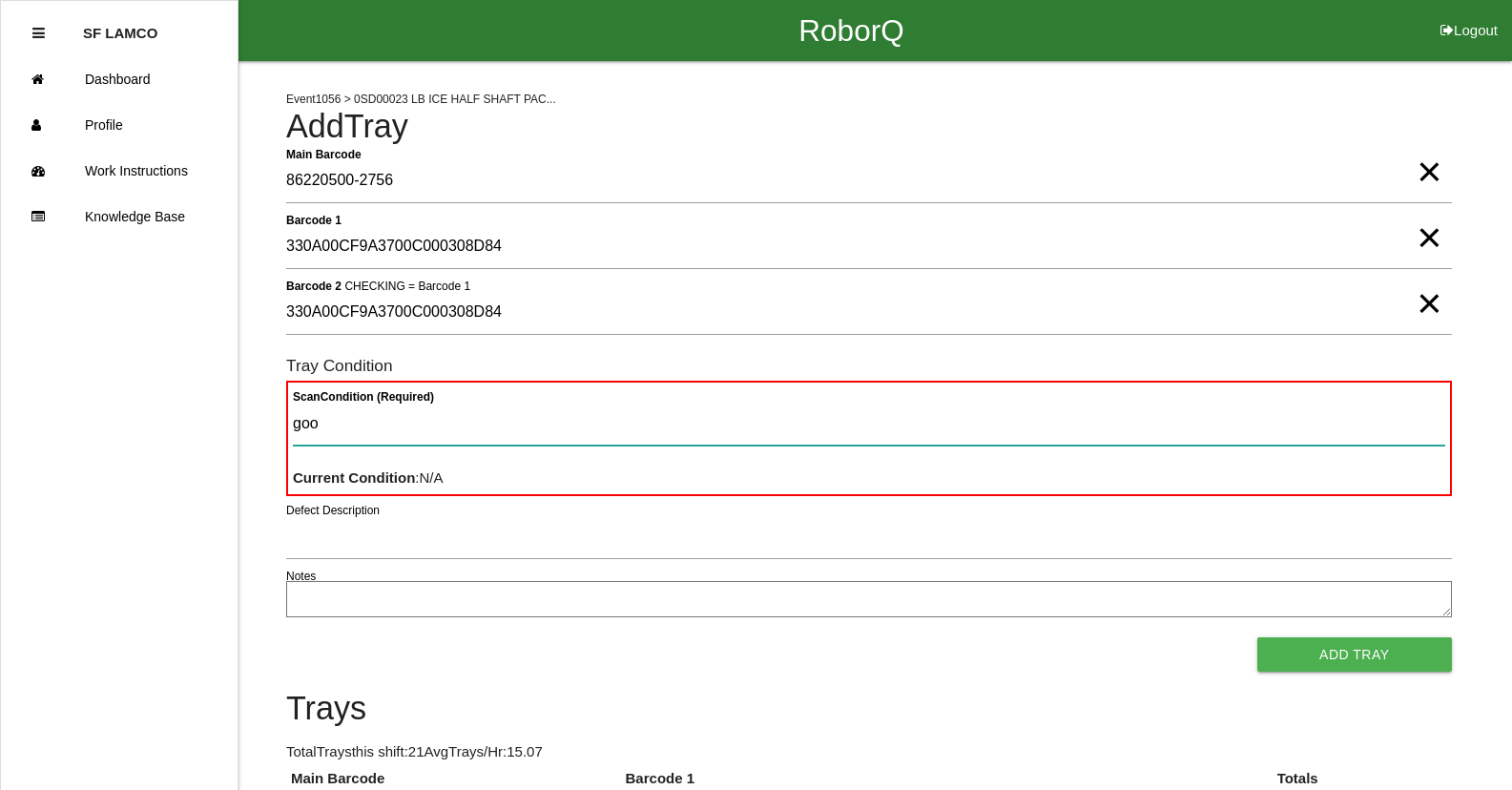 type 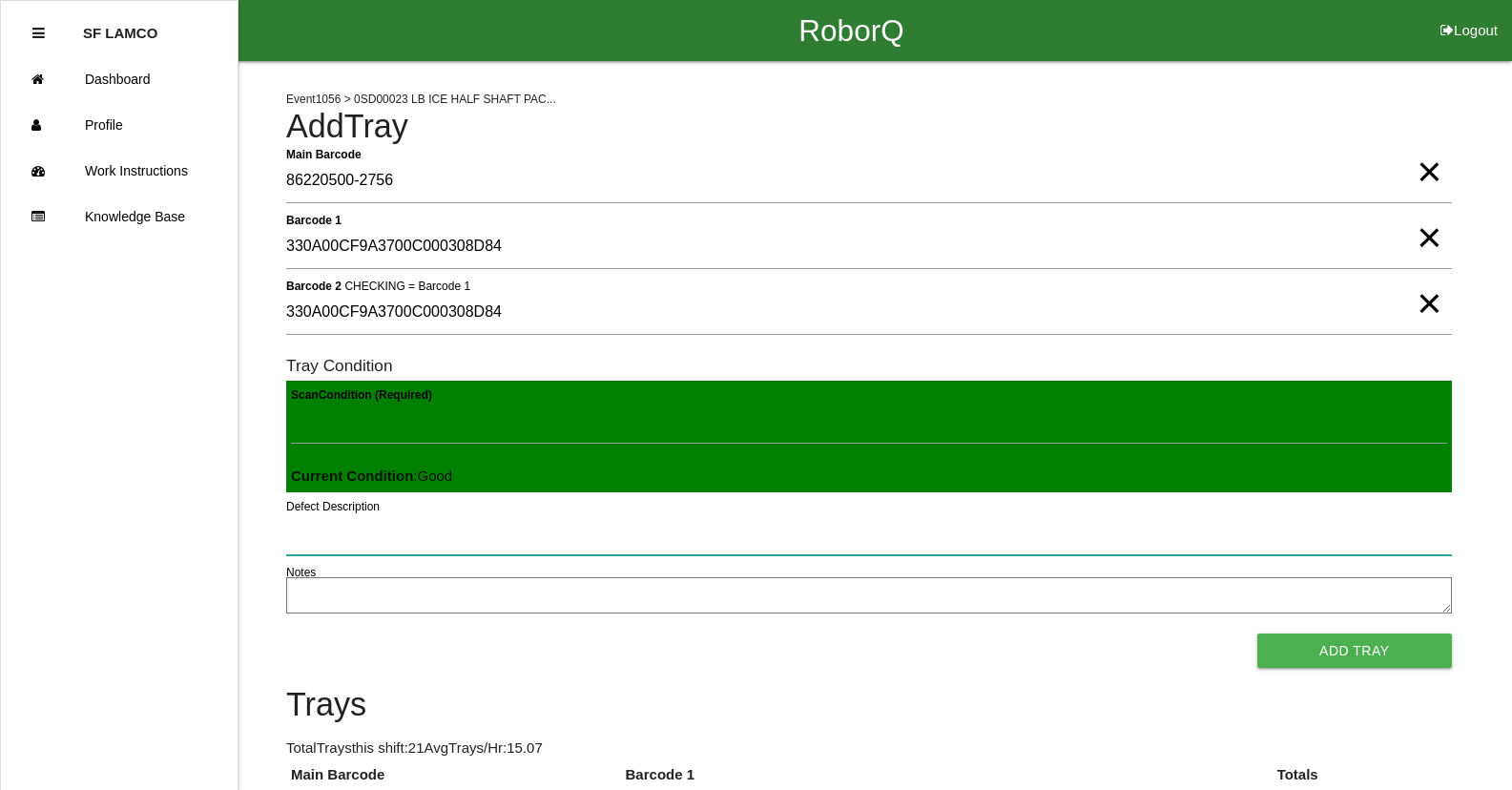 type 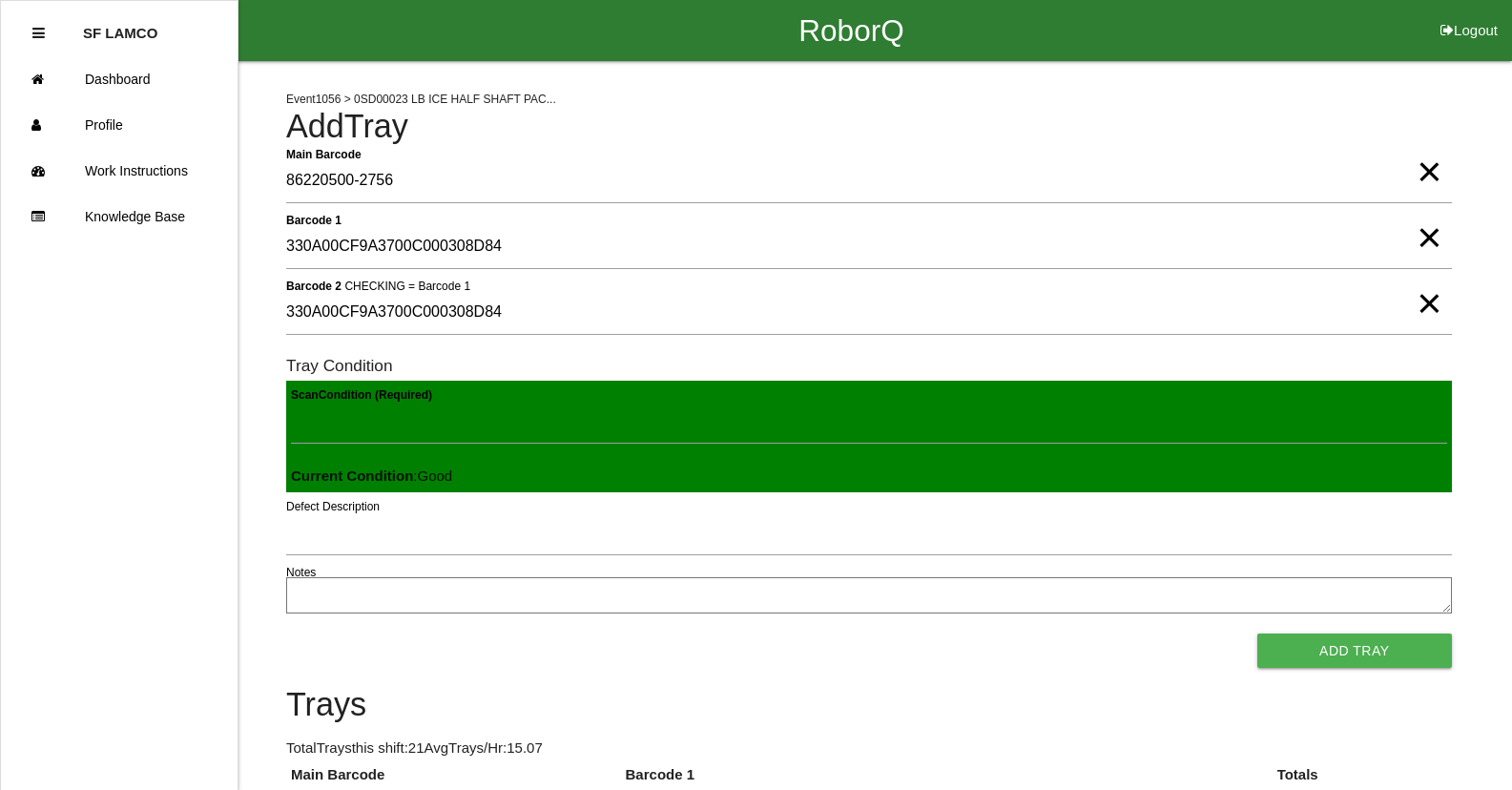 type 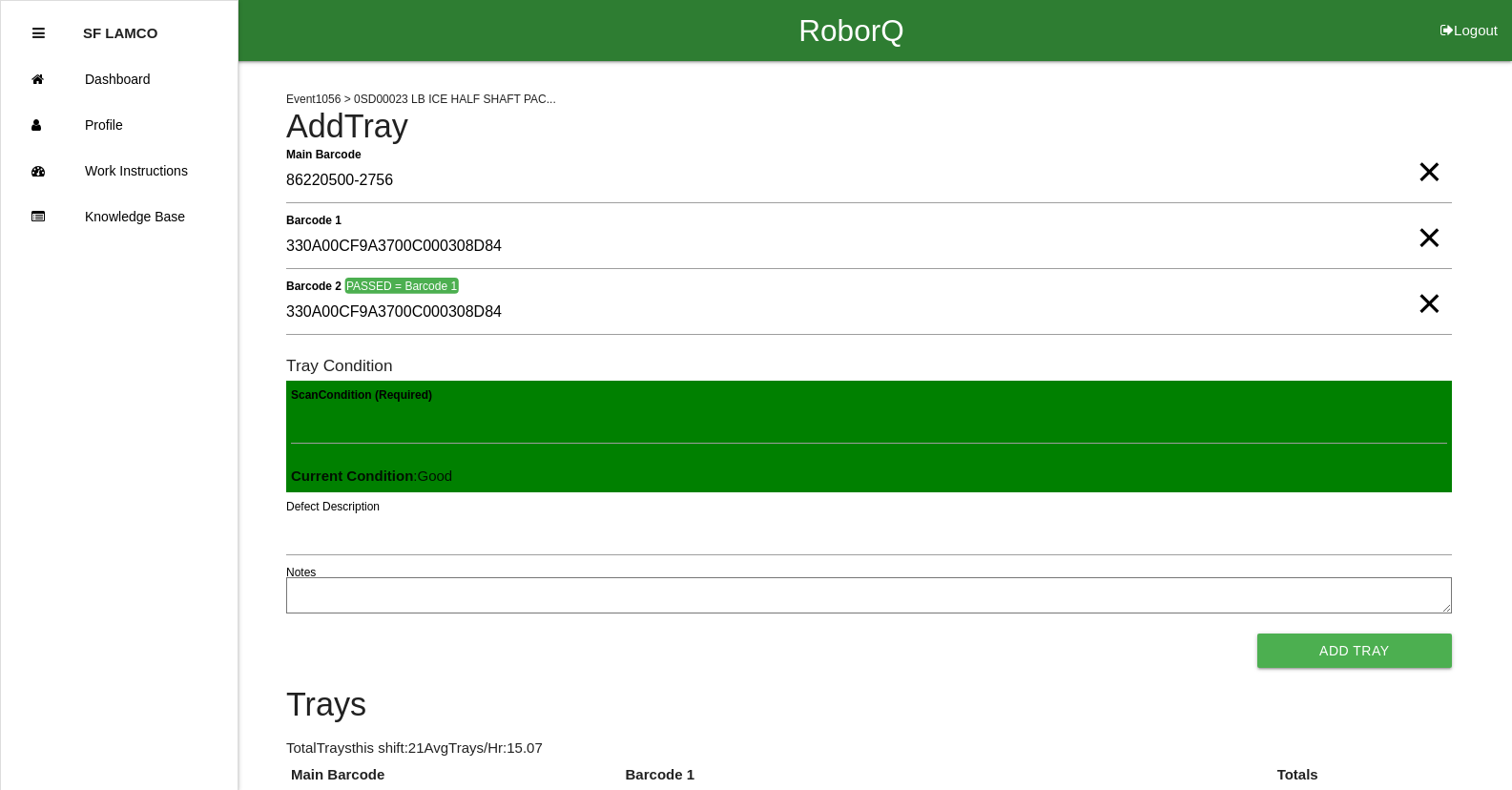 click on "Add Tray" at bounding box center [1355, 651] 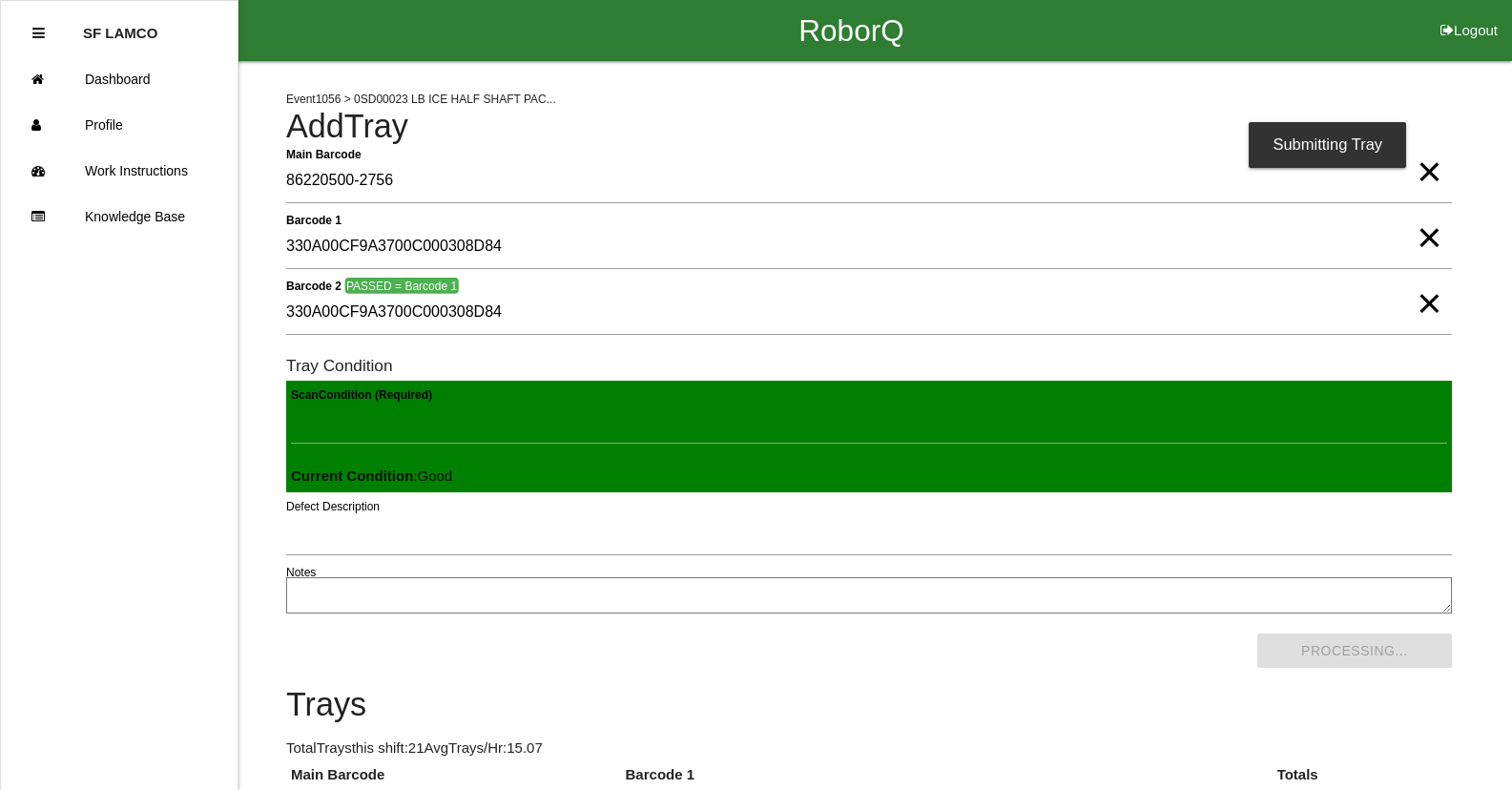 scroll, scrollTop: 0, scrollLeft: 0, axis: both 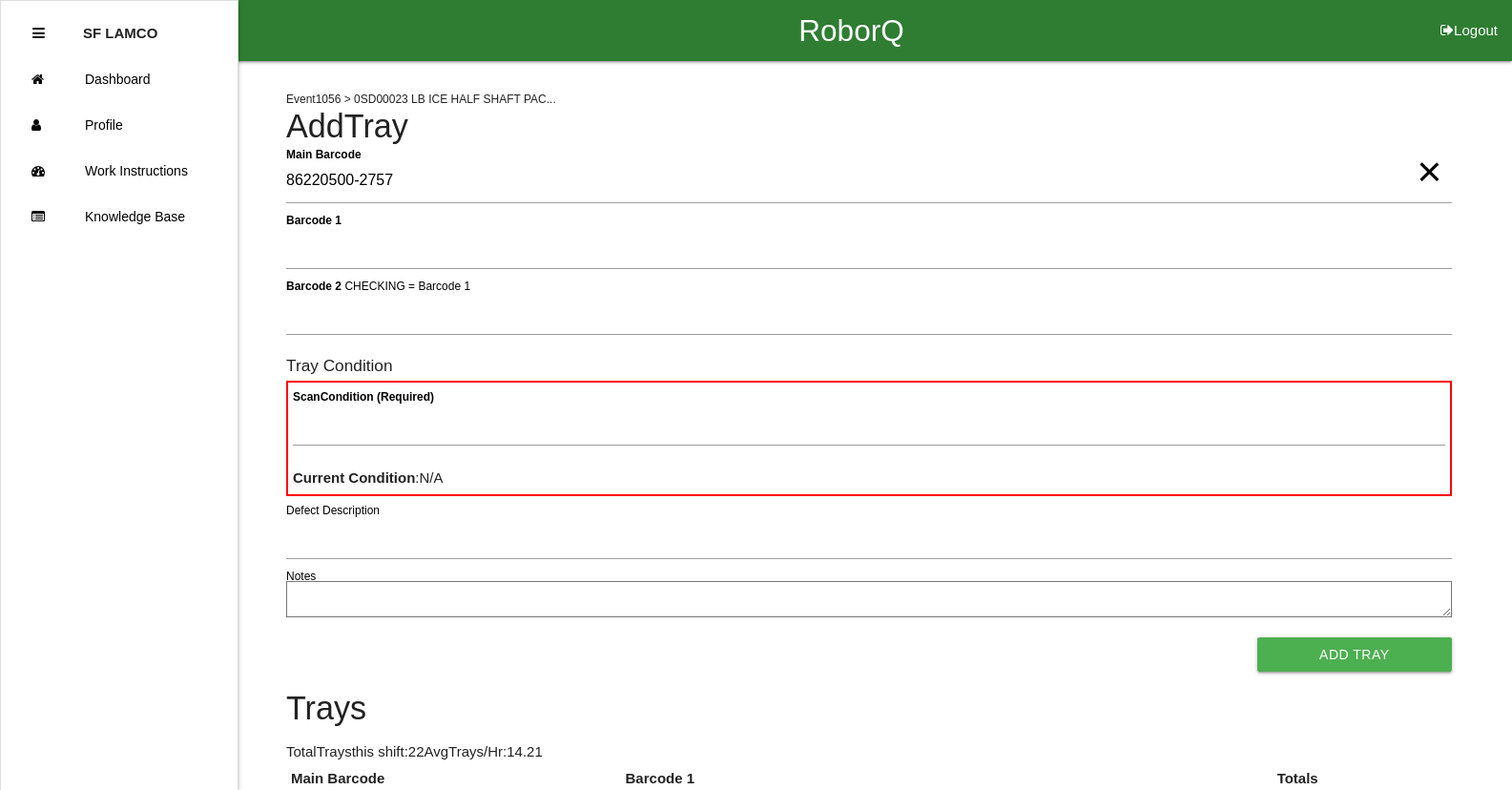type on "86220500-2757" 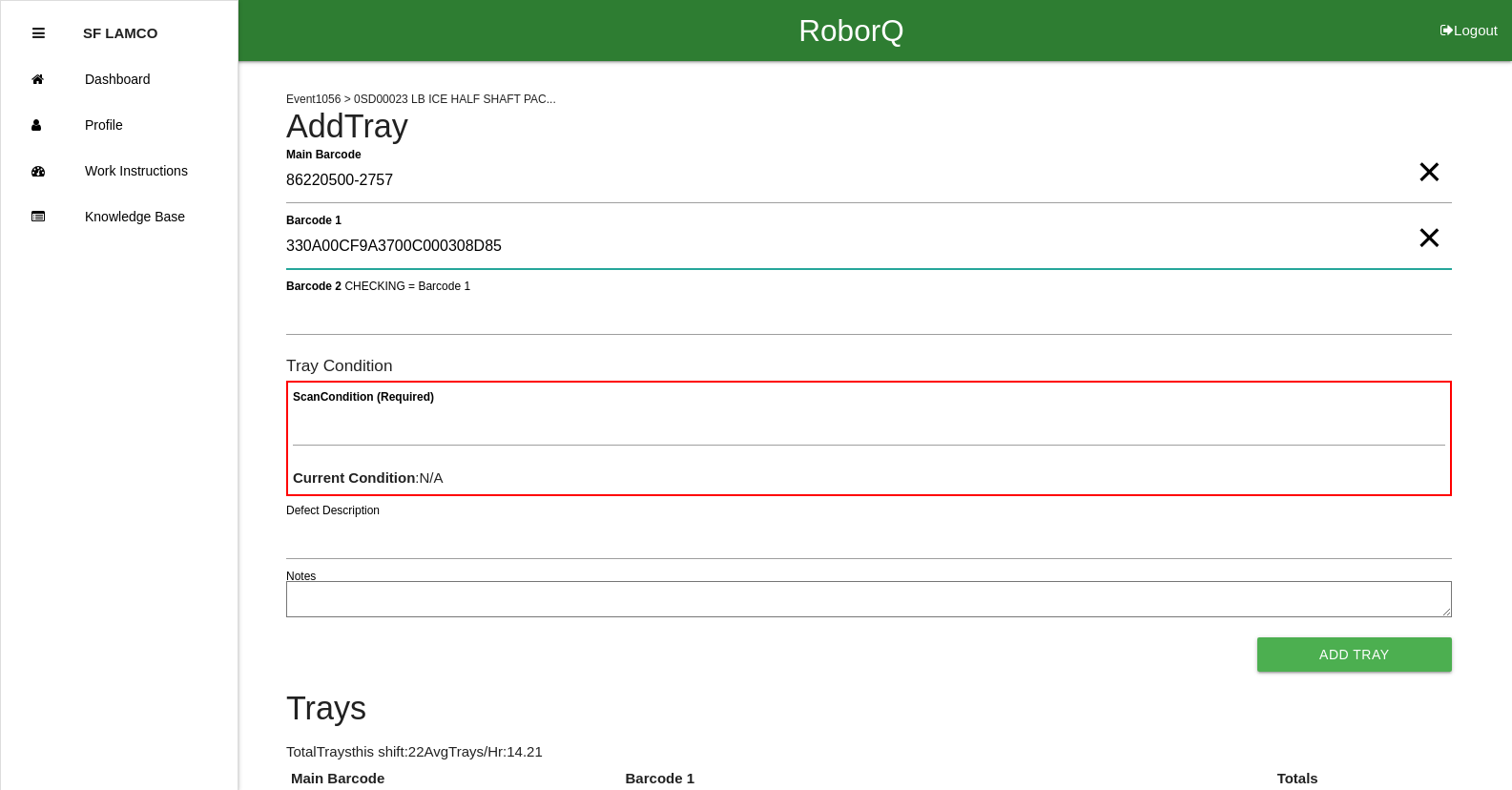 type on "330A00CF9A3700C000308D85" 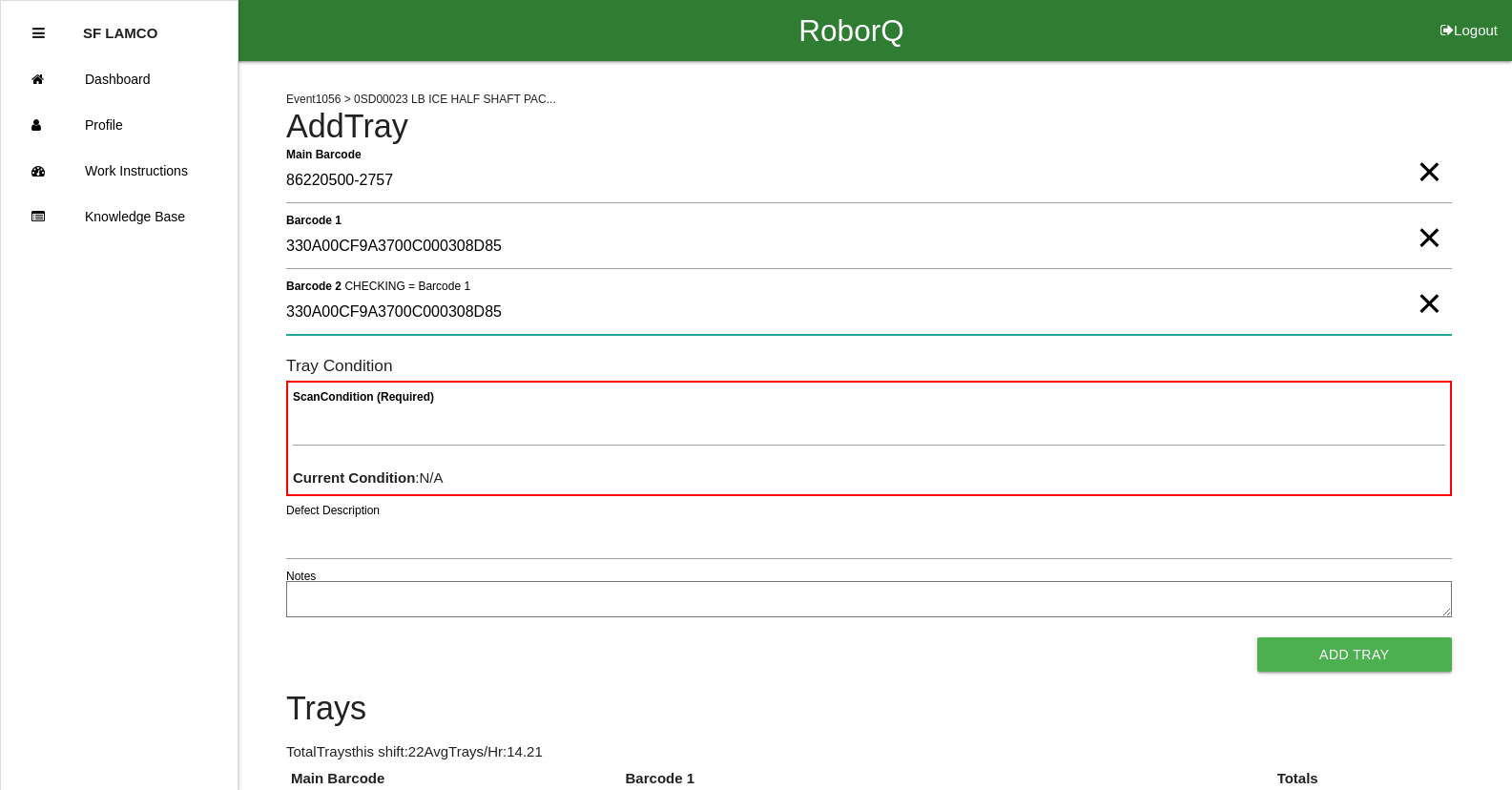 type on "330A00CF9A3700C000308D85" 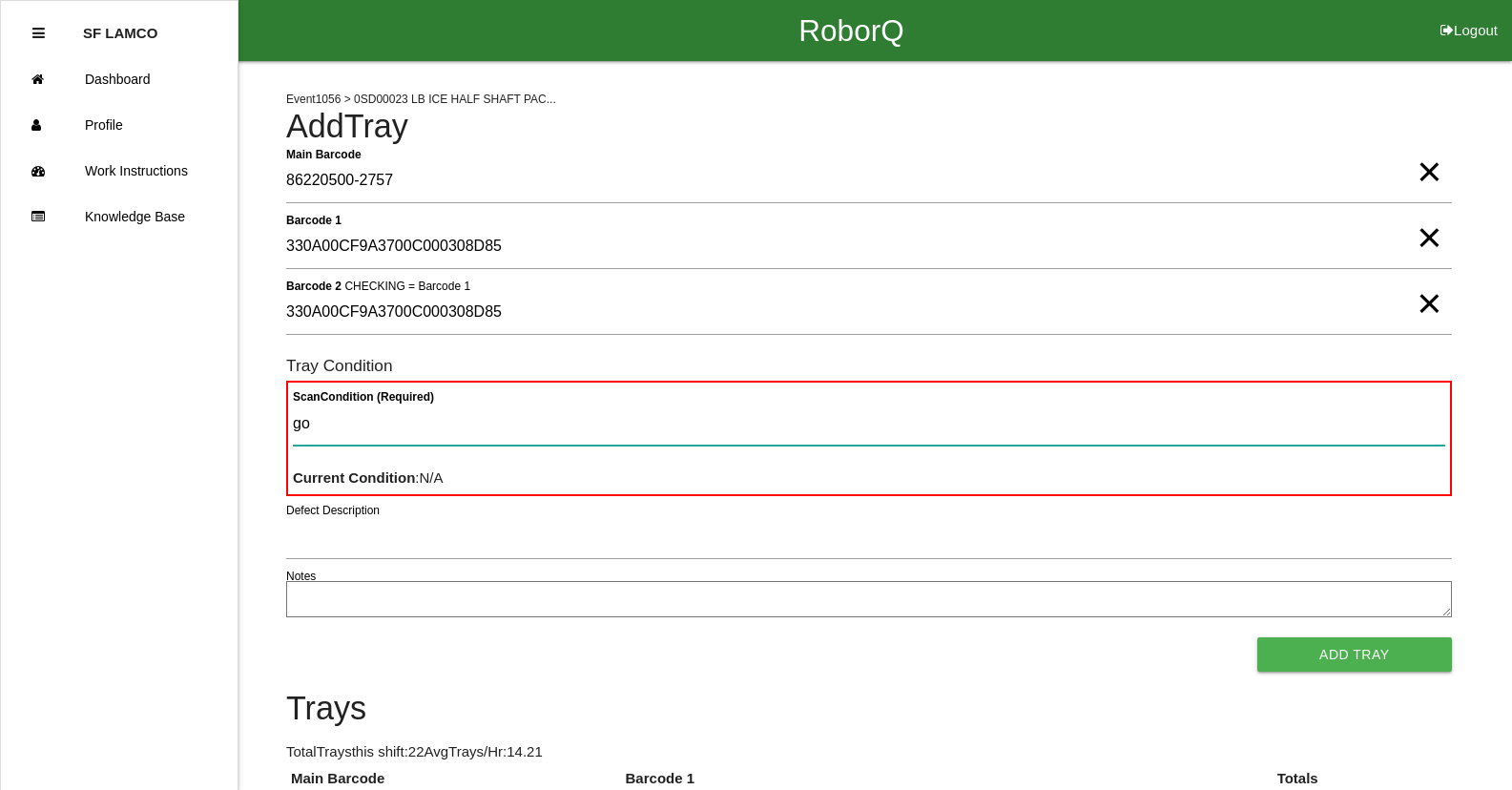 type on "goo" 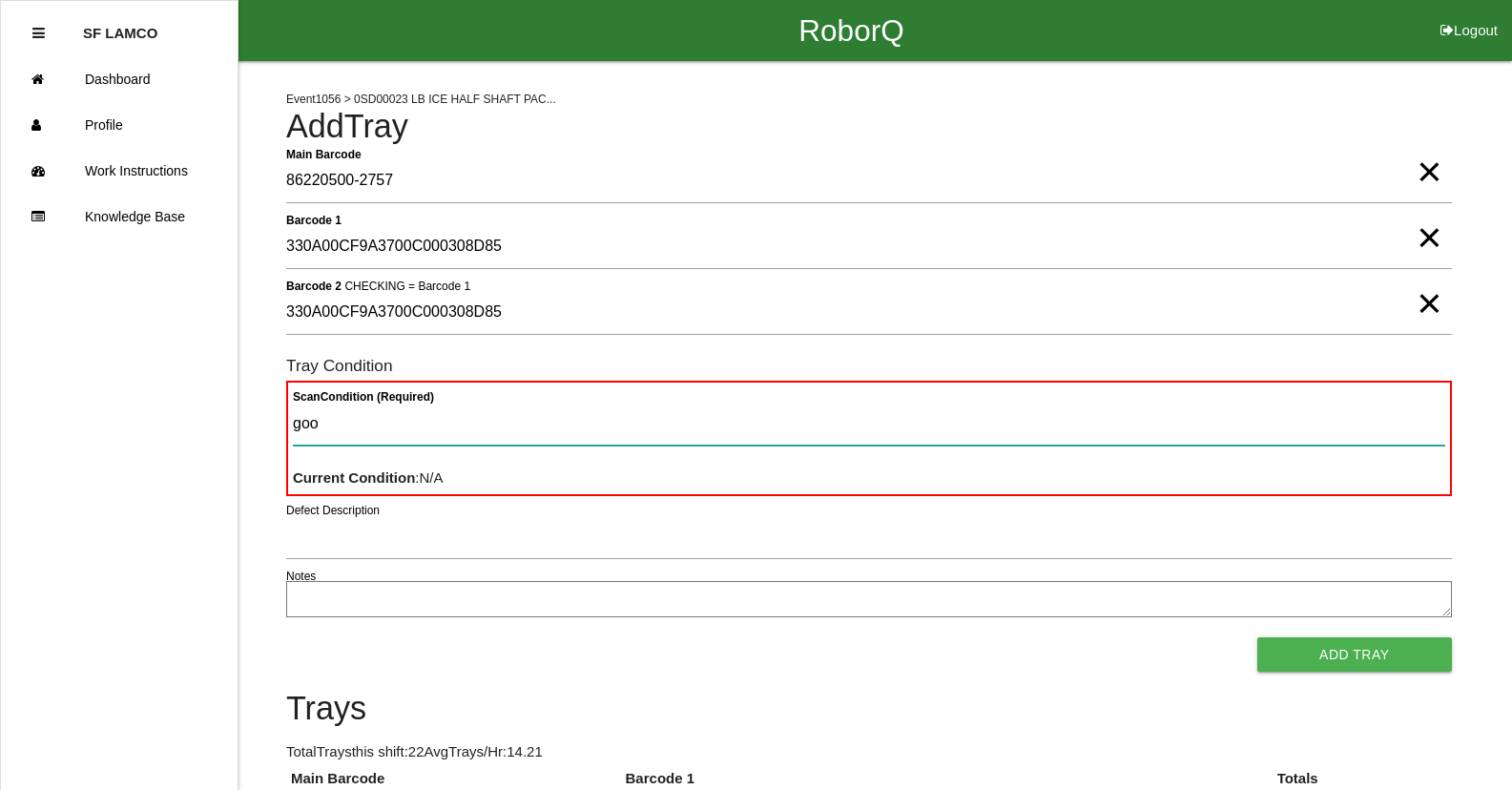 type 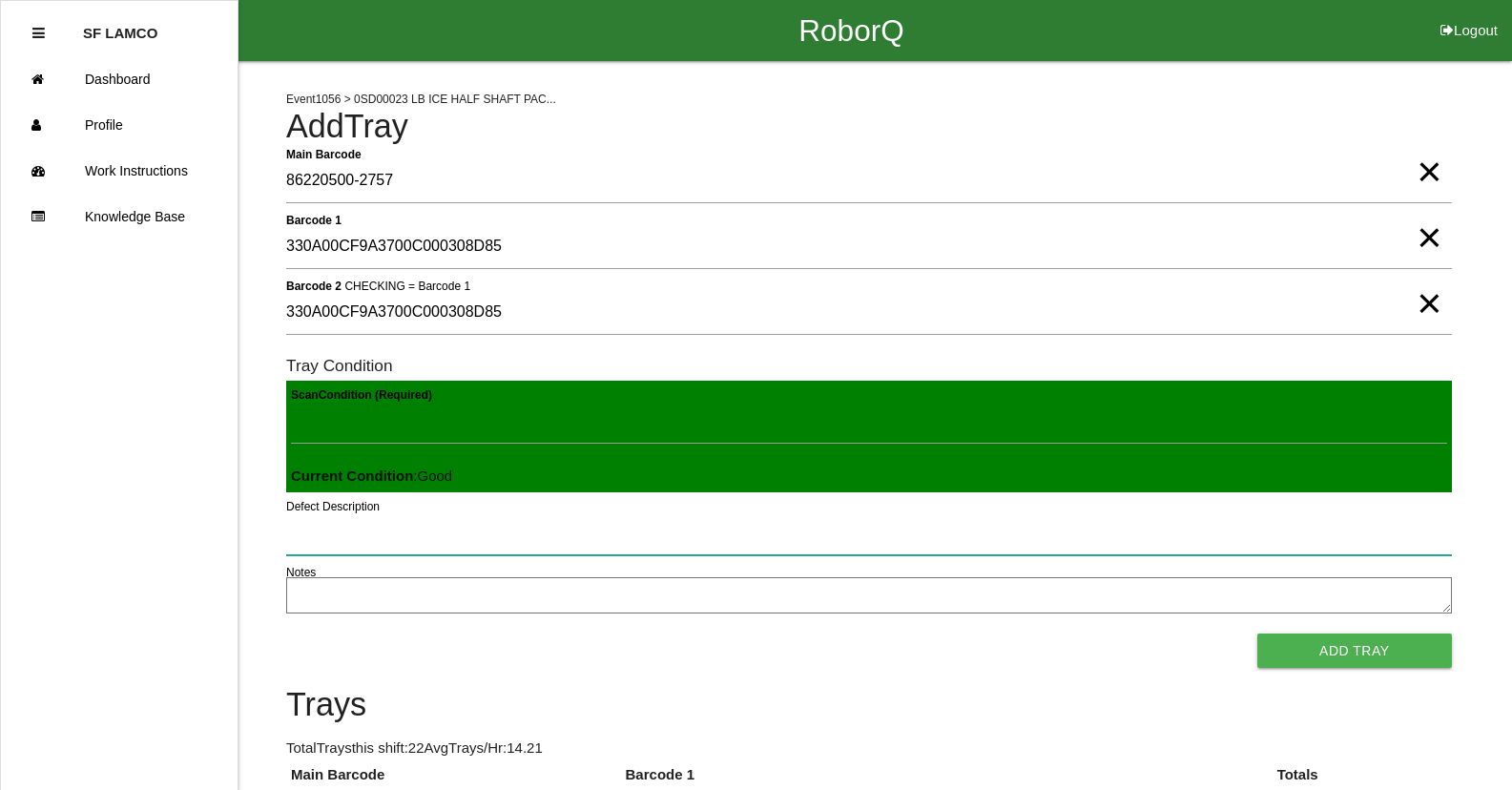 type 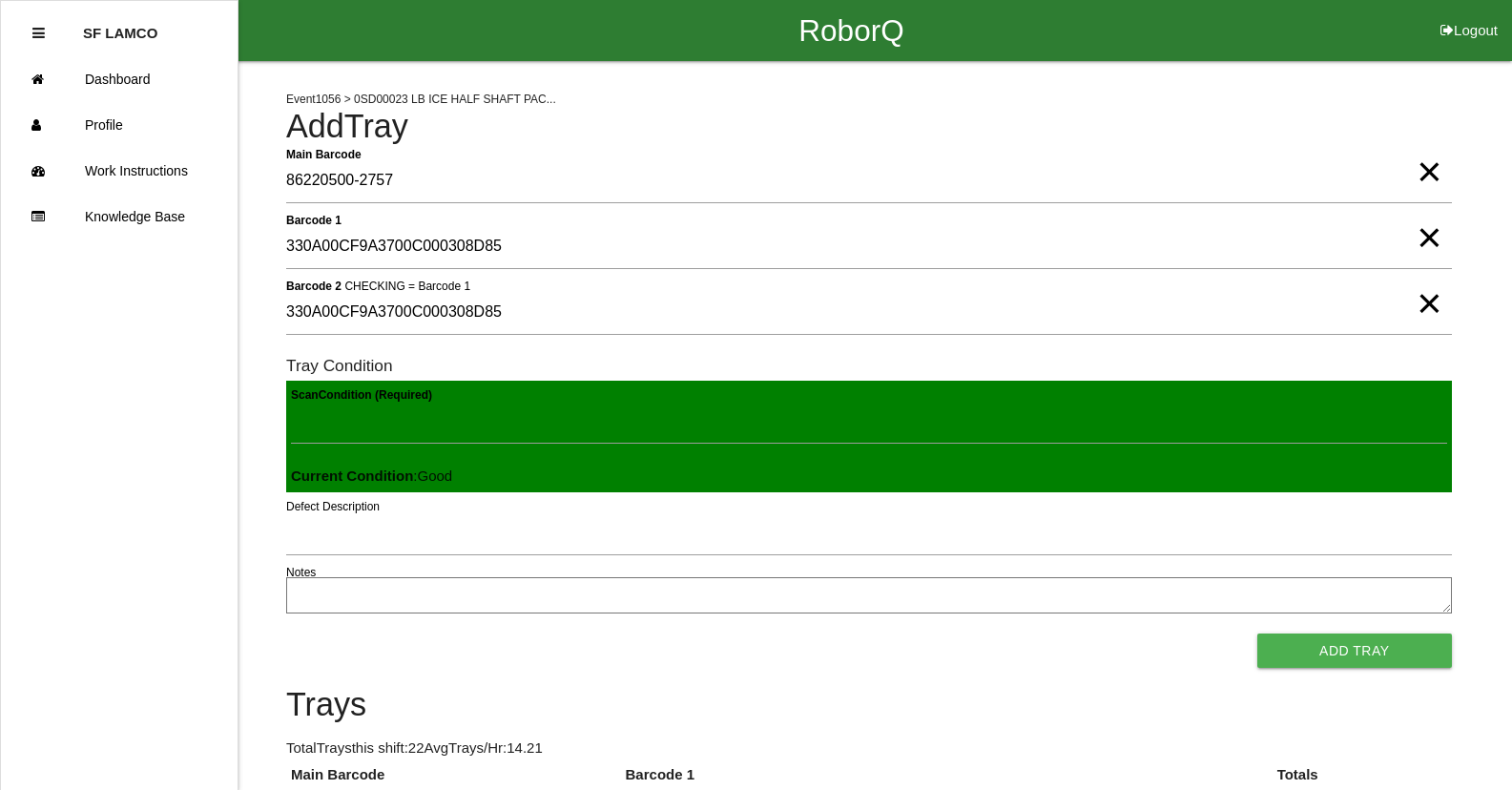 type 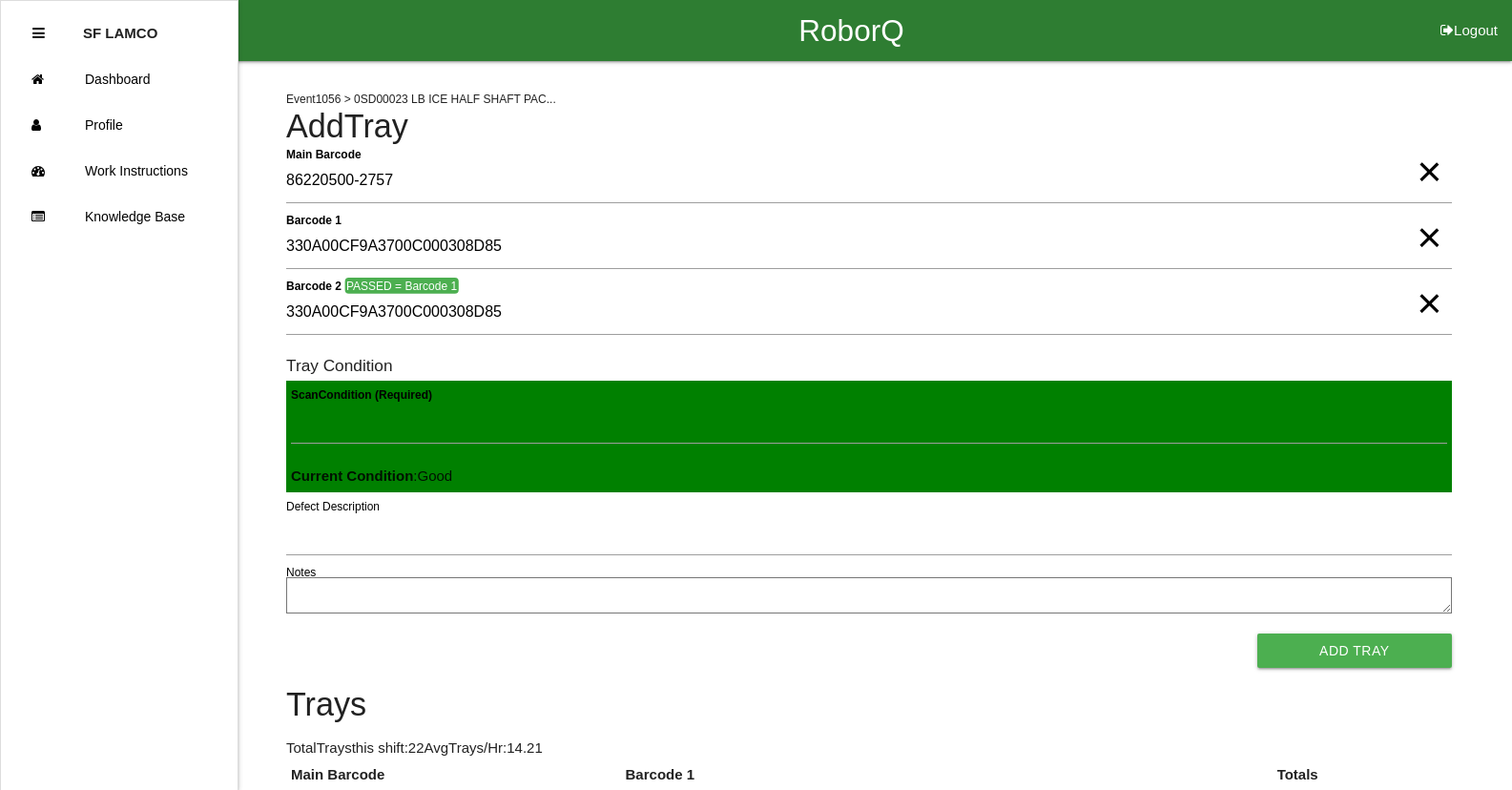 click on "Add Tray" at bounding box center (1355, 651) 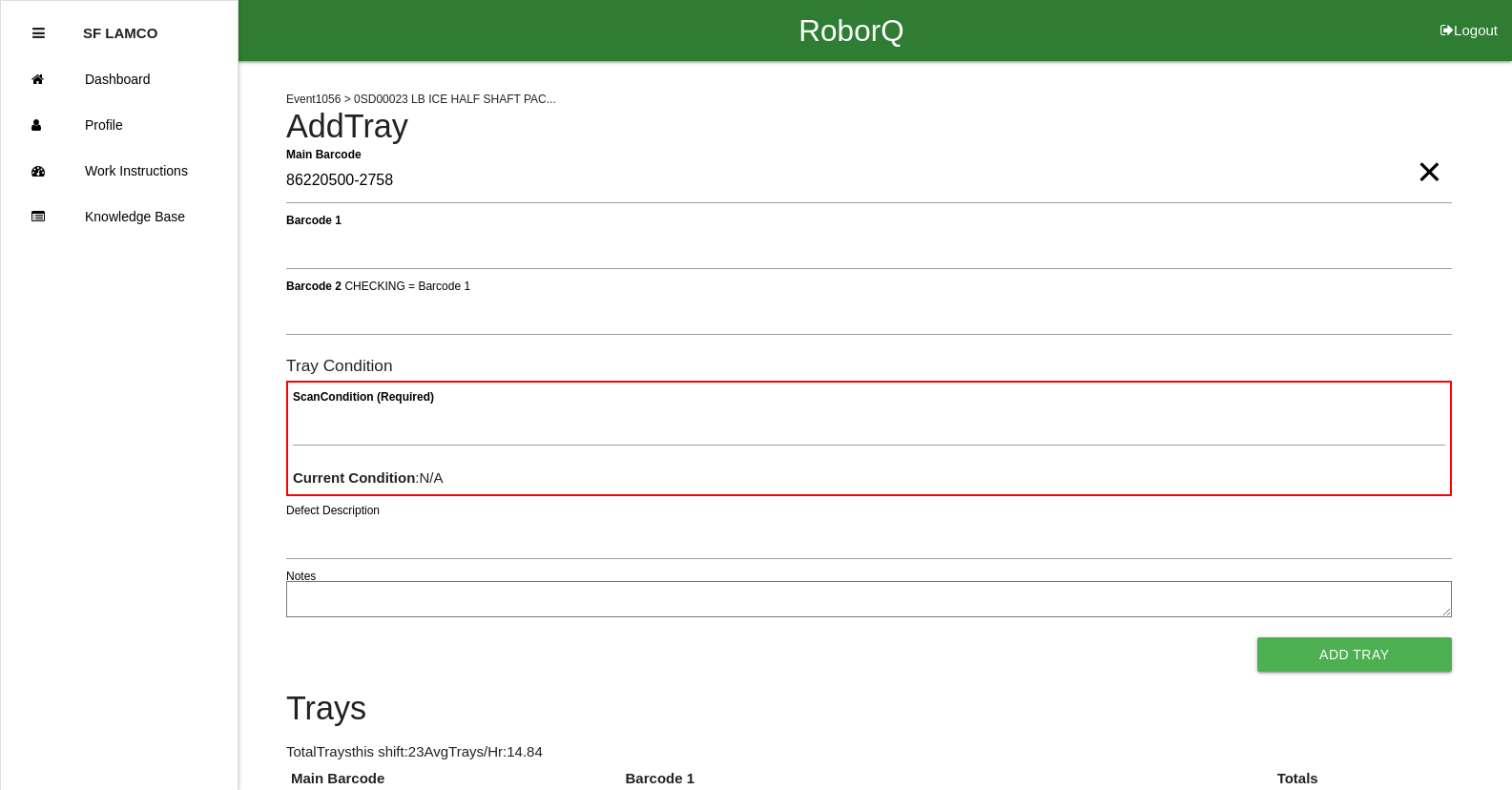 type on "86220500-2758" 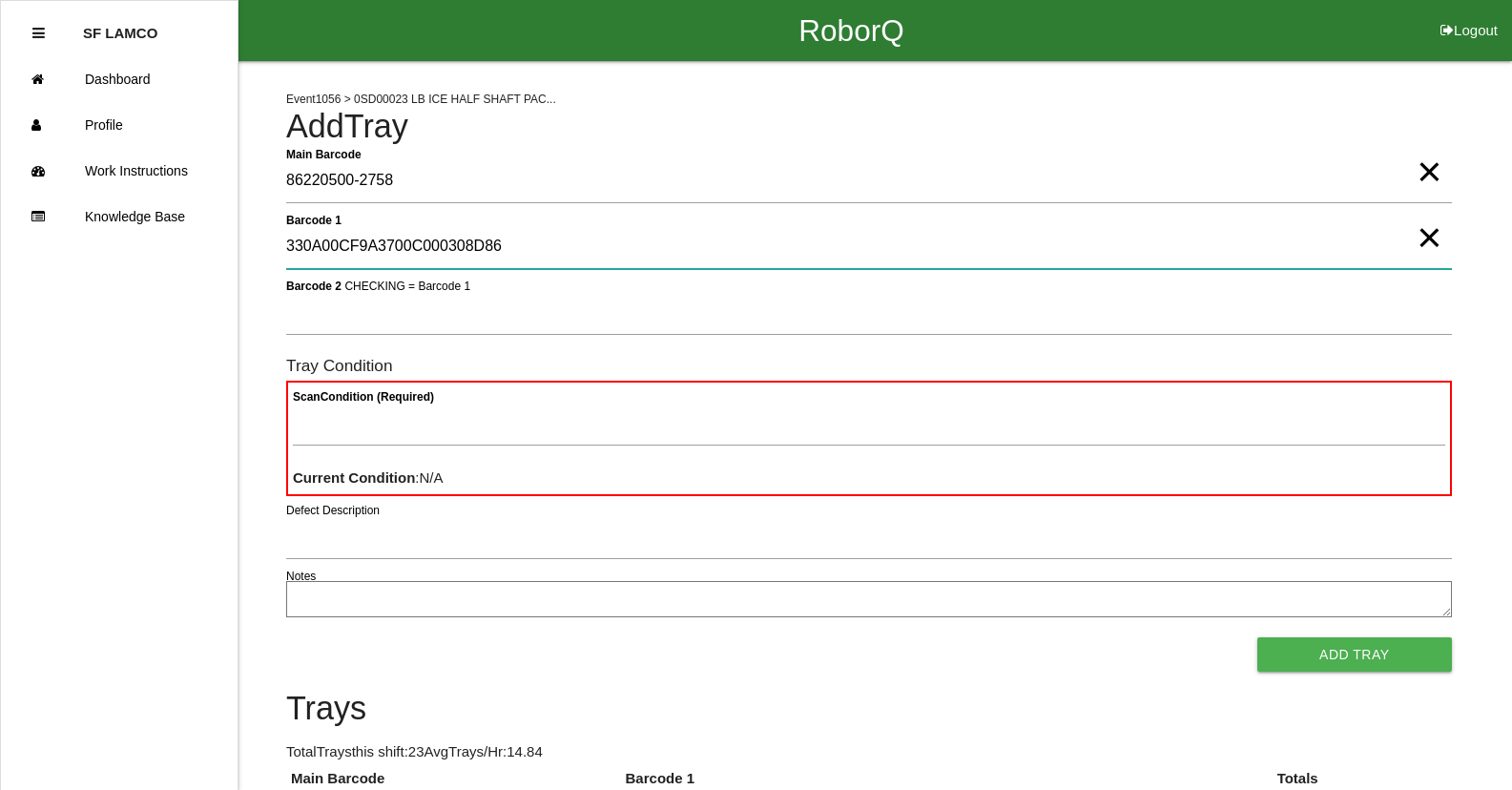 type on "330A00CF9A3700C000308D86" 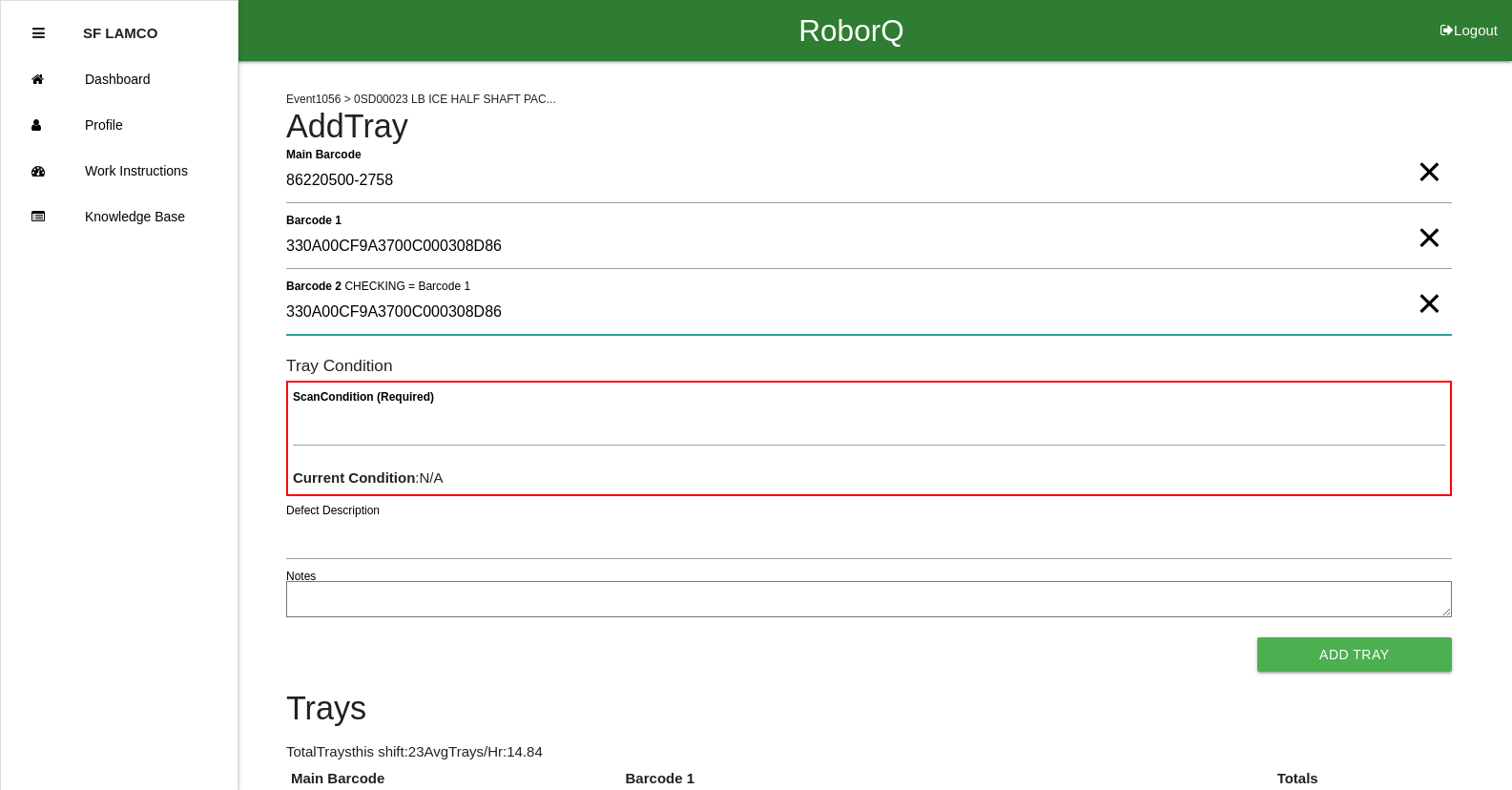 type on "330A00CF9A3700C000308D86" 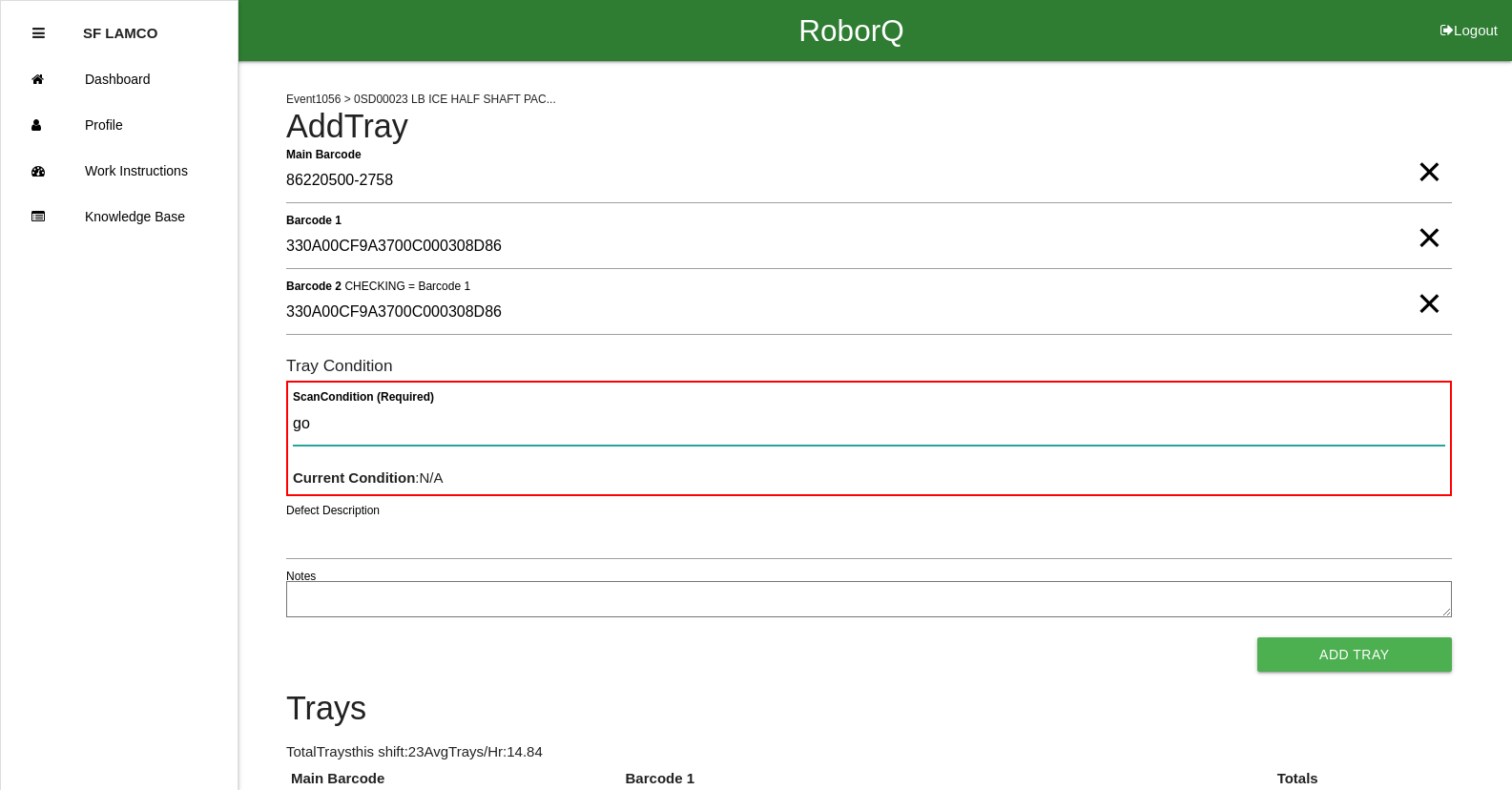 type on "goo" 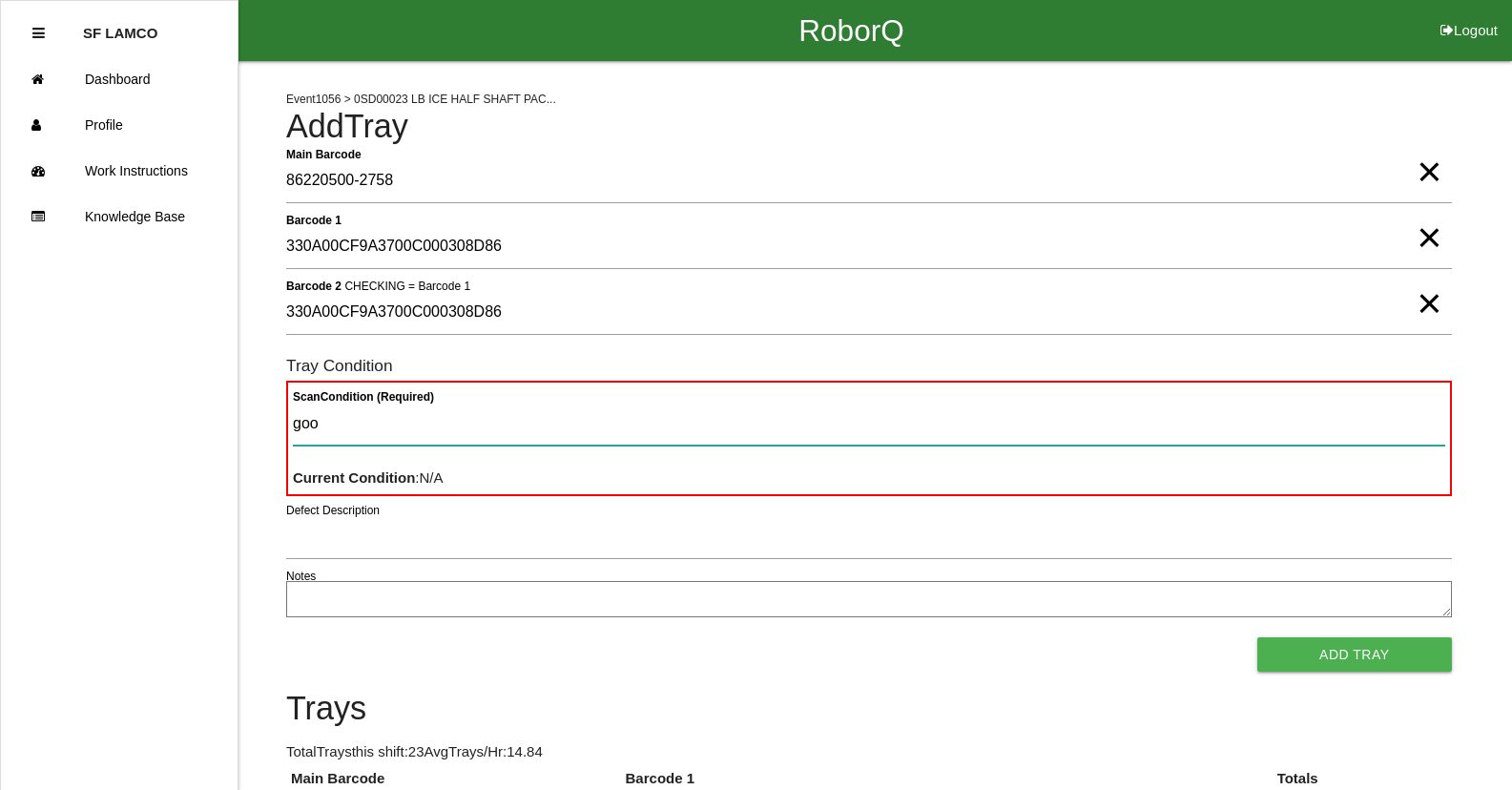 type 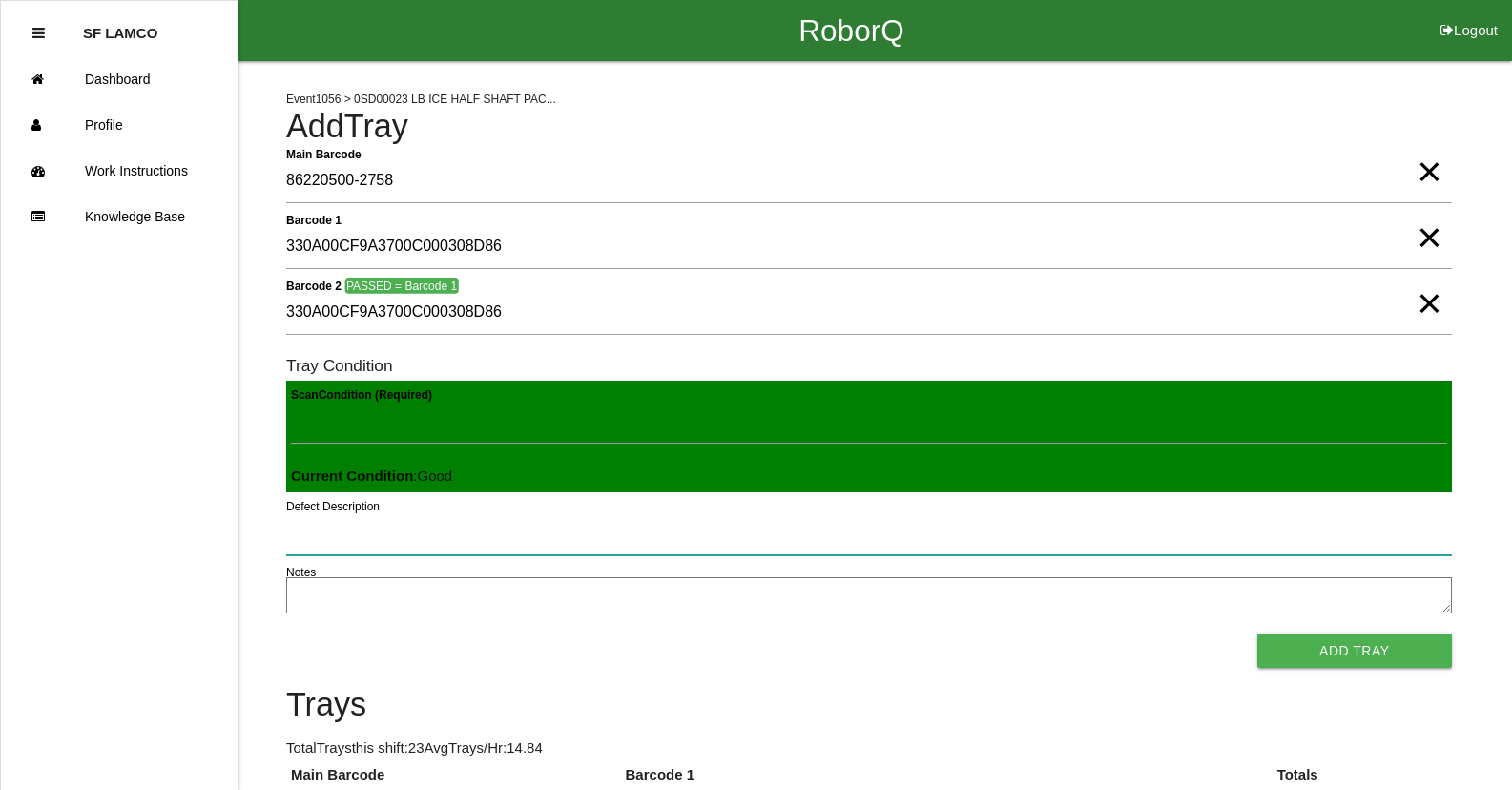 type 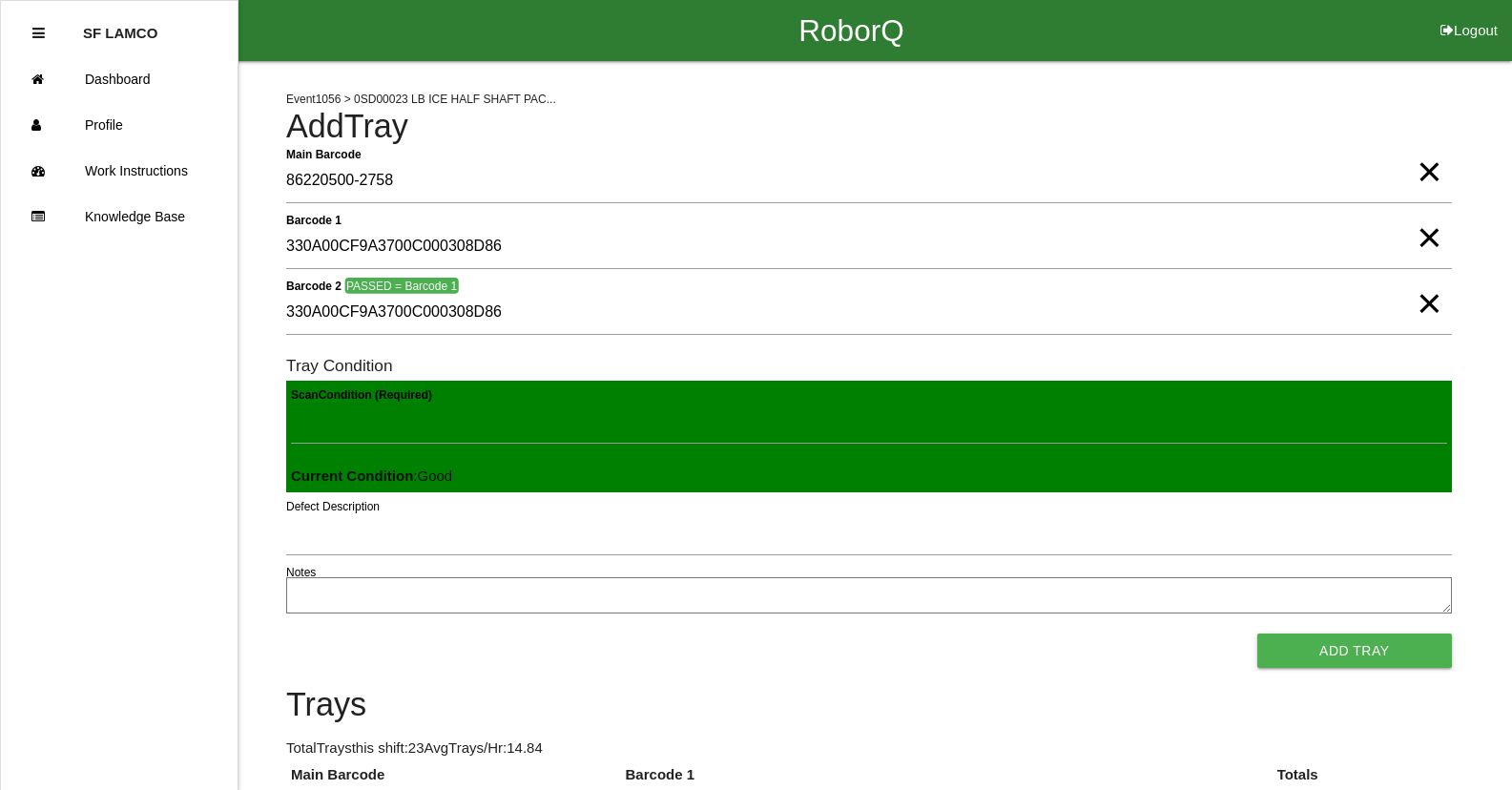 type 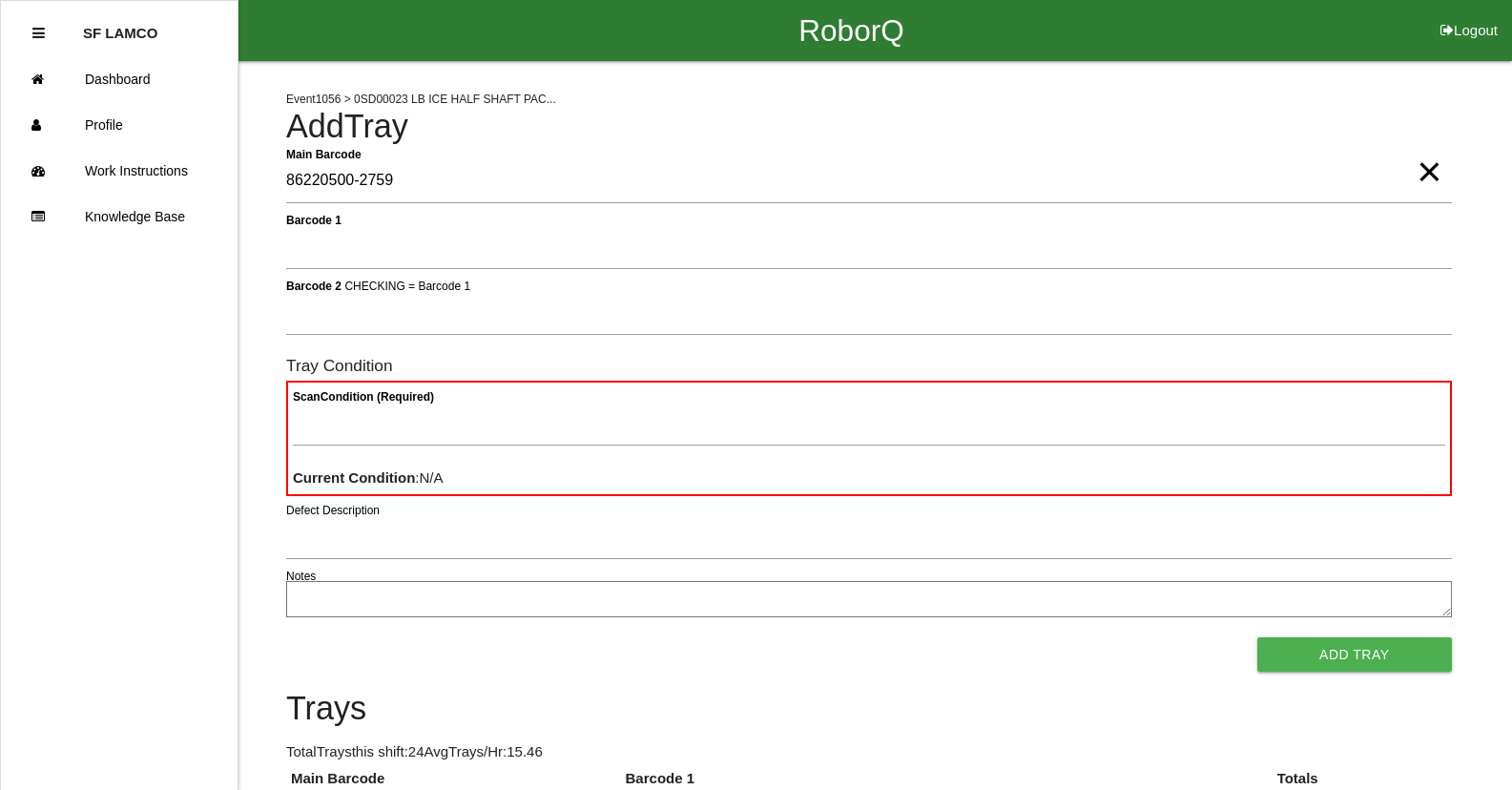 type on "86220500-2759" 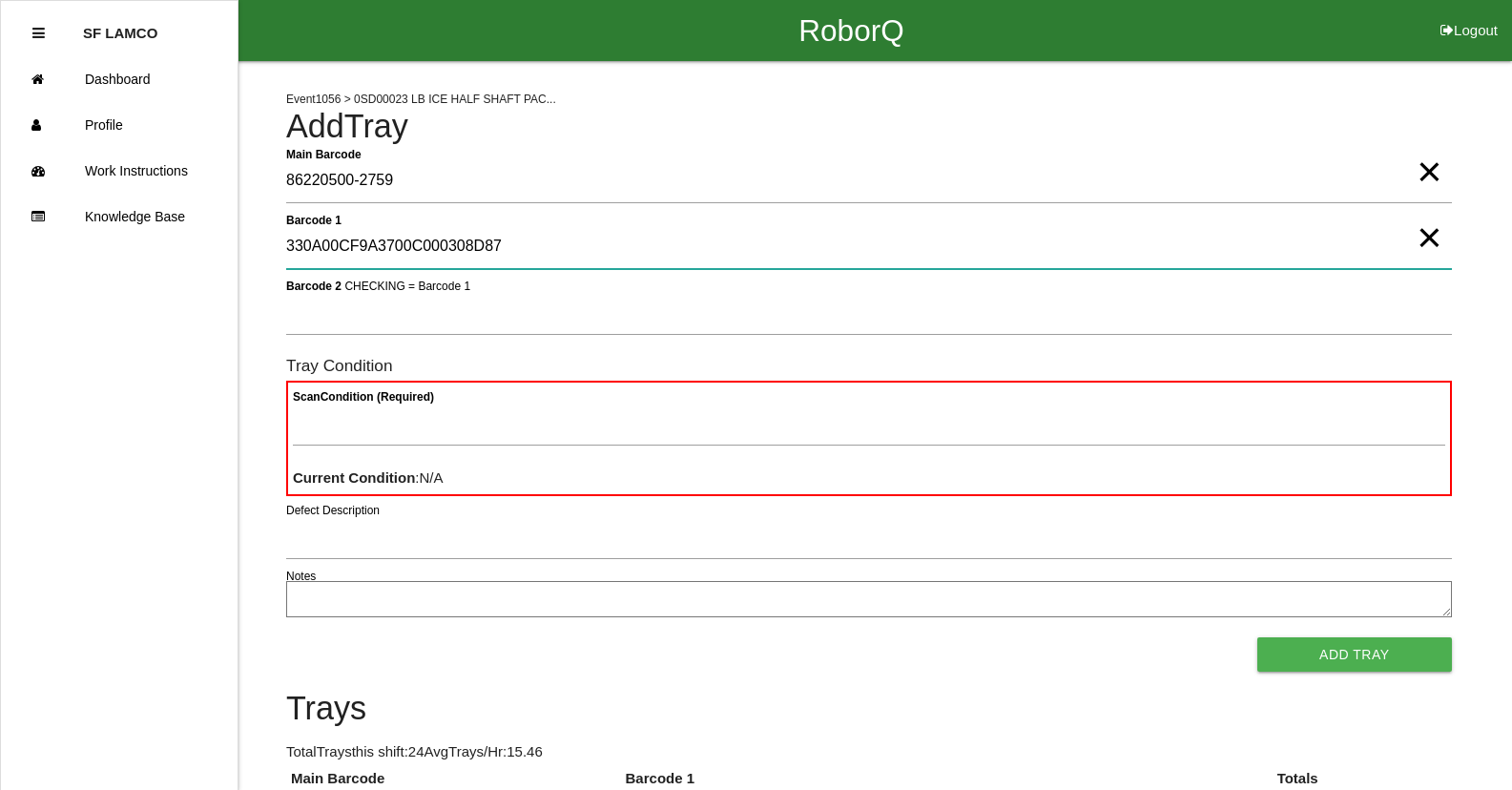 type on "330A00CF9A3700C000308D87" 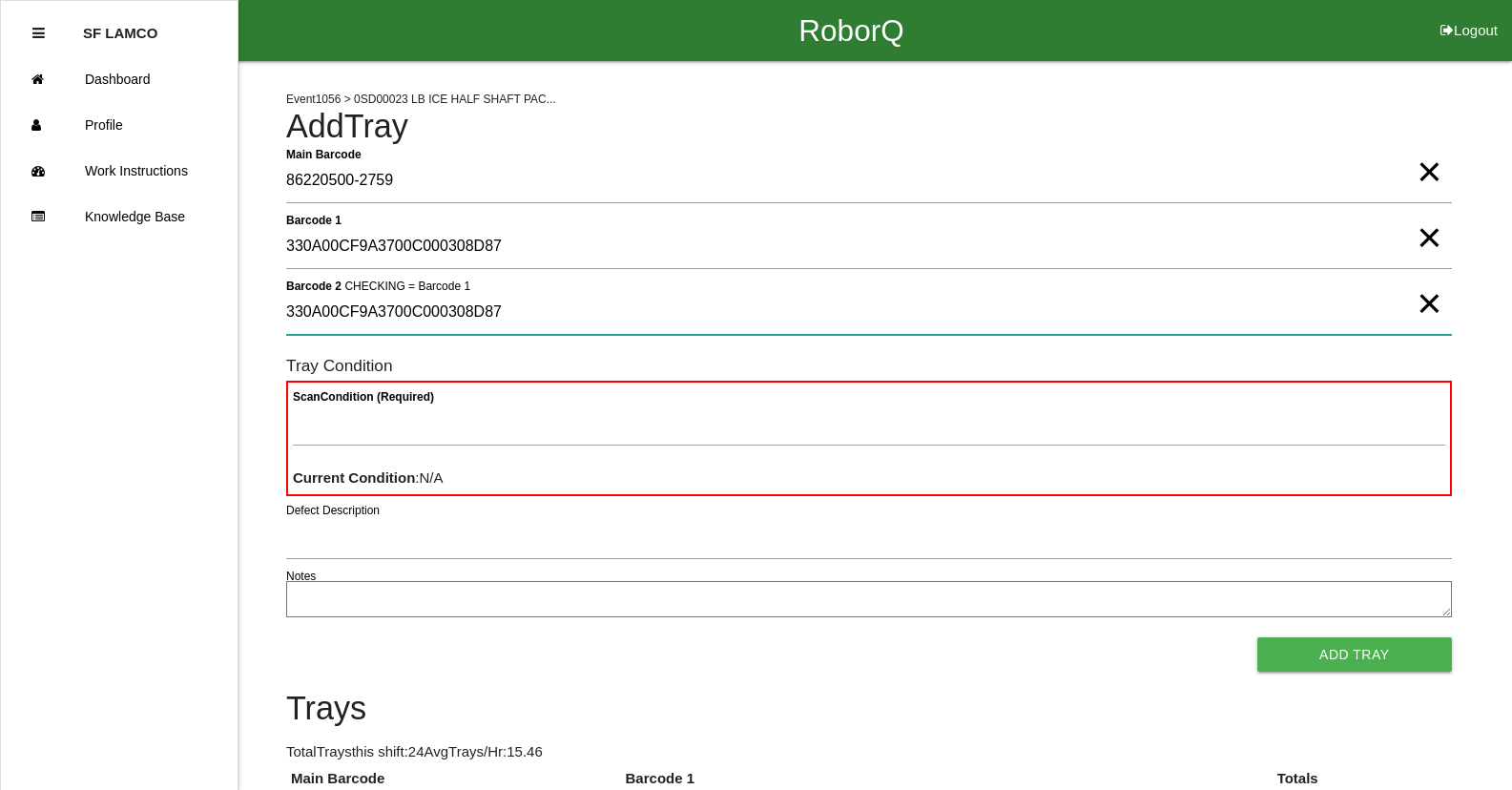 type on "330A00CF9A3700C000308D87" 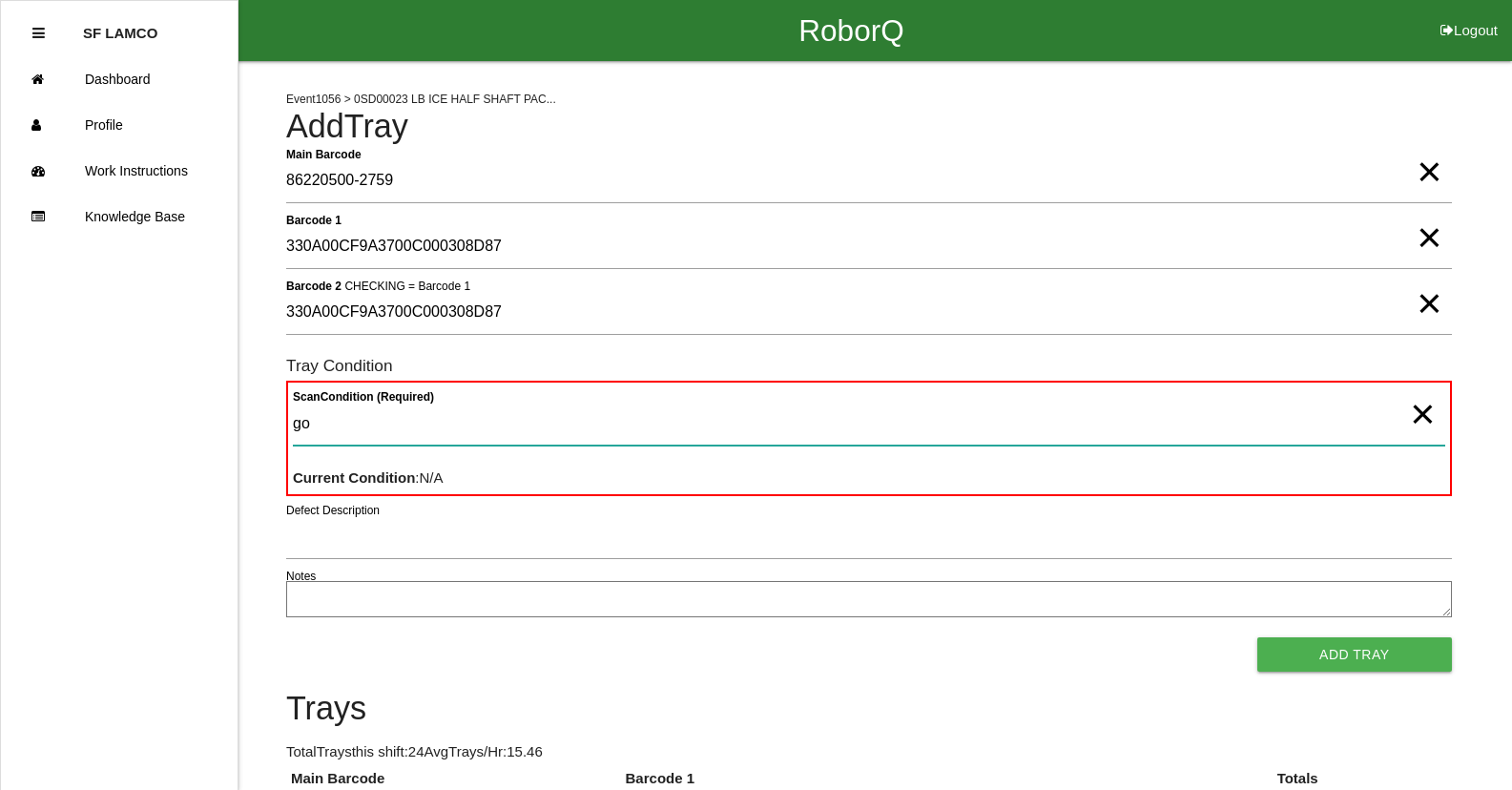 type on "goo" 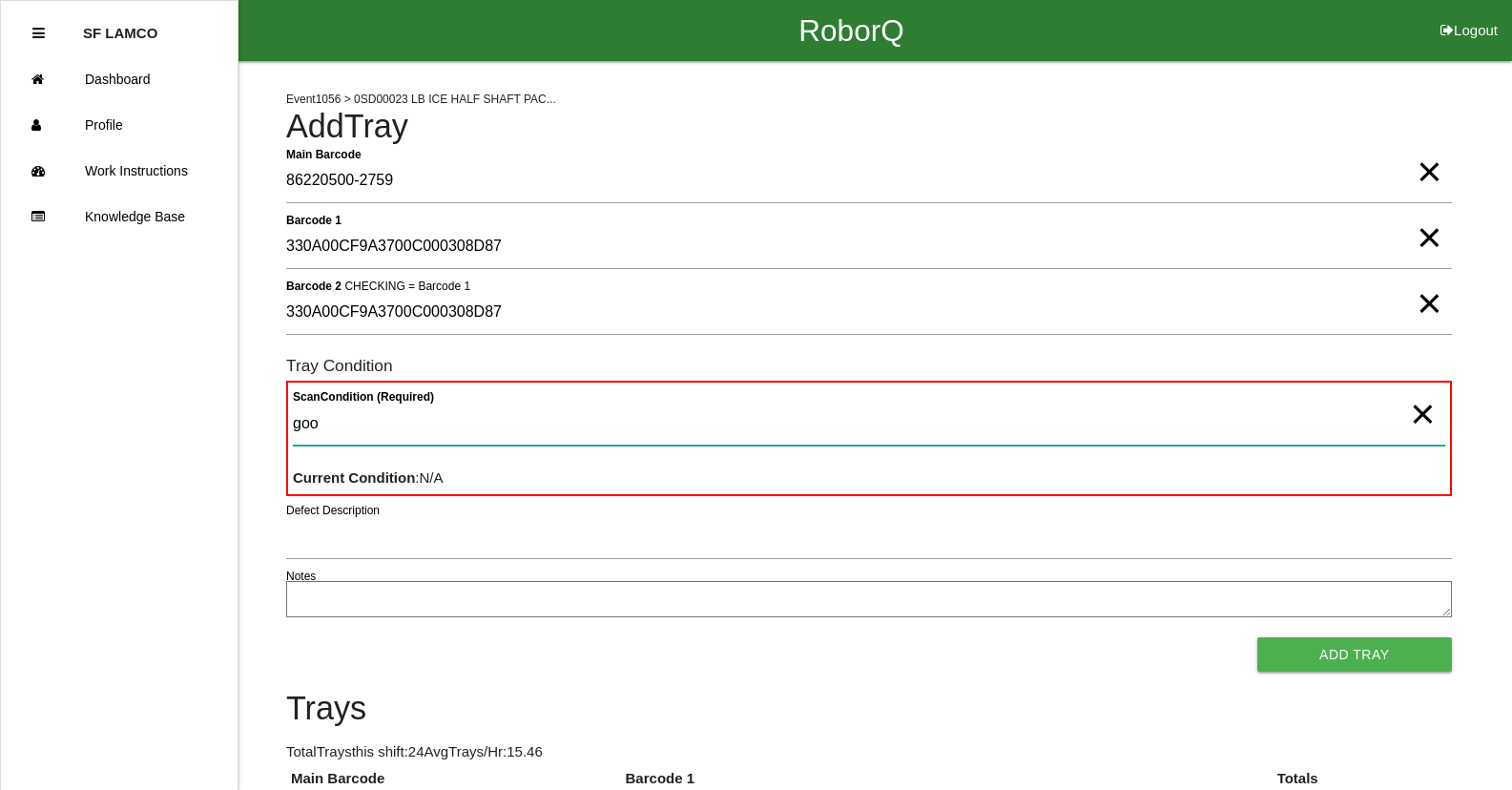 type 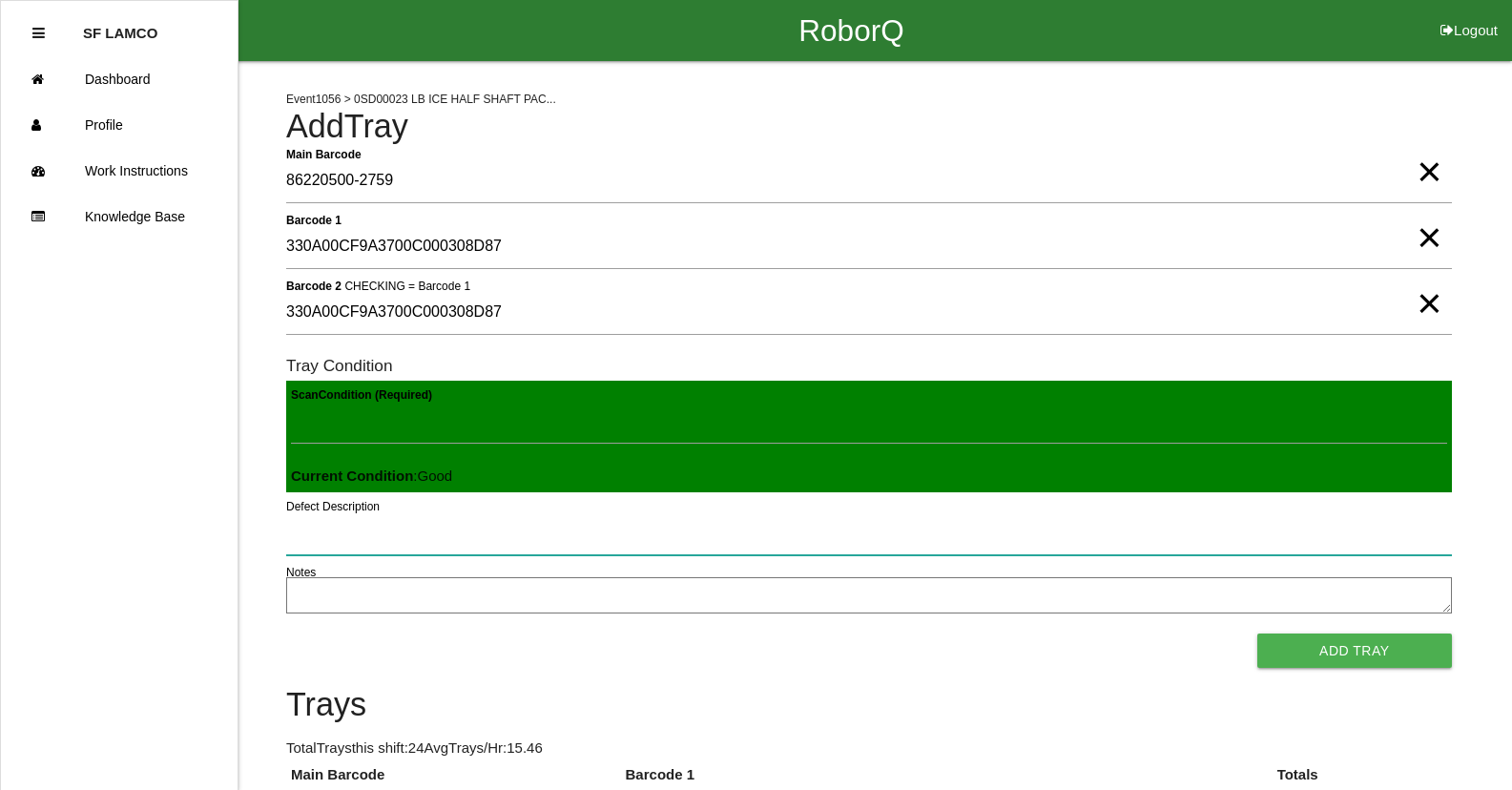 type 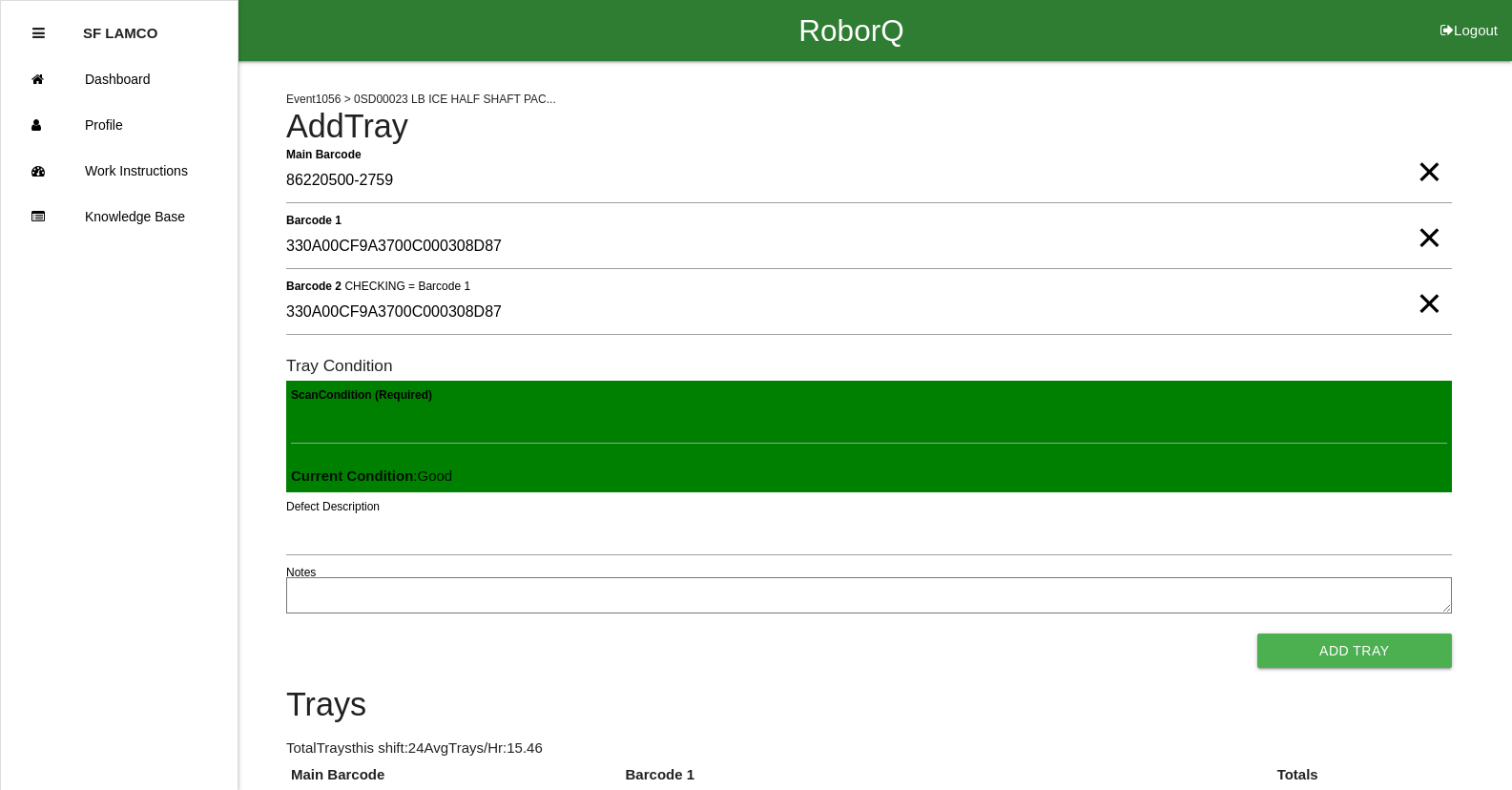 type 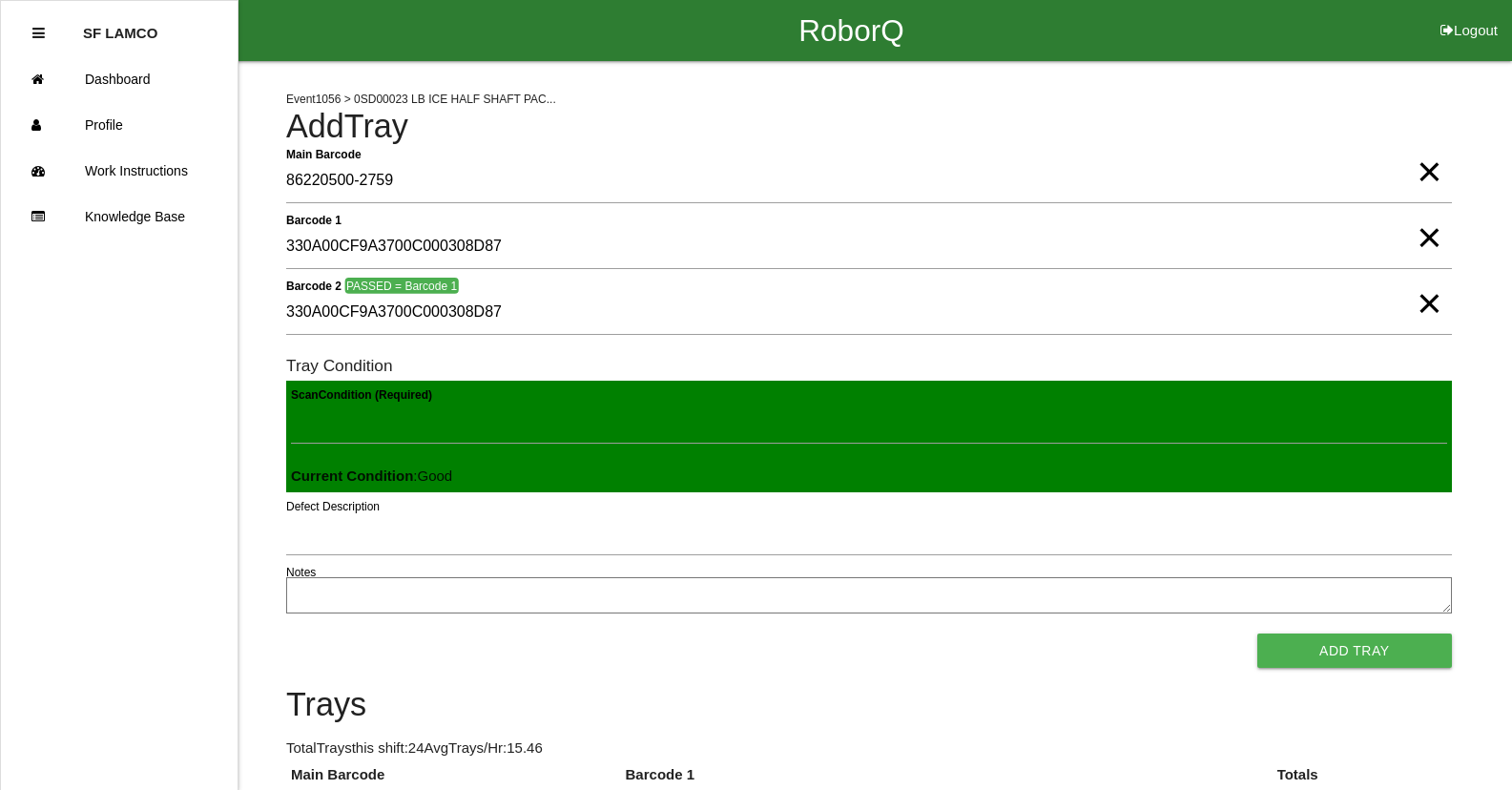 click on "Add Tray" at bounding box center [1355, 651] 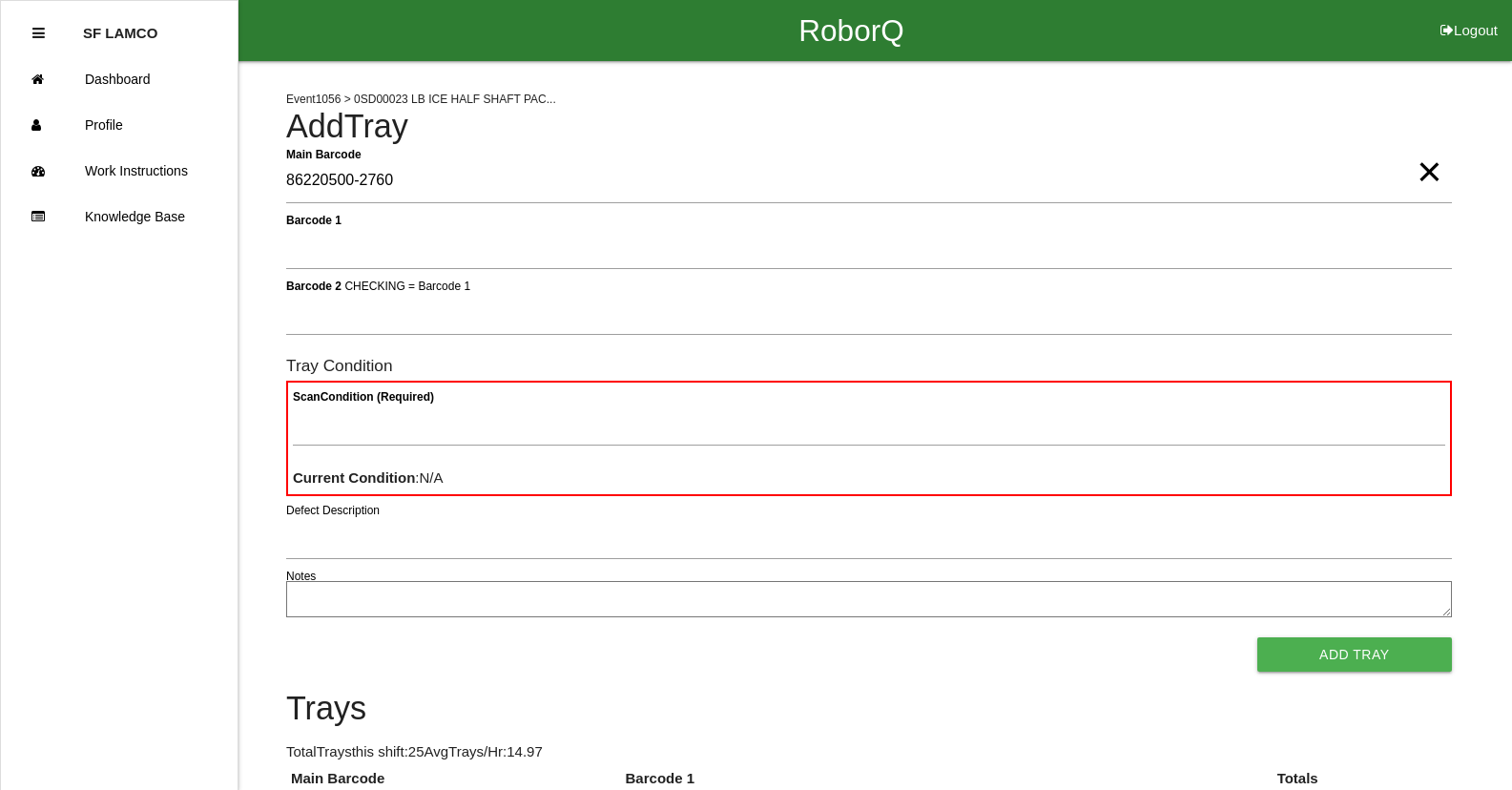 type on "86220500-2760" 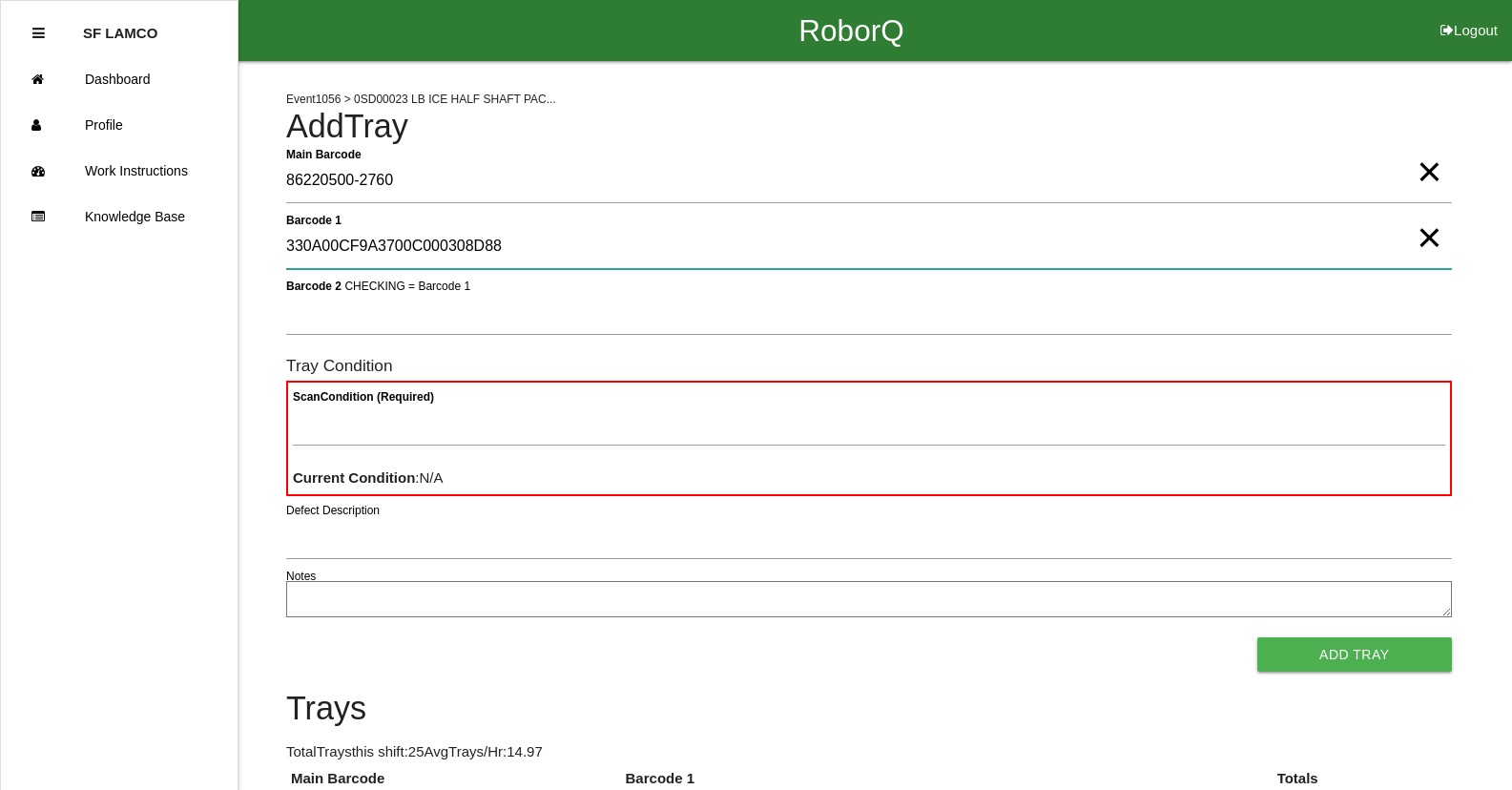 type on "330A00CF9A3700C000308D88" 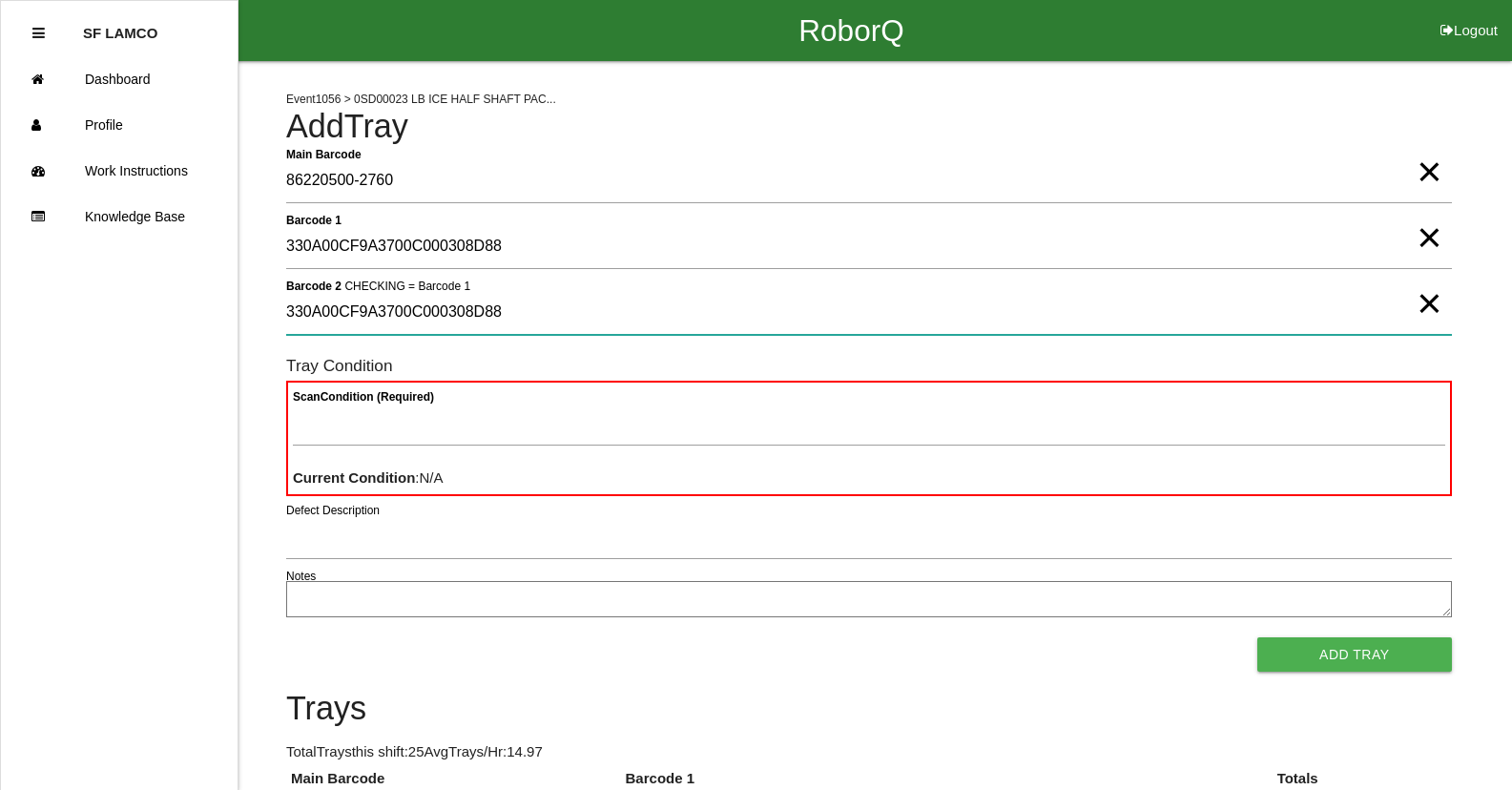 type on "330A00CF9A3700C000308D88" 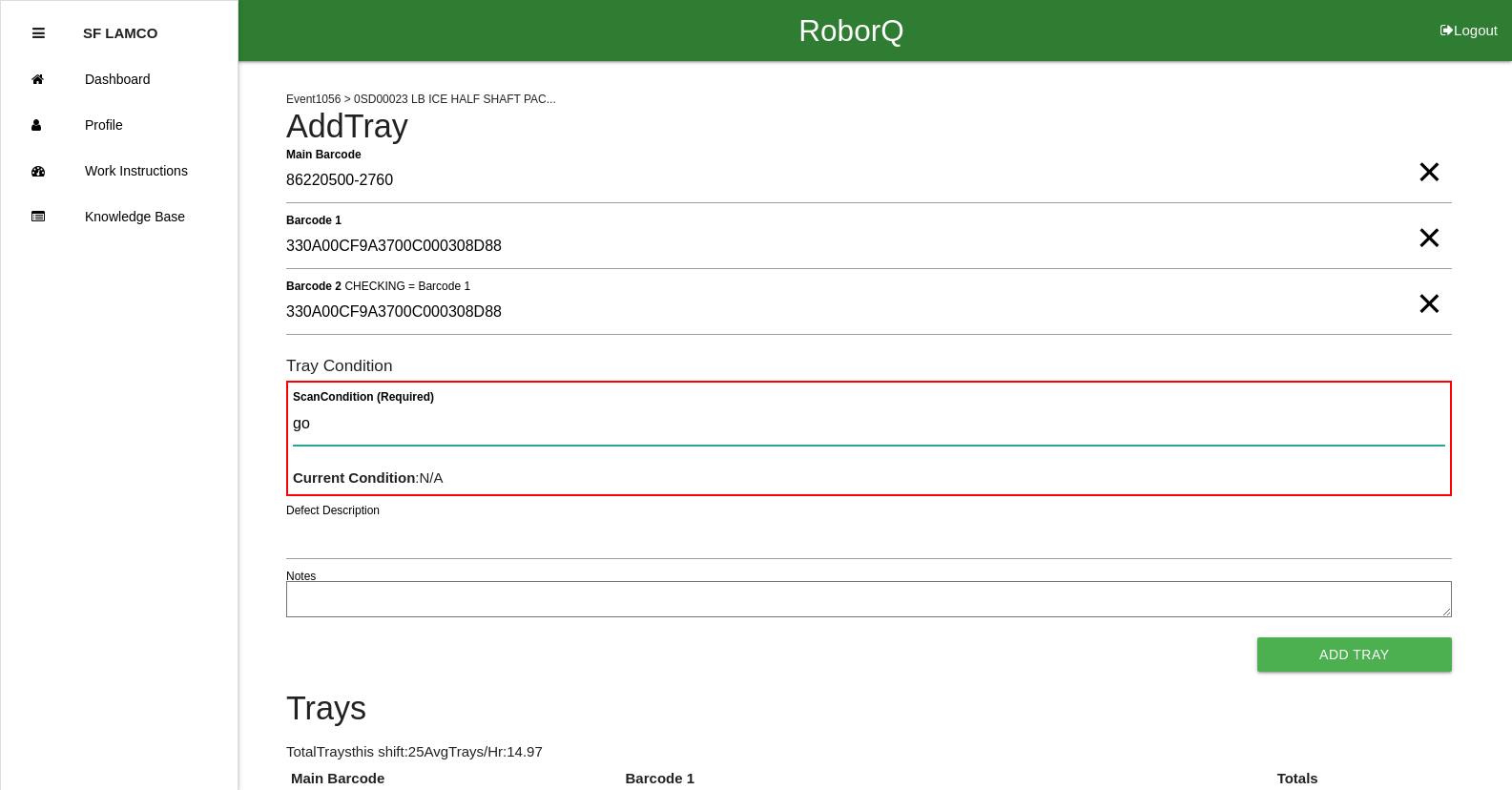 type on "goo" 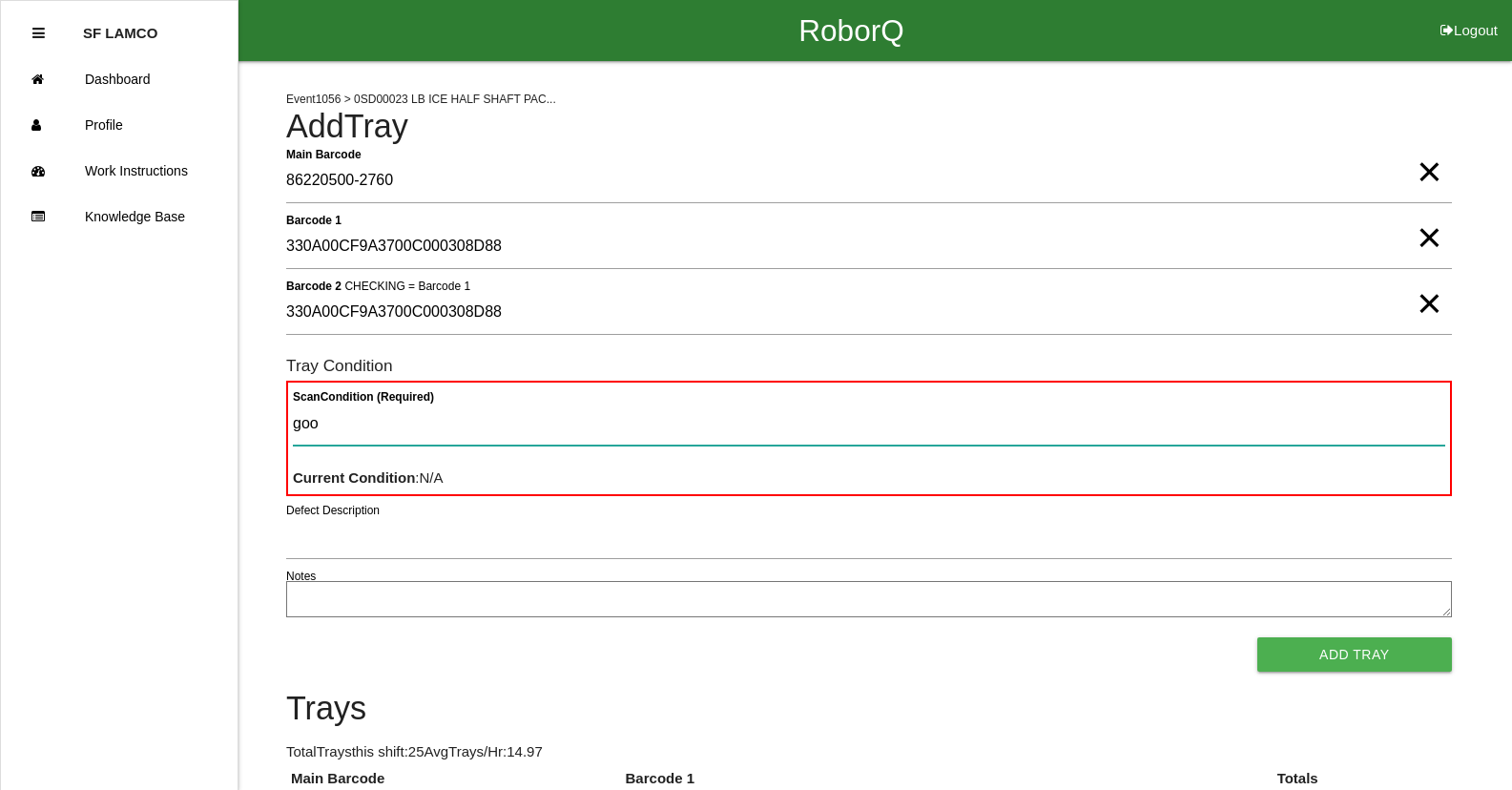 type 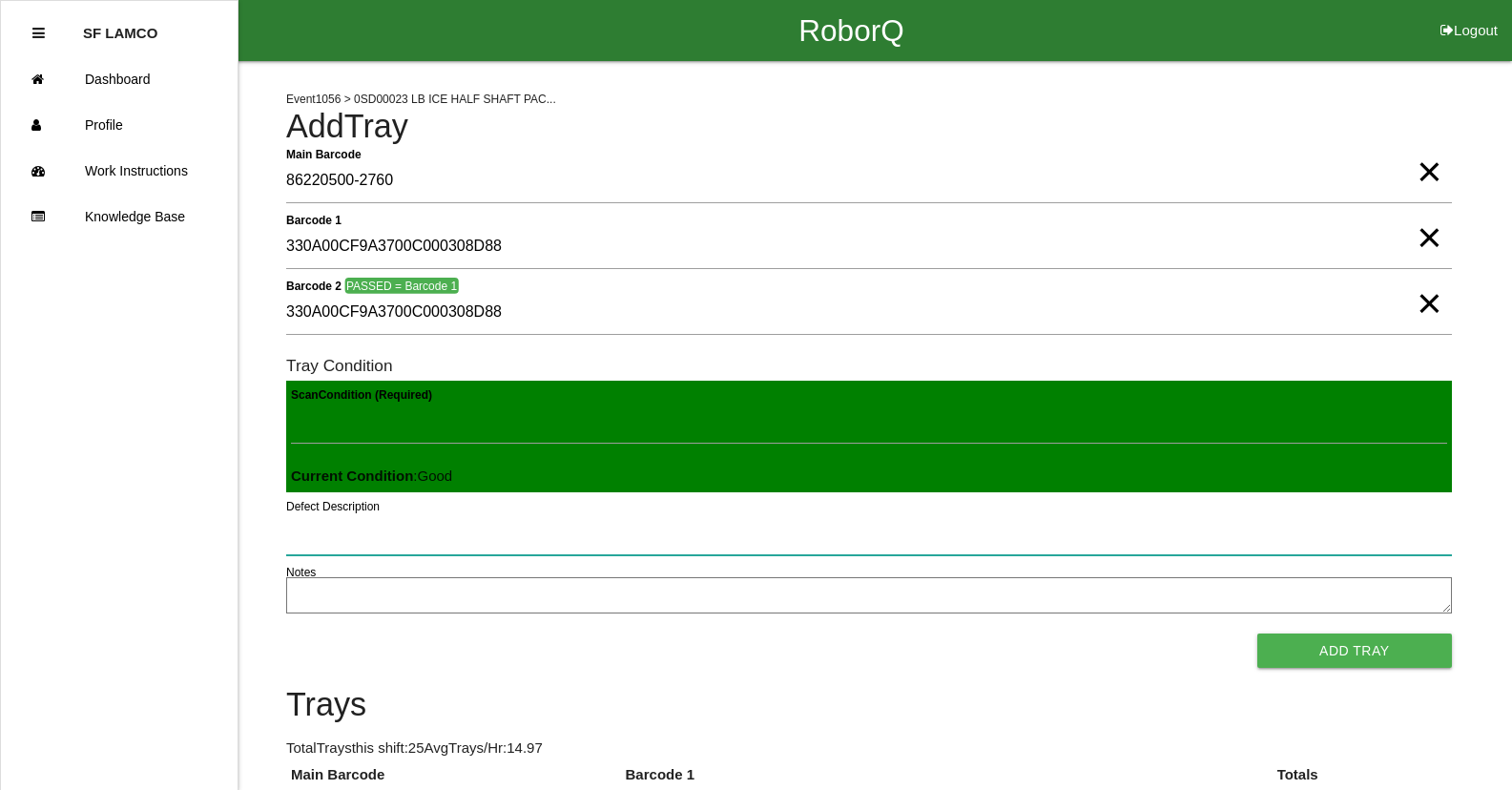 type 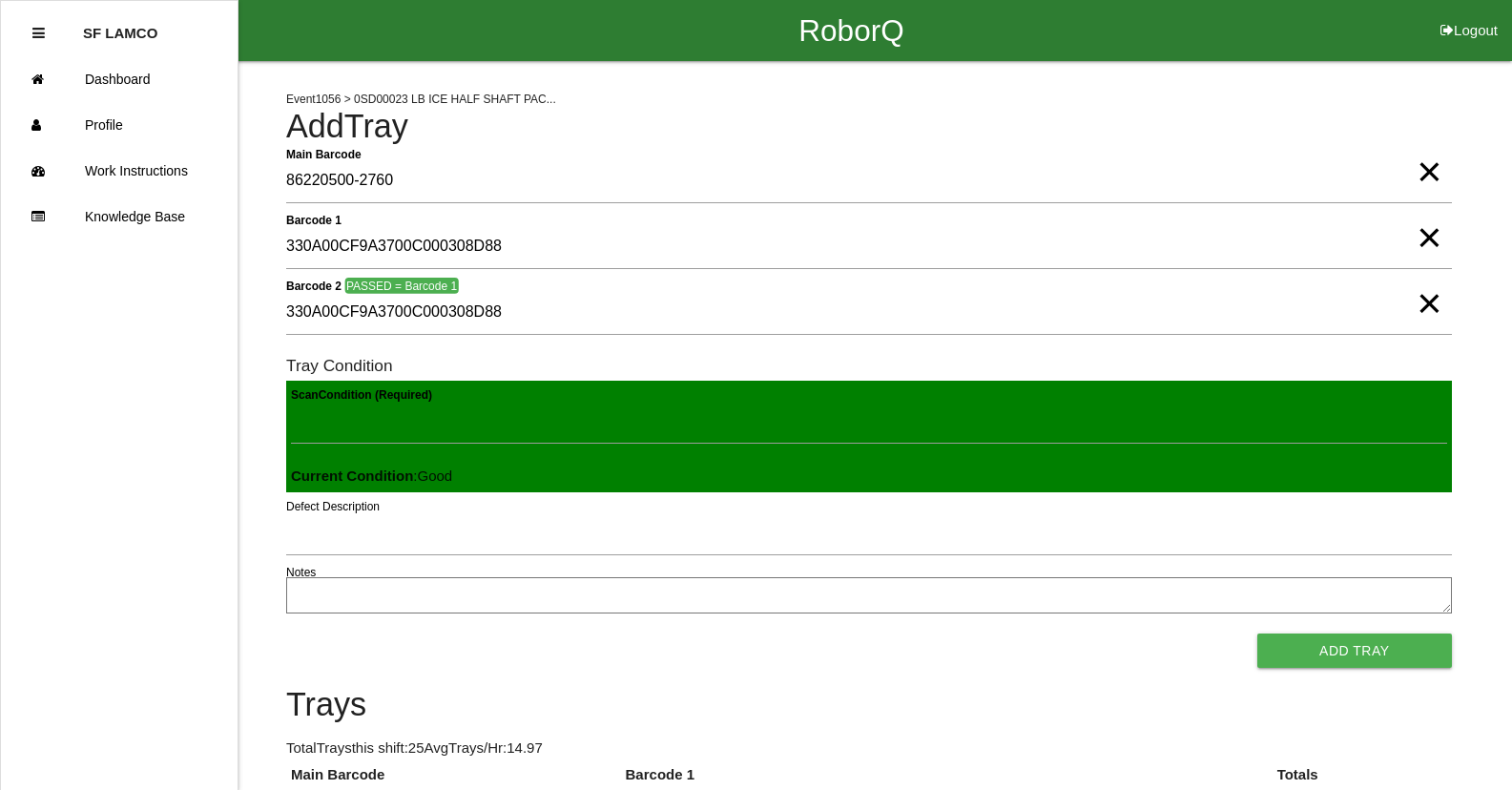type 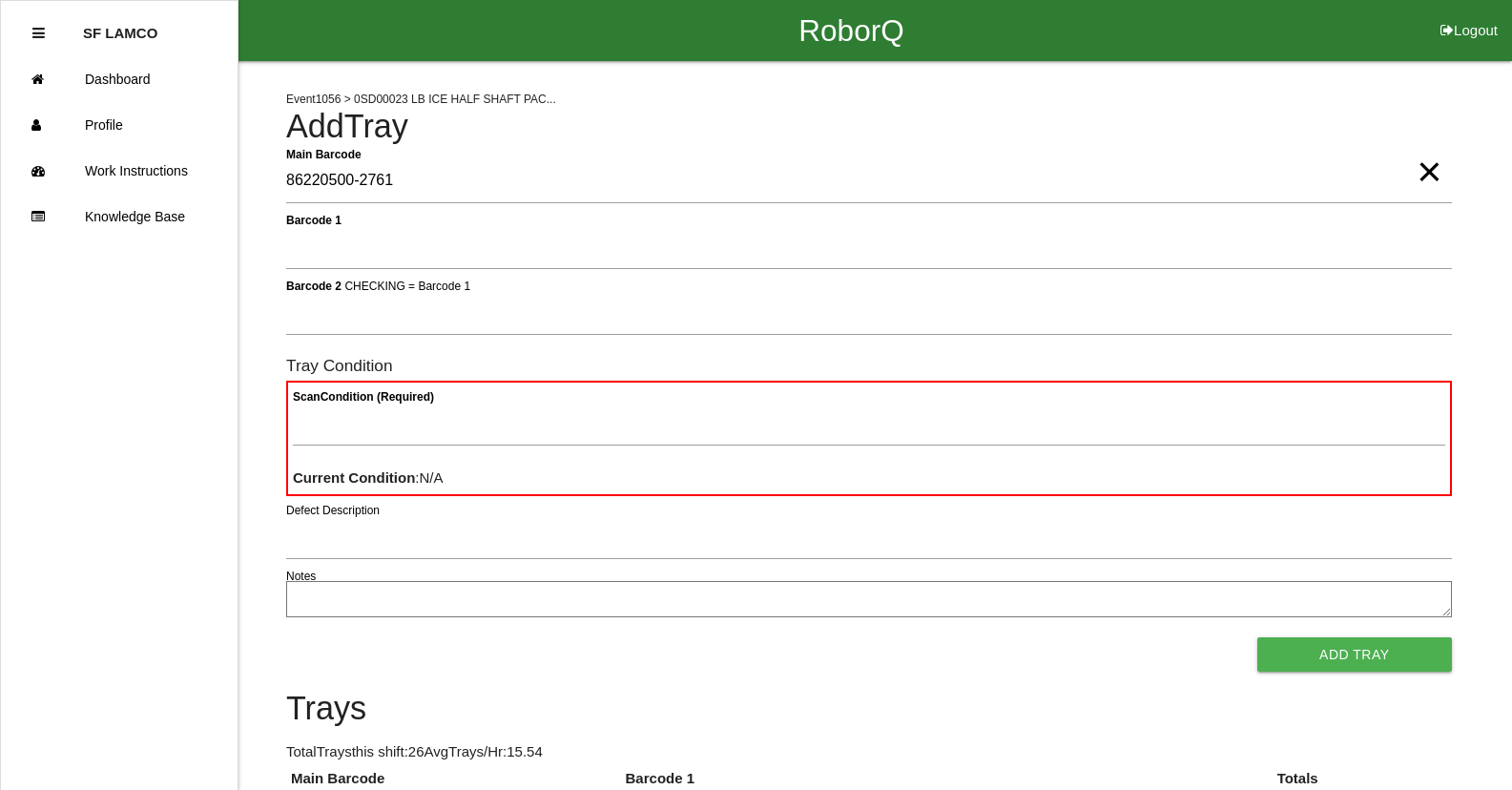 type on "86220500-2761" 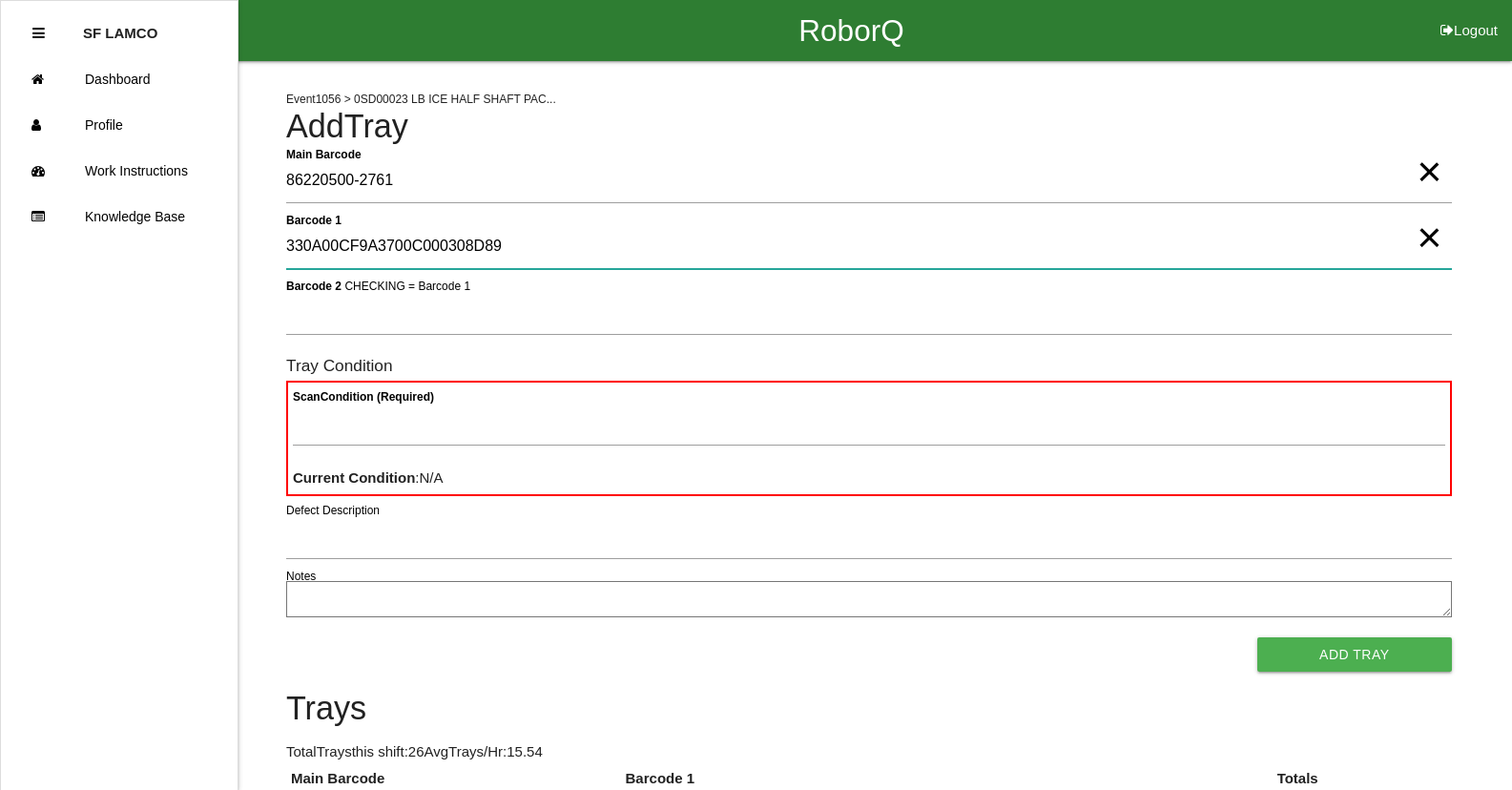 type on "330A00CF9A3700C000308D89" 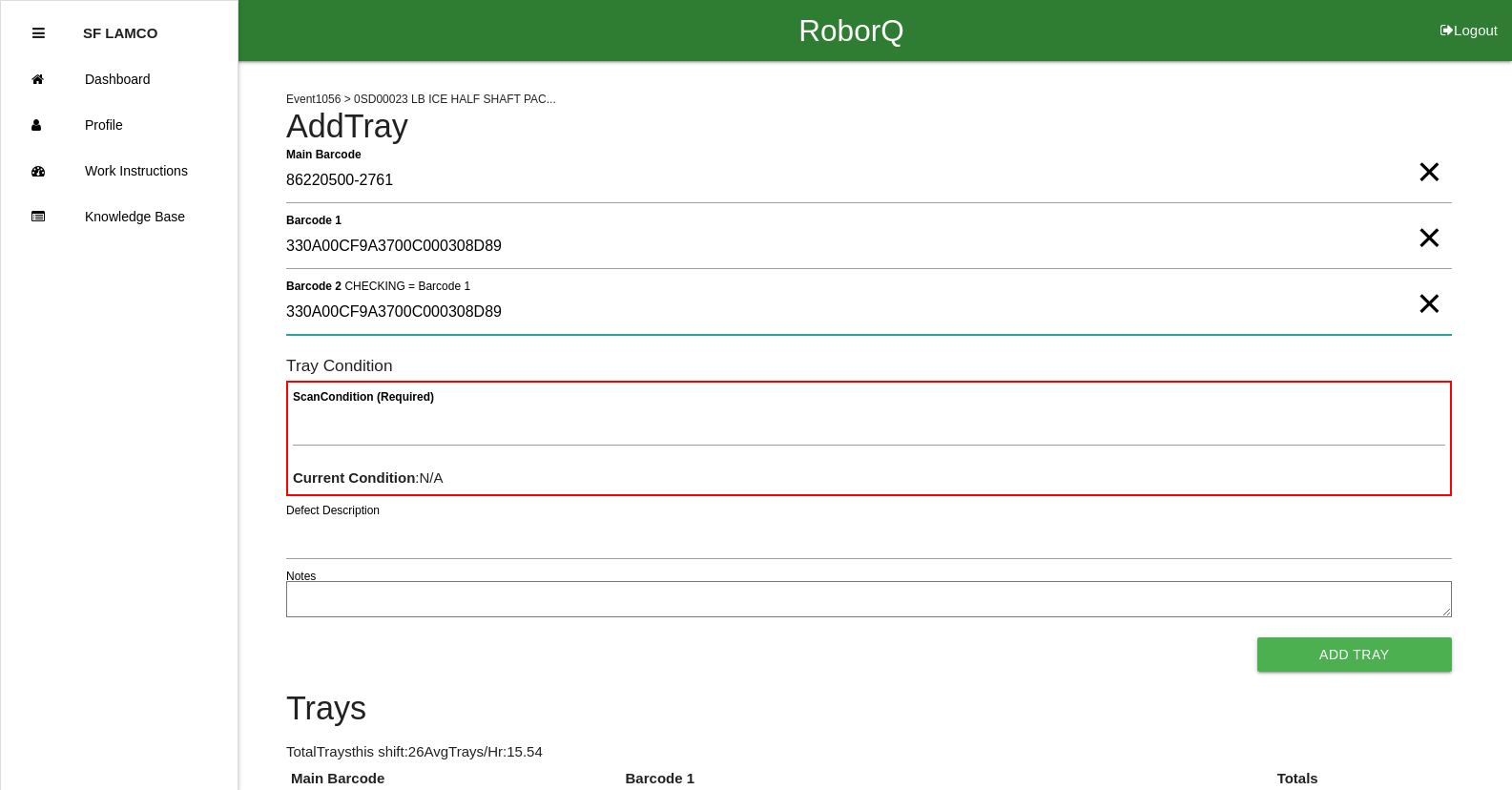 type on "330A00CF9A3700C000308D89" 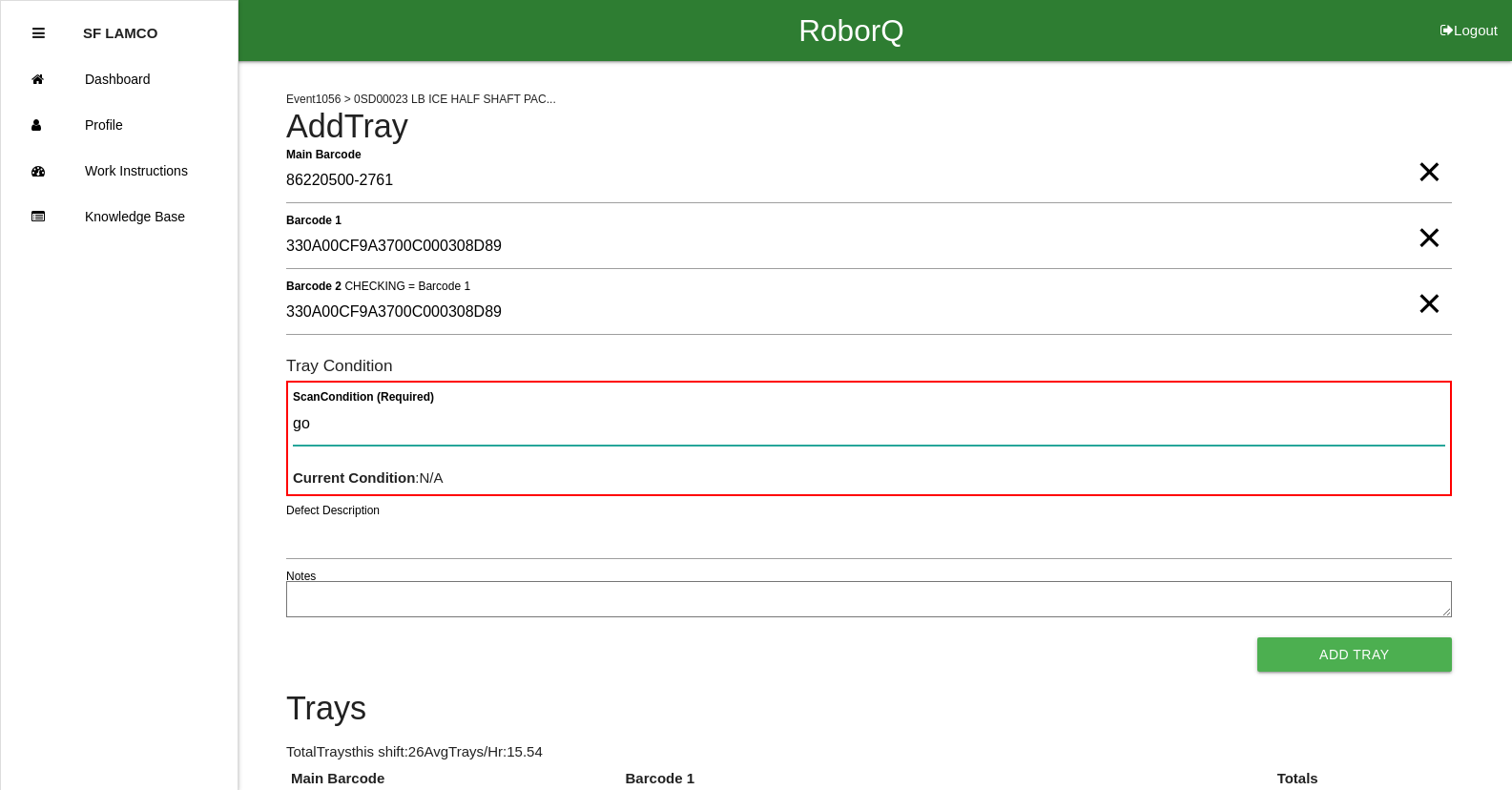 type on "goo" 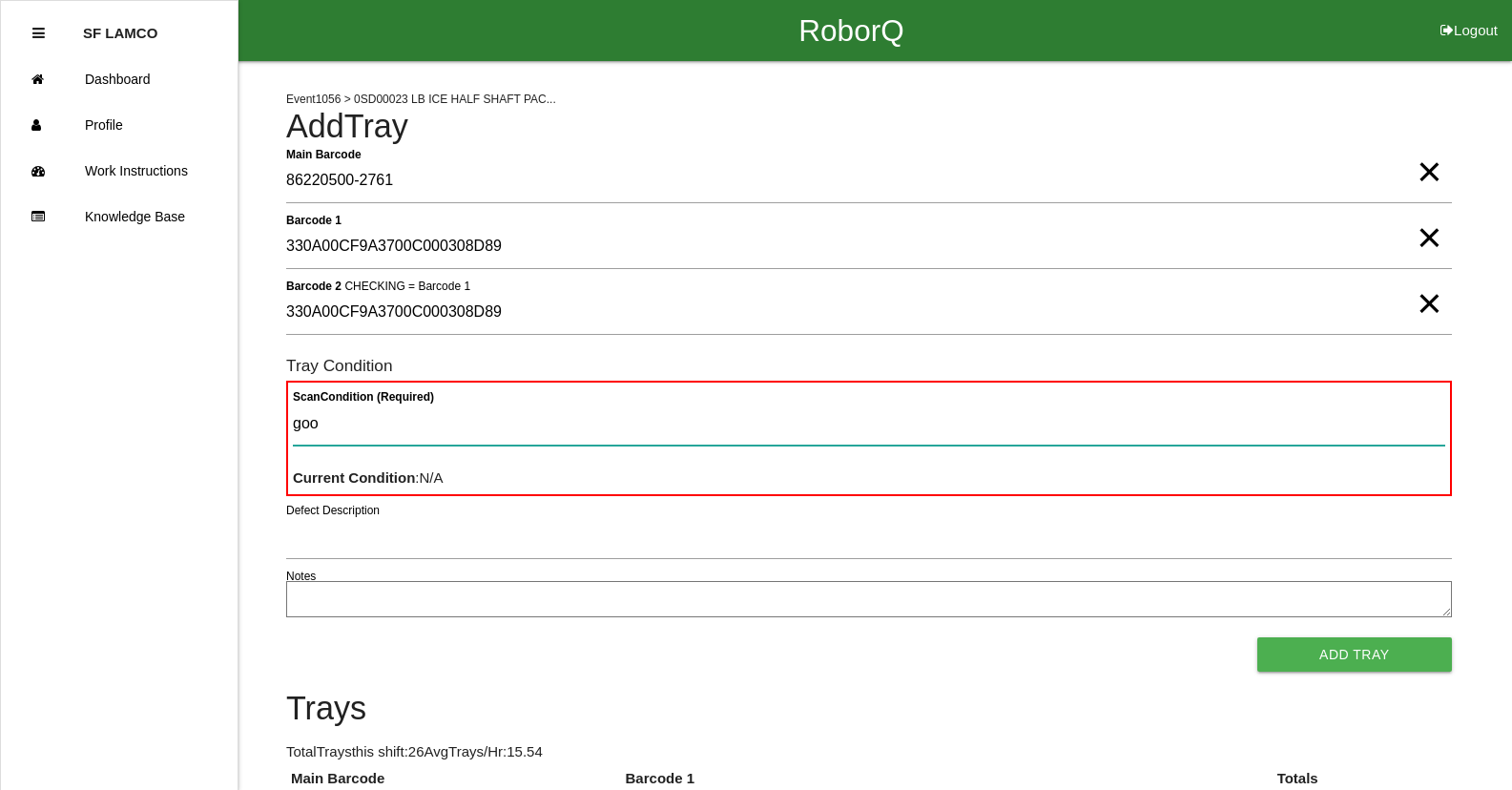 type 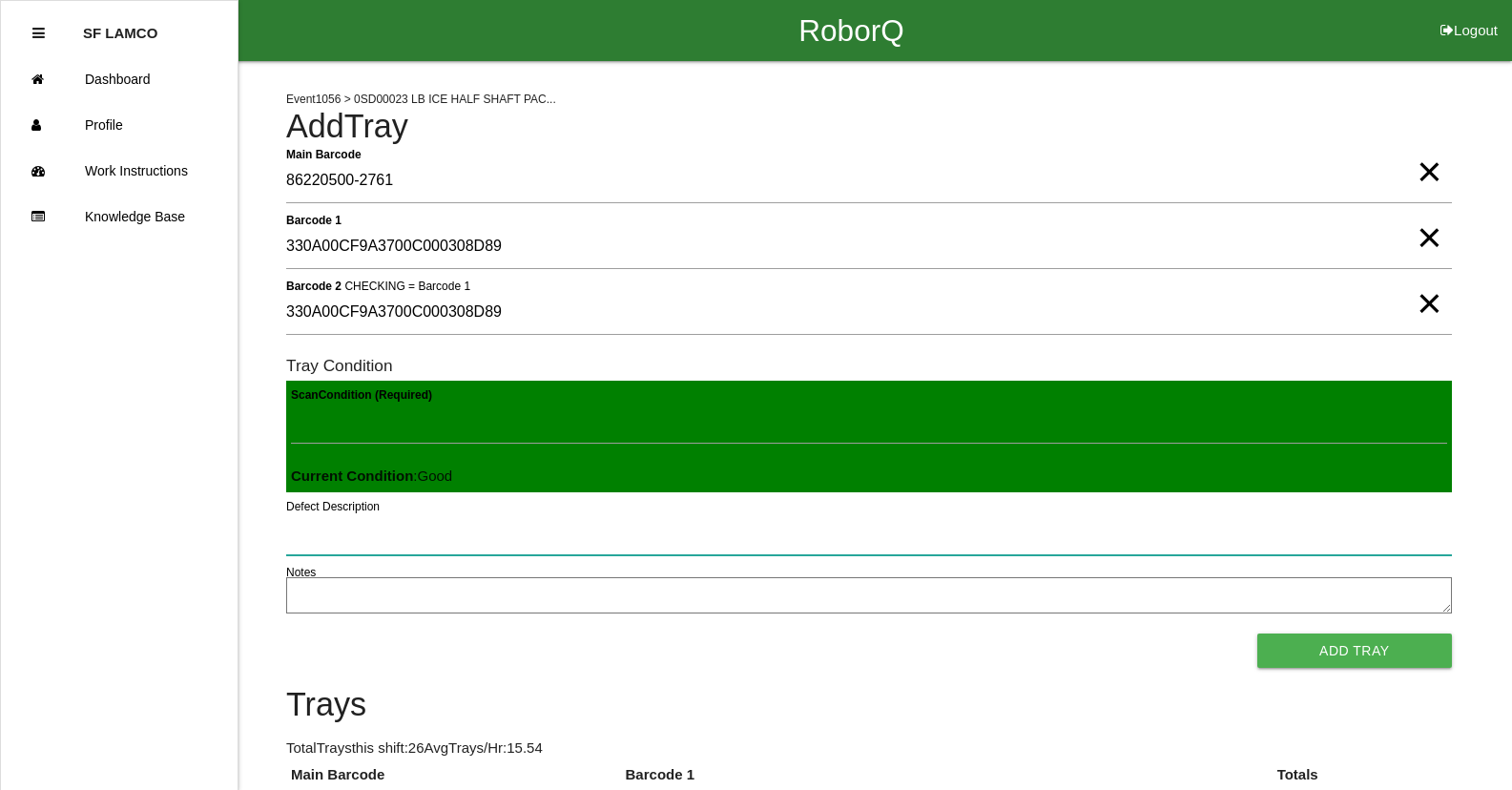 type 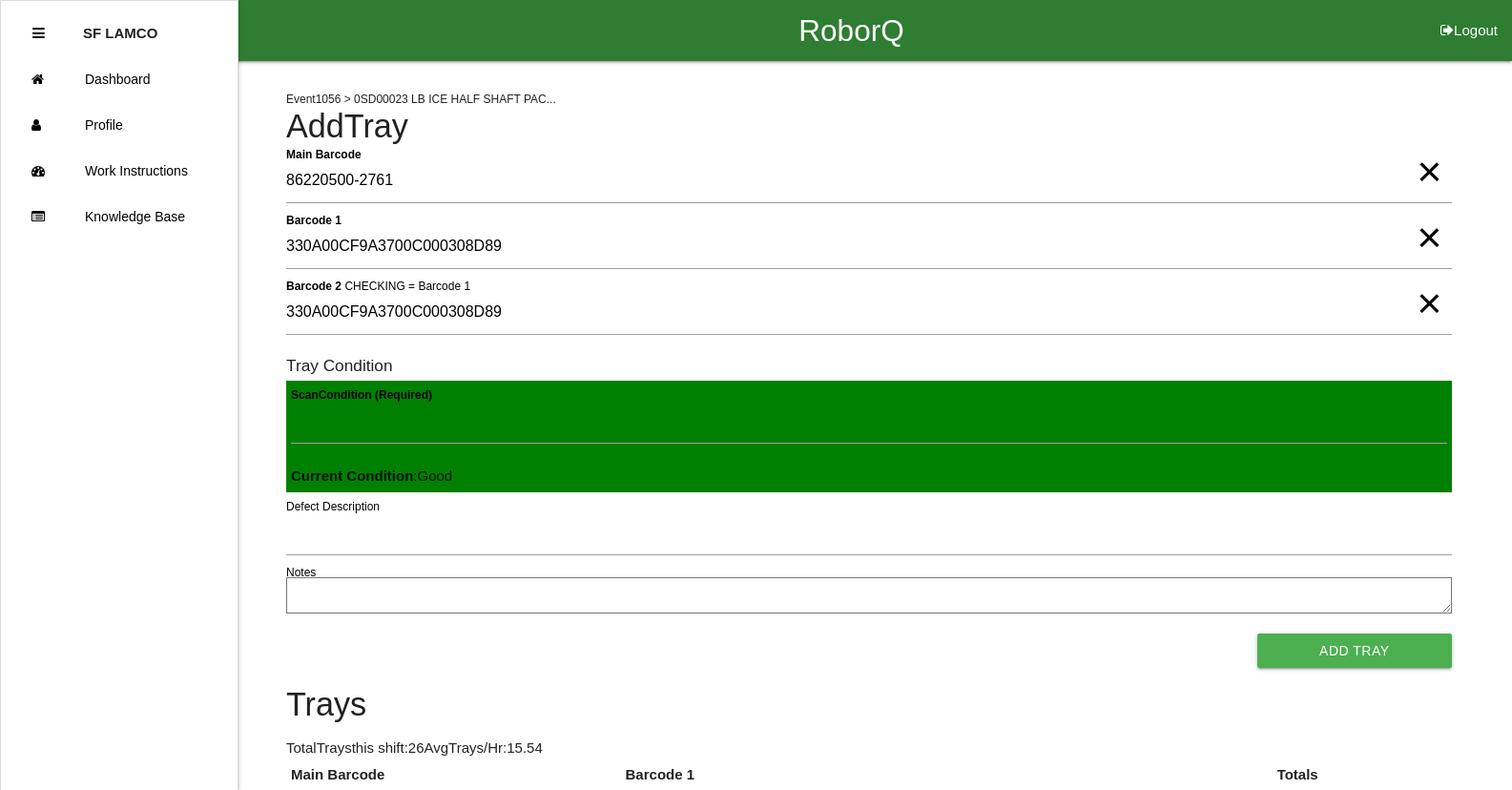 type 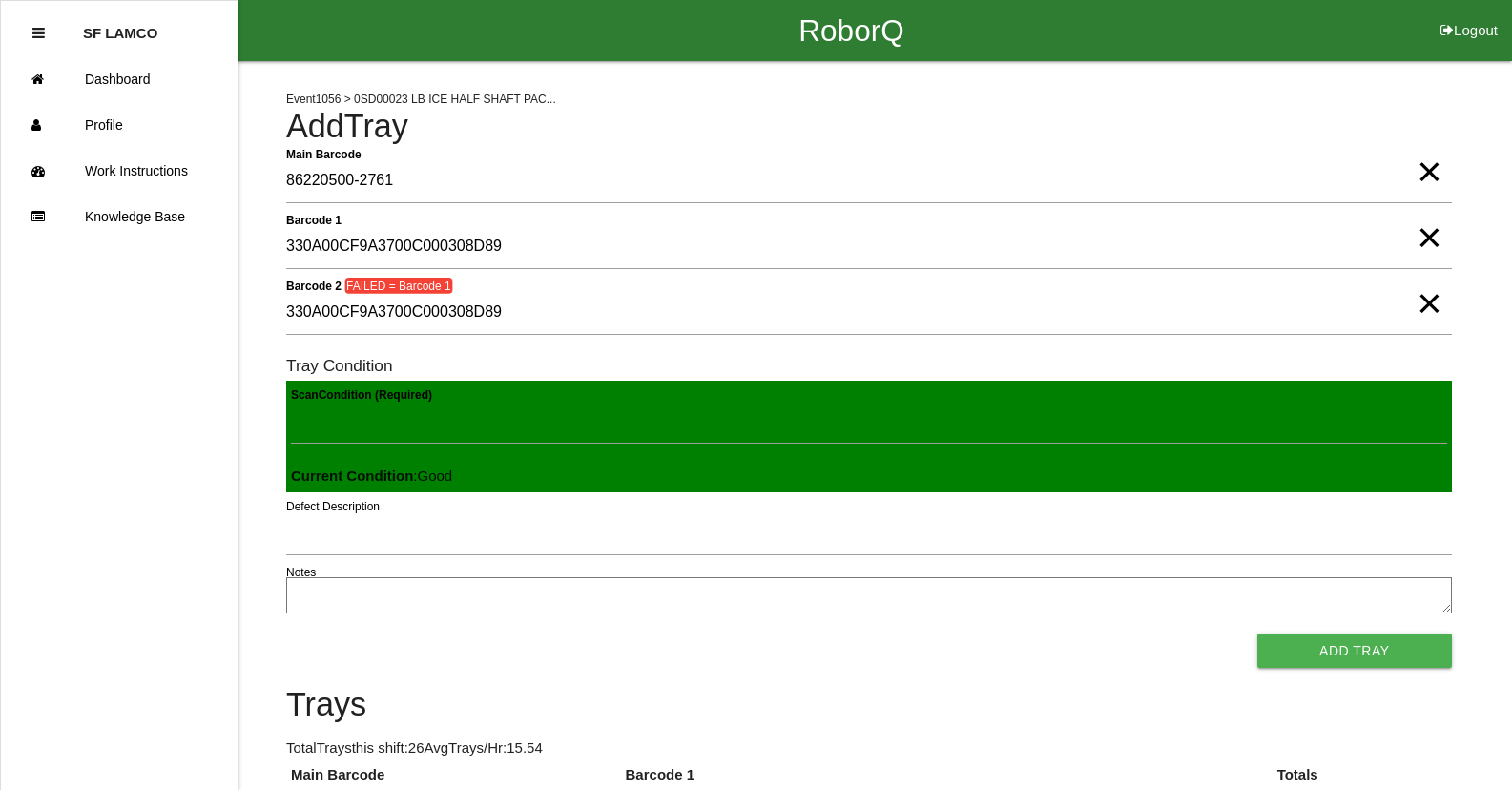 click on "Add Tray" at bounding box center (1355, 651) 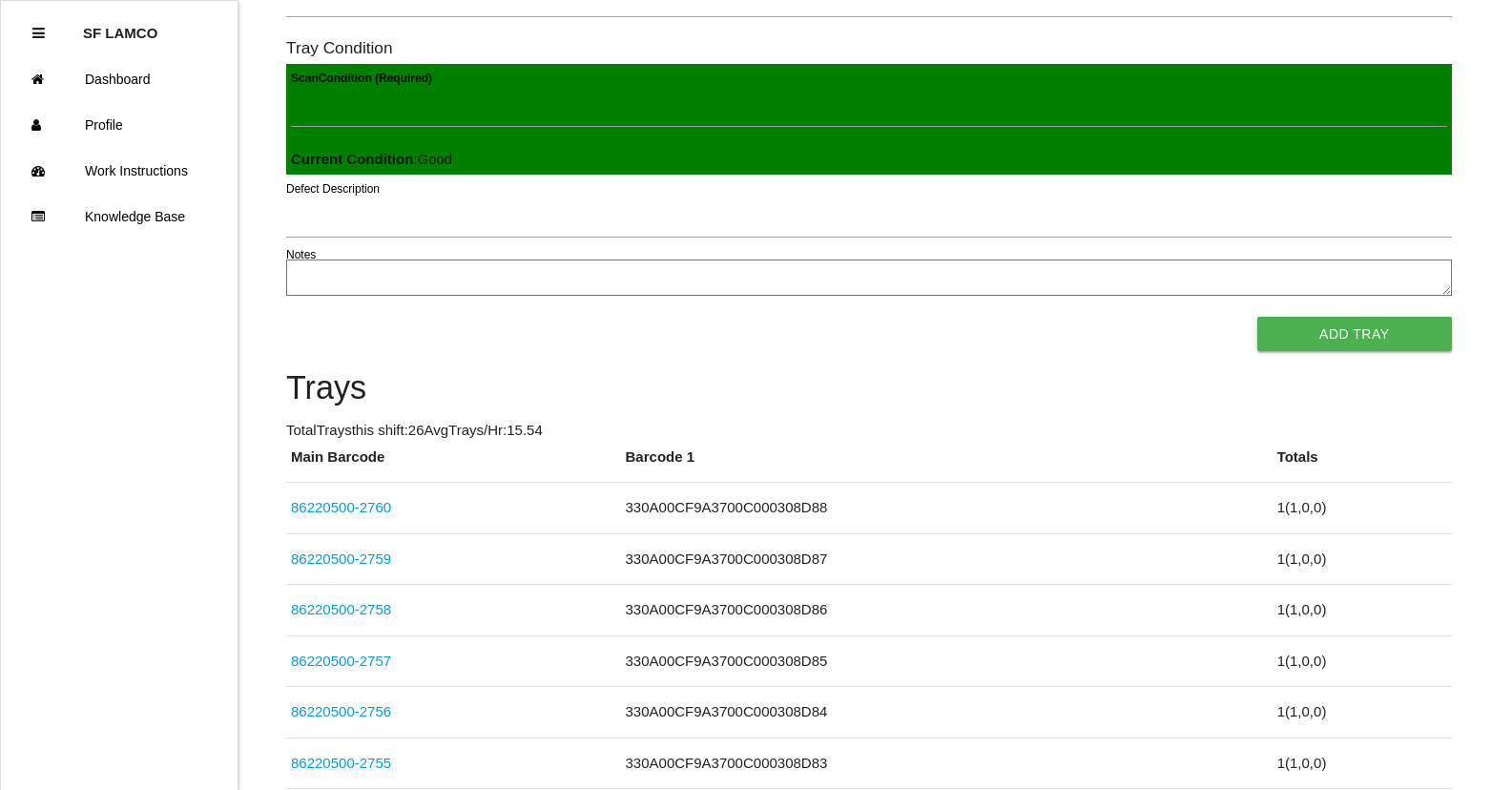 scroll, scrollTop: 0, scrollLeft: 0, axis: both 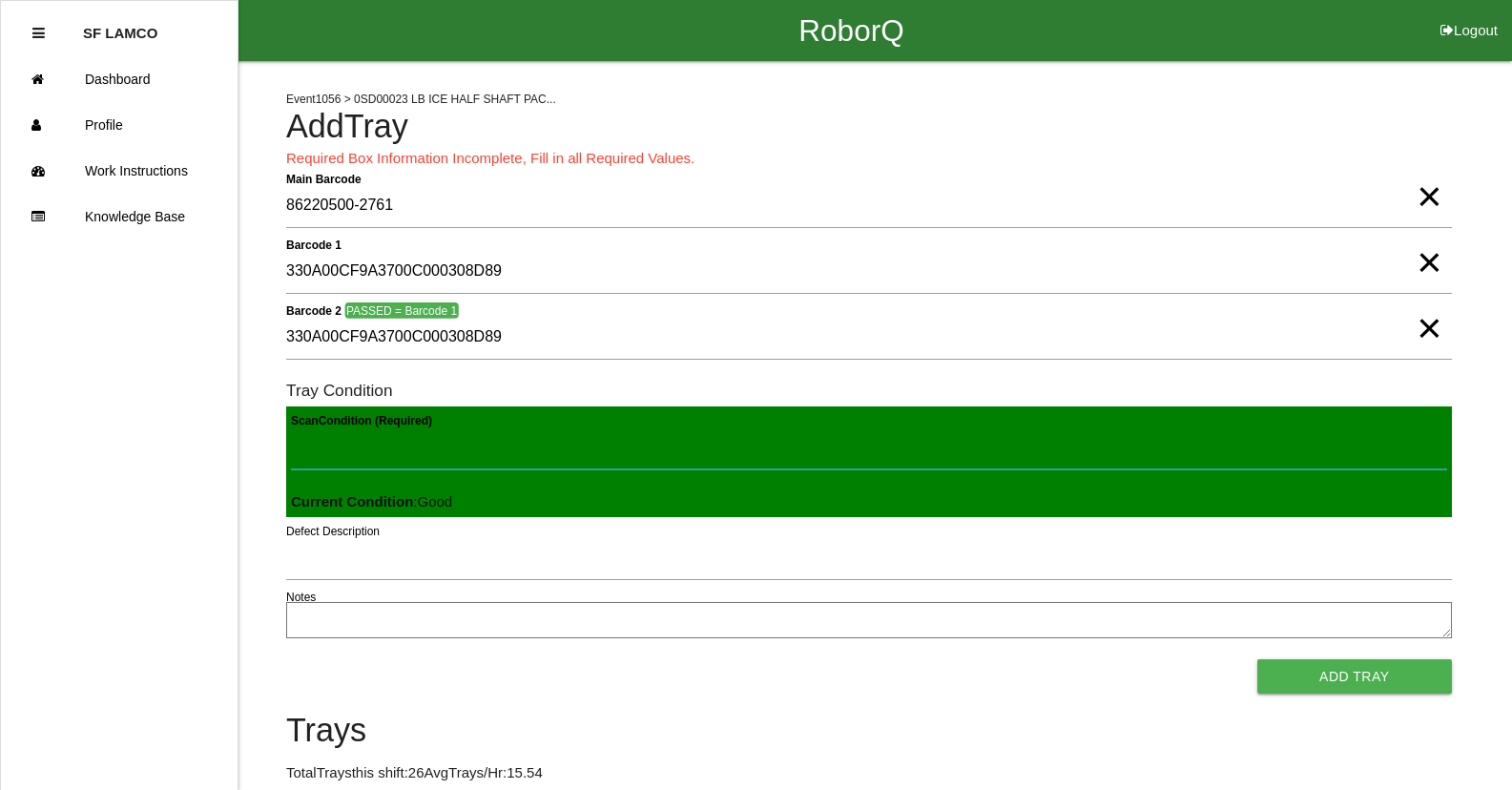 drag, startPoint x: 334, startPoint y: 454, endPoint x: 297, endPoint y: 435, distance: 41.593269 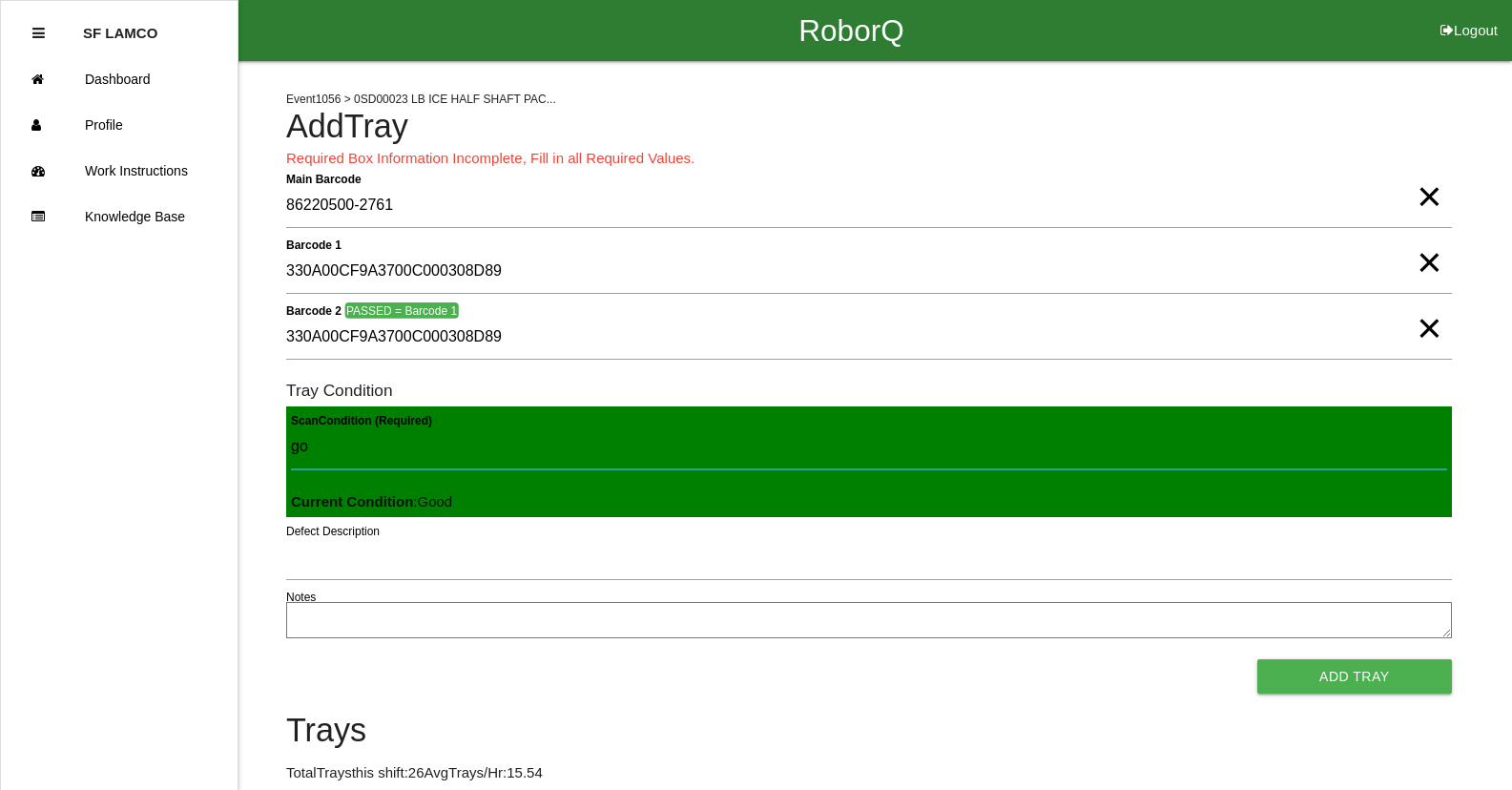 type on "goo" 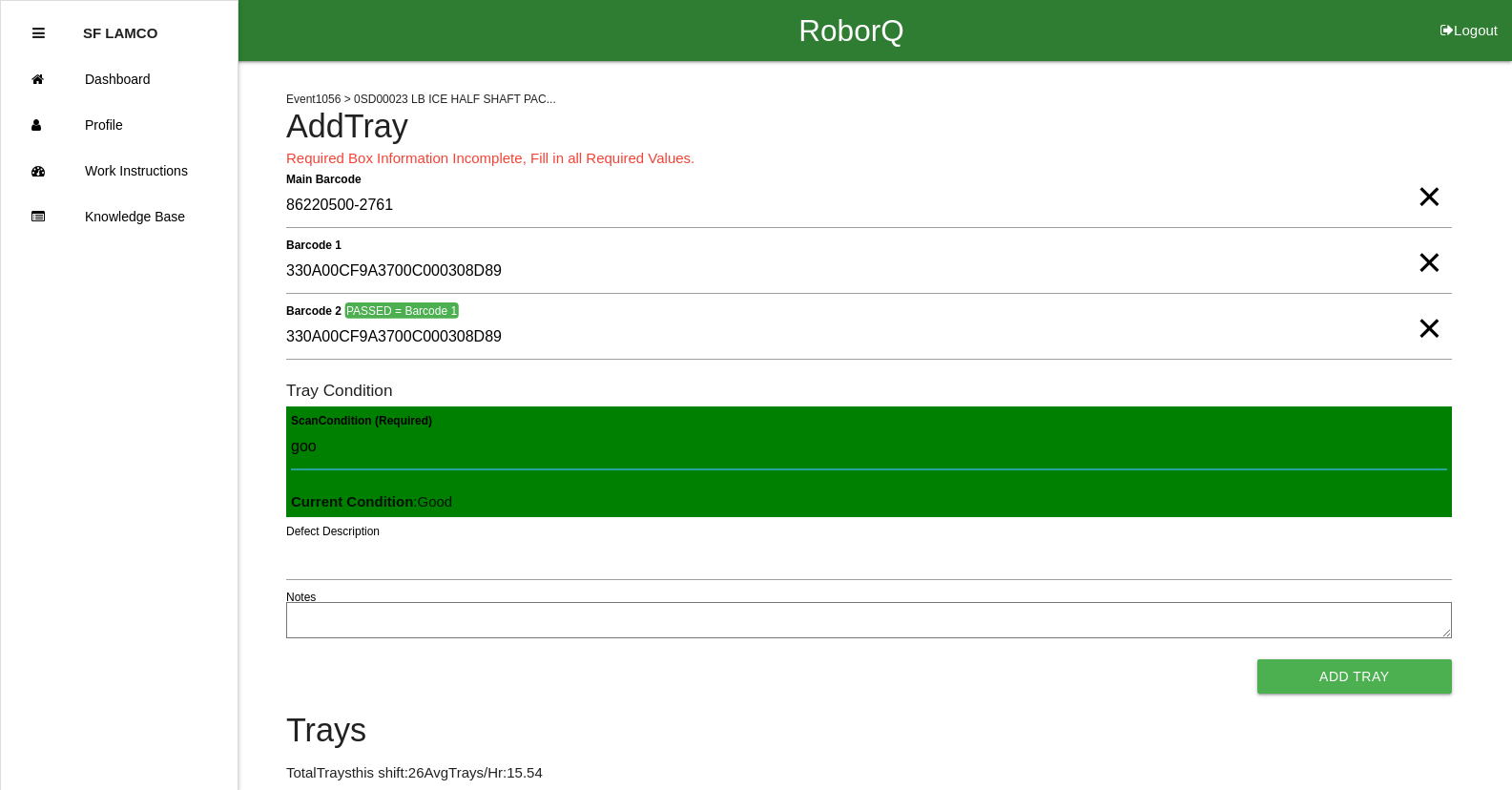 type 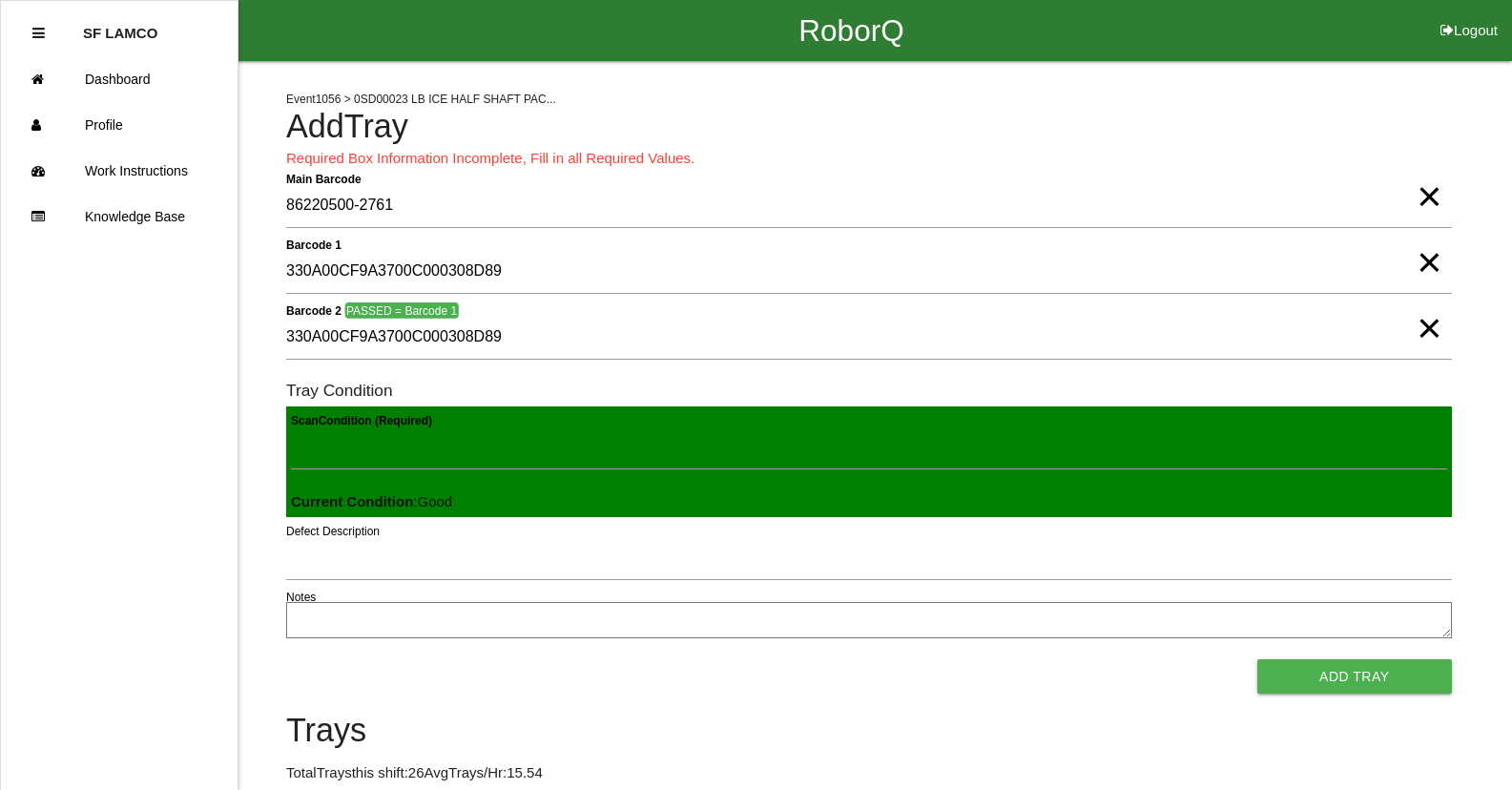 click on "Add Tray" at bounding box center (1355, 676) 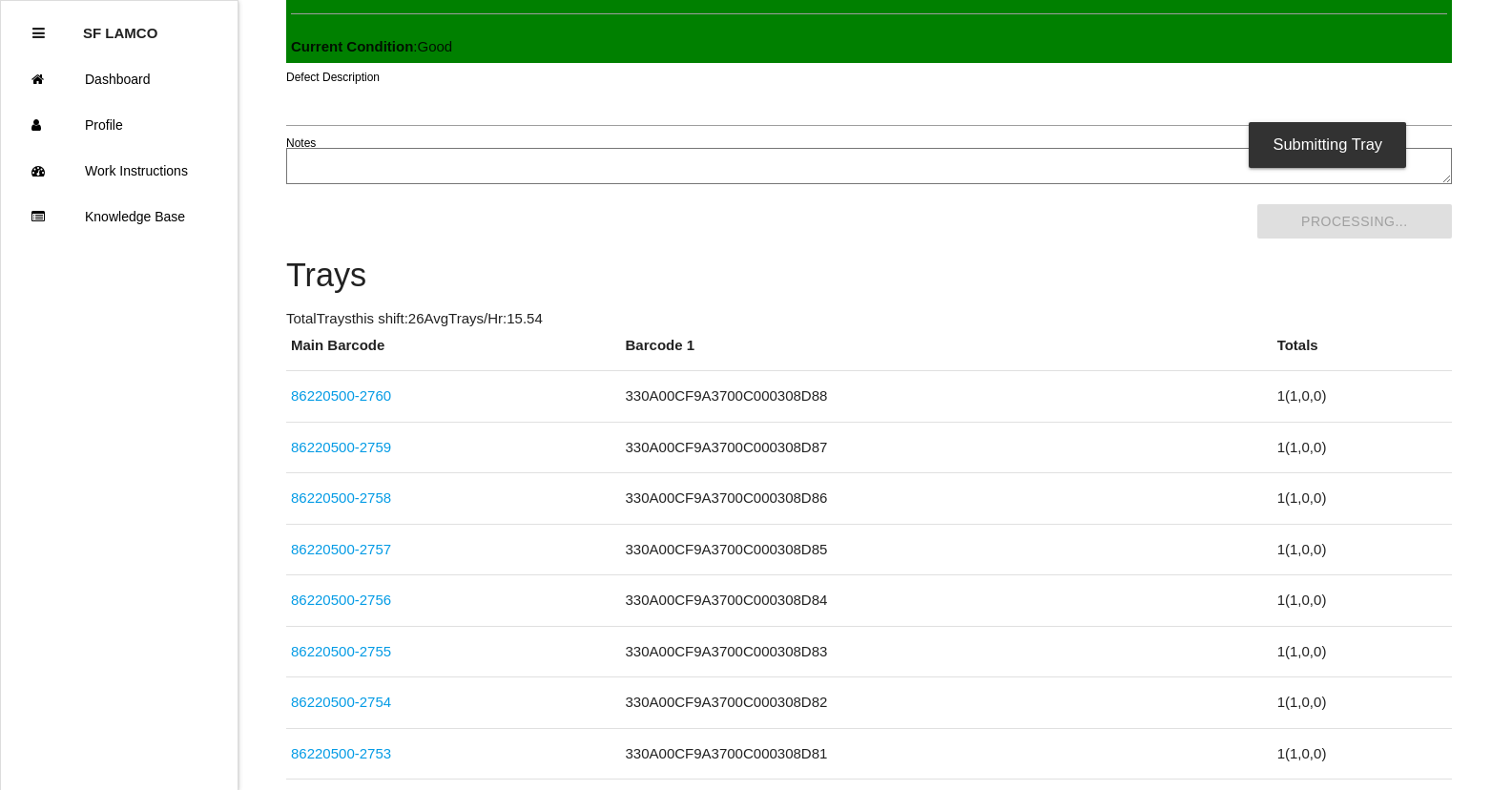 scroll, scrollTop: 0, scrollLeft: 0, axis: both 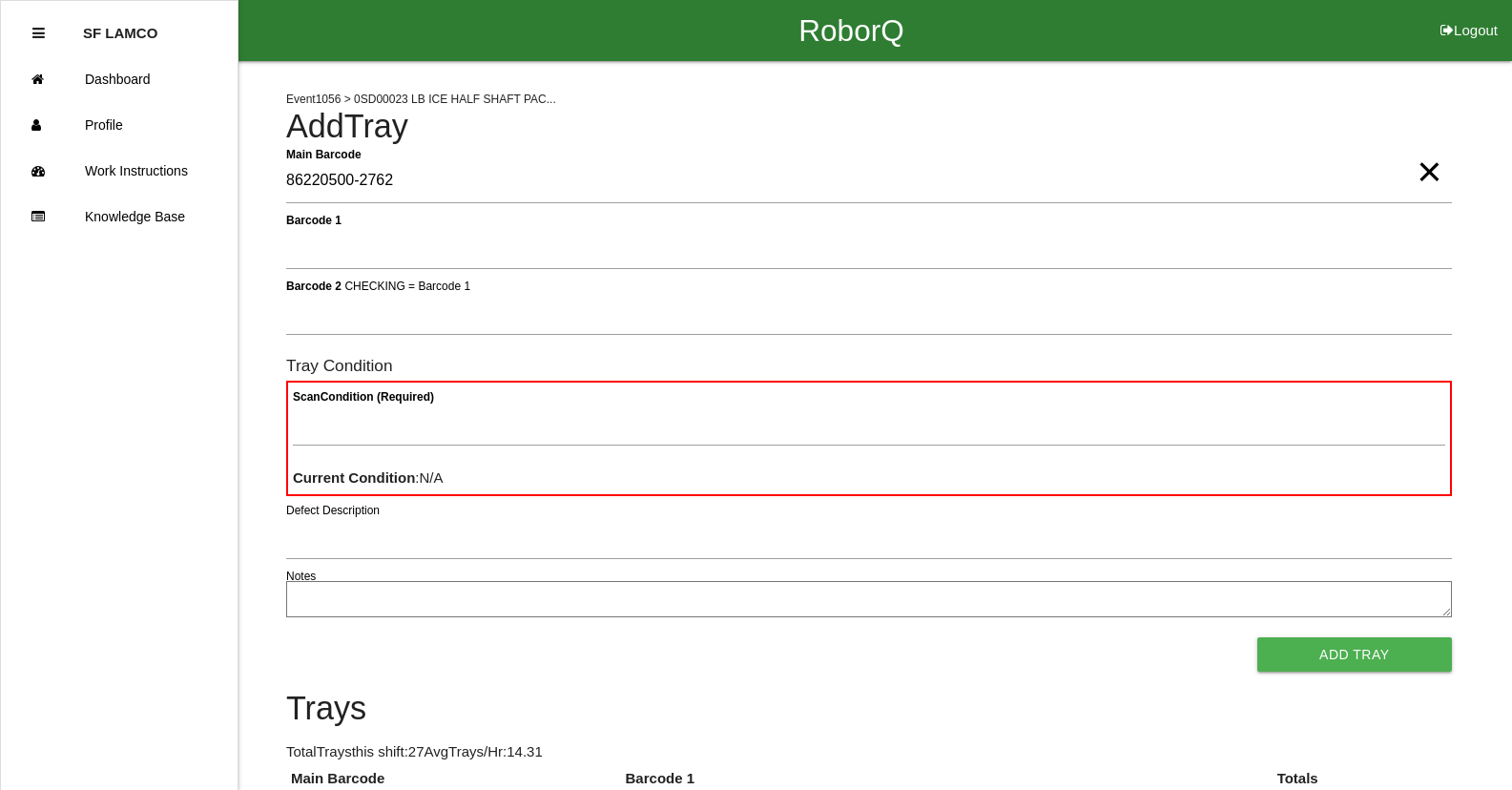 type on "86220500-2762" 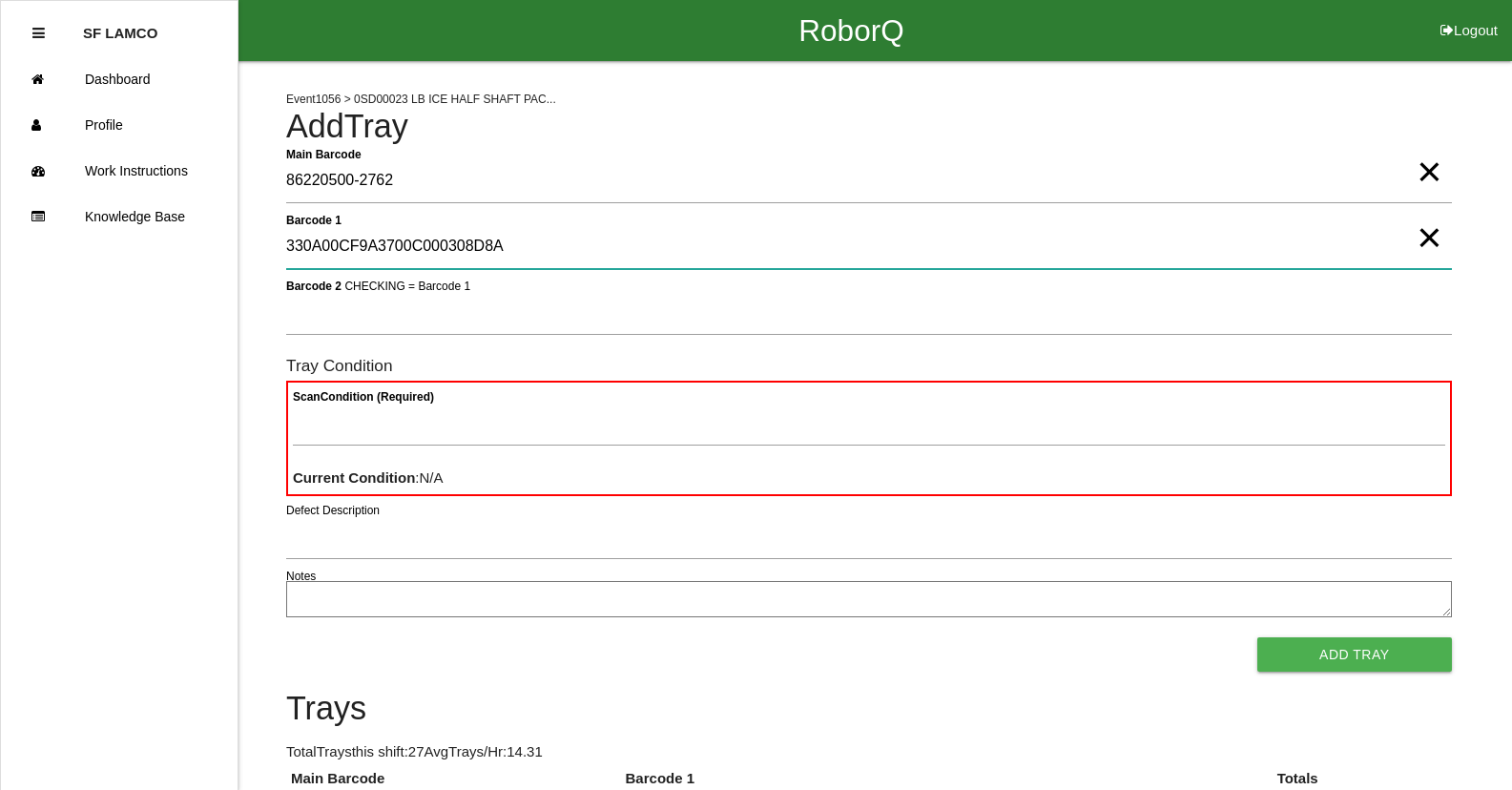type on "330A00CF9A3700C000308D8A" 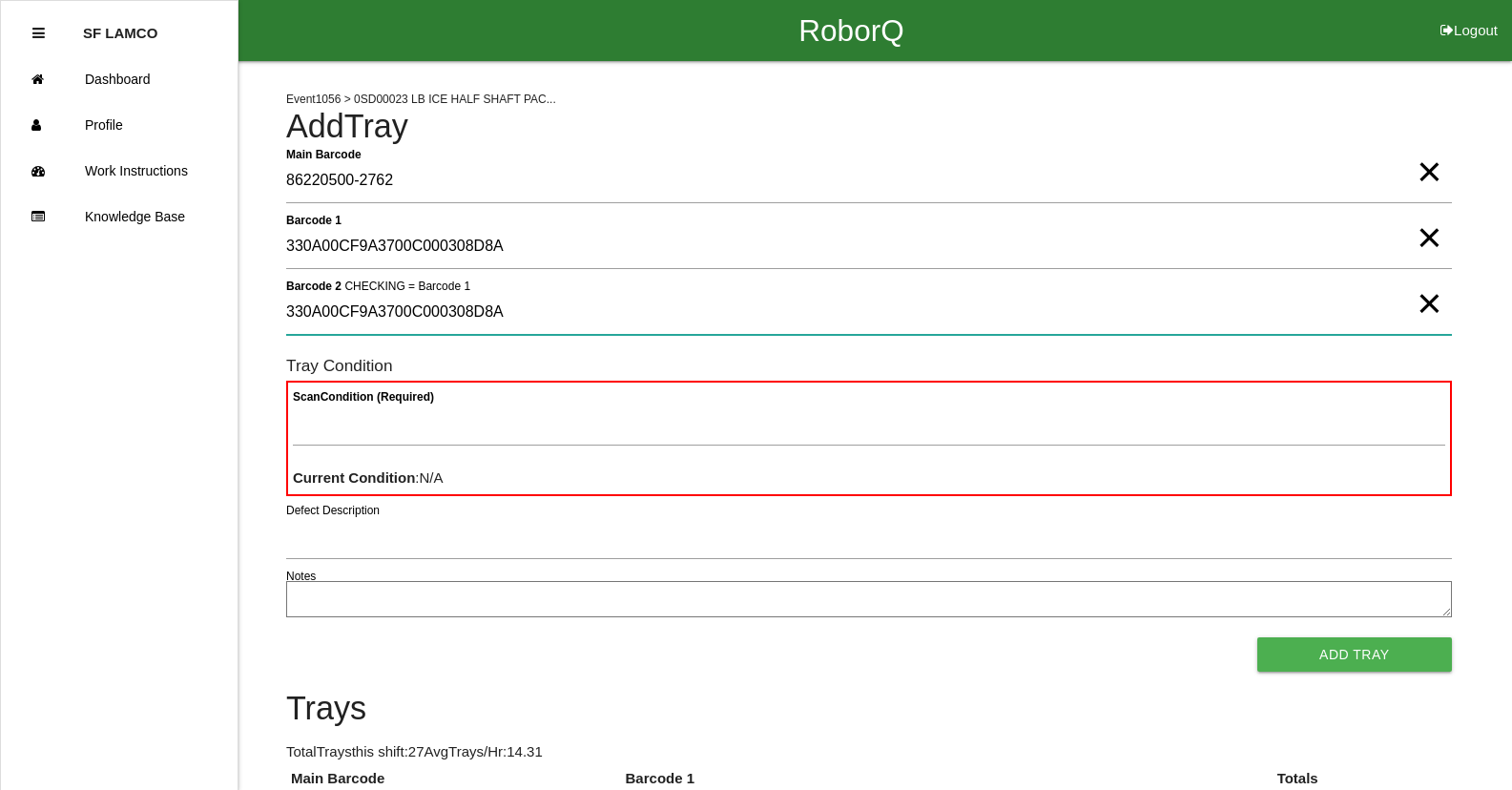 type on "330A00CF9A3700C000308D8A" 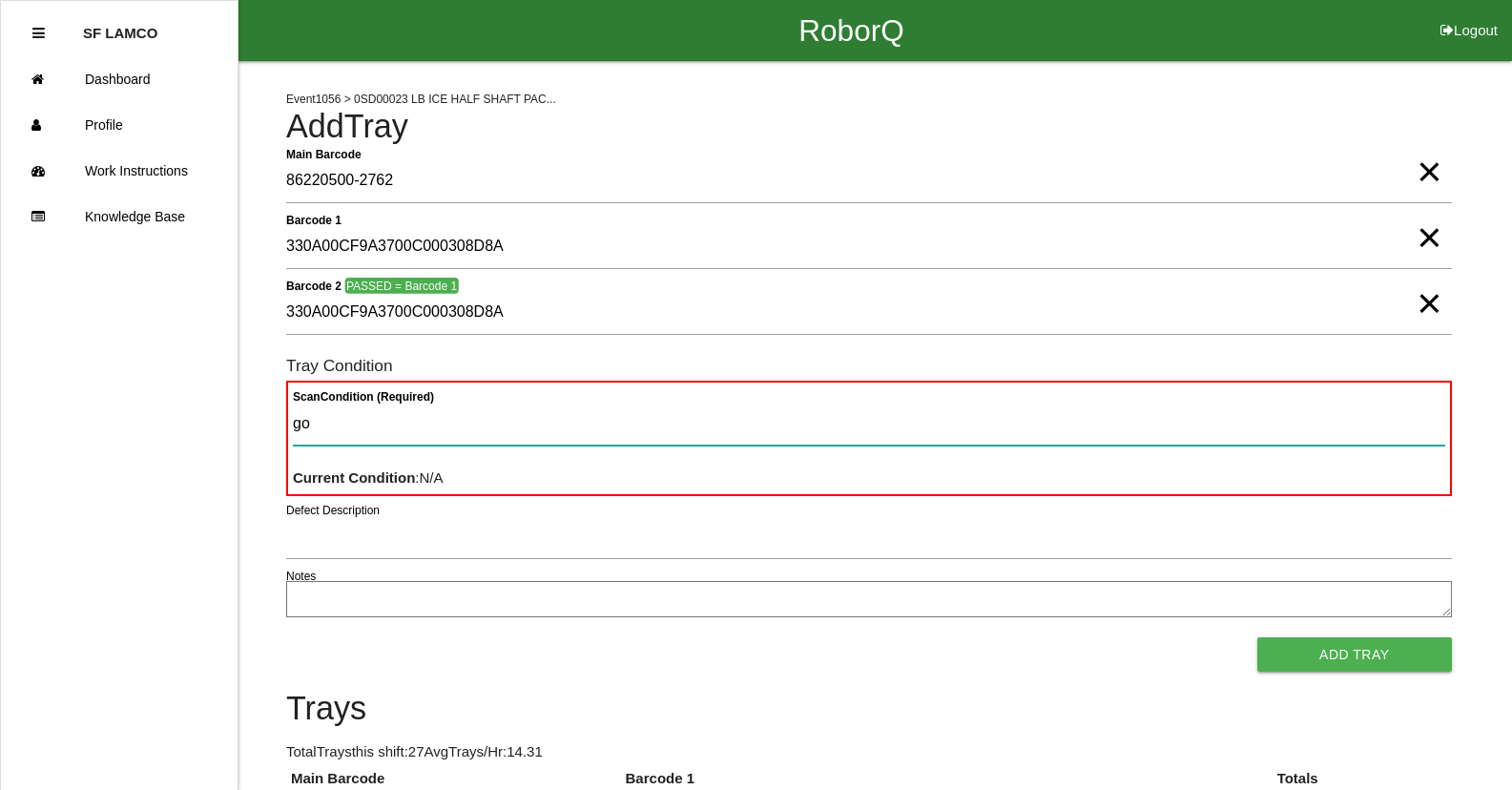 type on "goo" 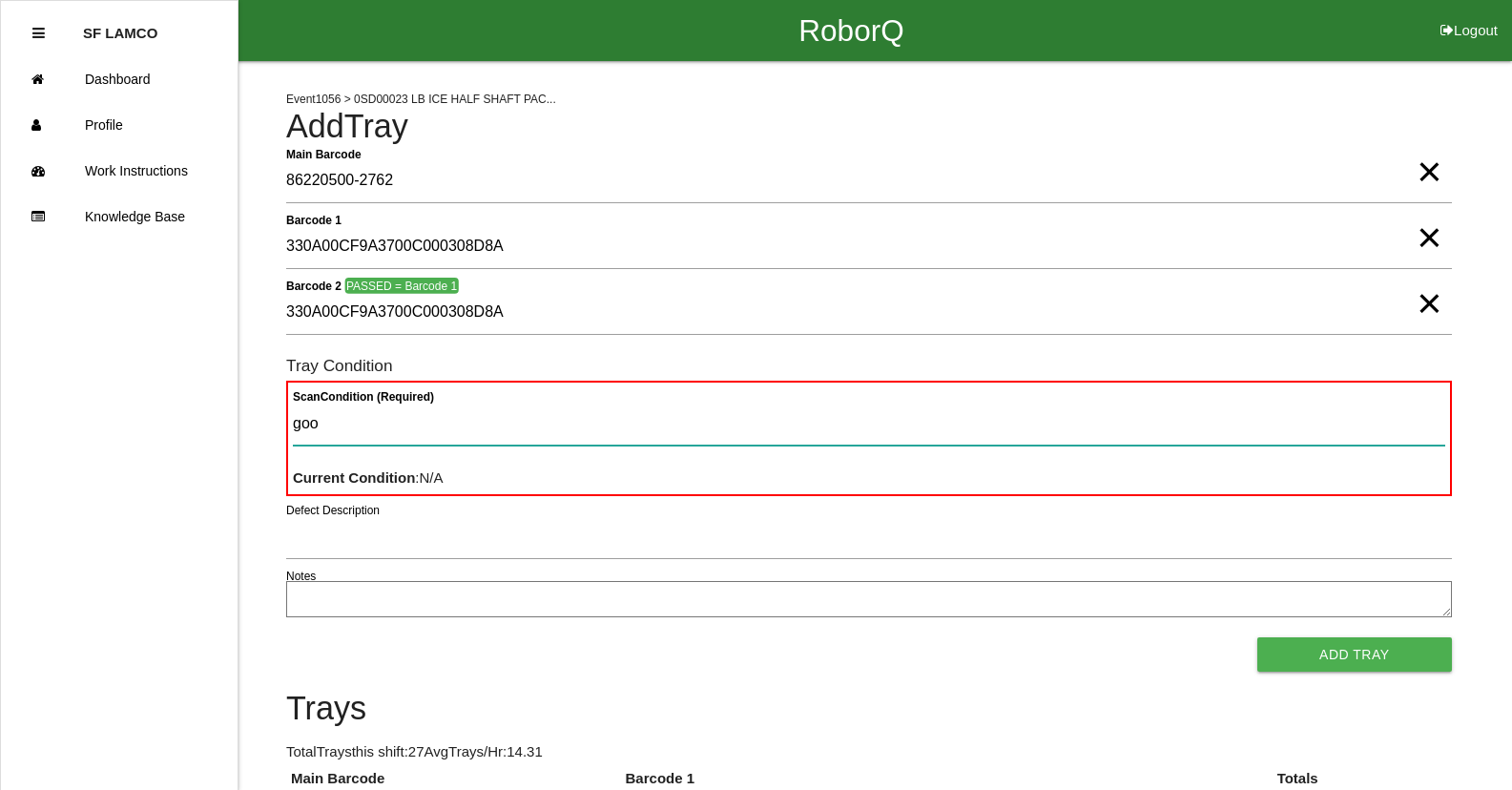 type 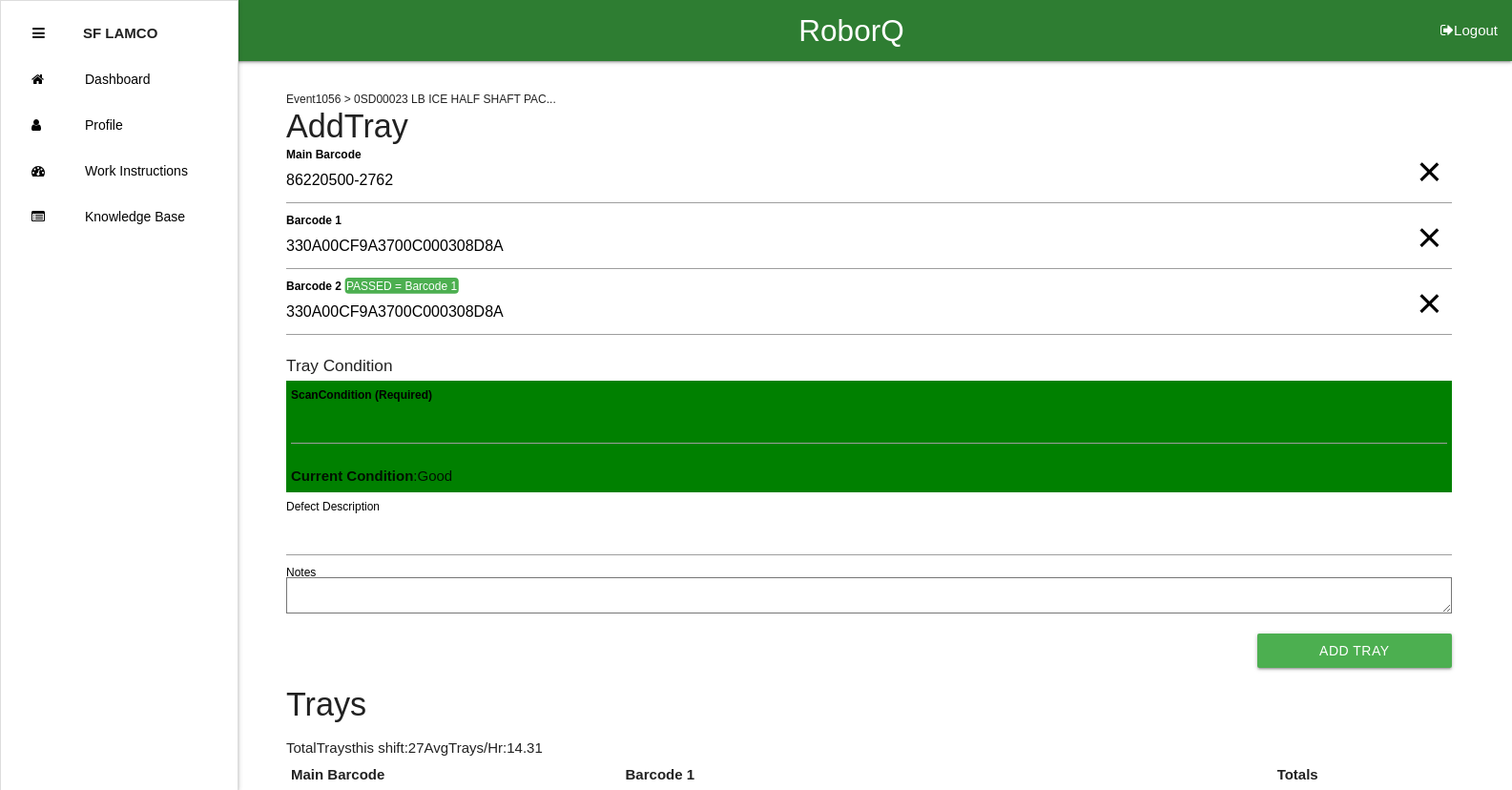 click on "Add Tray" at bounding box center (1355, 651) 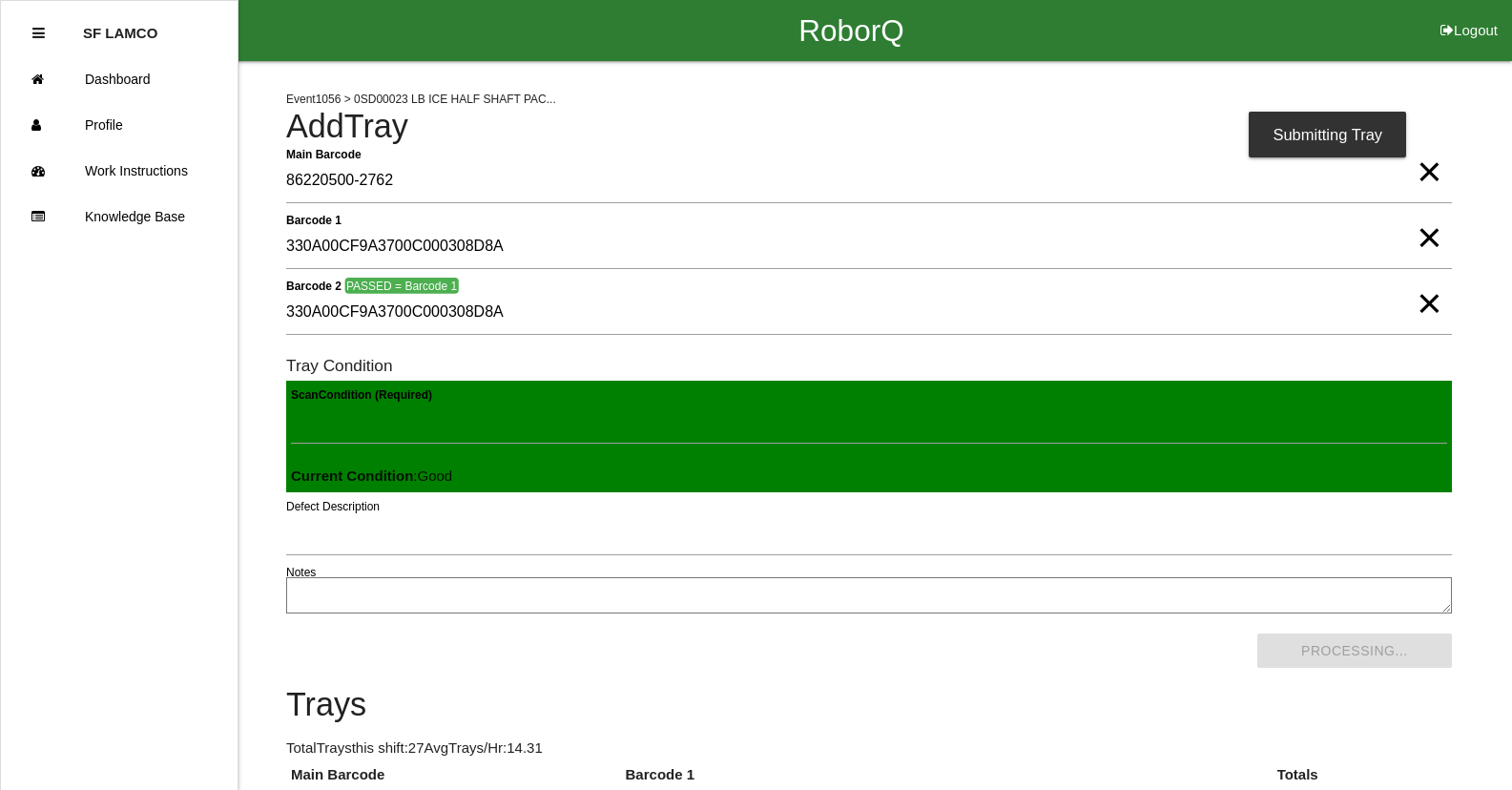 scroll, scrollTop: 0, scrollLeft: 0, axis: both 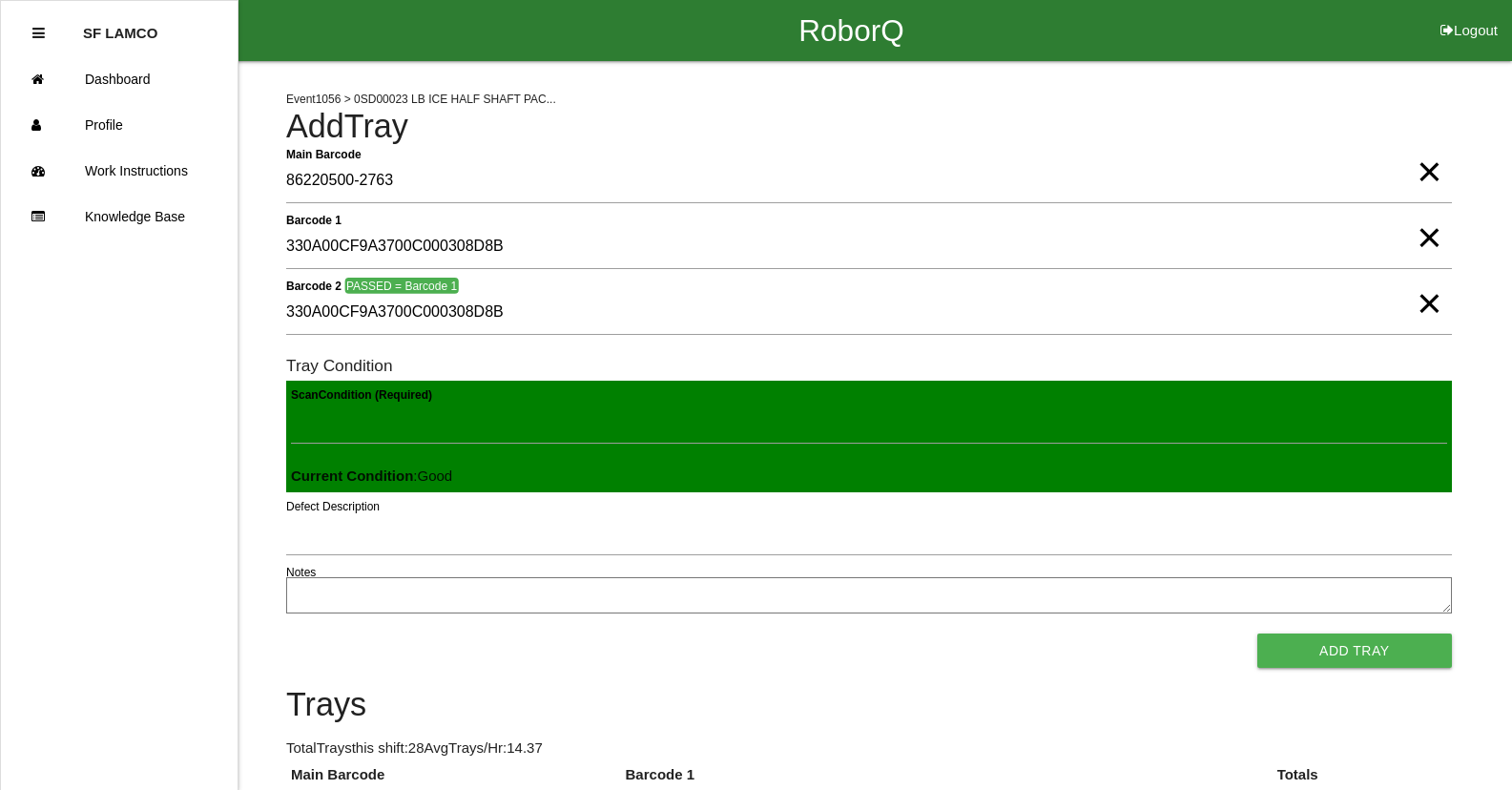 click on "Add Tray" at bounding box center [1355, 651] 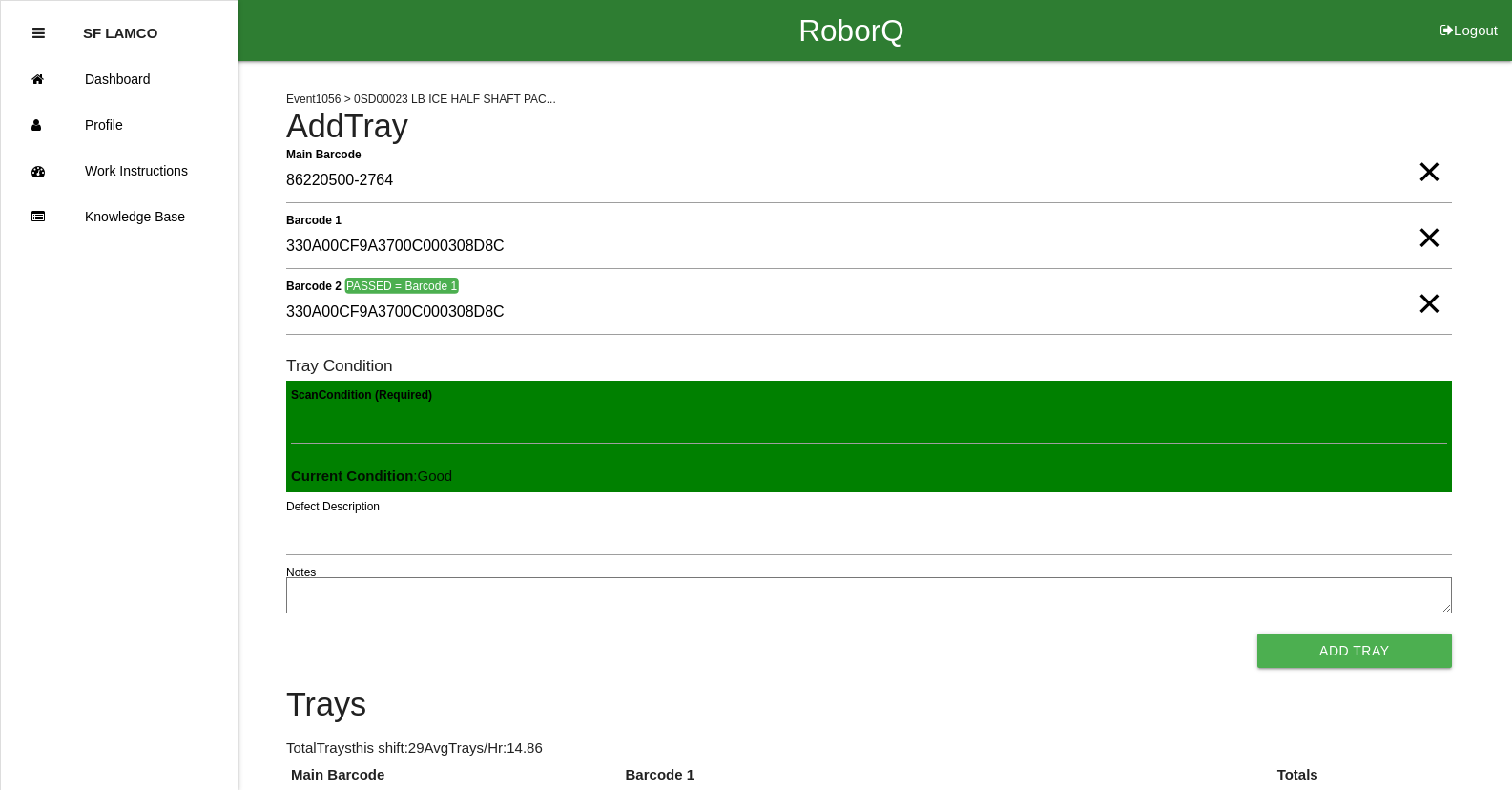 click on "Add Tray" at bounding box center (1355, 651) 